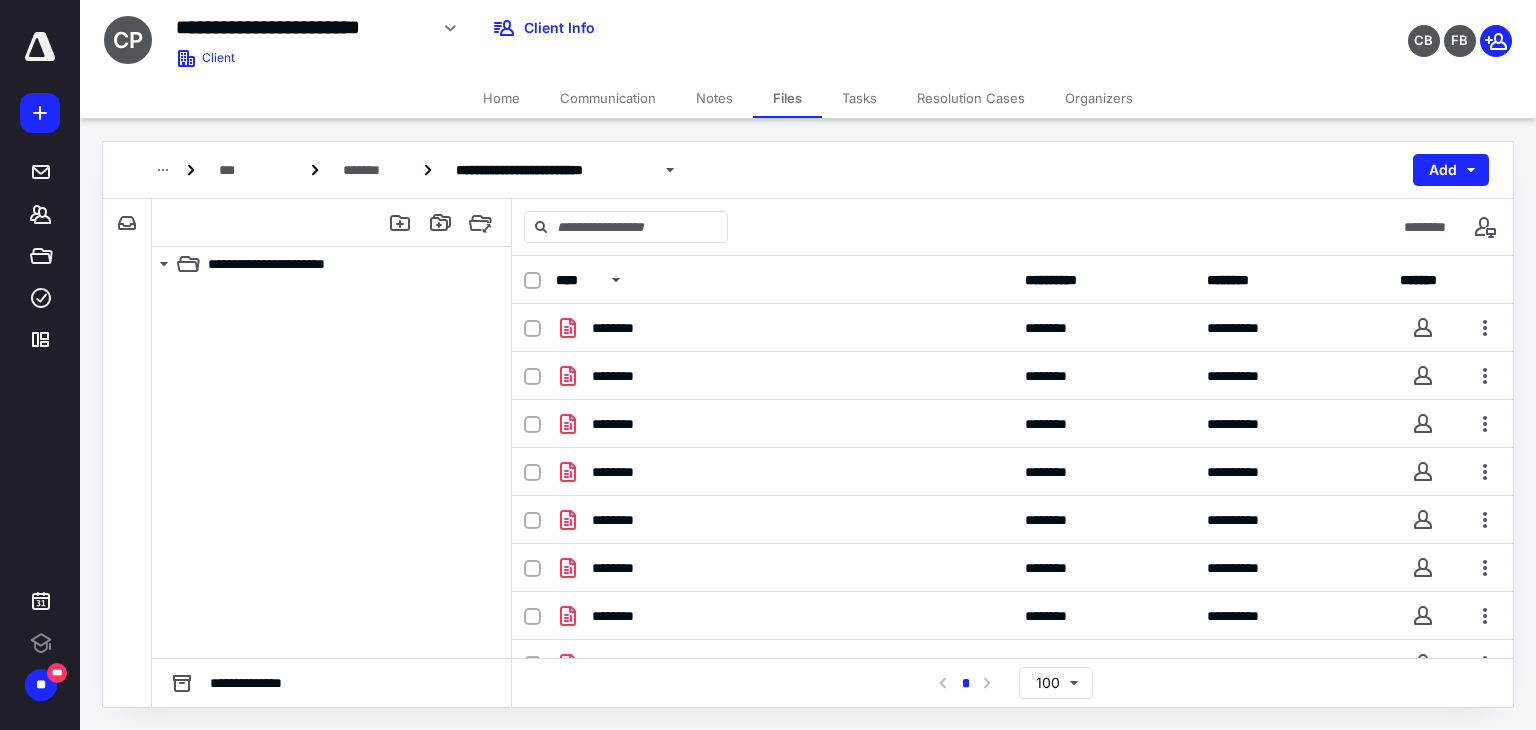 scroll, scrollTop: 0, scrollLeft: 0, axis: both 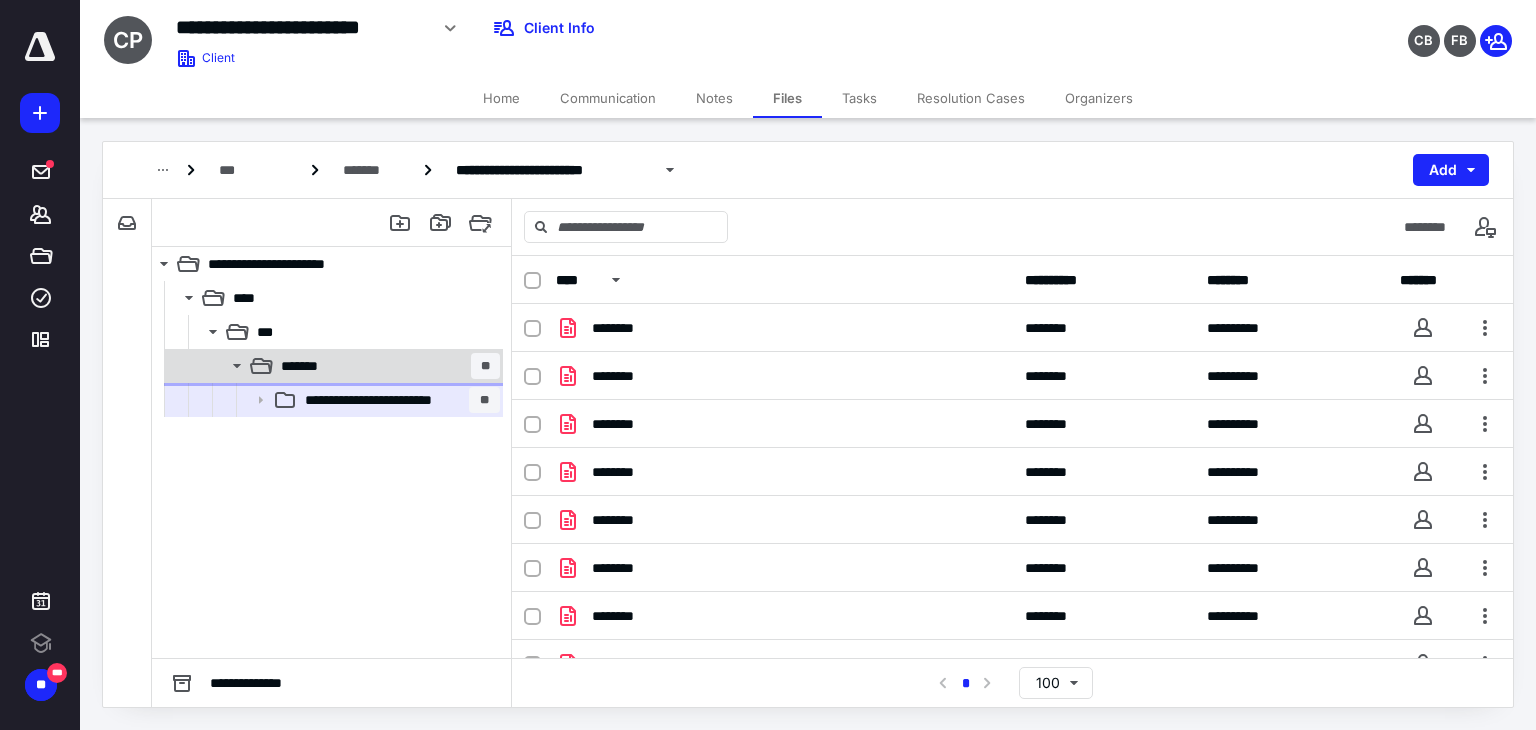 click on "******* **" at bounding box center [386, 366] 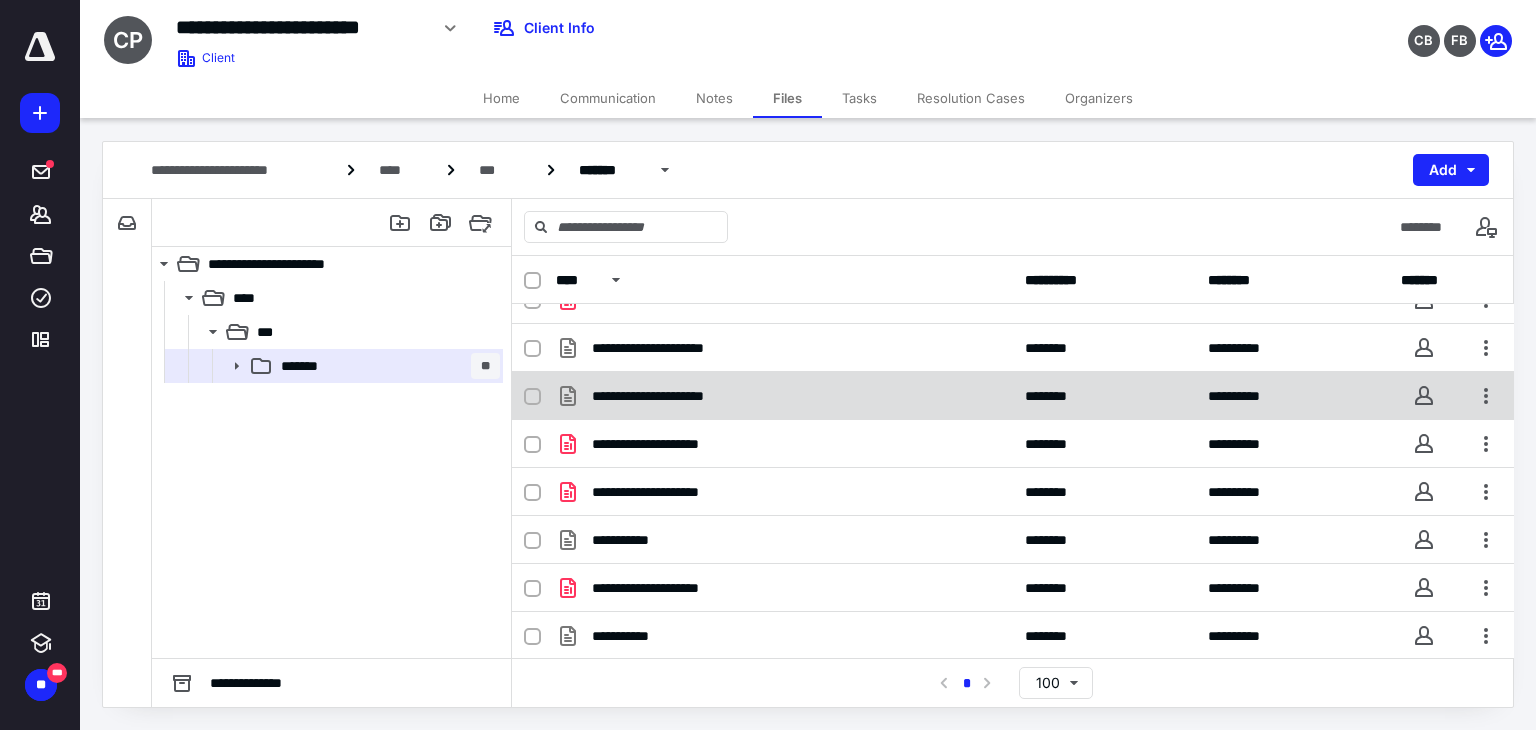 scroll, scrollTop: 0, scrollLeft: 0, axis: both 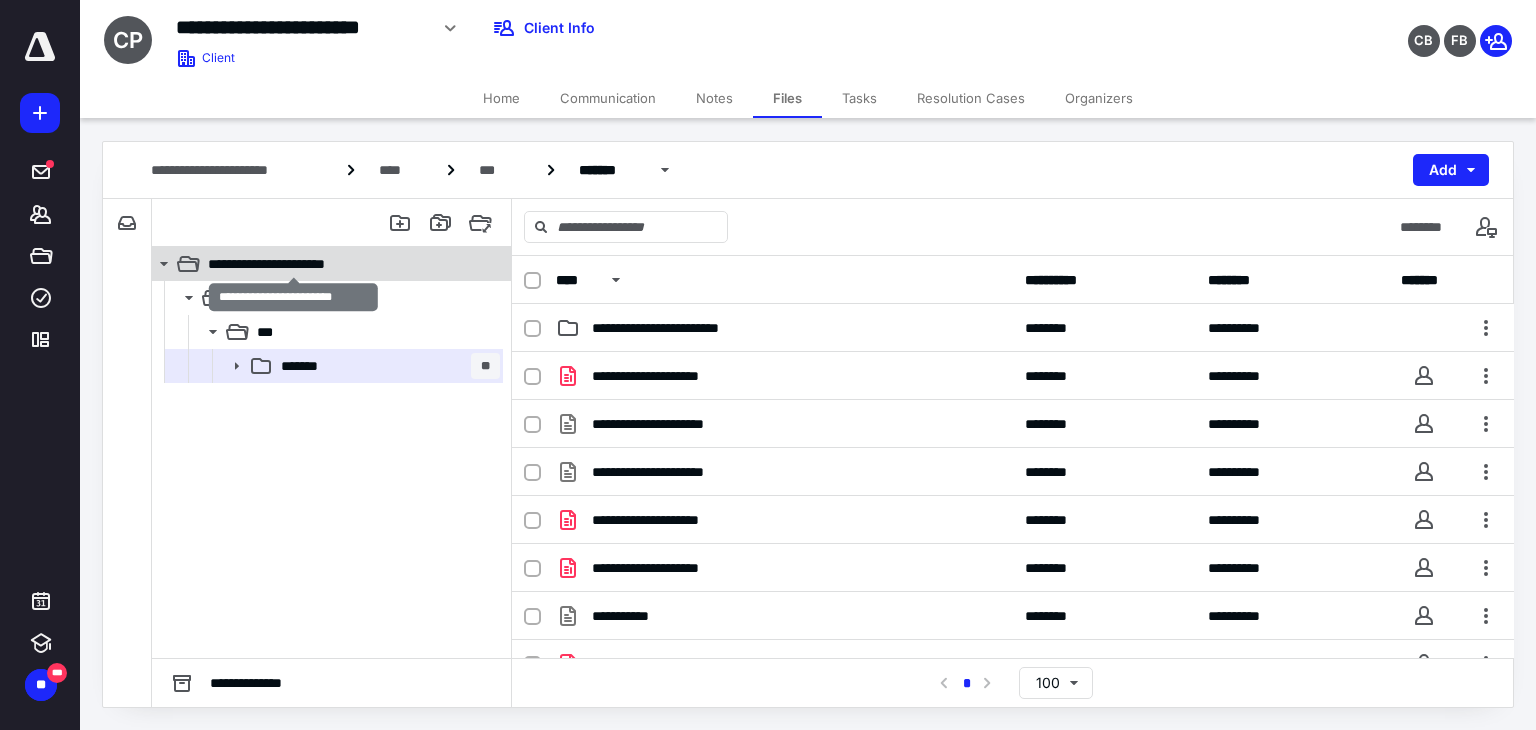 click on "**********" at bounding box center (294, 264) 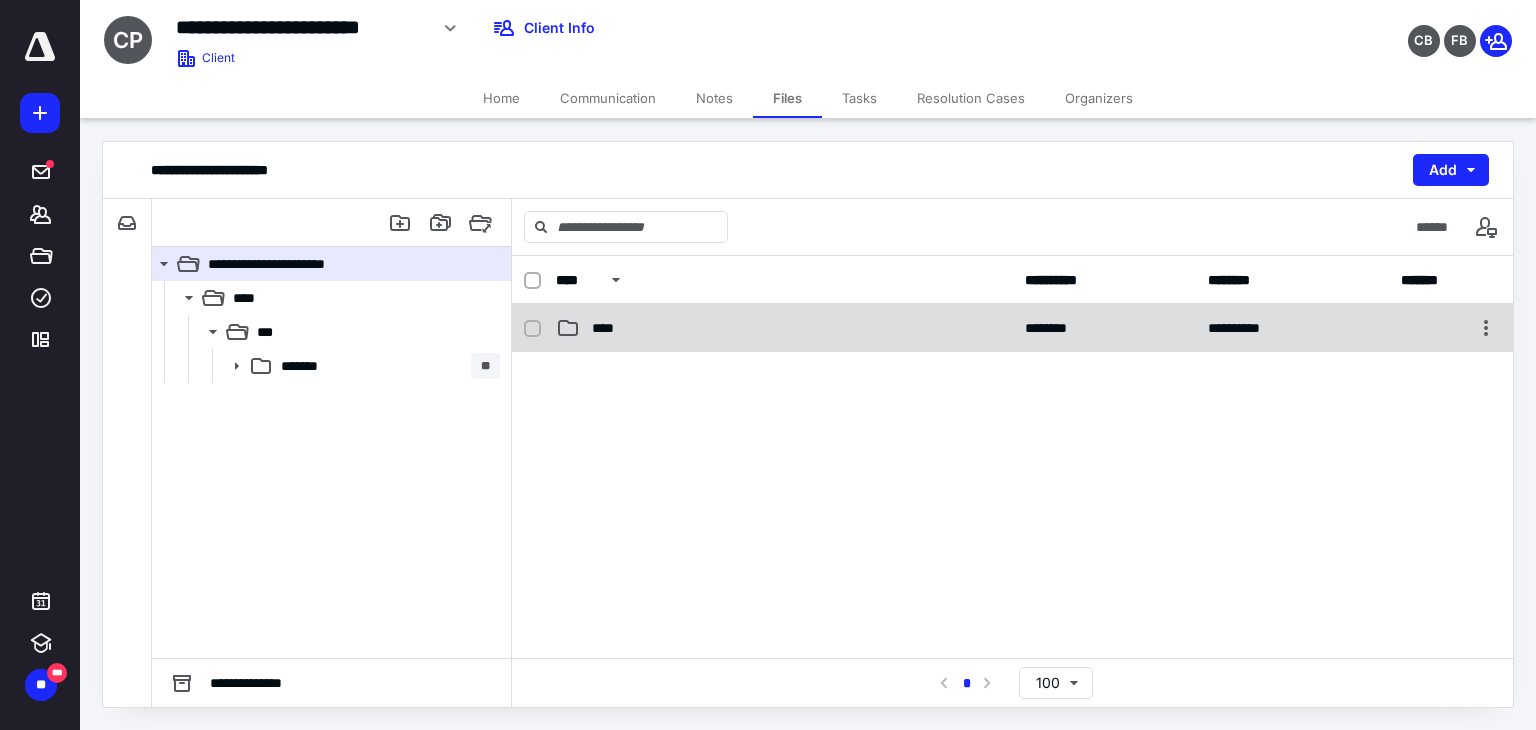 click on "**********" at bounding box center [1013, 328] 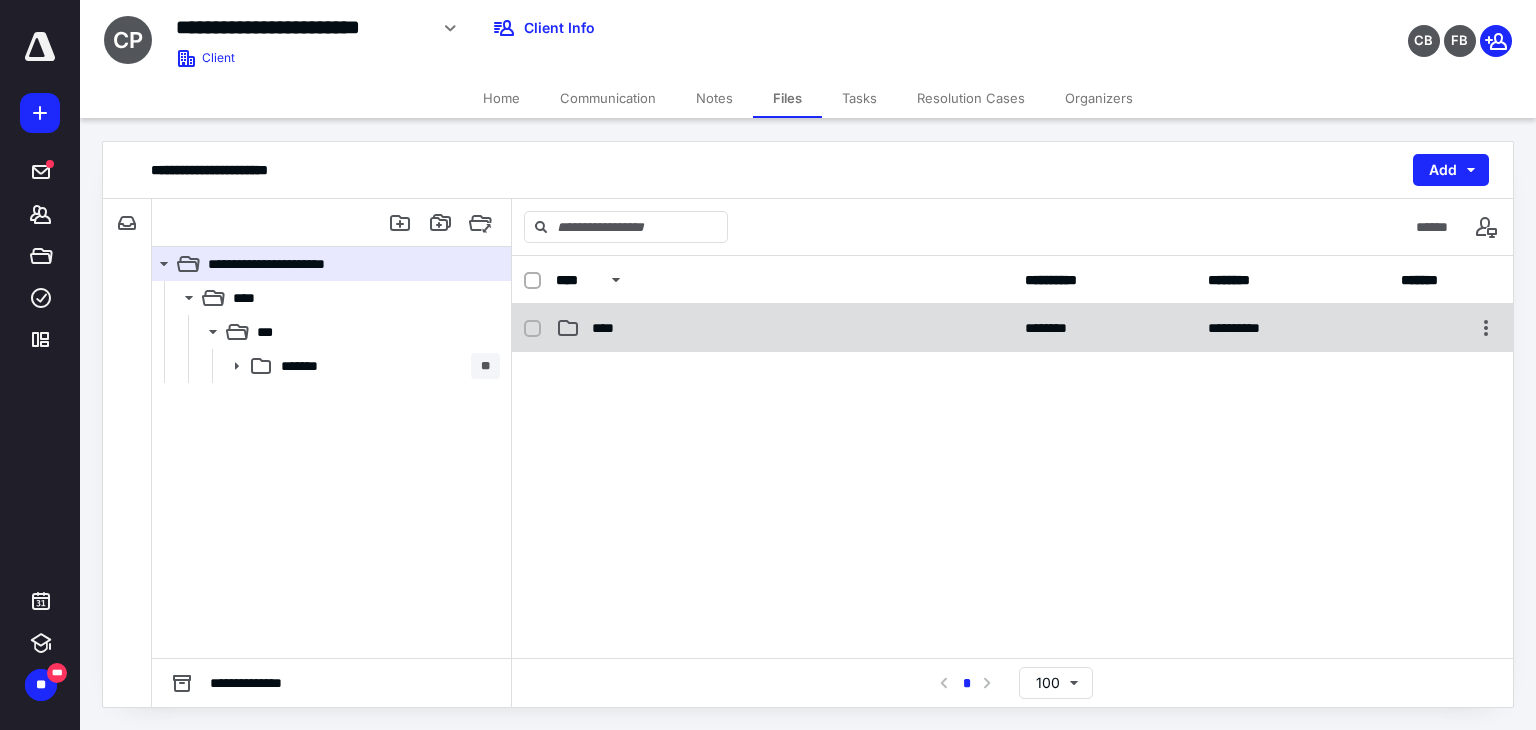 checkbox on "false" 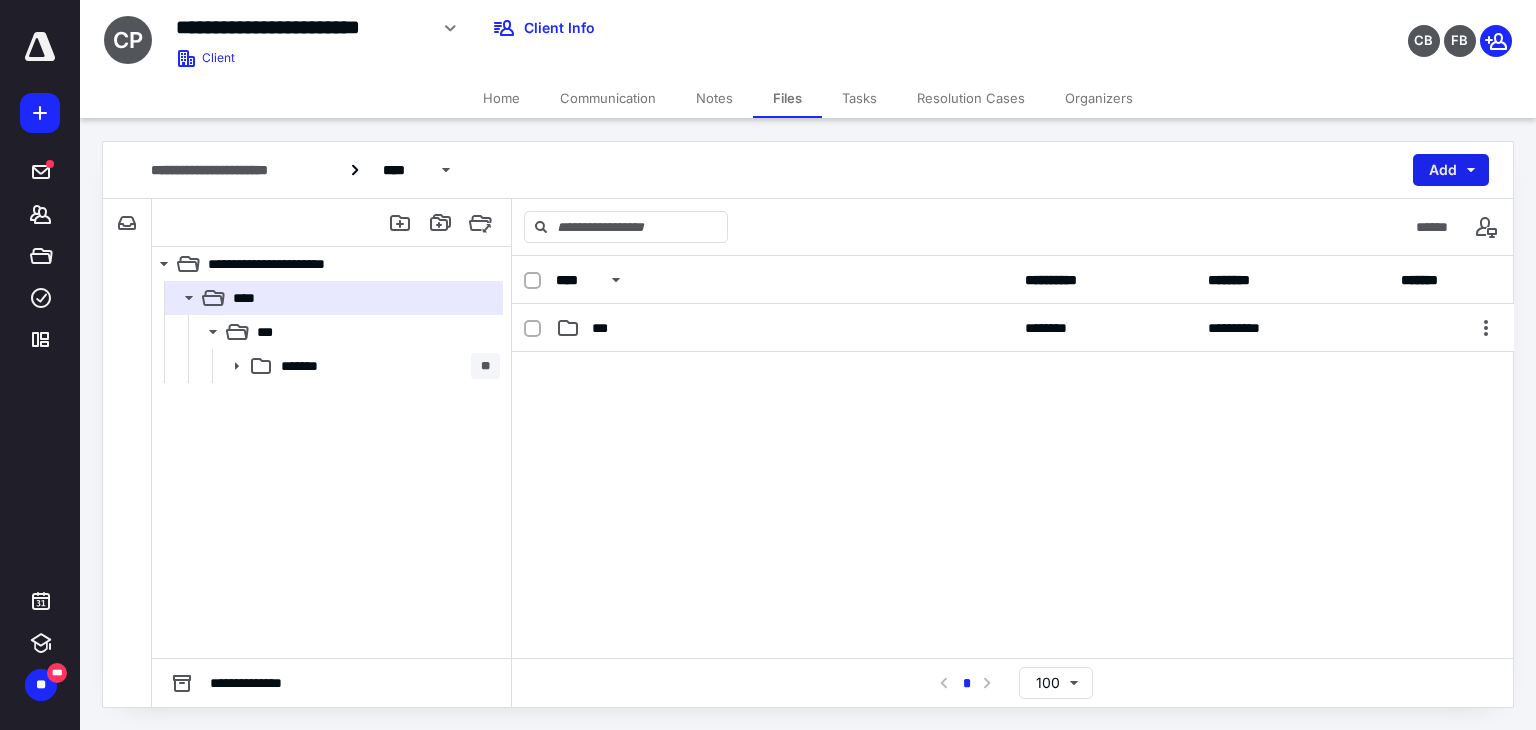 click on "Add" at bounding box center (1451, 170) 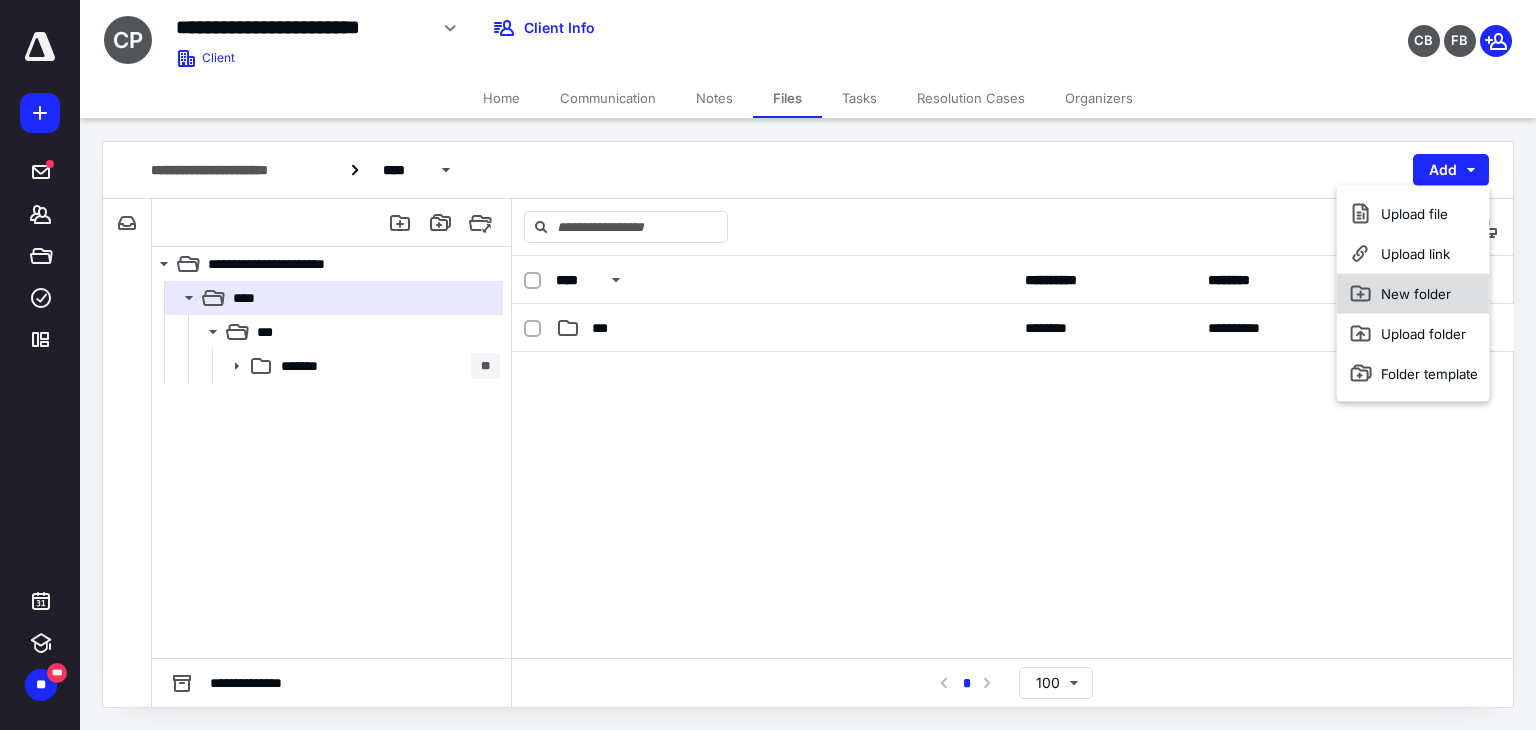 click on "New folder" at bounding box center [1413, 294] 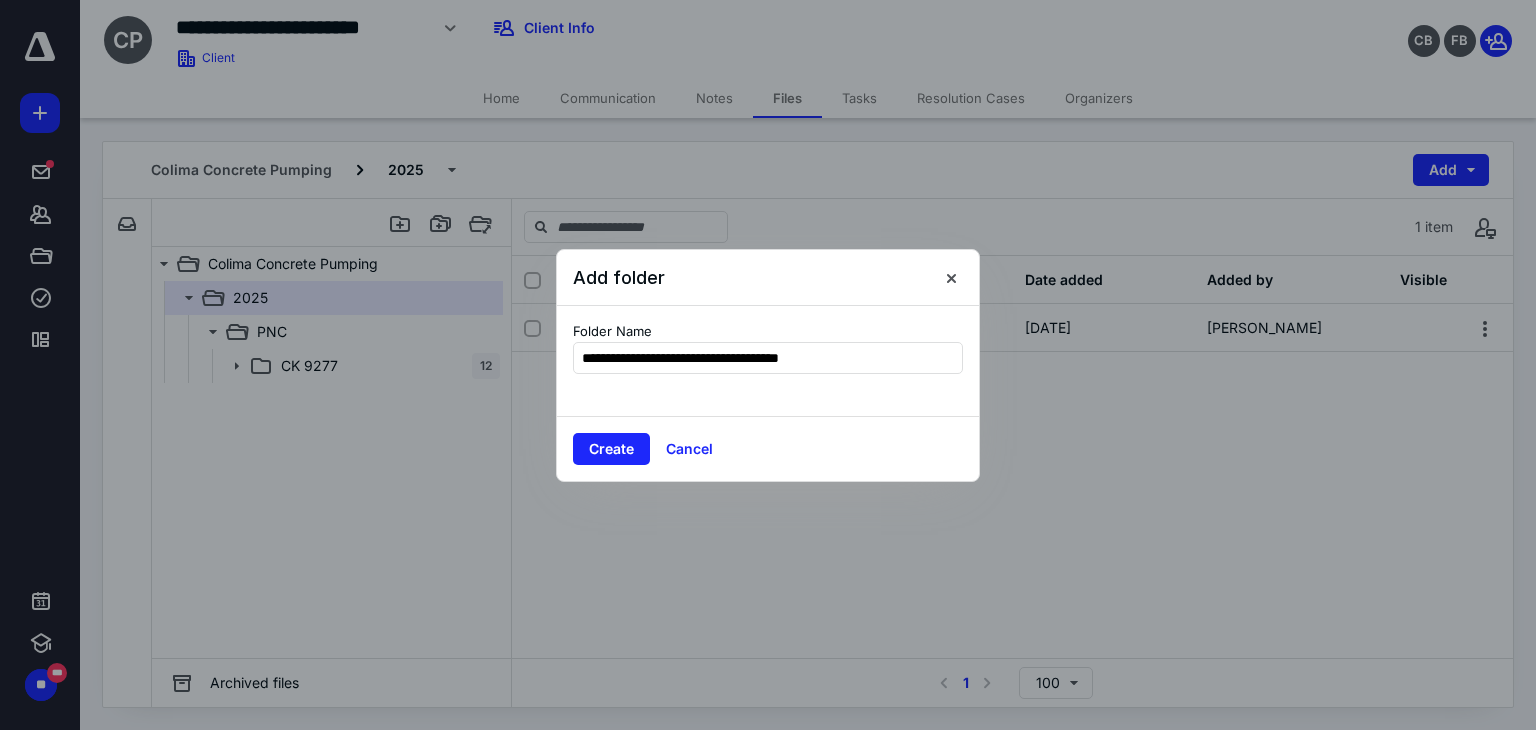 type on "**********" 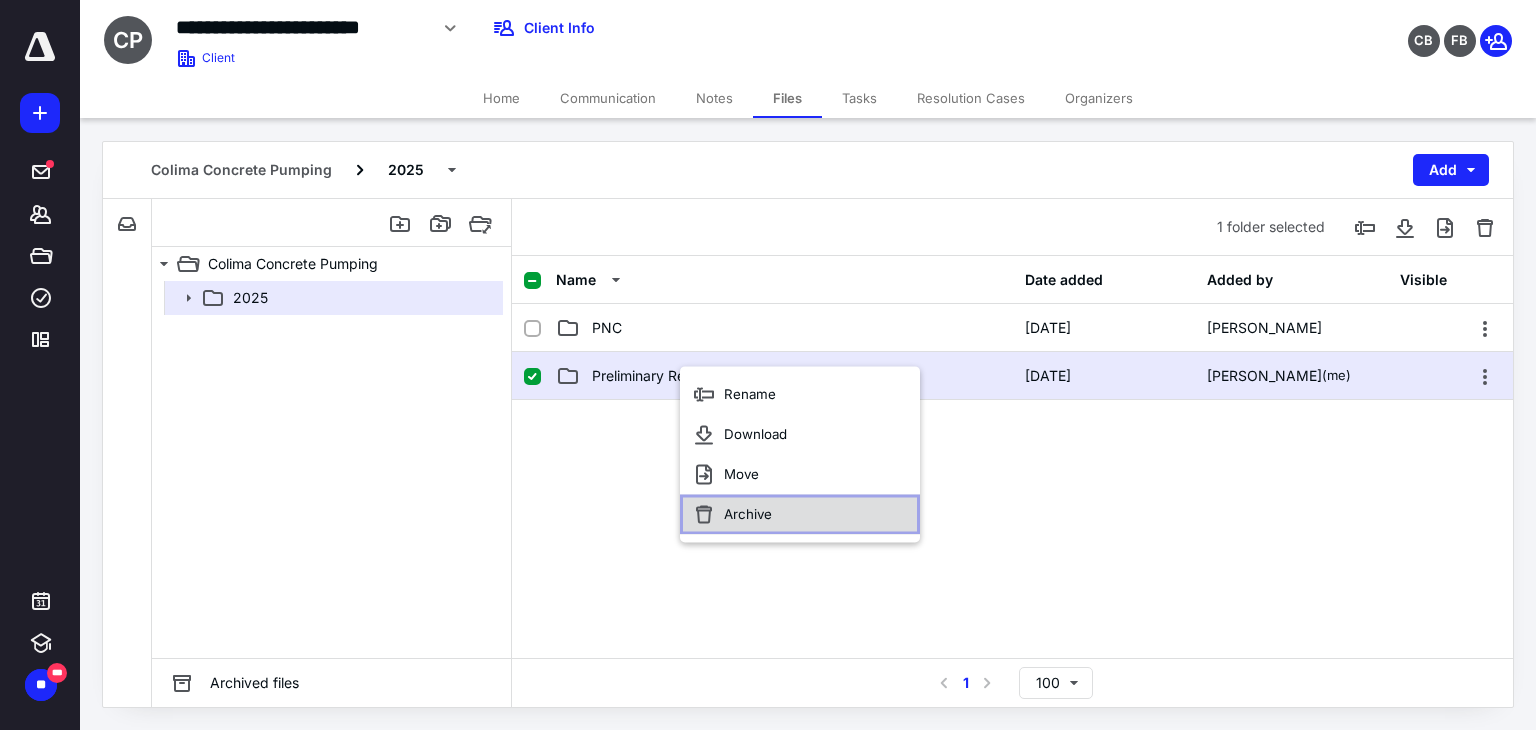 click on "Archive" at bounding box center (748, 514) 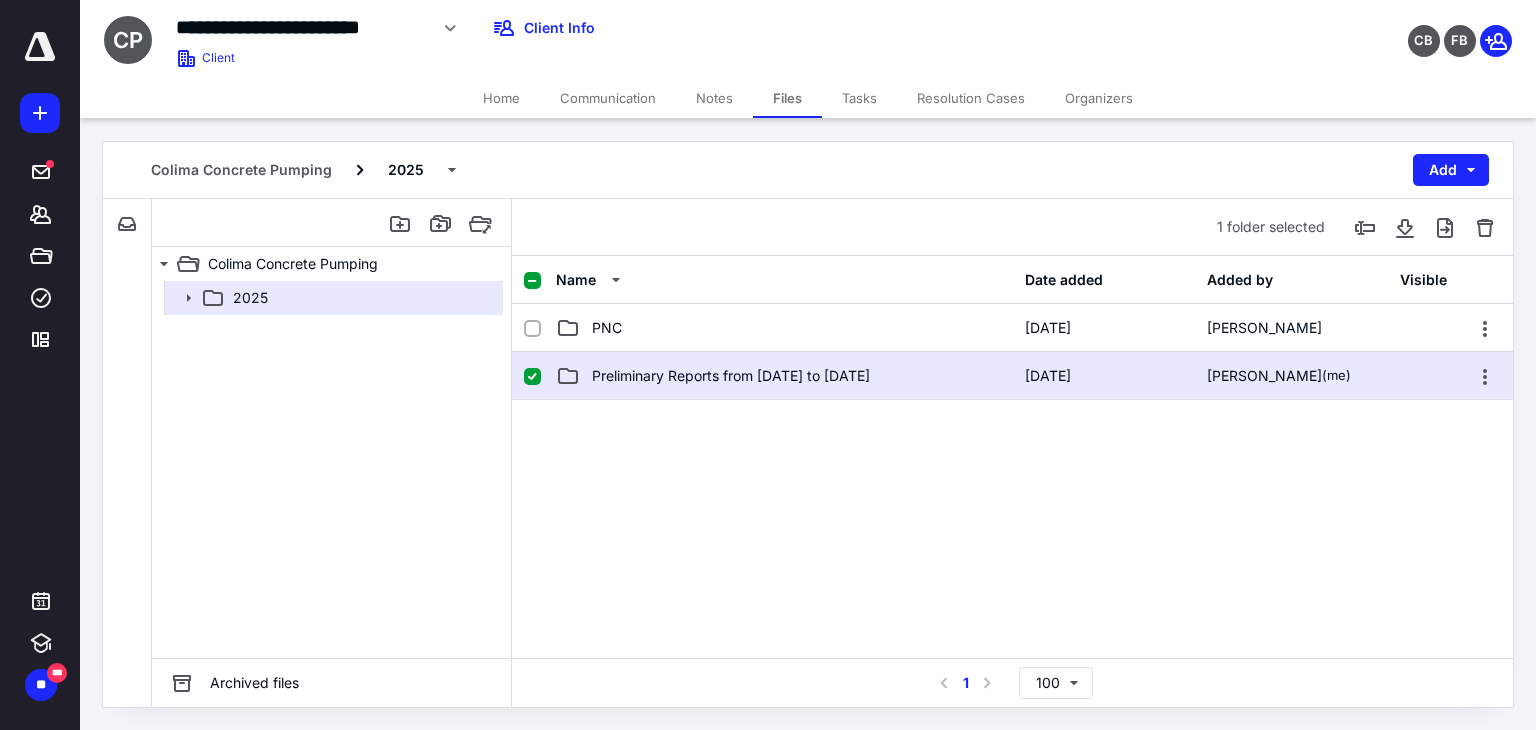 checkbox on "false" 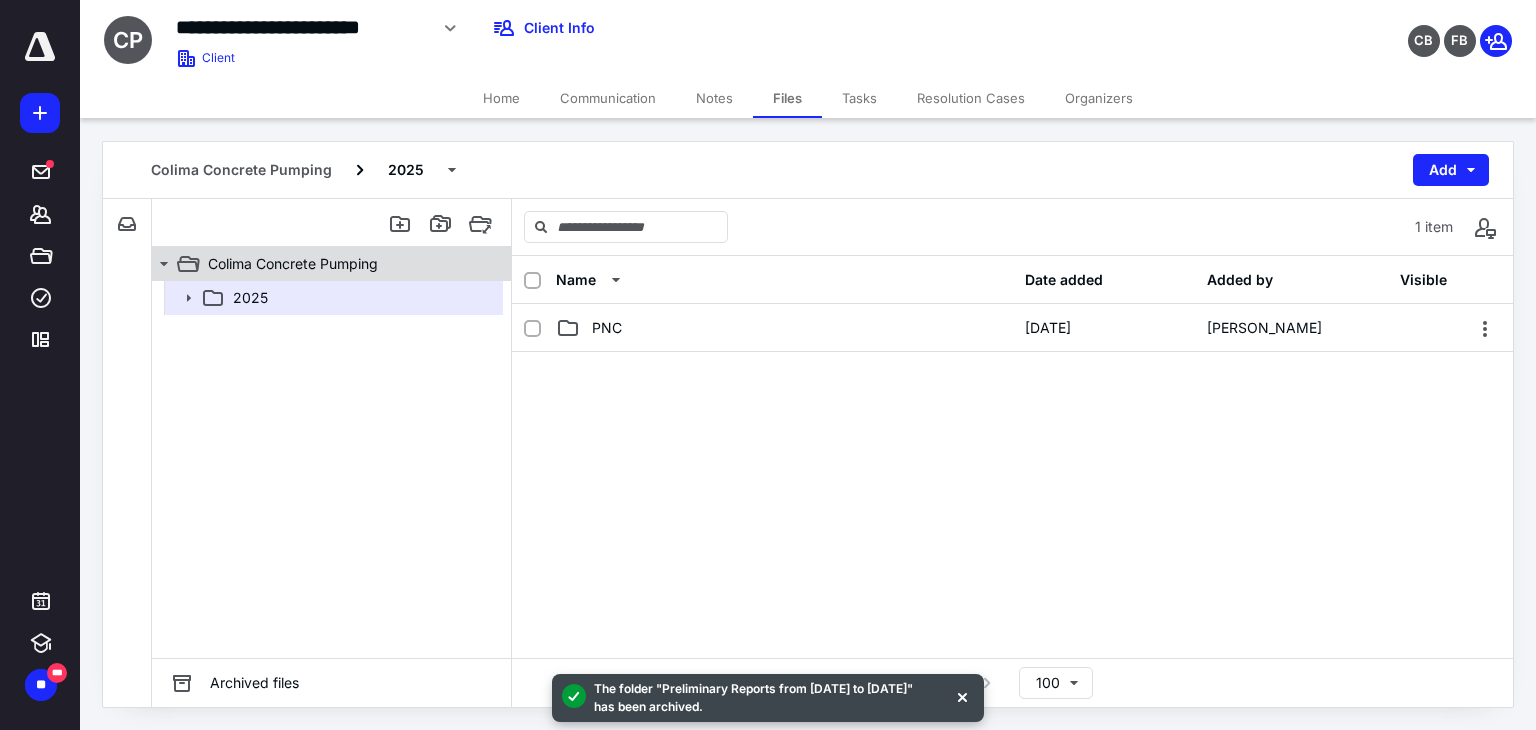click on "Colima Concrete Pumping" at bounding box center (293, 264) 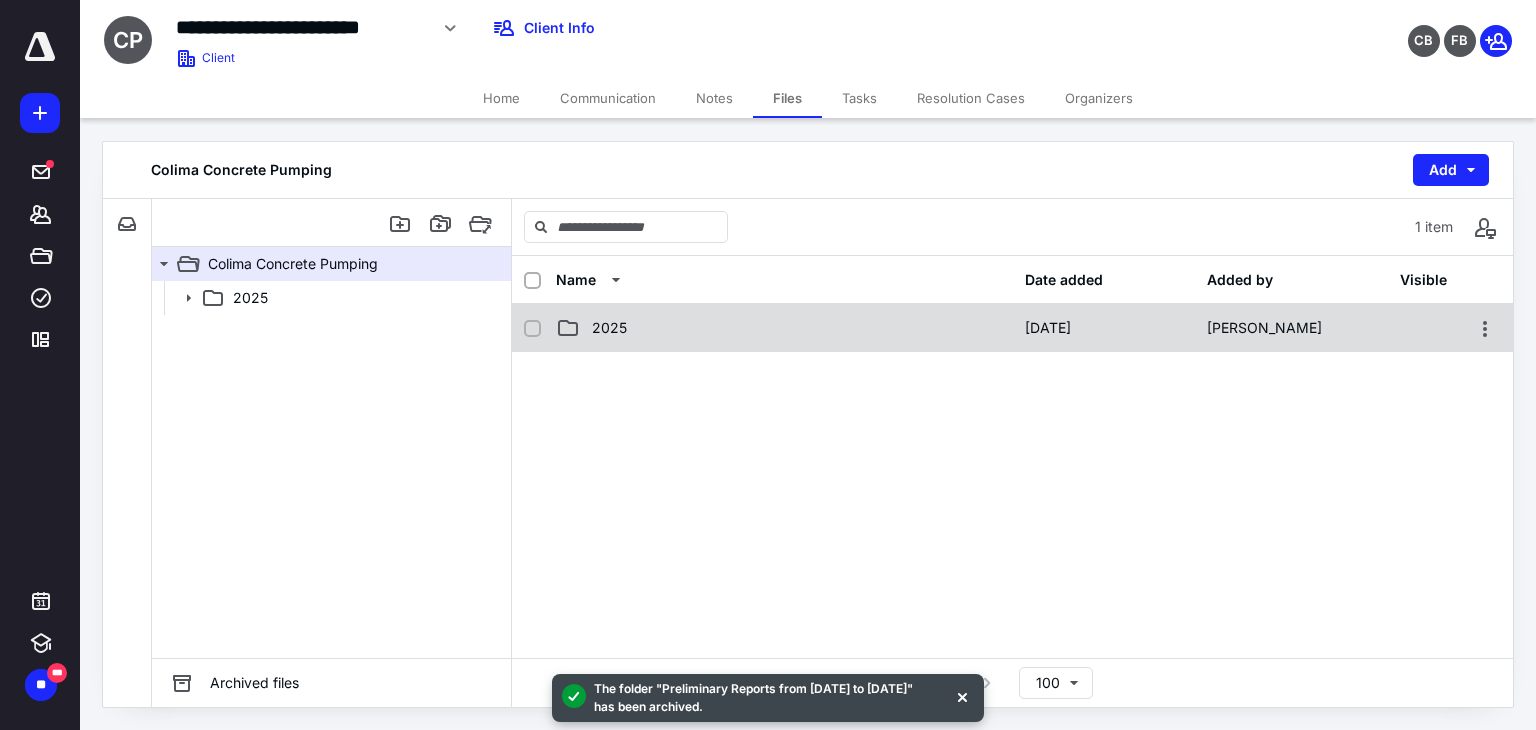 click on "2025" at bounding box center [784, 328] 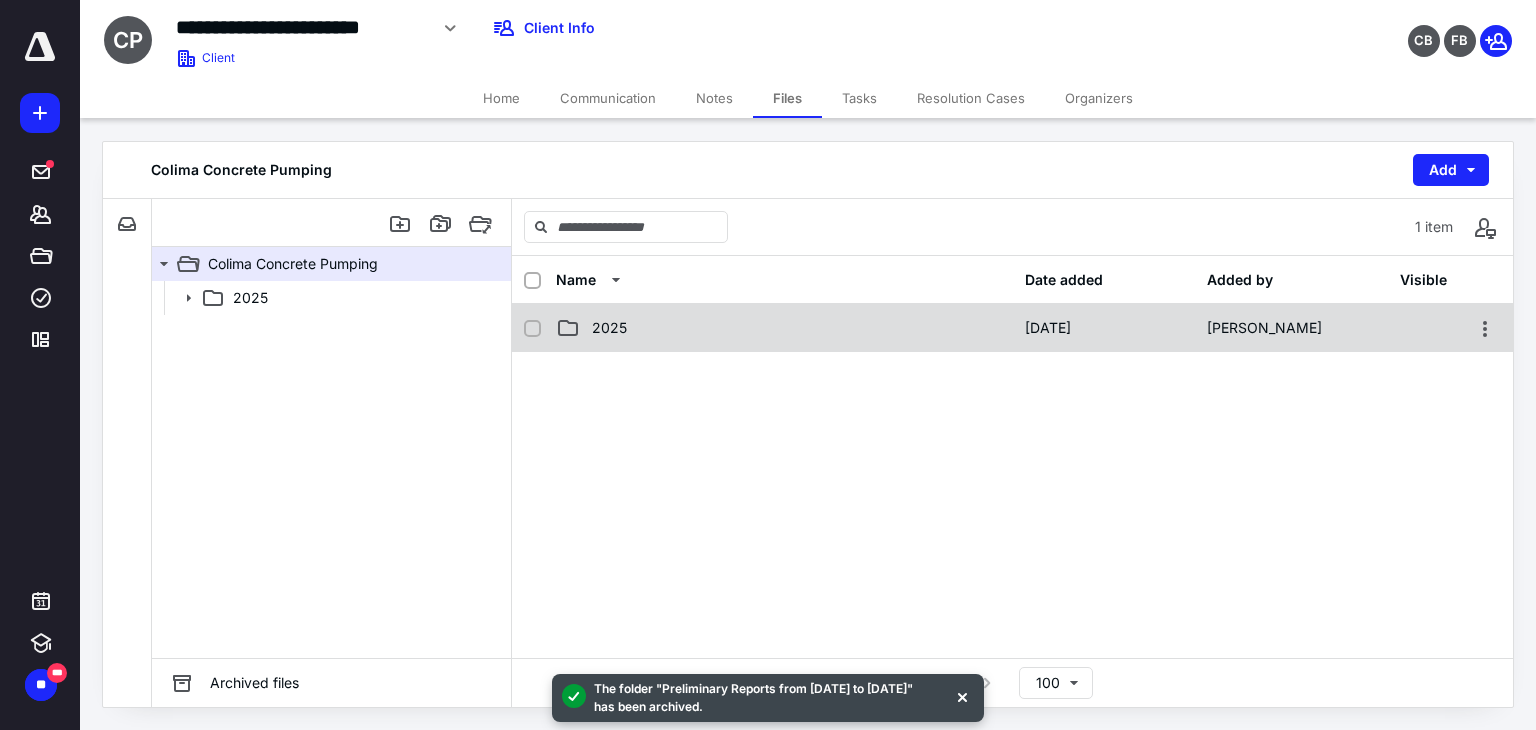 checkbox on "false" 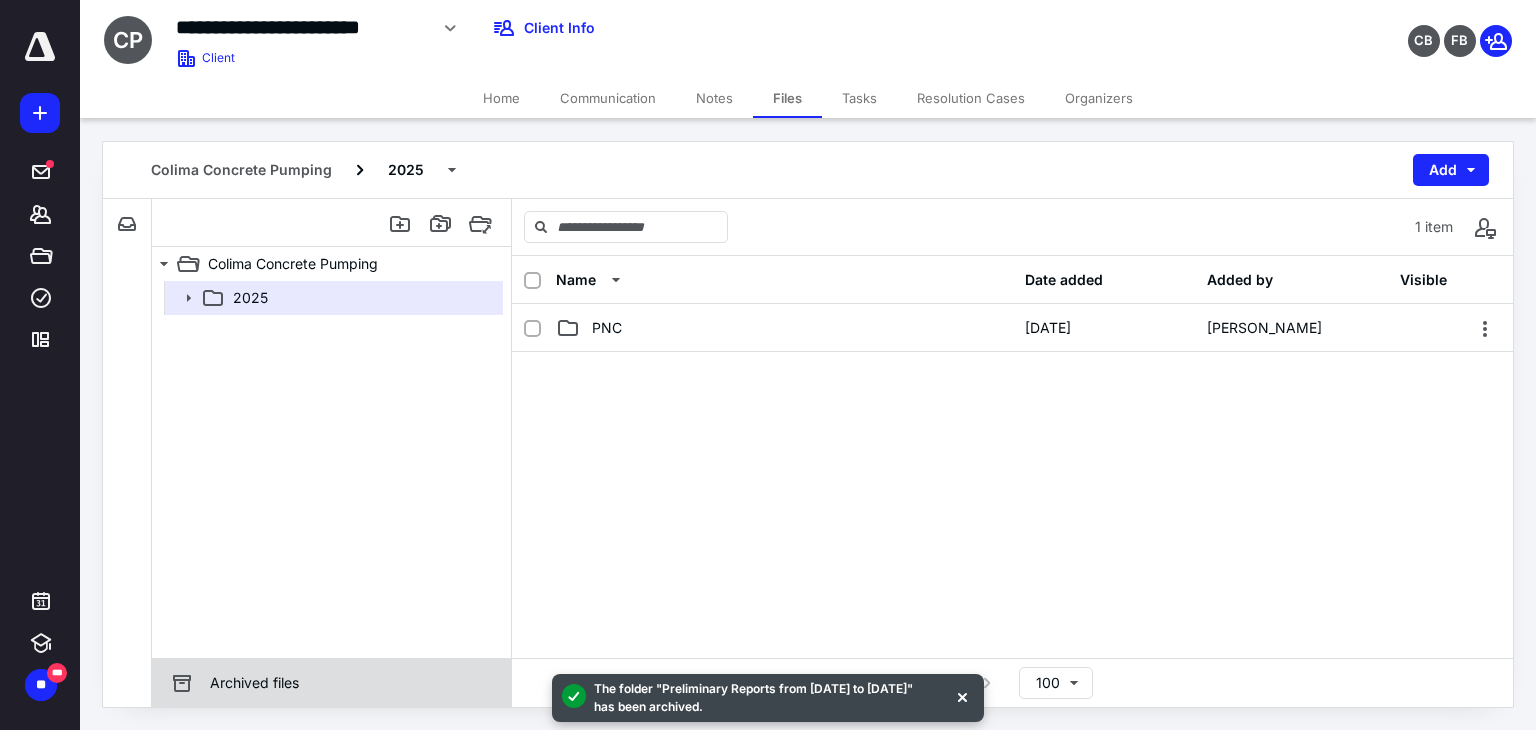 click on "Archived files" at bounding box center (254, 683) 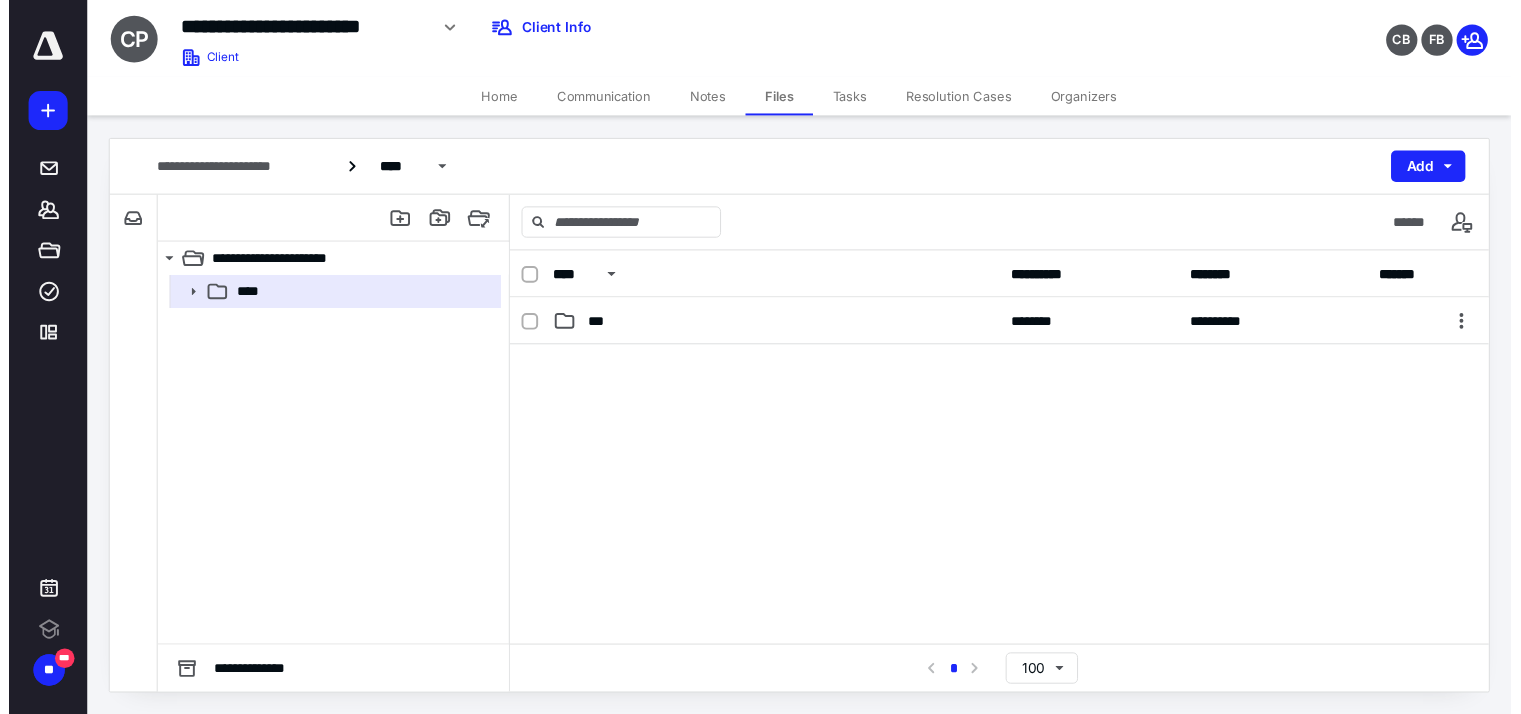 scroll, scrollTop: 0, scrollLeft: 0, axis: both 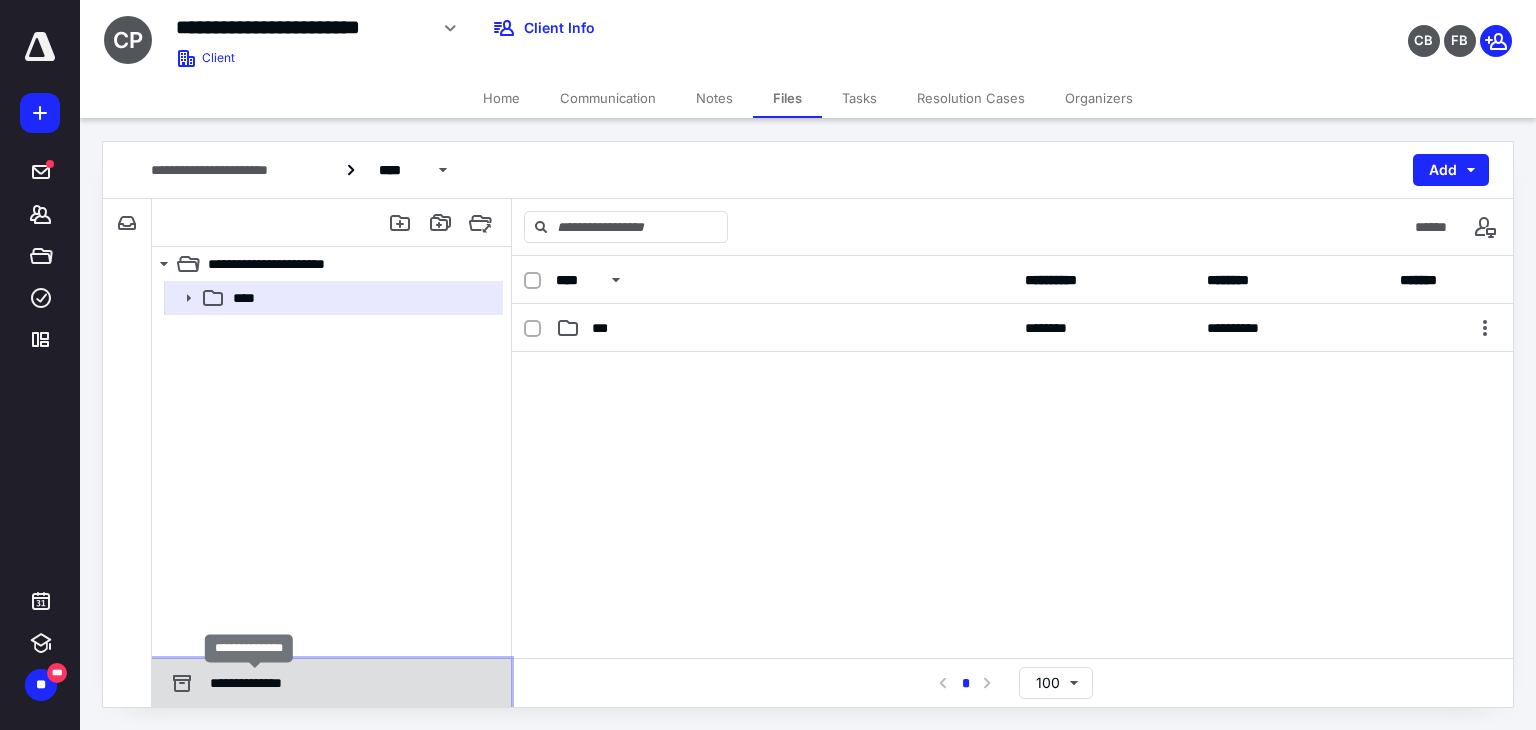click on "**********" at bounding box center (255, 683) 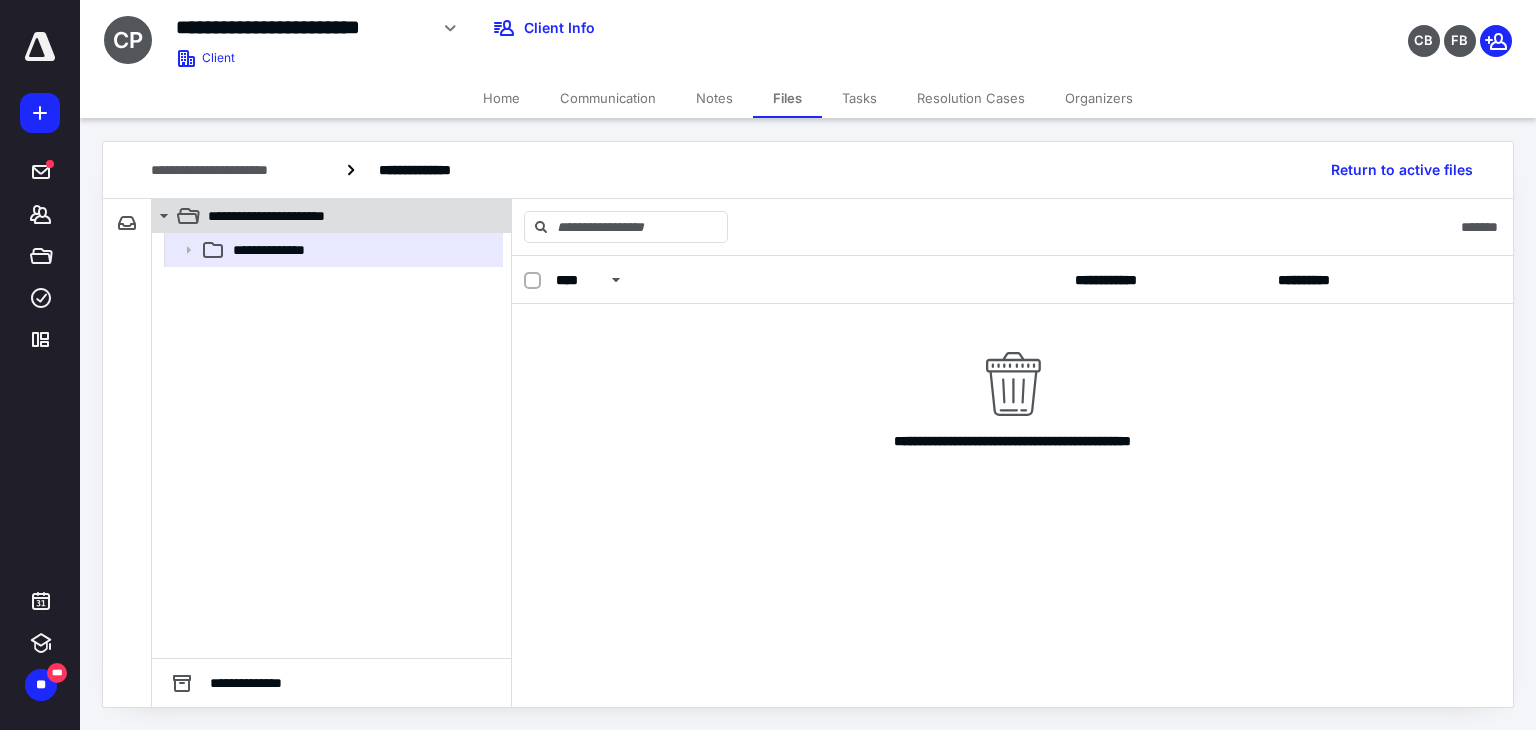 click on "**********" at bounding box center (294, 216) 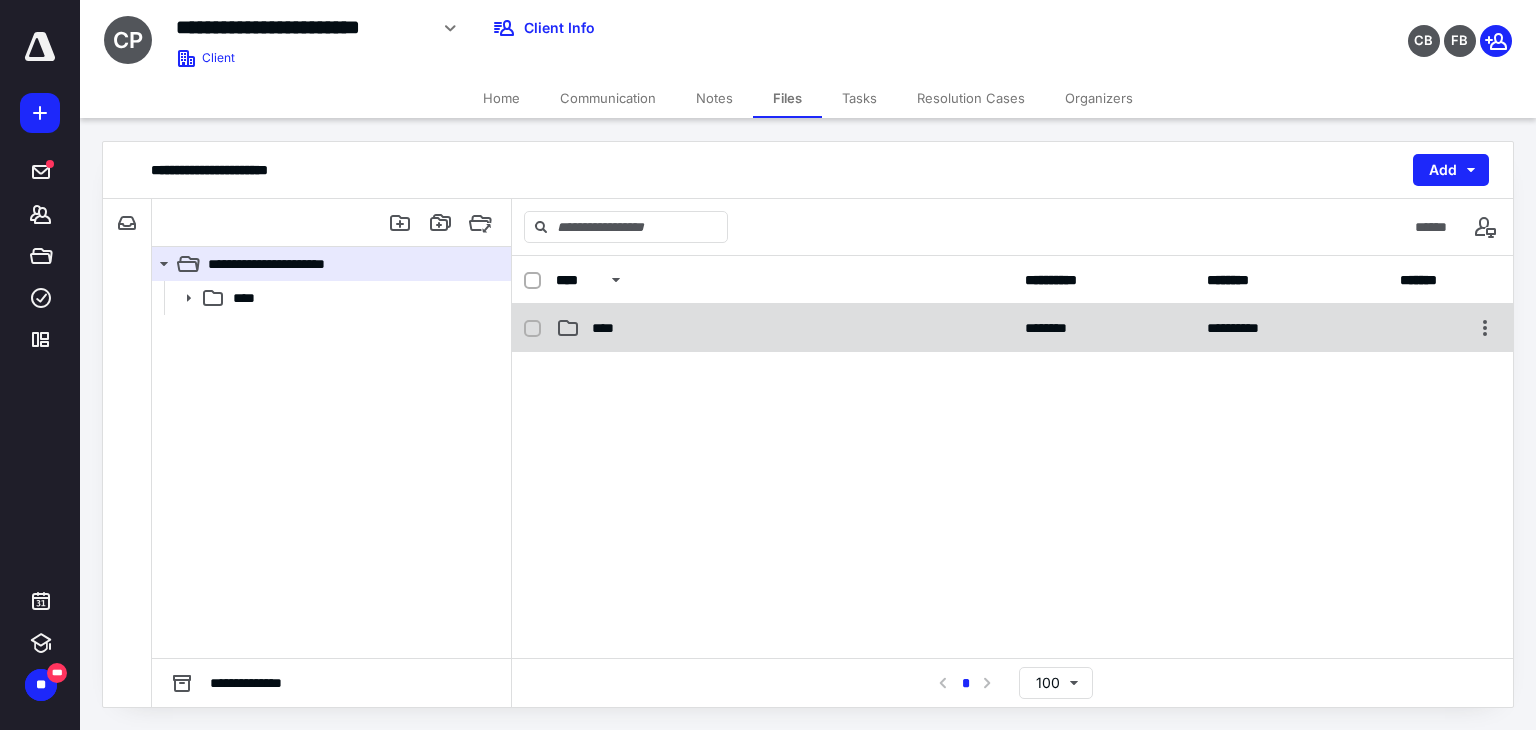 click on "****" at bounding box center [609, 328] 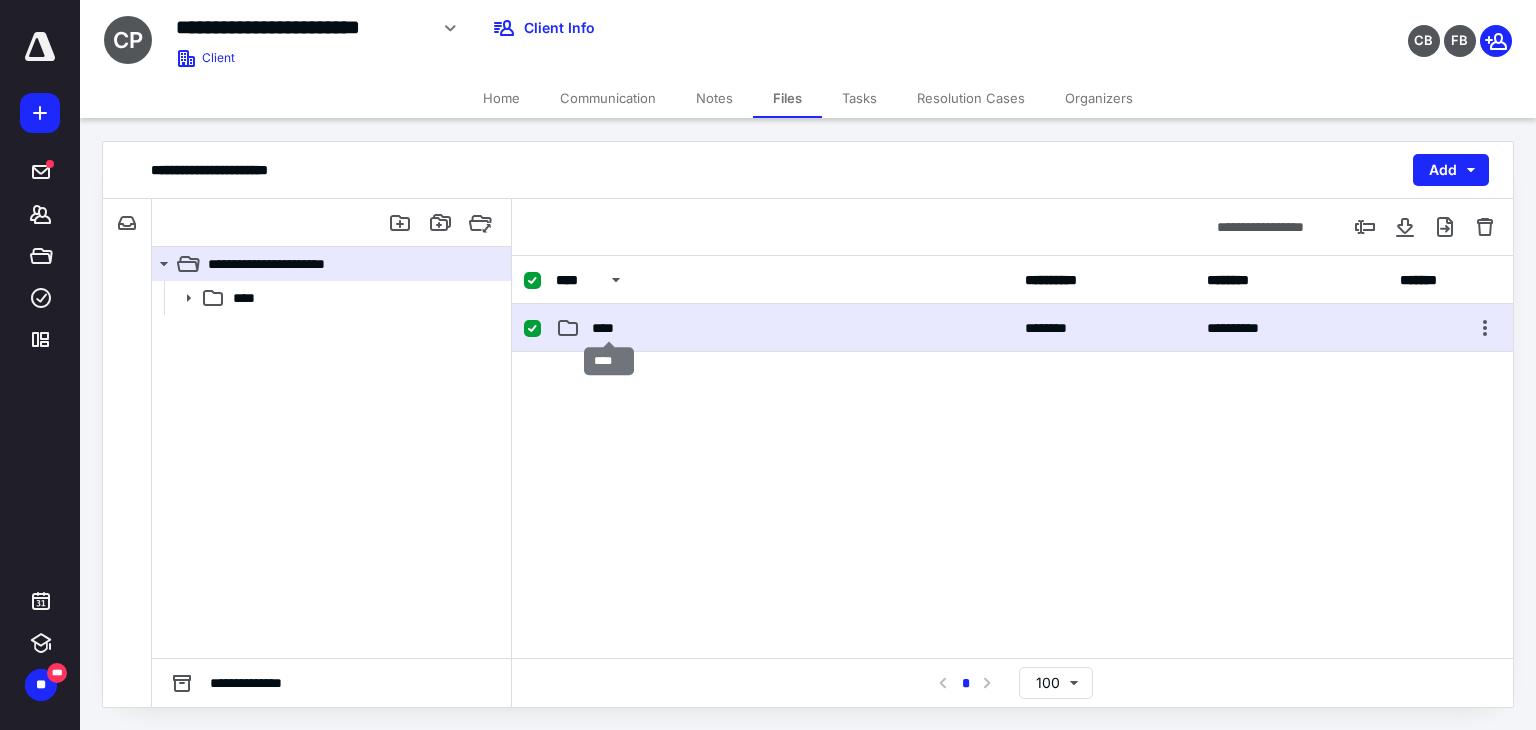 click on "****" at bounding box center [609, 328] 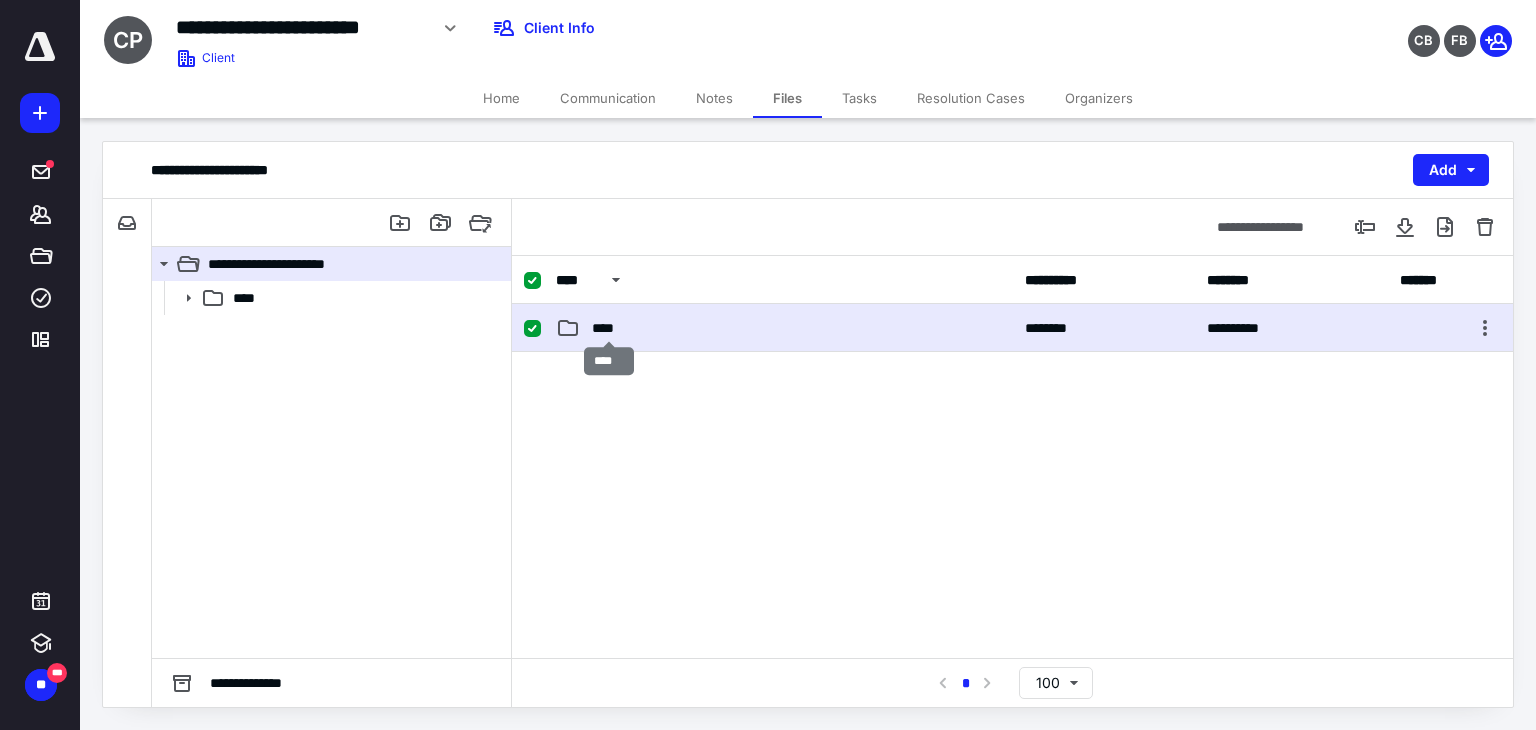 checkbox on "false" 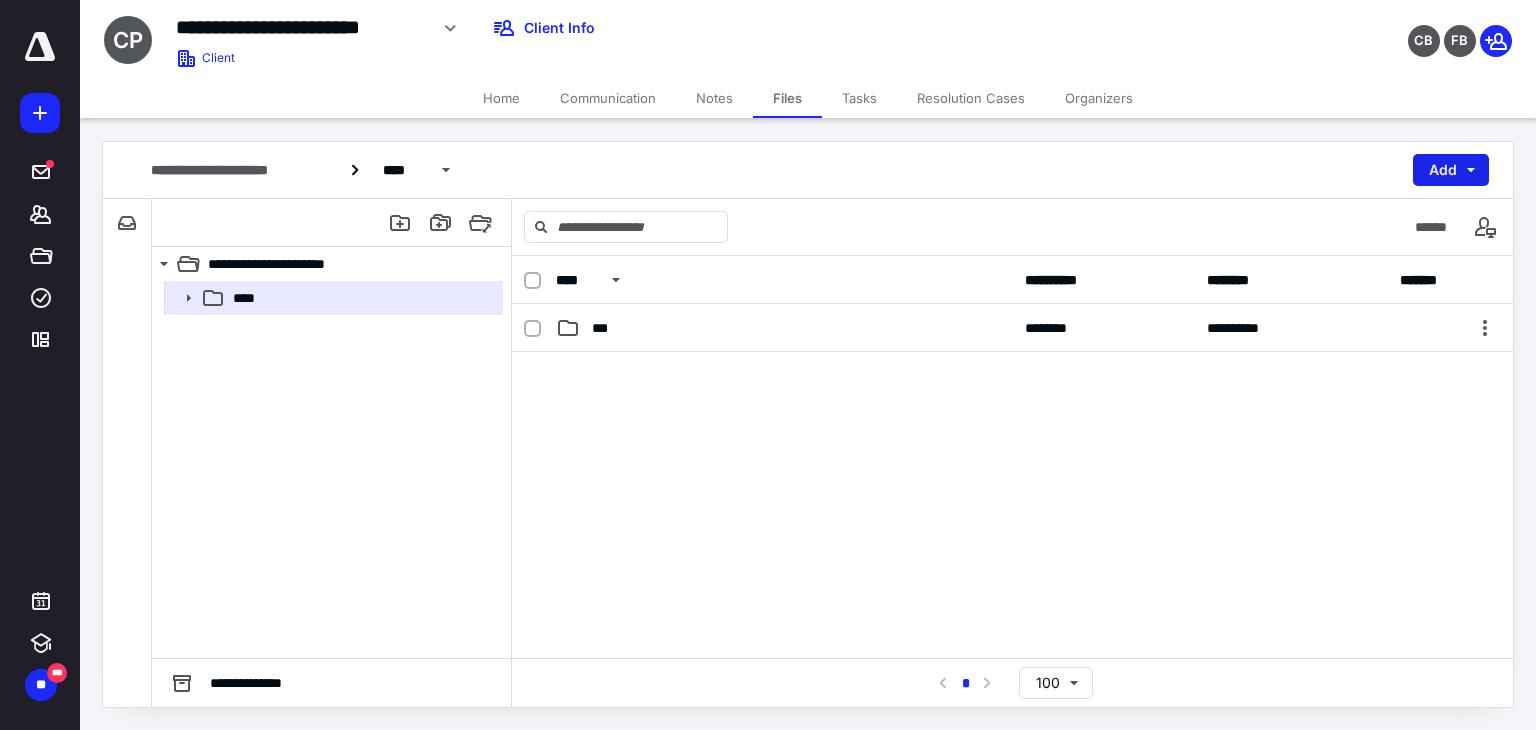 click on "Add" at bounding box center [1451, 170] 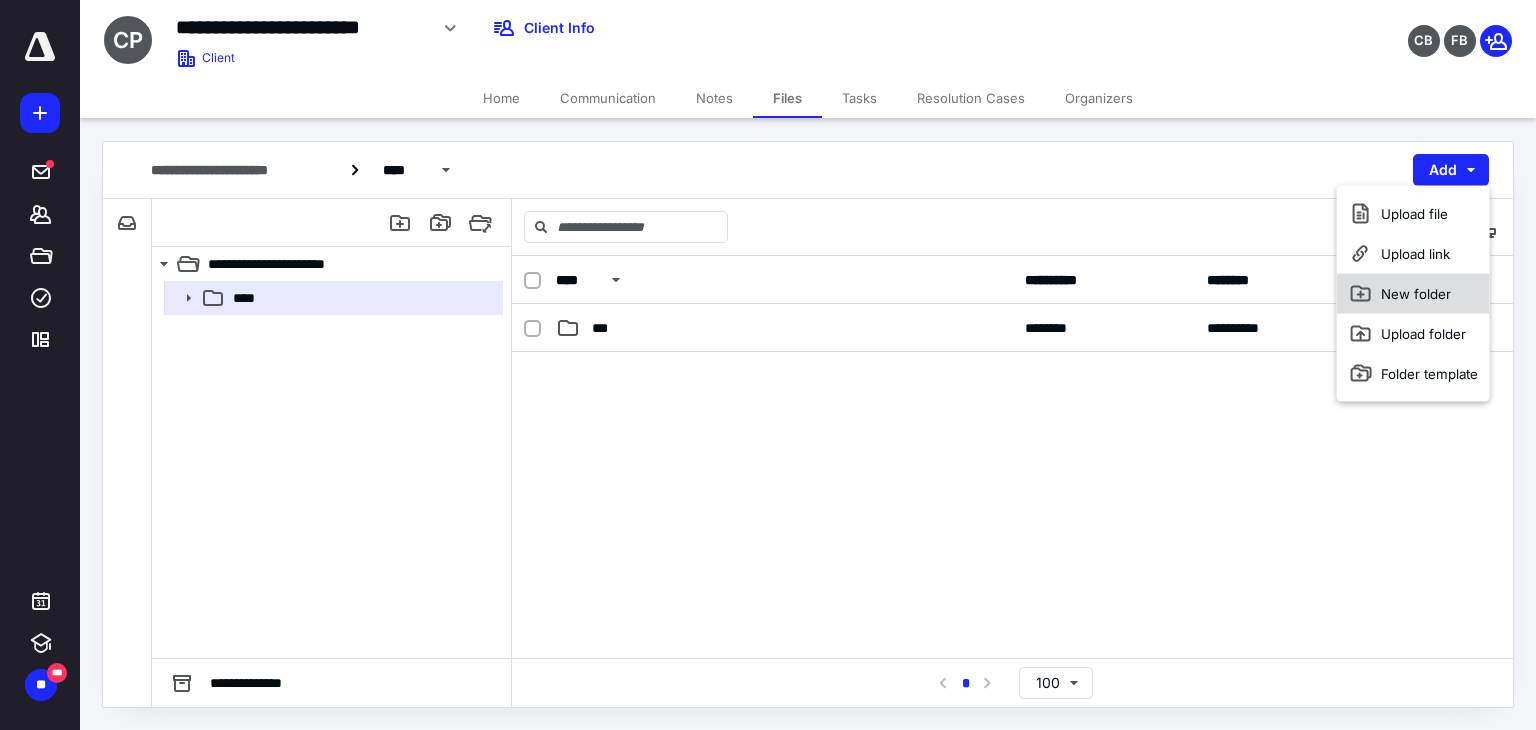 click on "New folder" at bounding box center (1413, 294) 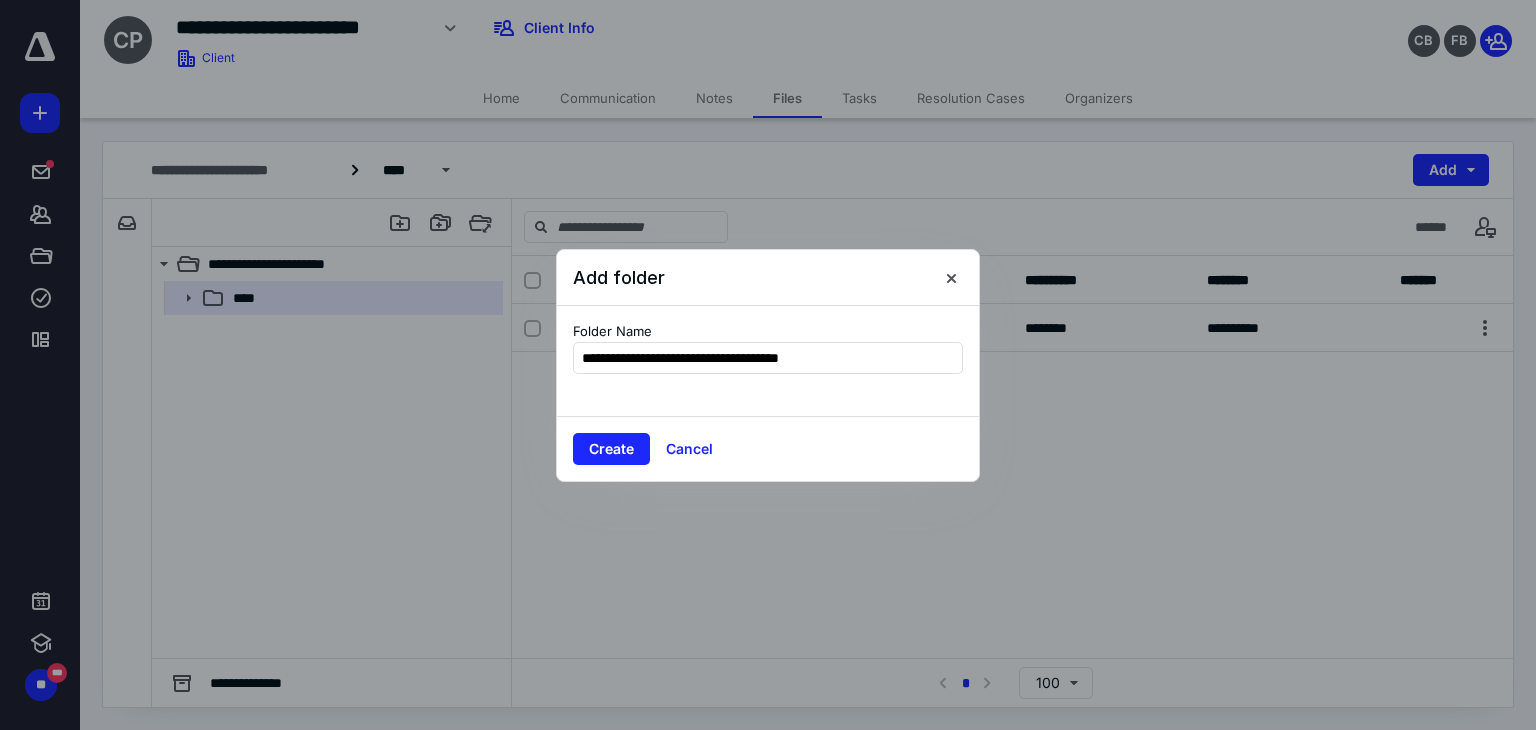 type on "**********" 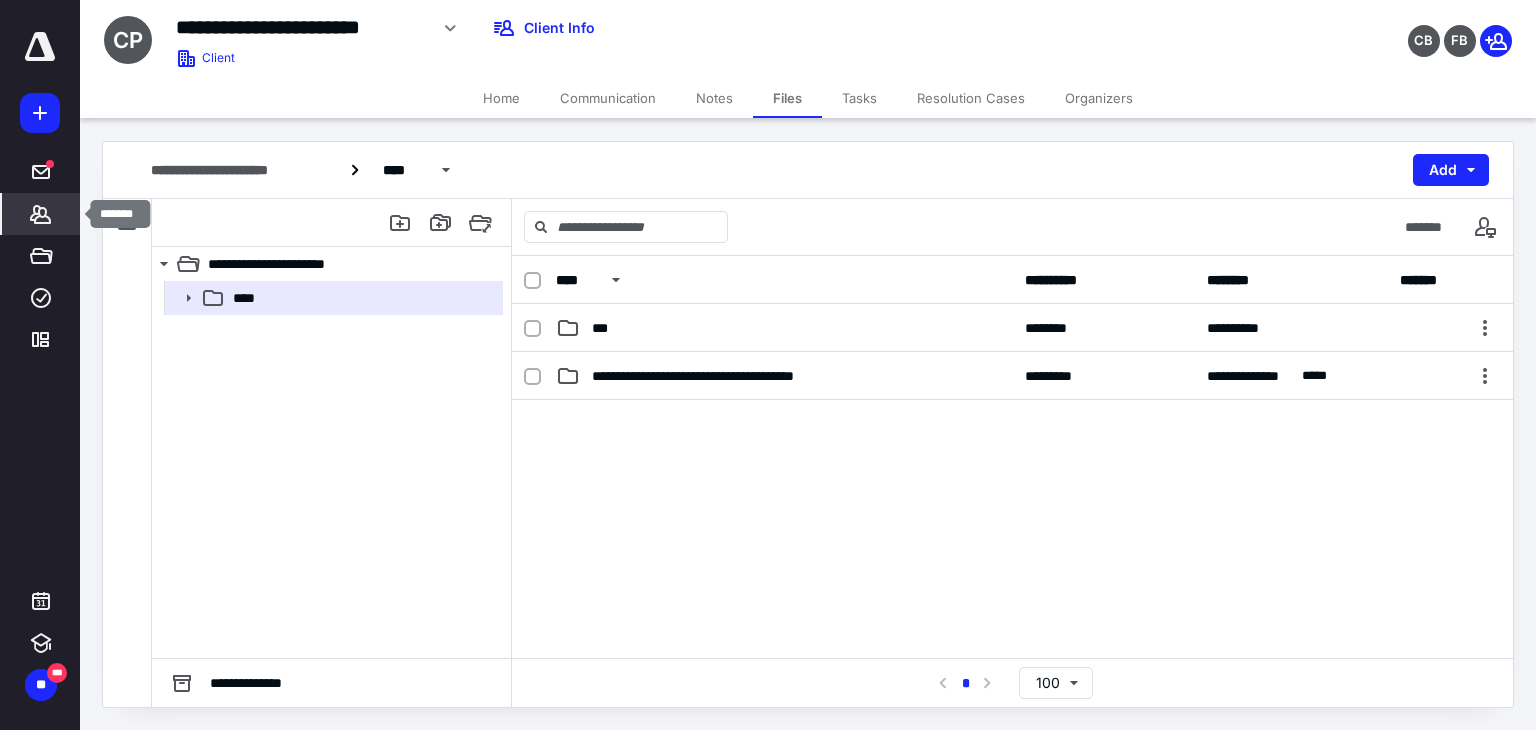 click on "*******" at bounding box center [41, 214] 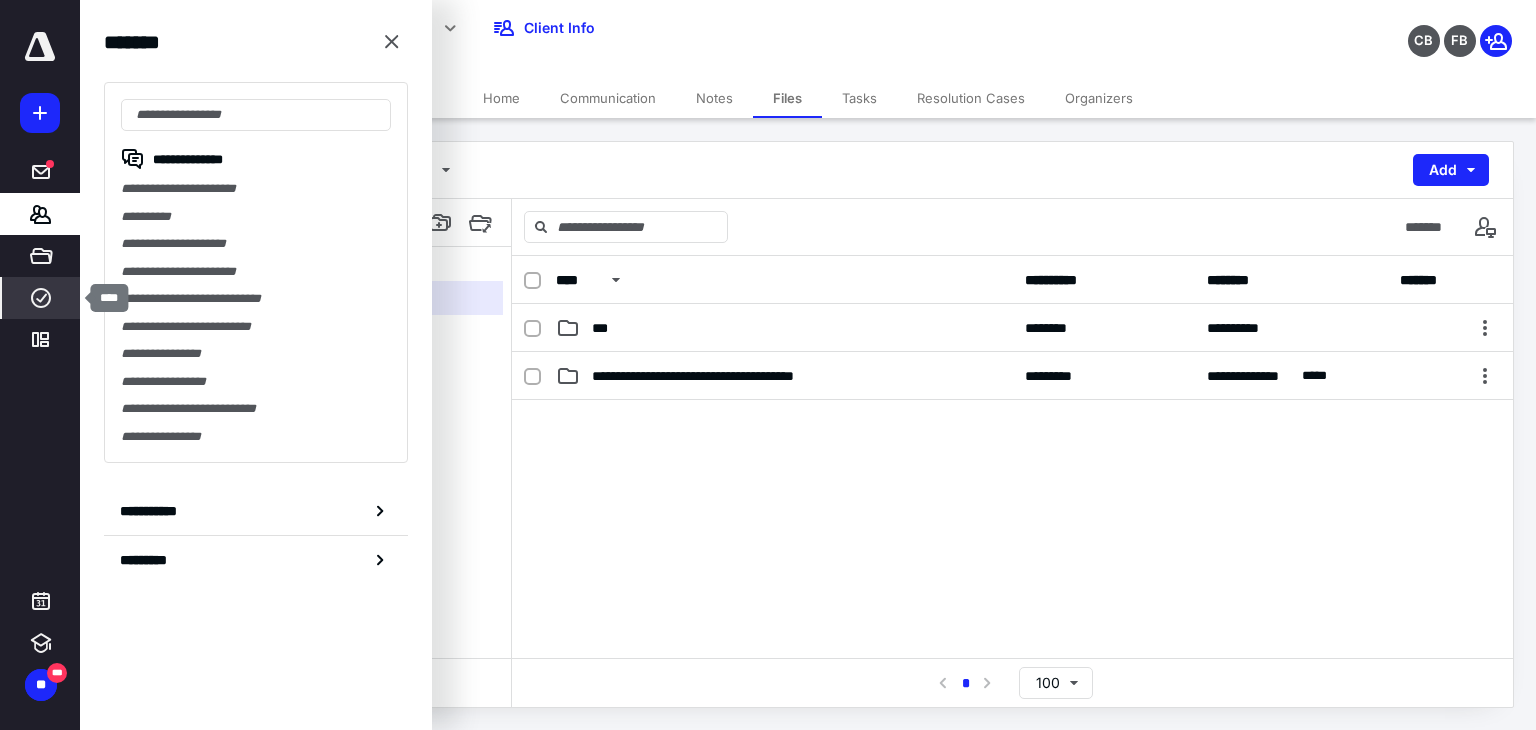 click 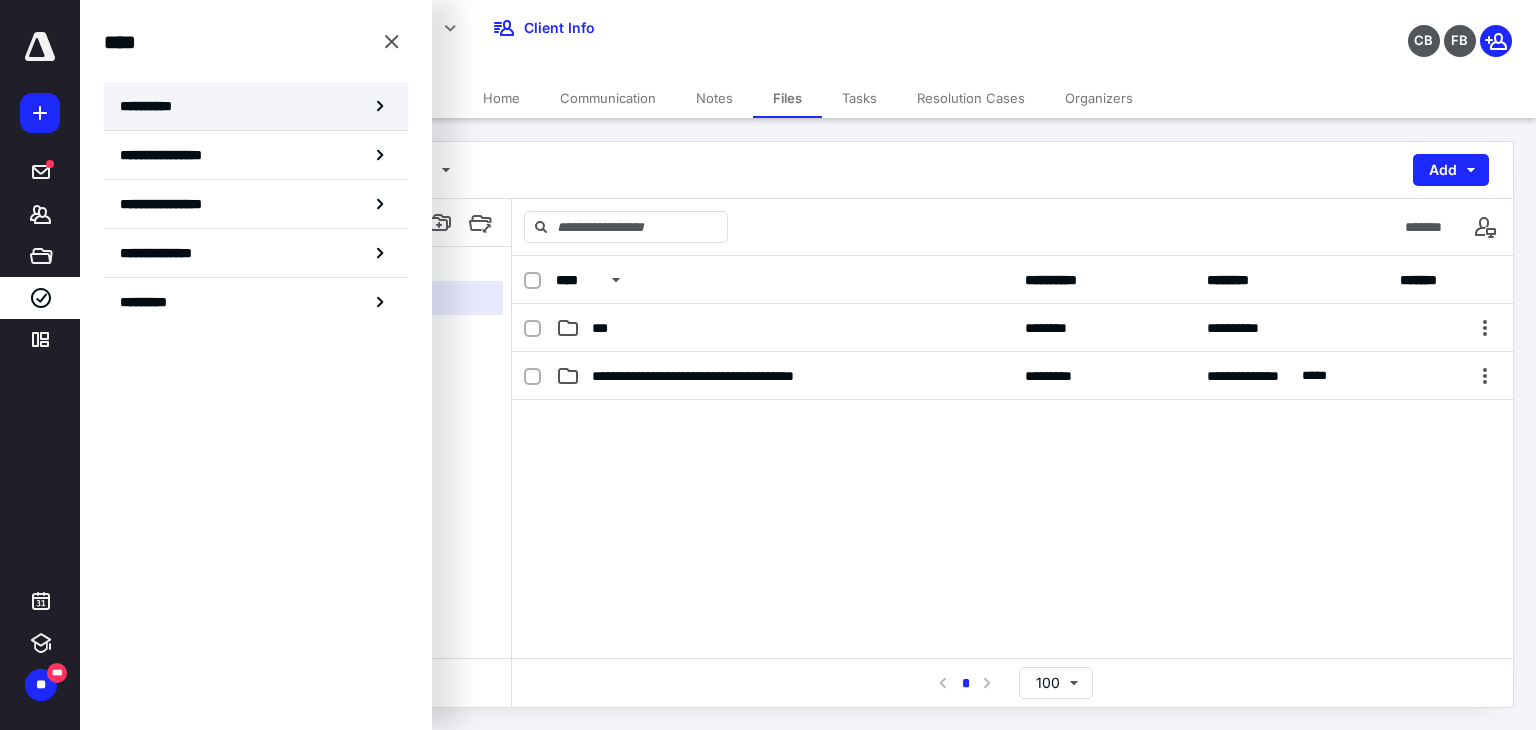 click on "**********" at bounding box center [153, 106] 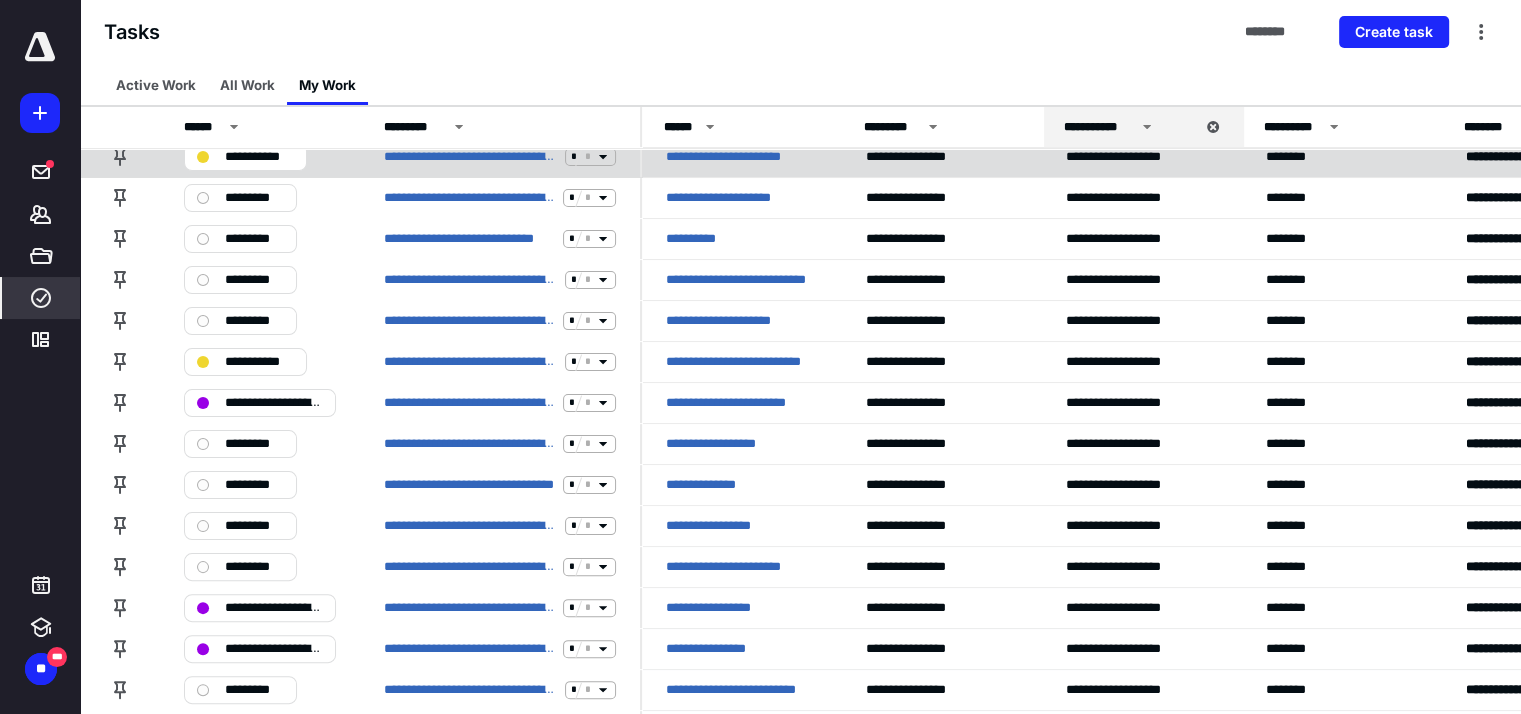 scroll, scrollTop: 400, scrollLeft: 0, axis: vertical 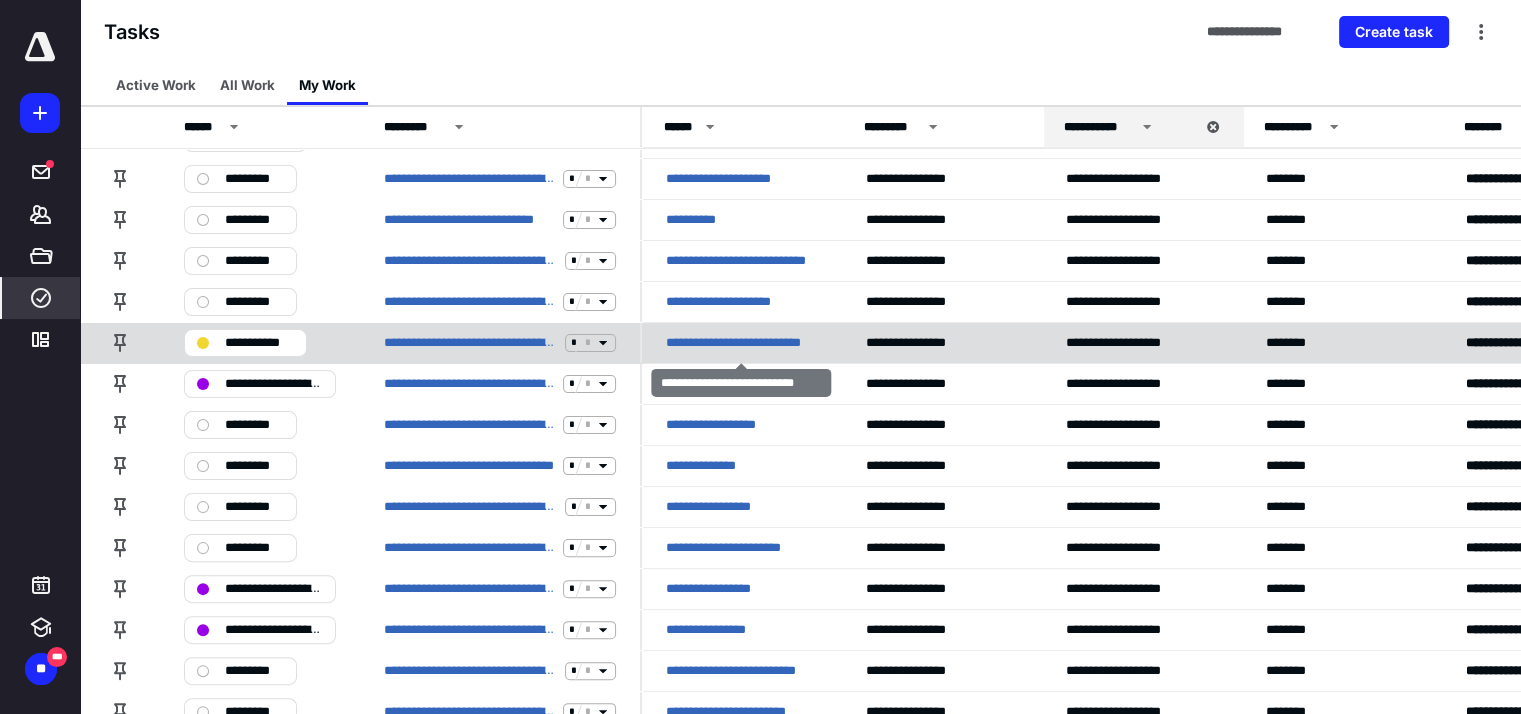 click on "**********" at bounding box center (742, 343) 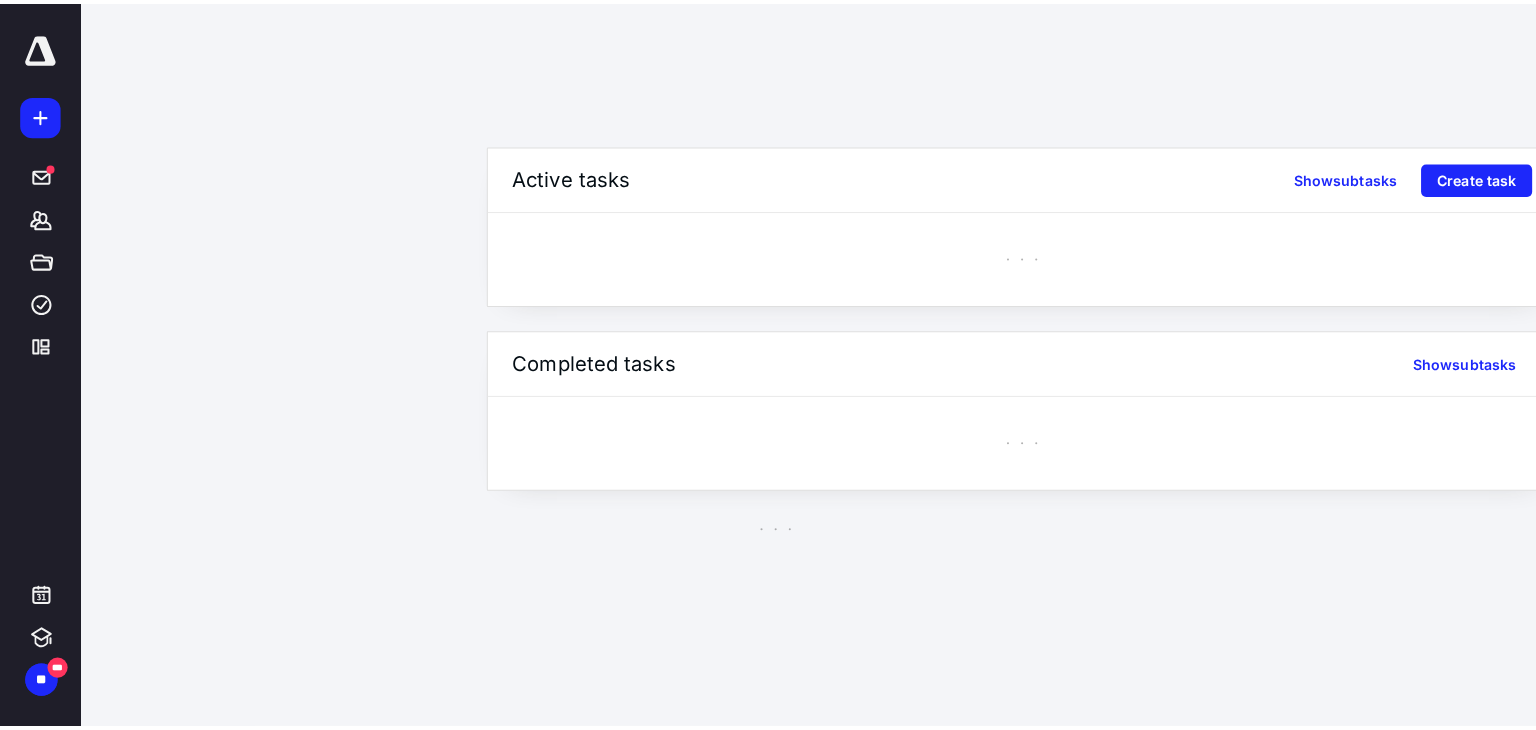 scroll, scrollTop: 0, scrollLeft: 0, axis: both 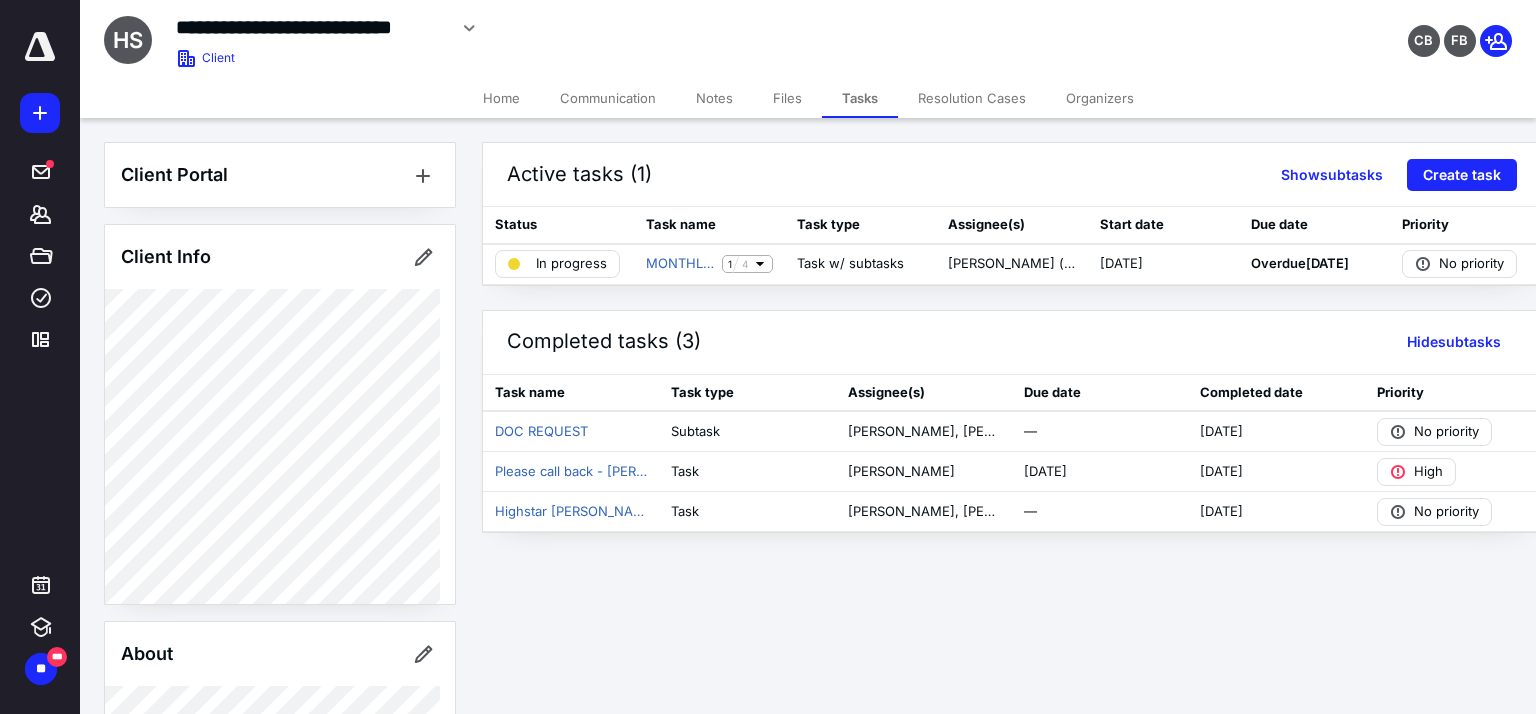 click on "Files" at bounding box center [787, 98] 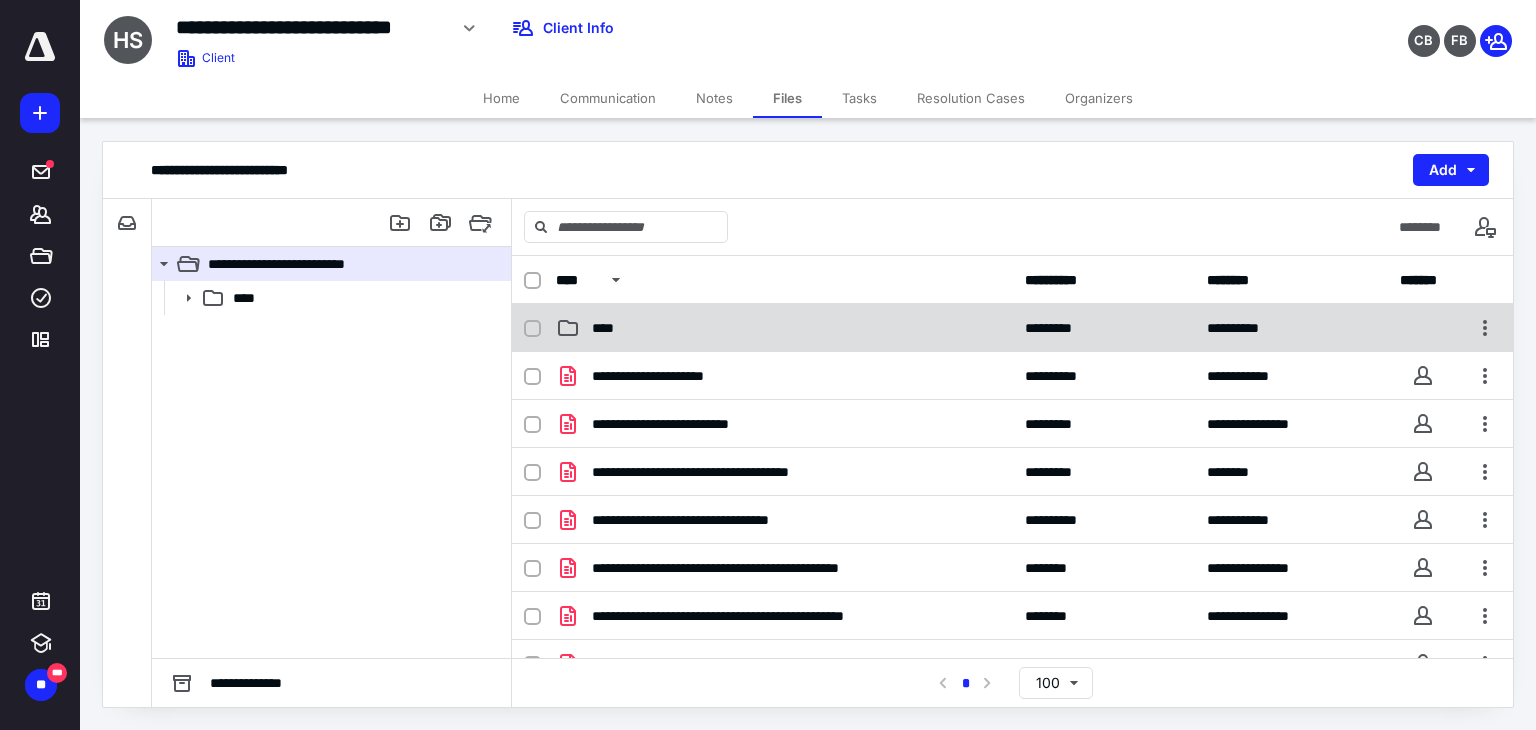 click on "****" at bounding box center [784, 328] 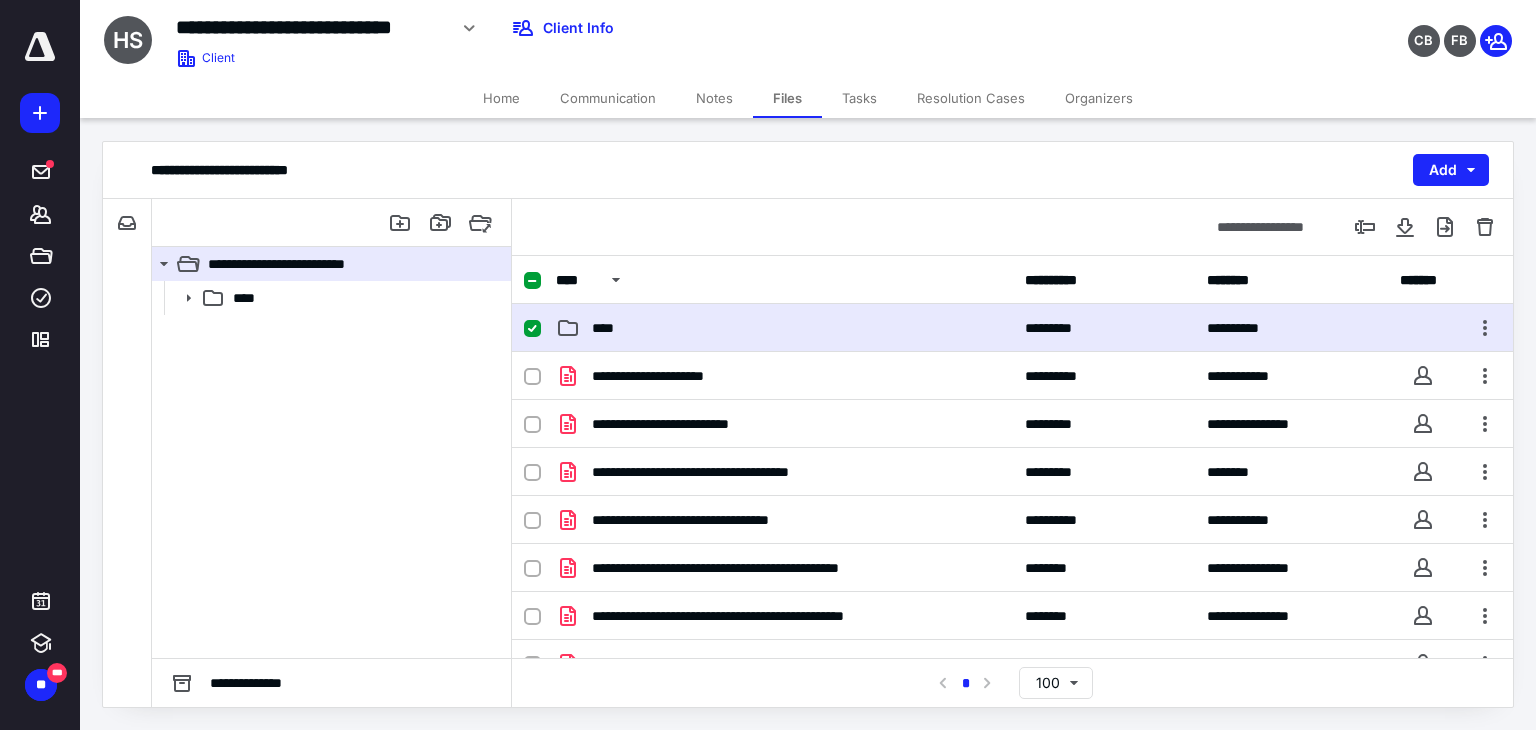 click on "****" at bounding box center (784, 328) 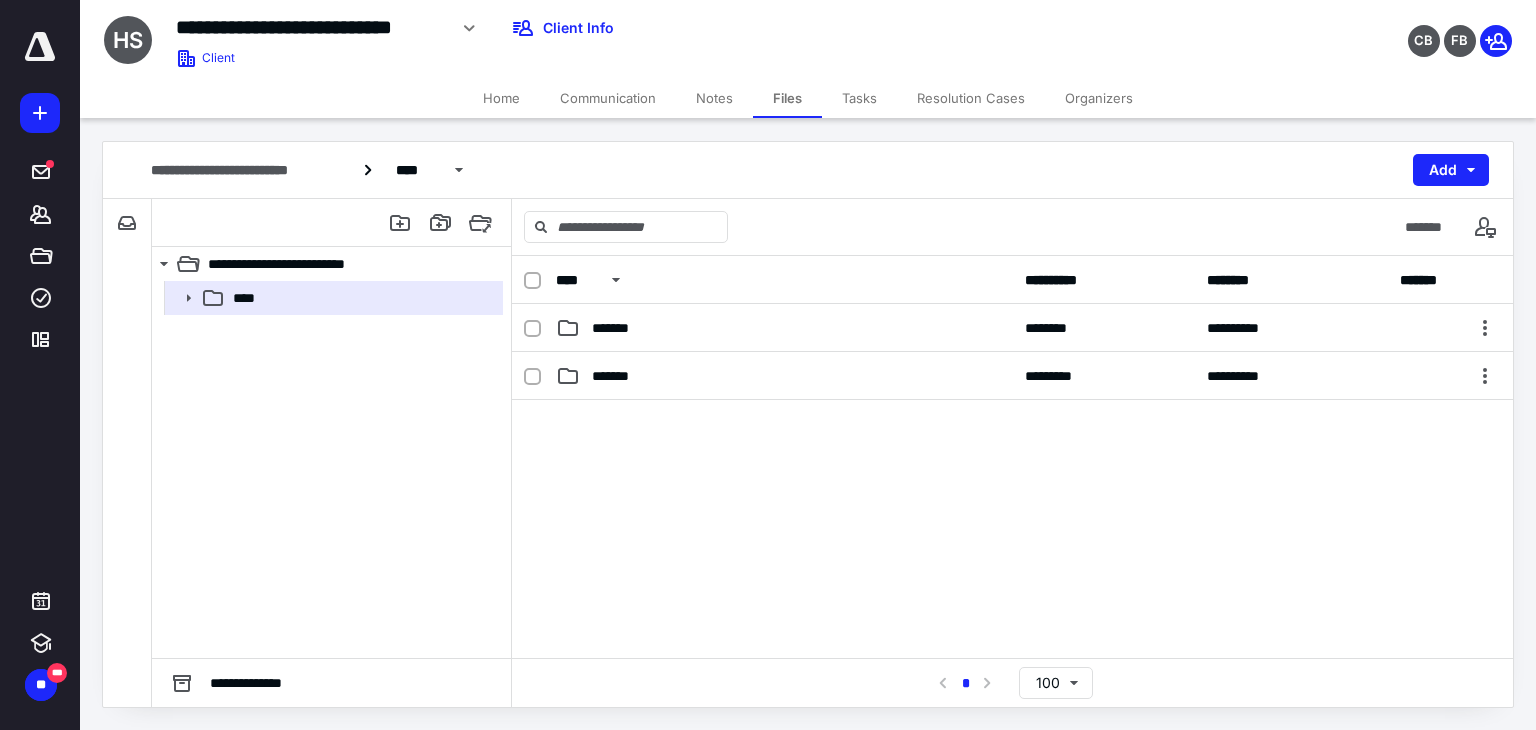 click on "*******" at bounding box center (784, 328) 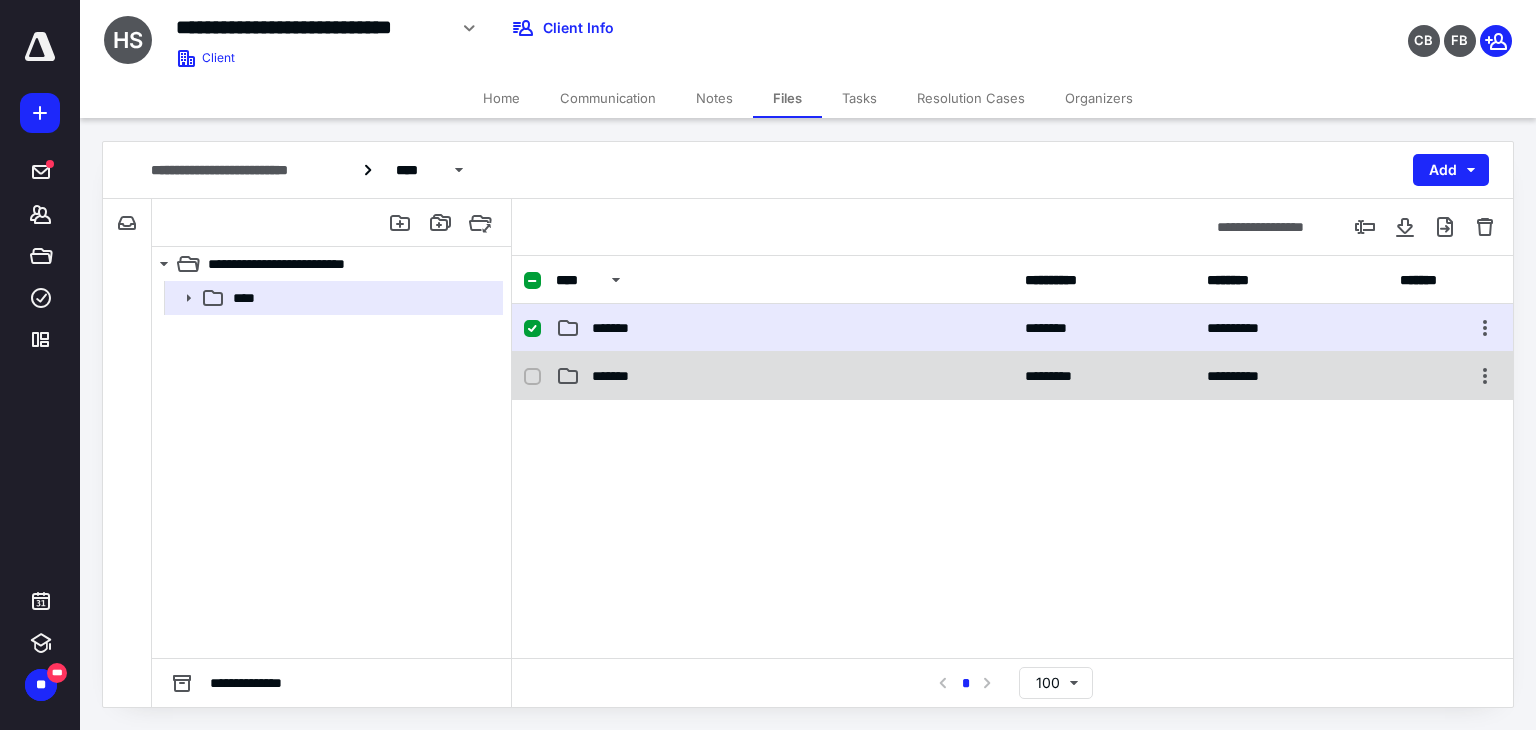 click on "*******" at bounding box center [784, 376] 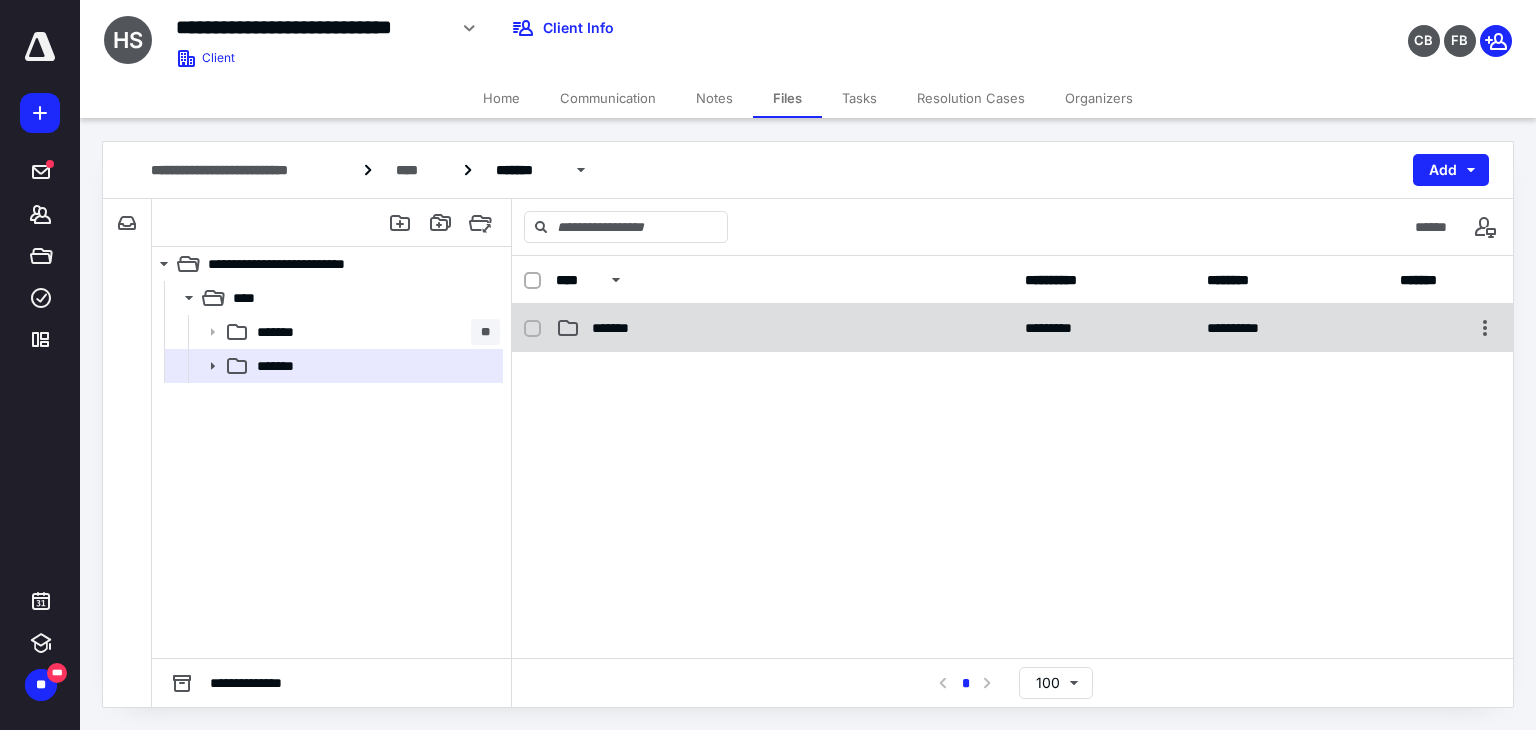 click on "*******" at bounding box center (784, 328) 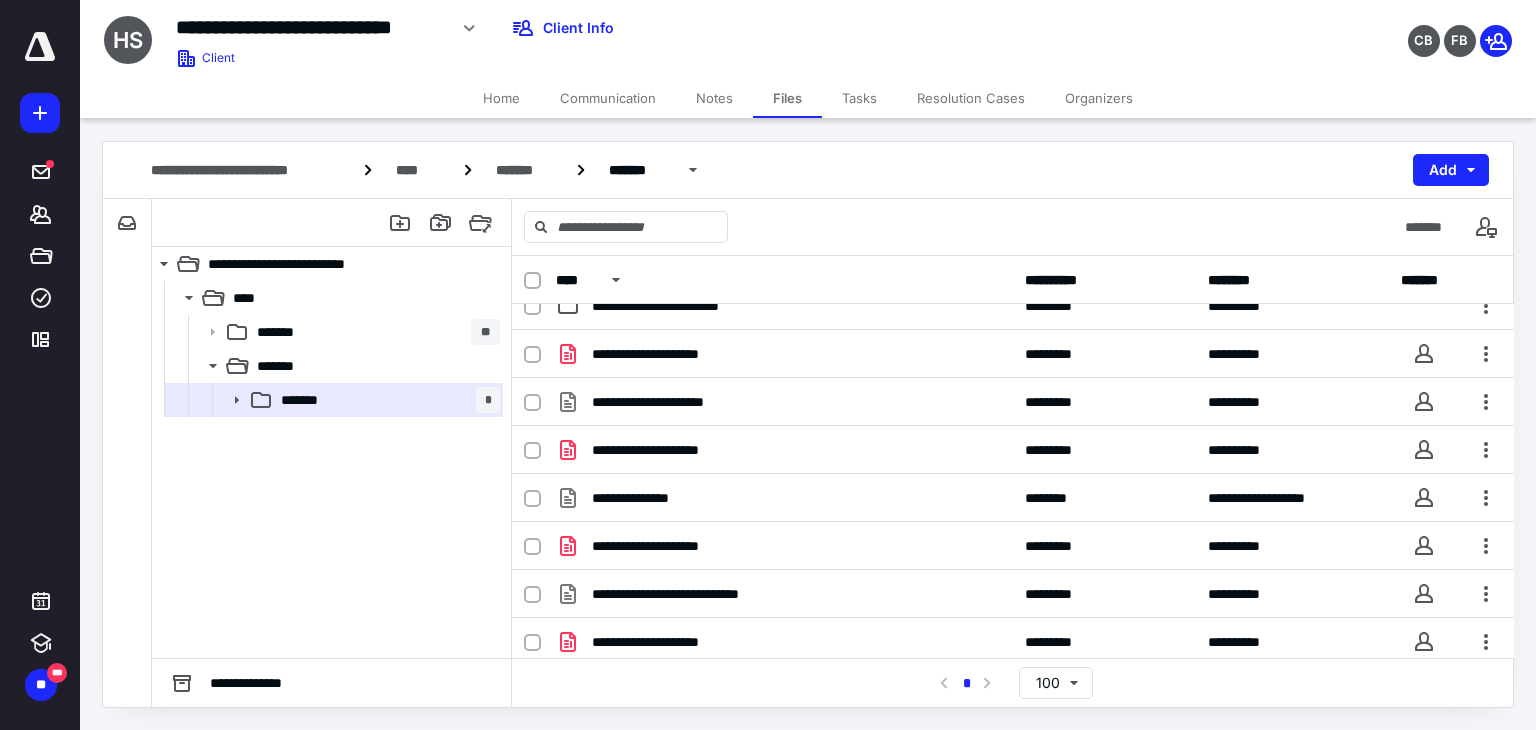 scroll, scrollTop: 0, scrollLeft: 0, axis: both 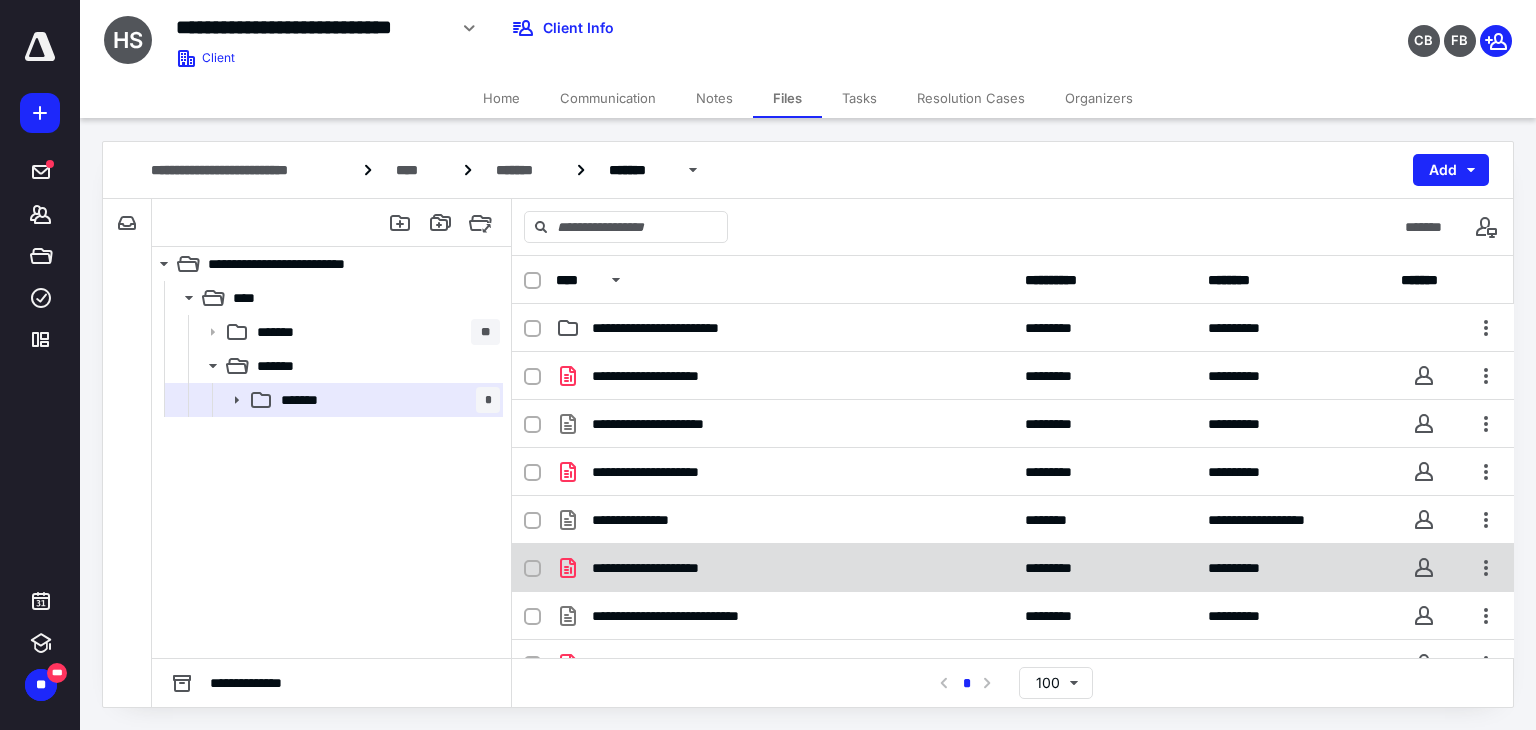 click on "**********" at bounding box center (668, 568) 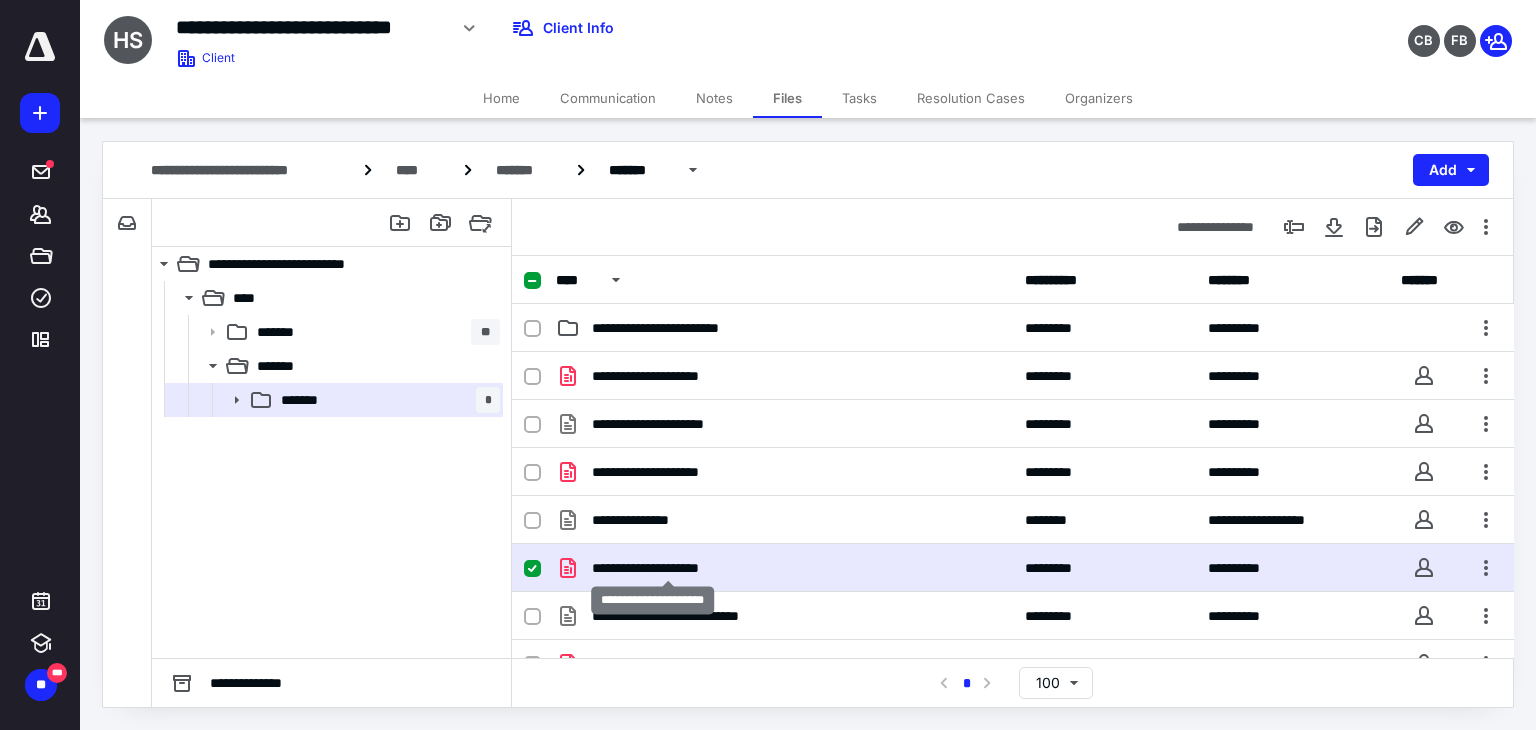 click on "**********" at bounding box center (668, 568) 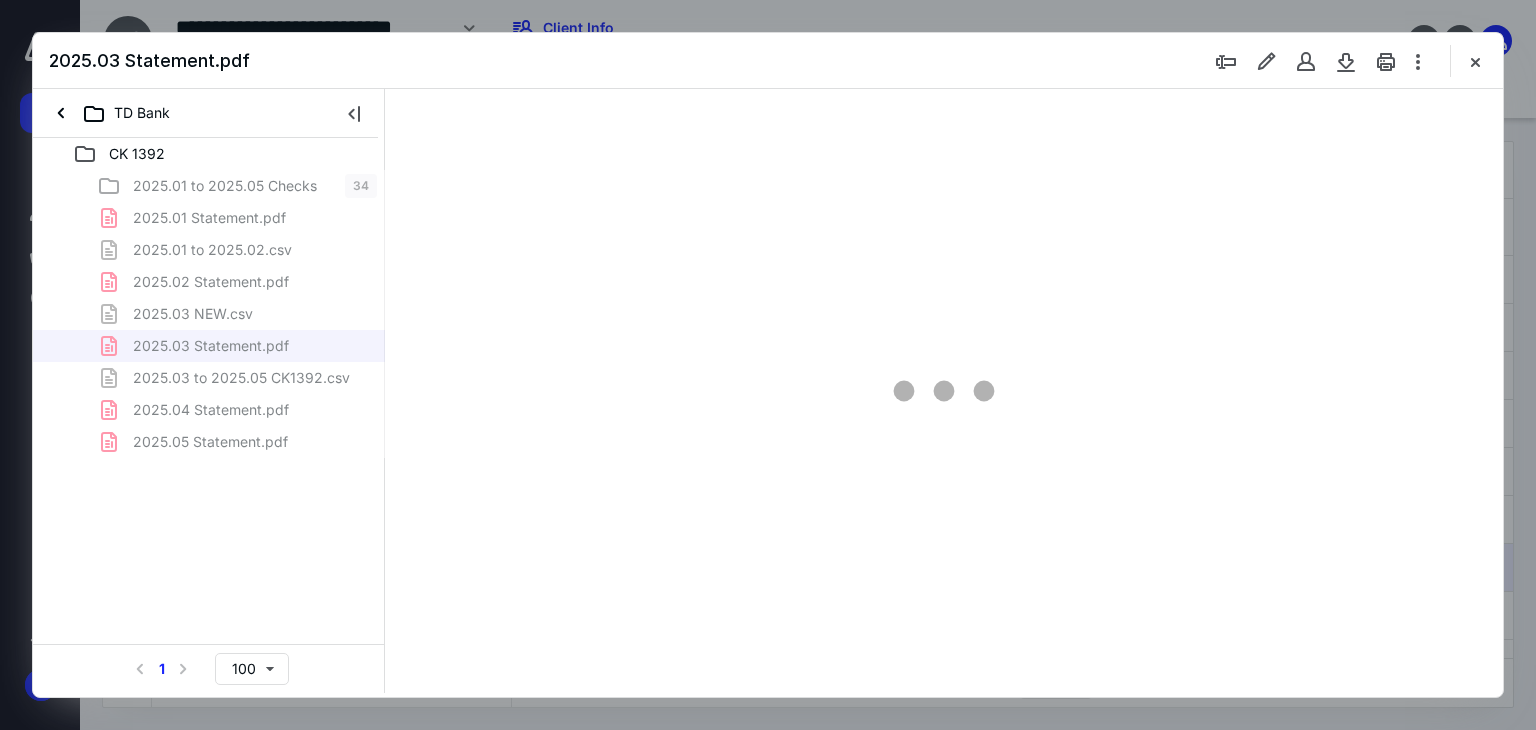 scroll, scrollTop: 0, scrollLeft: 0, axis: both 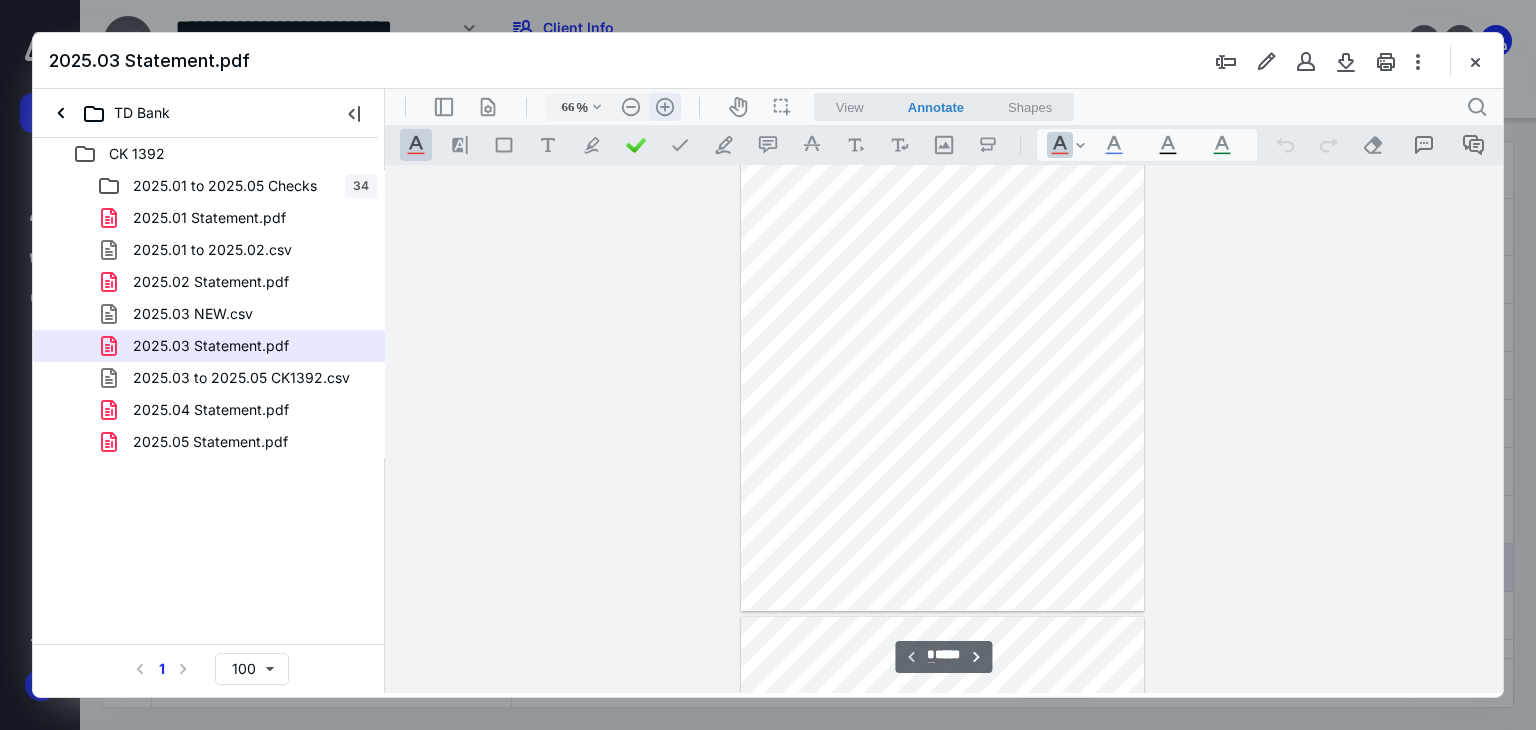 click on ".cls-1{fill:#abb0c4;} icon - header - zoom - in - line" at bounding box center (665, 107) 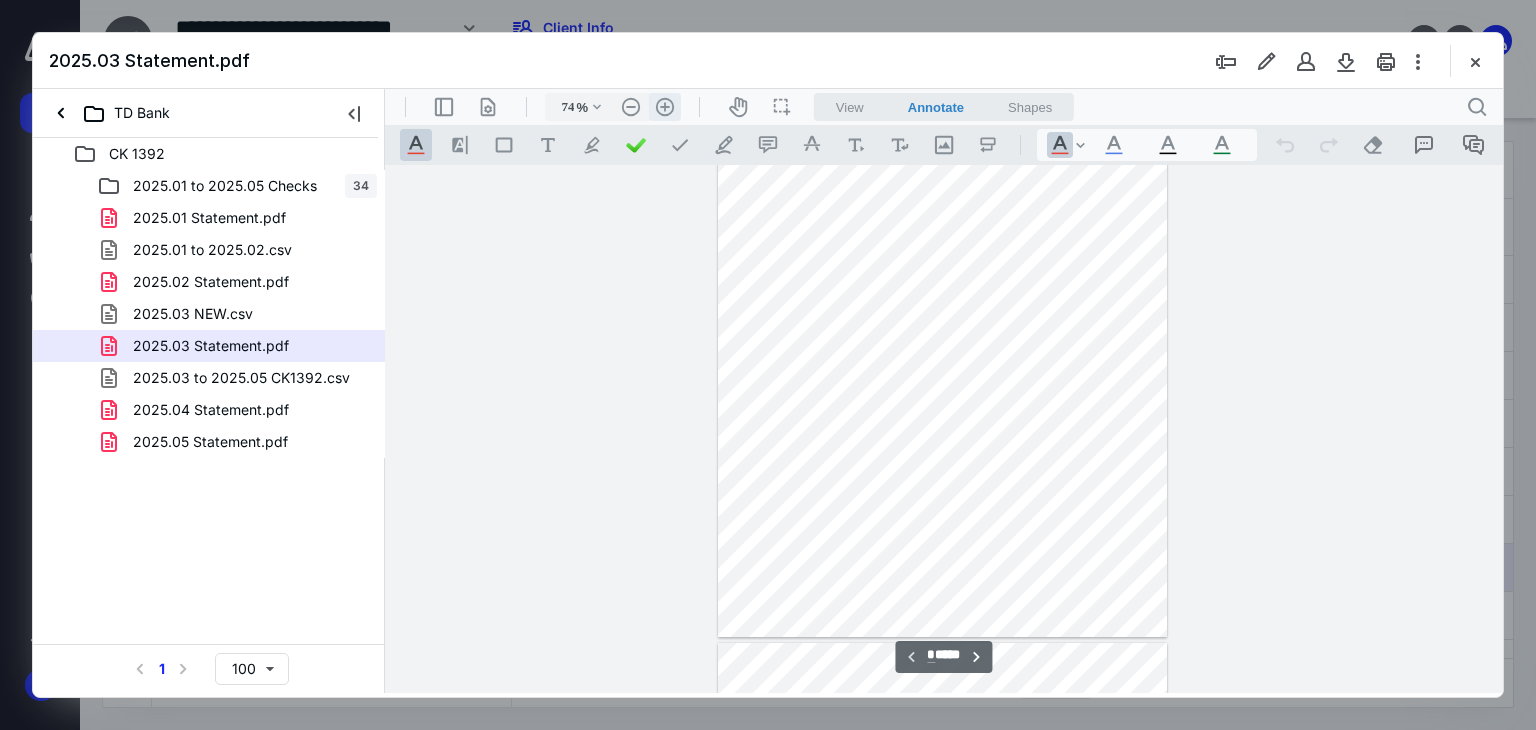 click on ".cls-1{fill:#abb0c4;} icon - header - zoom - in - line" at bounding box center (665, 107) 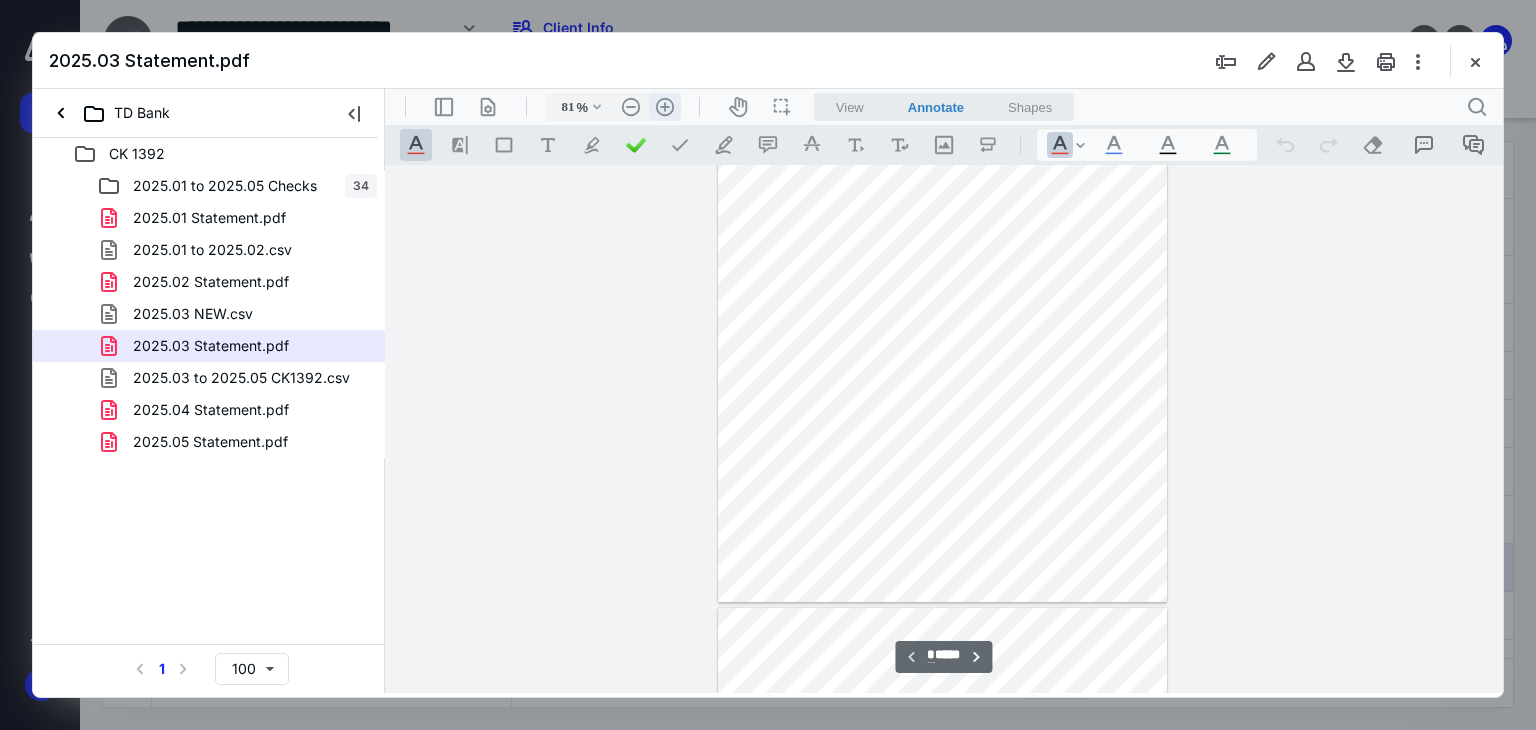 click on ".cls-1{fill:#abb0c4;} icon - header - zoom - in - line" at bounding box center (665, 107) 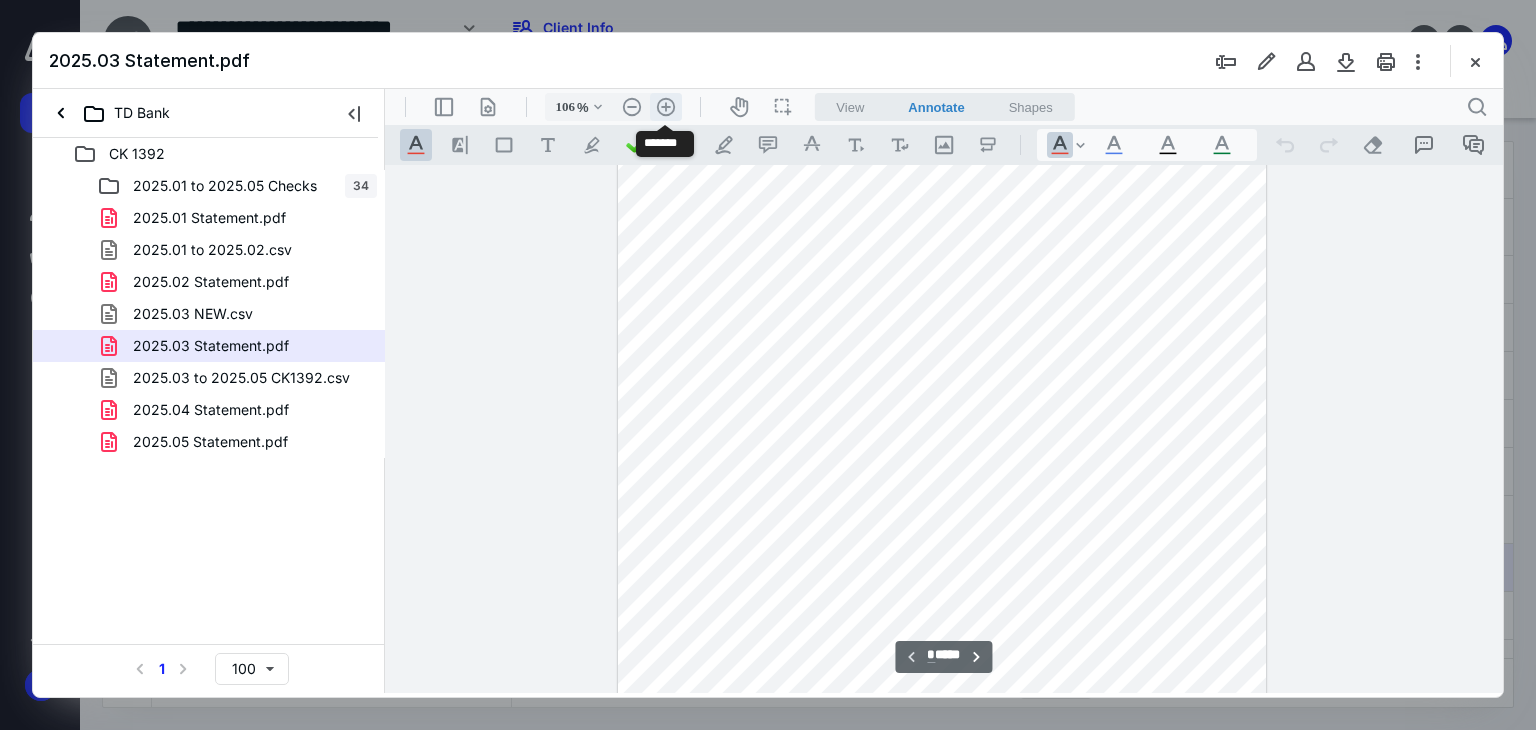 click on ".cls-1{fill:#abb0c4;} icon - header - zoom - in - line" at bounding box center (666, 107) 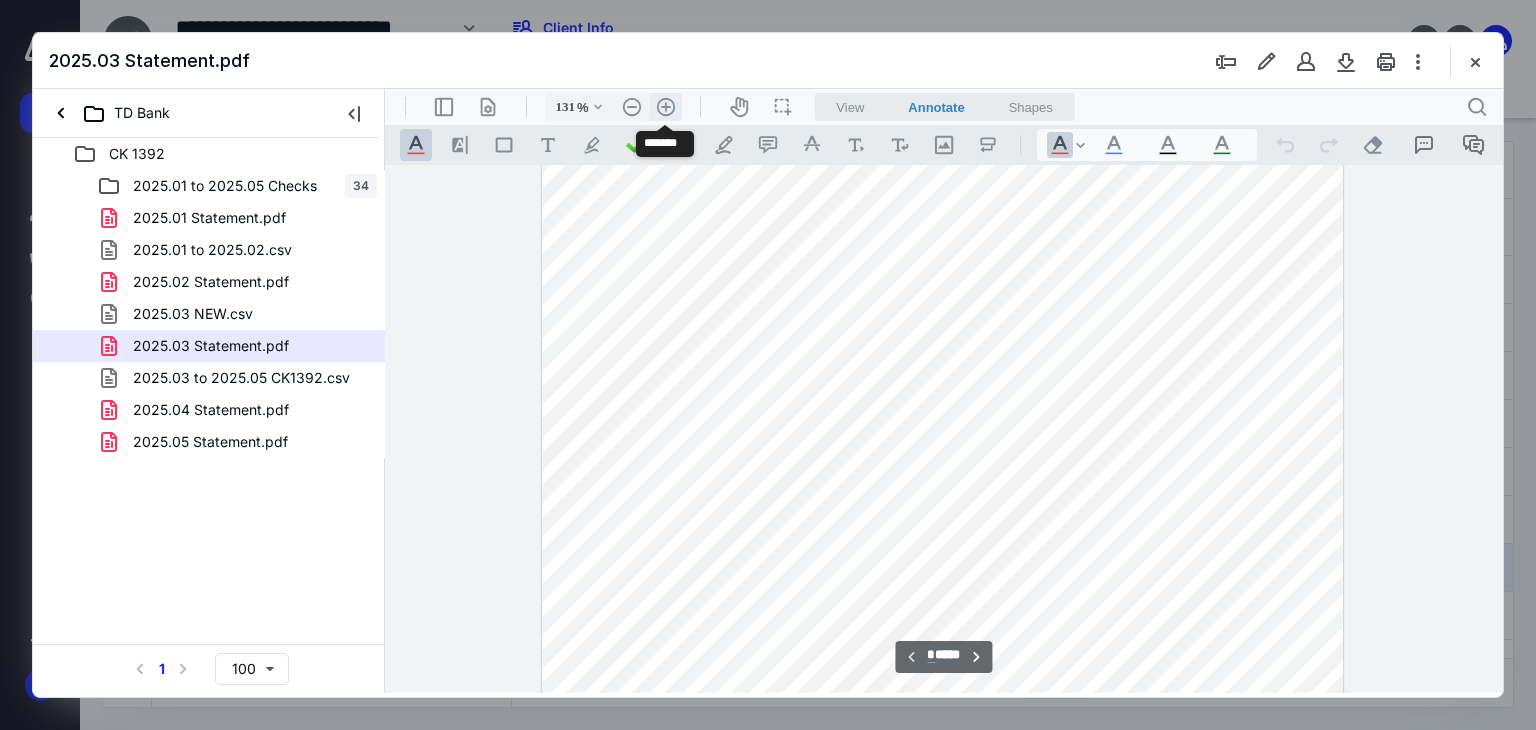 click on ".cls-1{fill:#abb0c4;} icon - header - zoom - in - line" at bounding box center [666, 107] 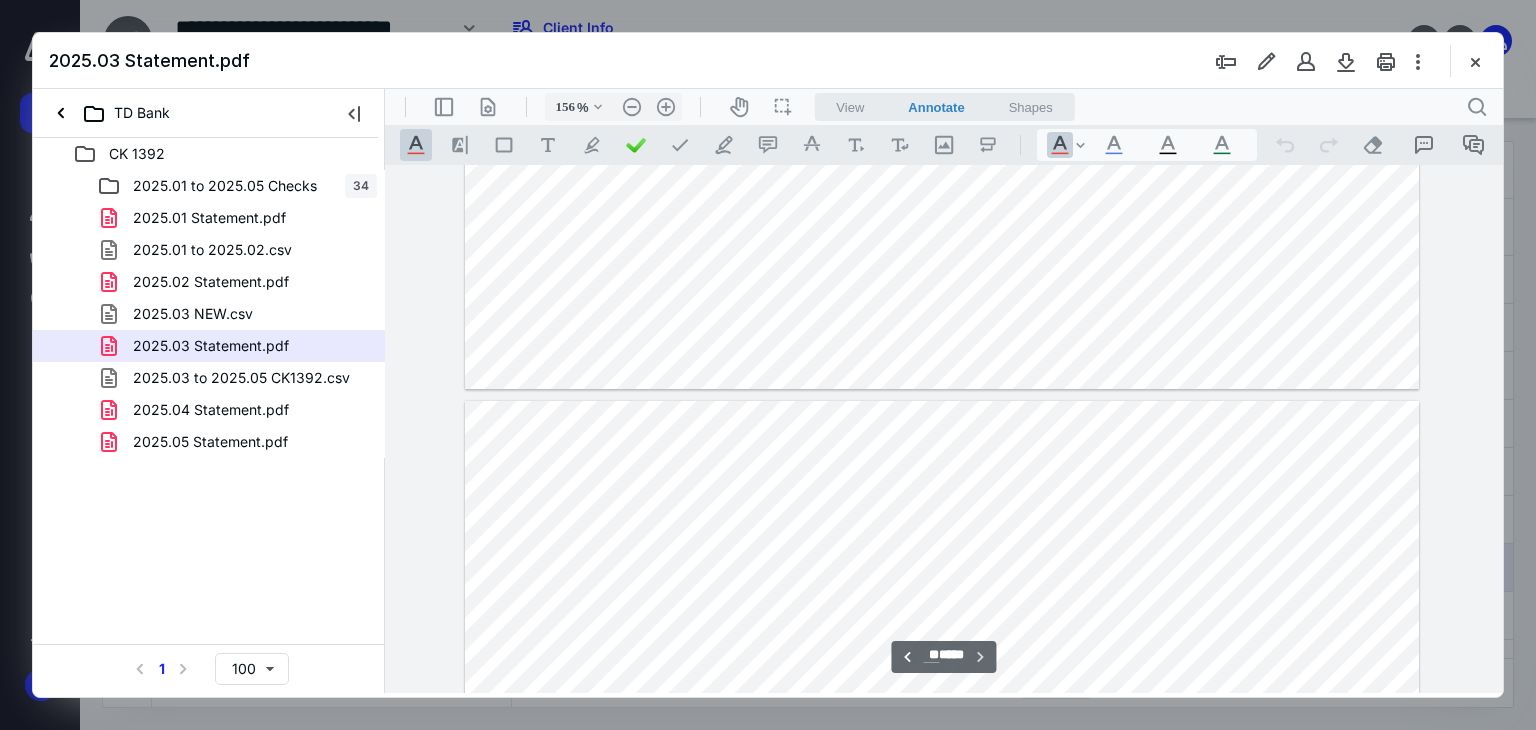 type on "*" 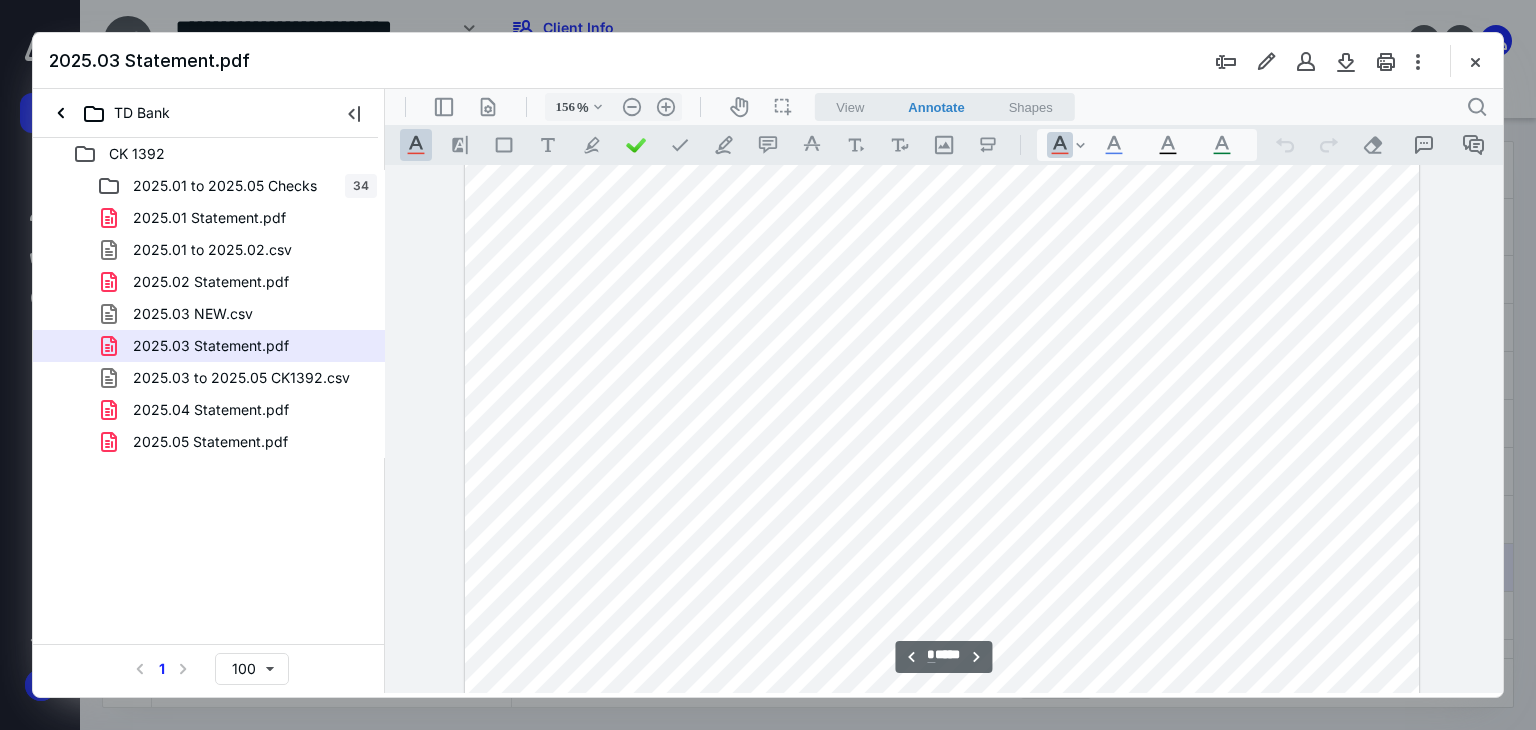 scroll, scrollTop: 10393, scrollLeft: 0, axis: vertical 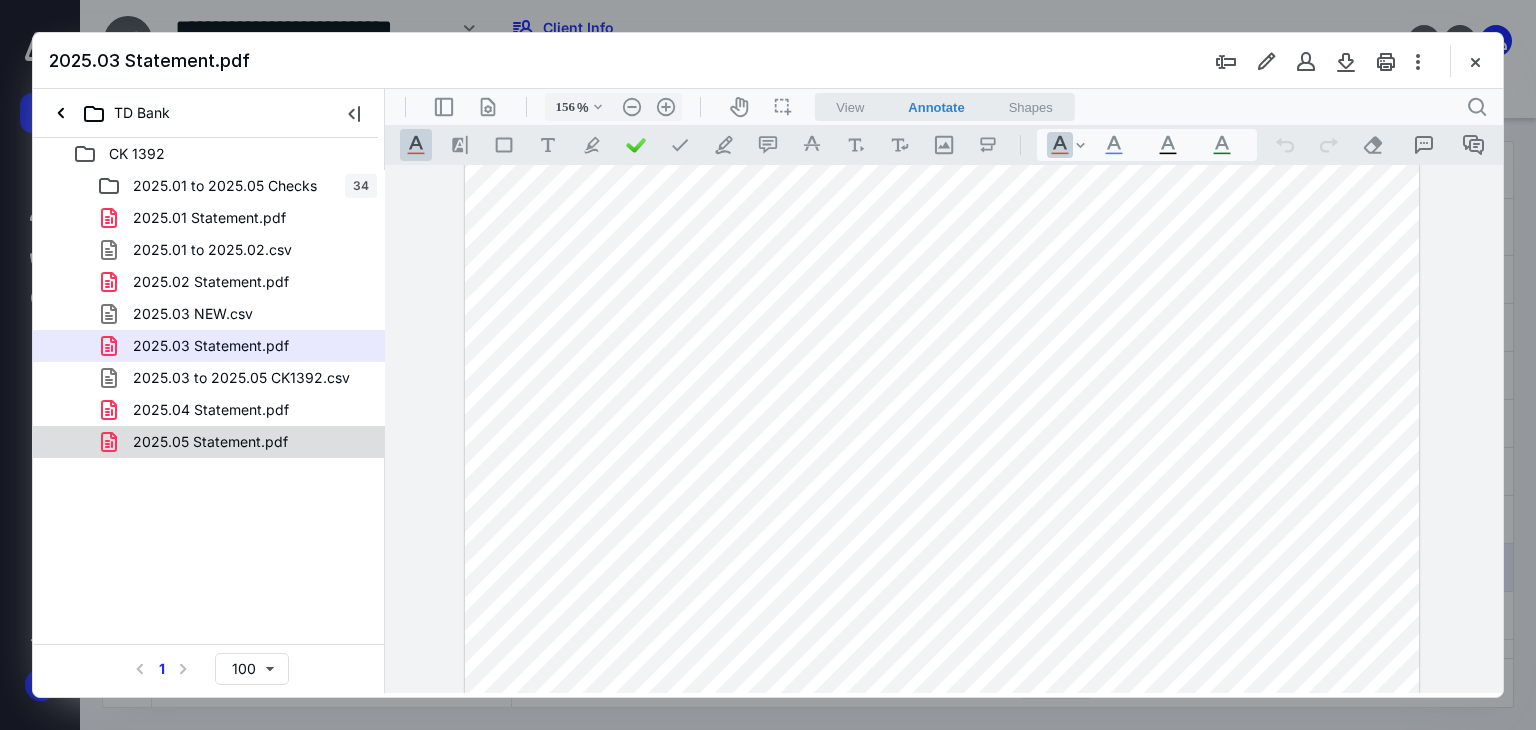 click on "2025.05 Statement.pdf" at bounding box center [210, 442] 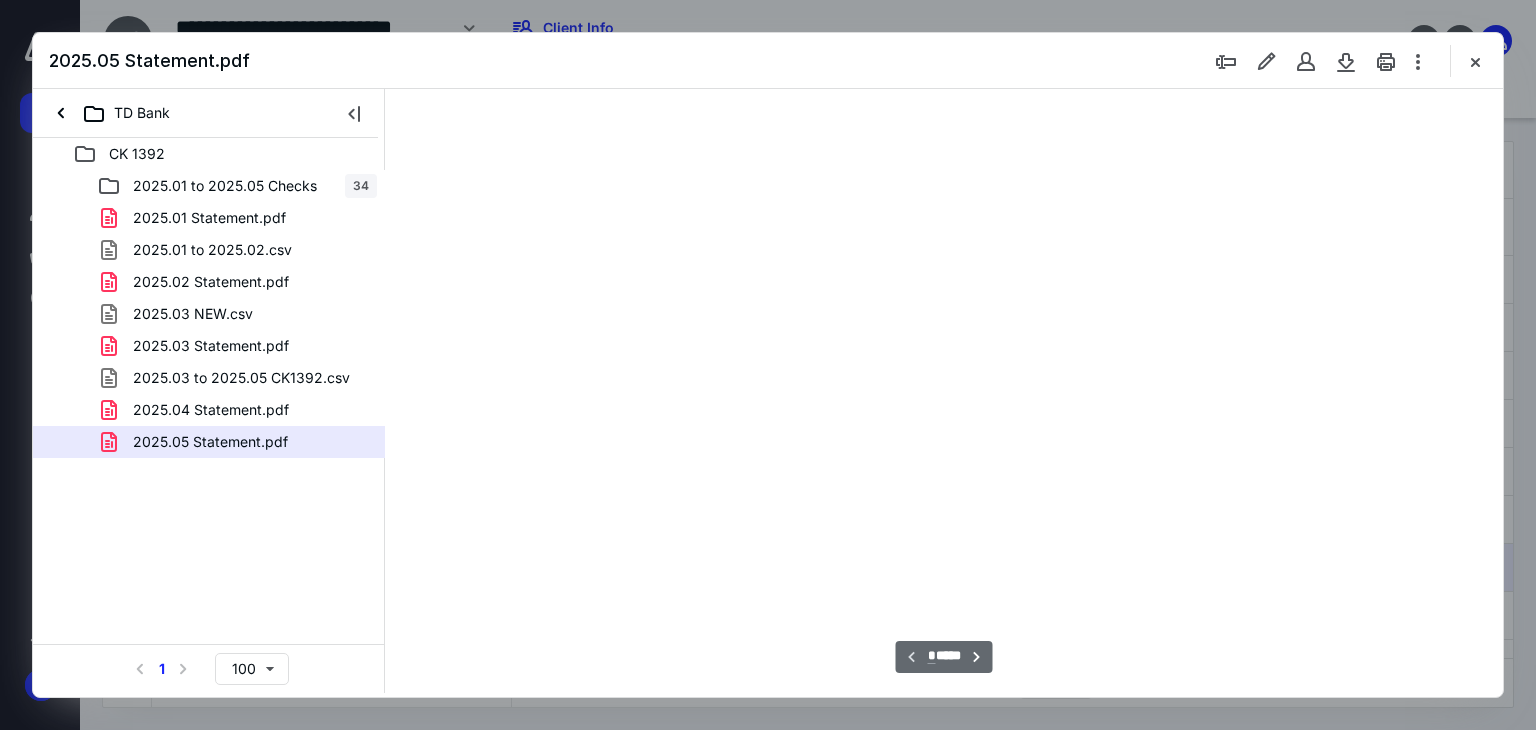 scroll, scrollTop: 79, scrollLeft: 0, axis: vertical 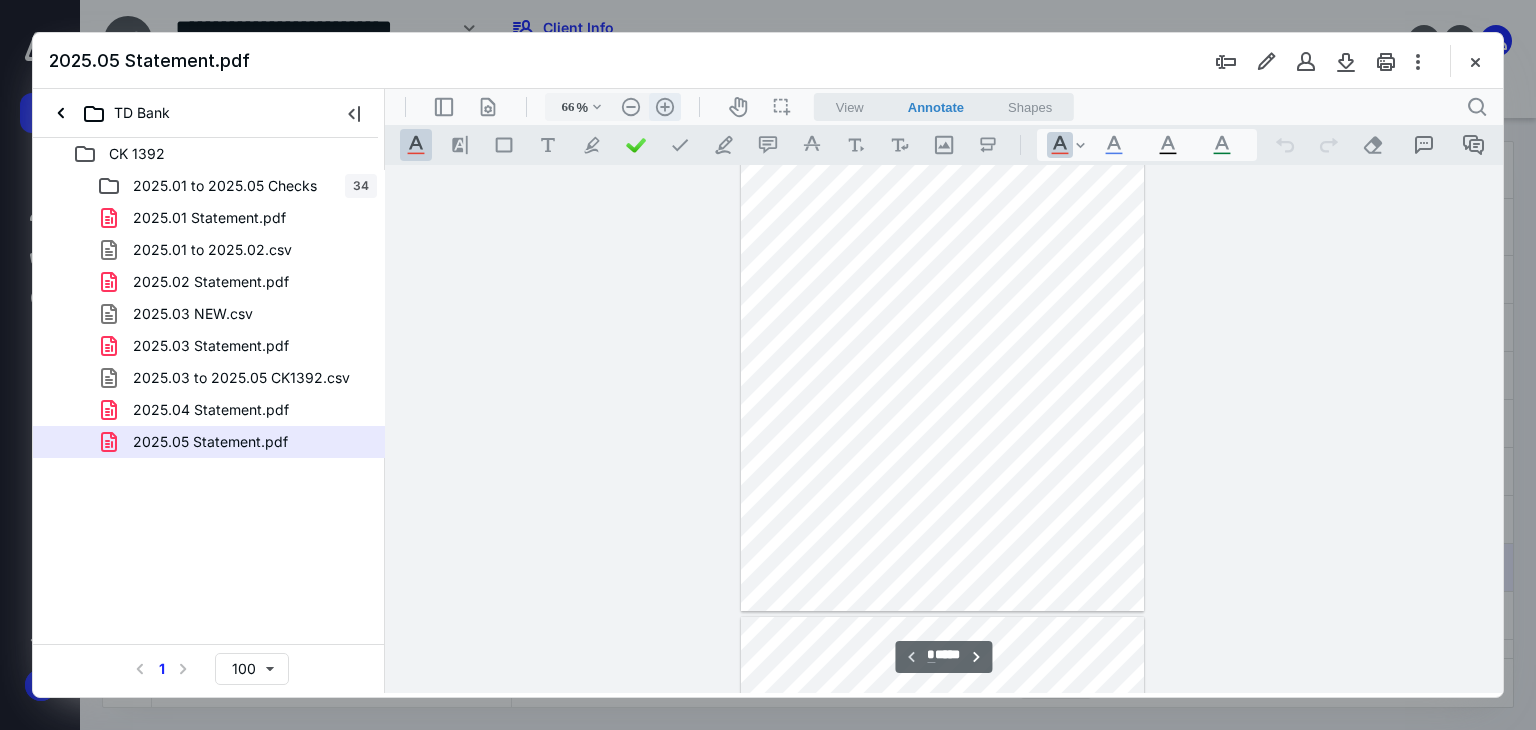 click on ".cls-1{fill:#abb0c4;} icon - header - zoom - in - line" at bounding box center [665, 107] 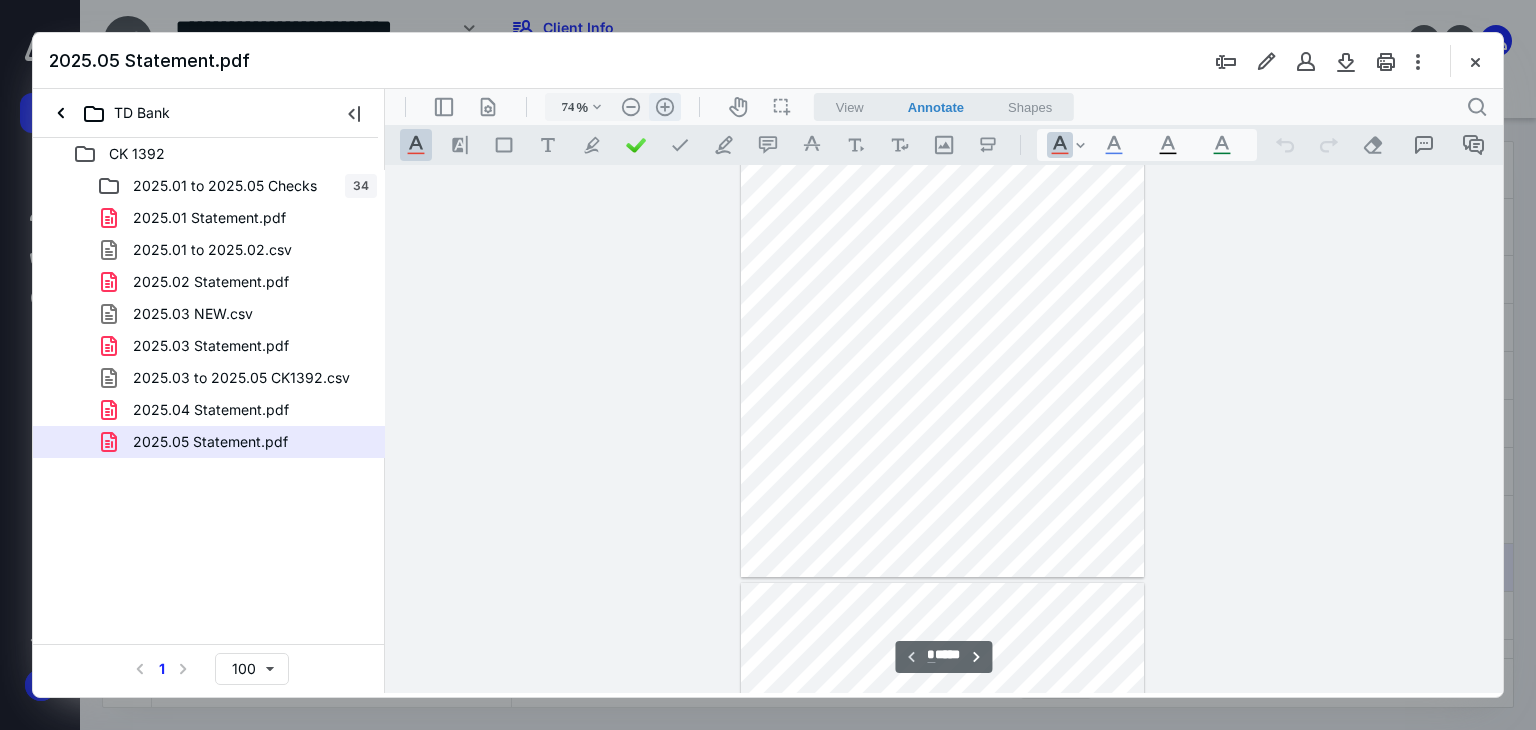 click on ".cls-1{fill:#abb0c4;} icon - header - zoom - in - line" at bounding box center (665, 107) 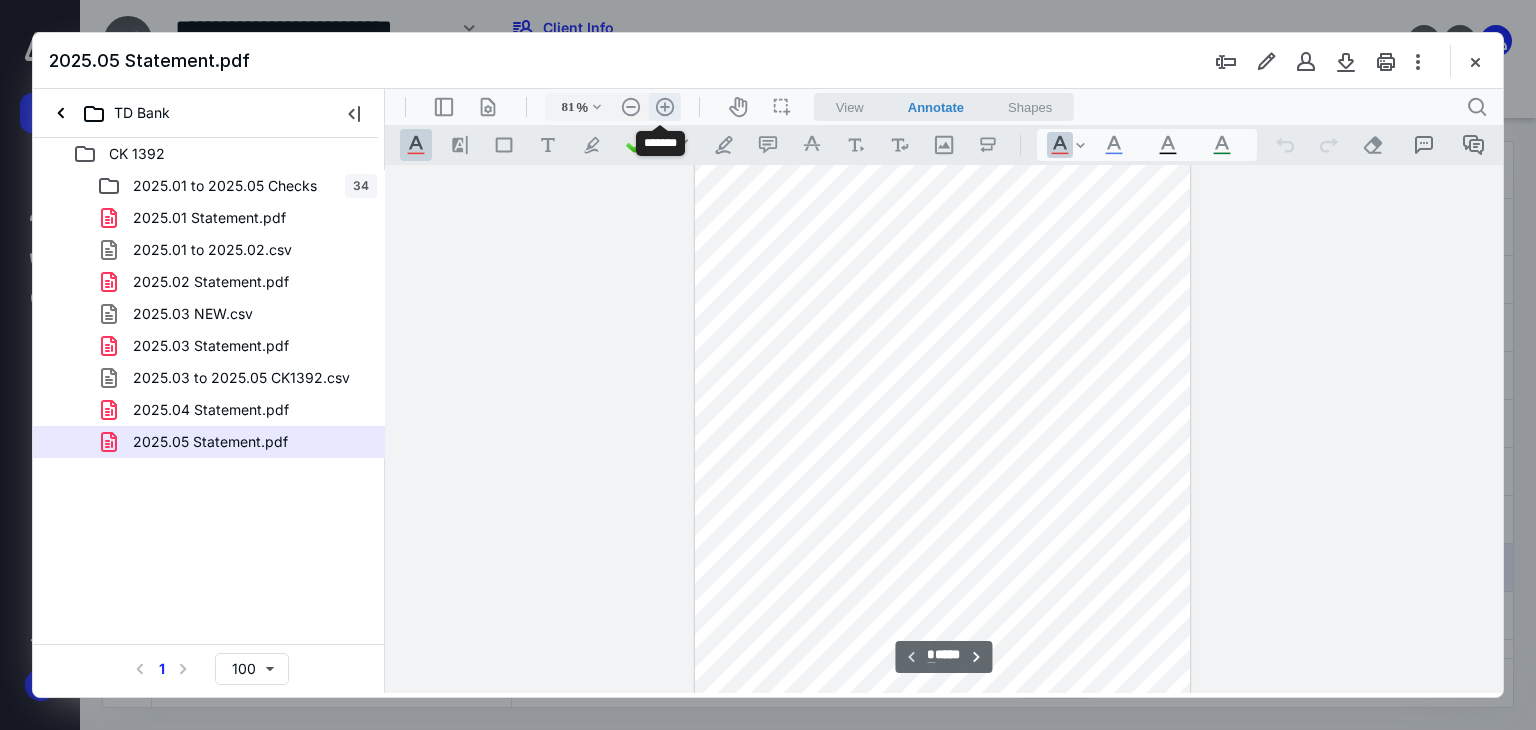 click on ".cls-1{fill:#abb0c4;} icon - header - zoom - in - line" at bounding box center [665, 107] 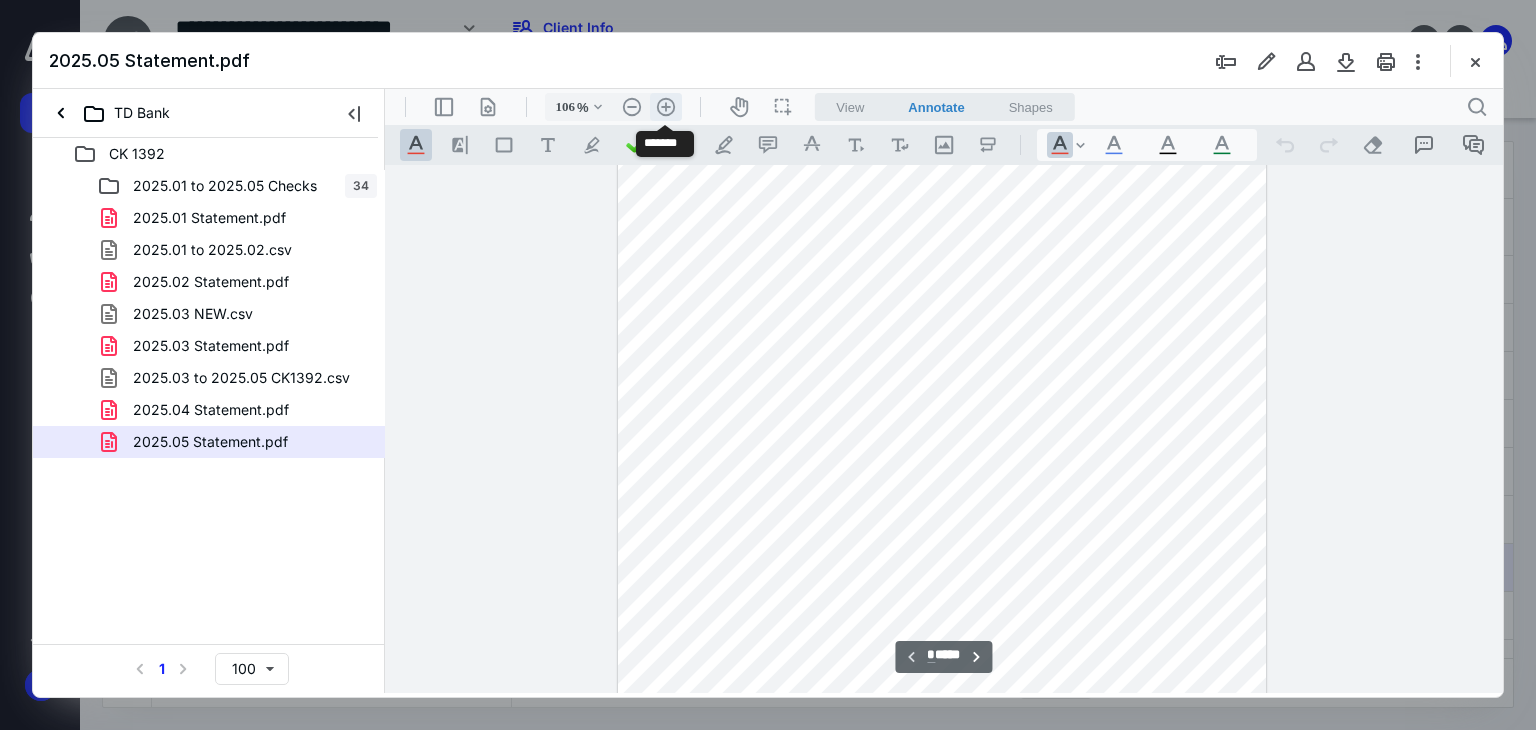 click on ".cls-1{fill:#abb0c4;} icon - header - zoom - in - line" at bounding box center (666, 107) 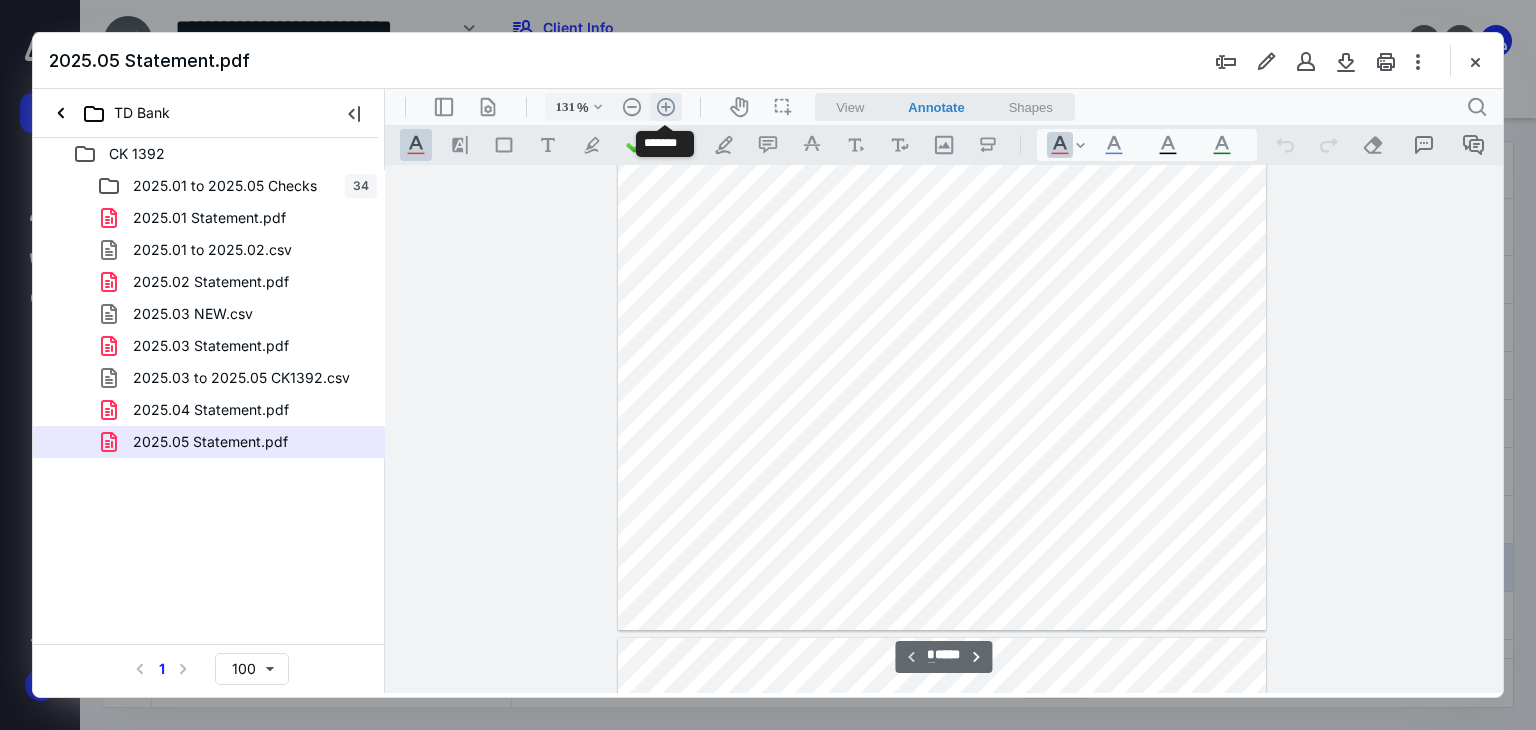 click on ".cls-1{fill:#abb0c4;} icon - header - zoom - in - line" at bounding box center (666, 107) 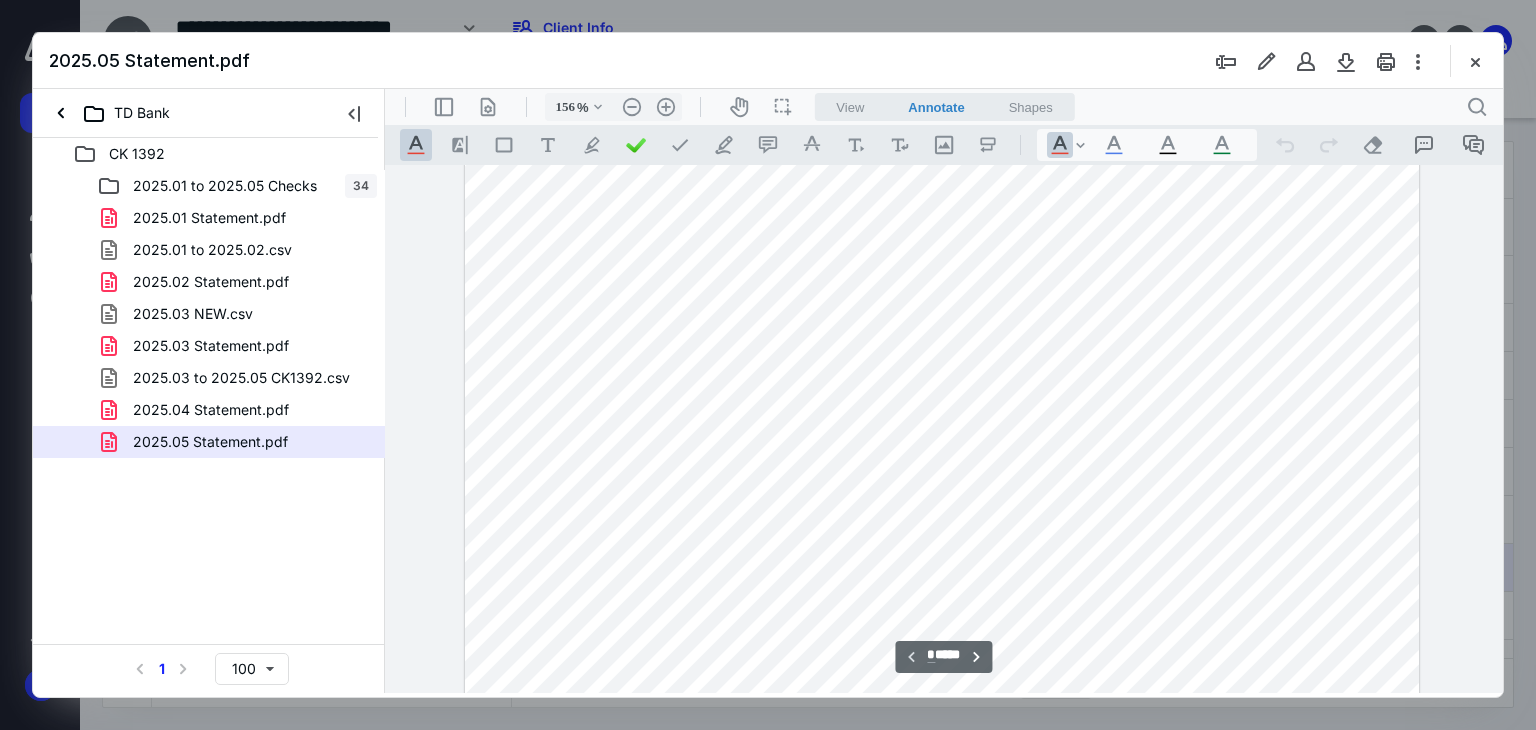 scroll, scrollTop: 293, scrollLeft: 0, axis: vertical 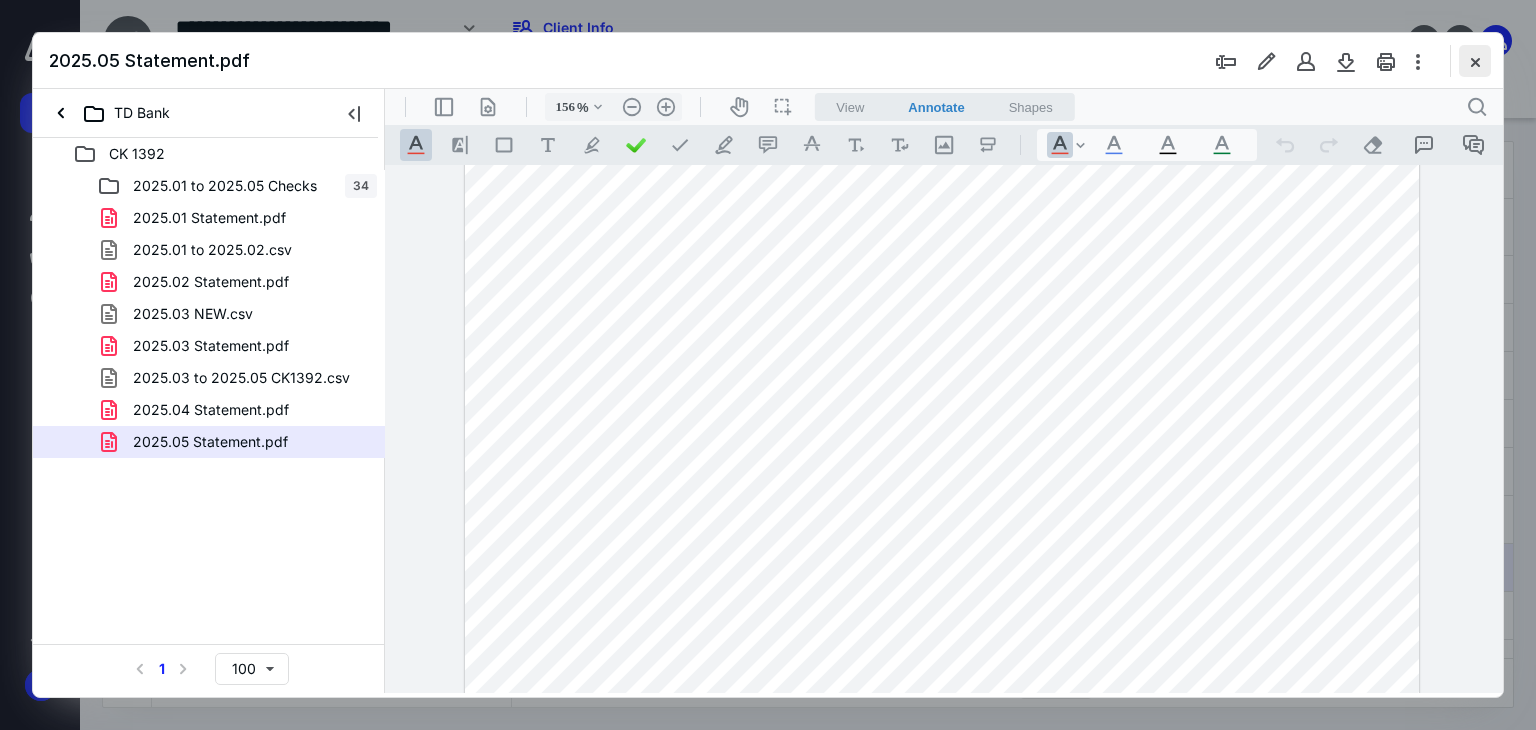 click at bounding box center [1475, 61] 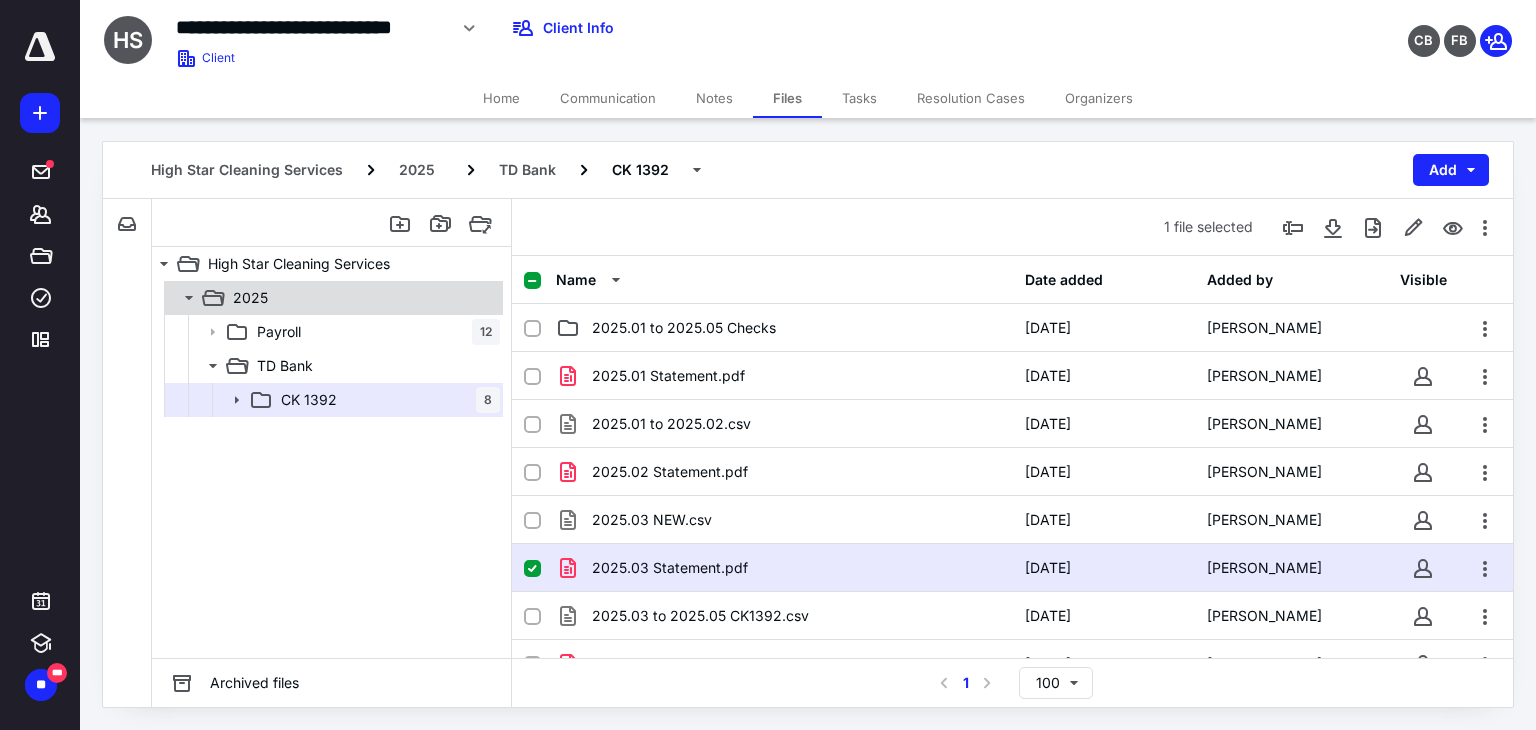 click on "2025" at bounding box center [362, 298] 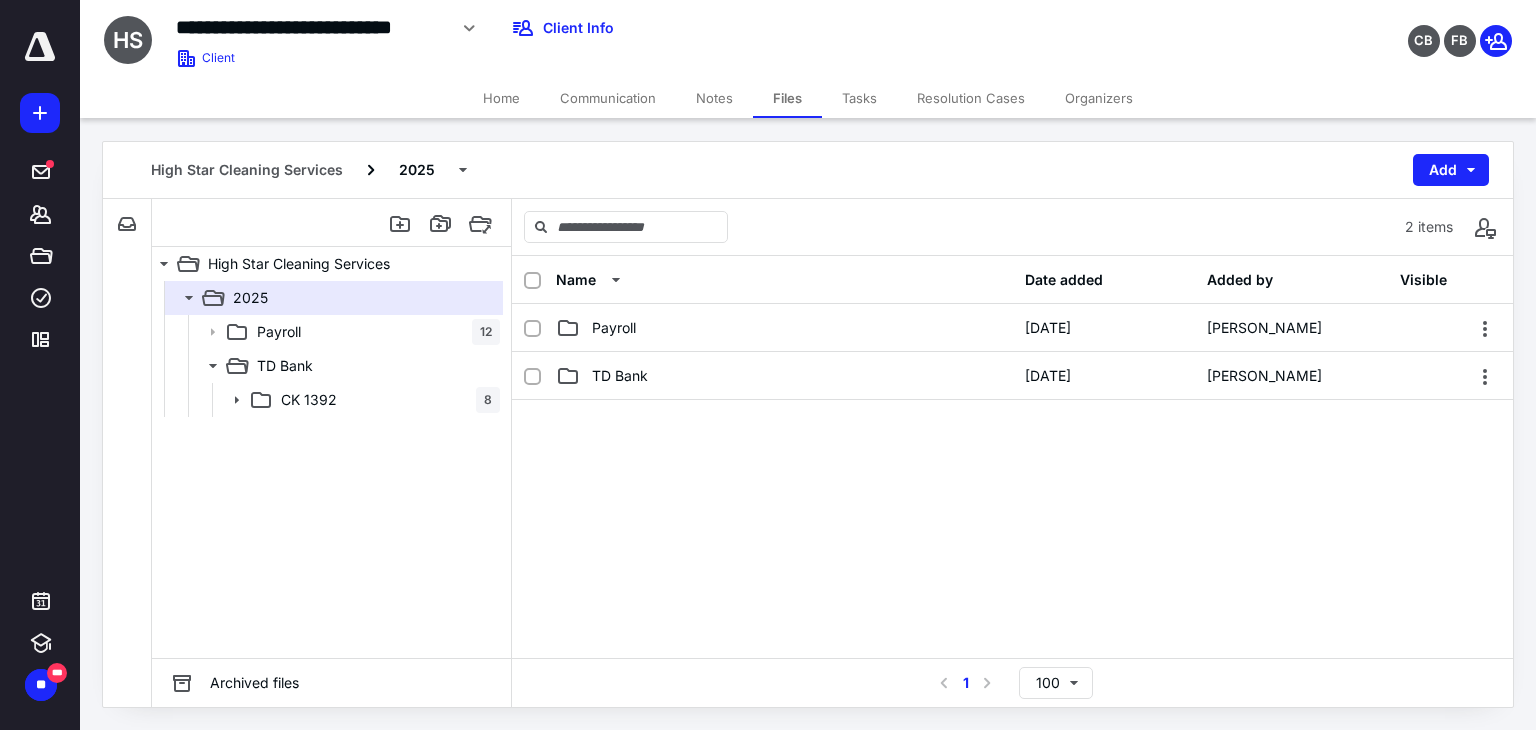 click on "High Star Cleaning Services 2025   Add" at bounding box center (808, 170) 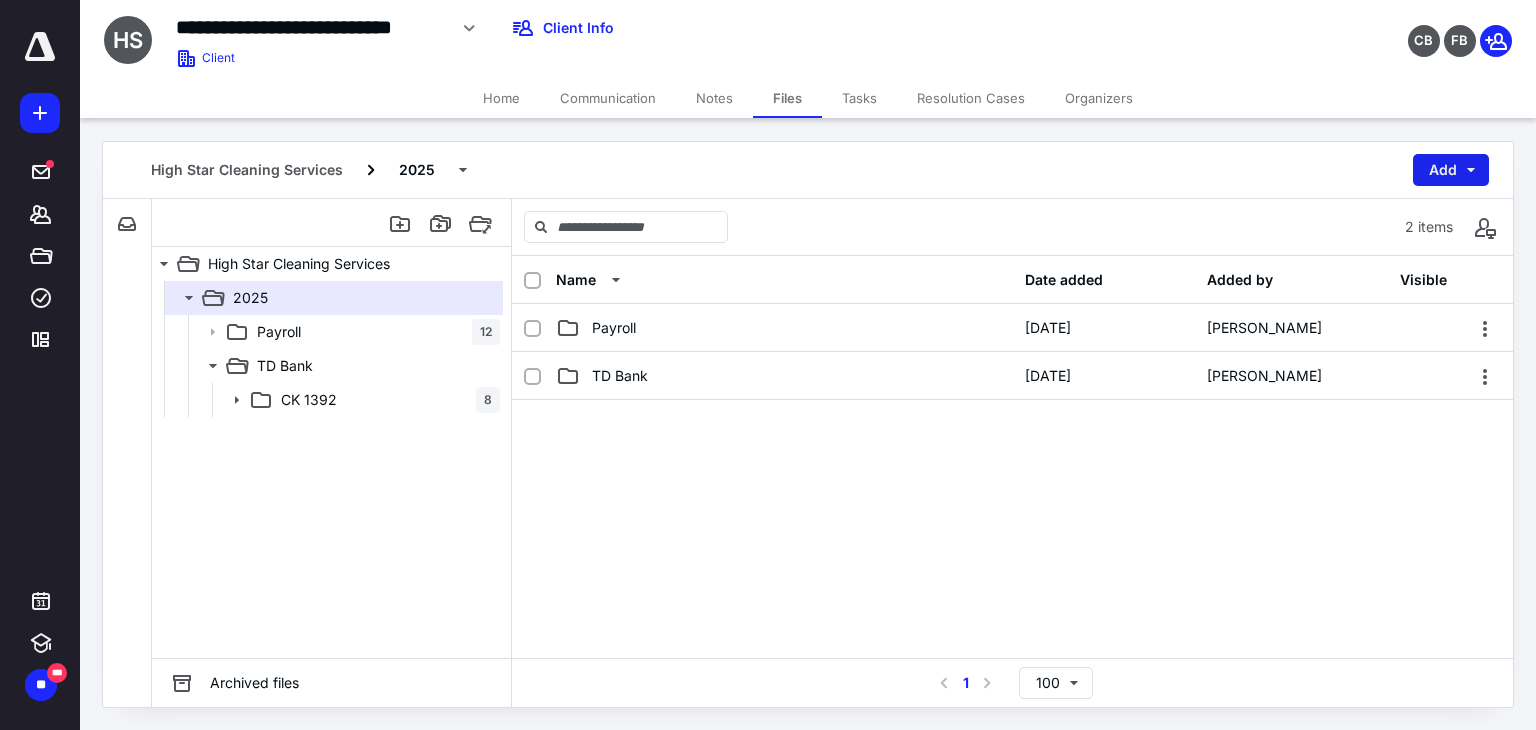 click on "Add" at bounding box center [1451, 170] 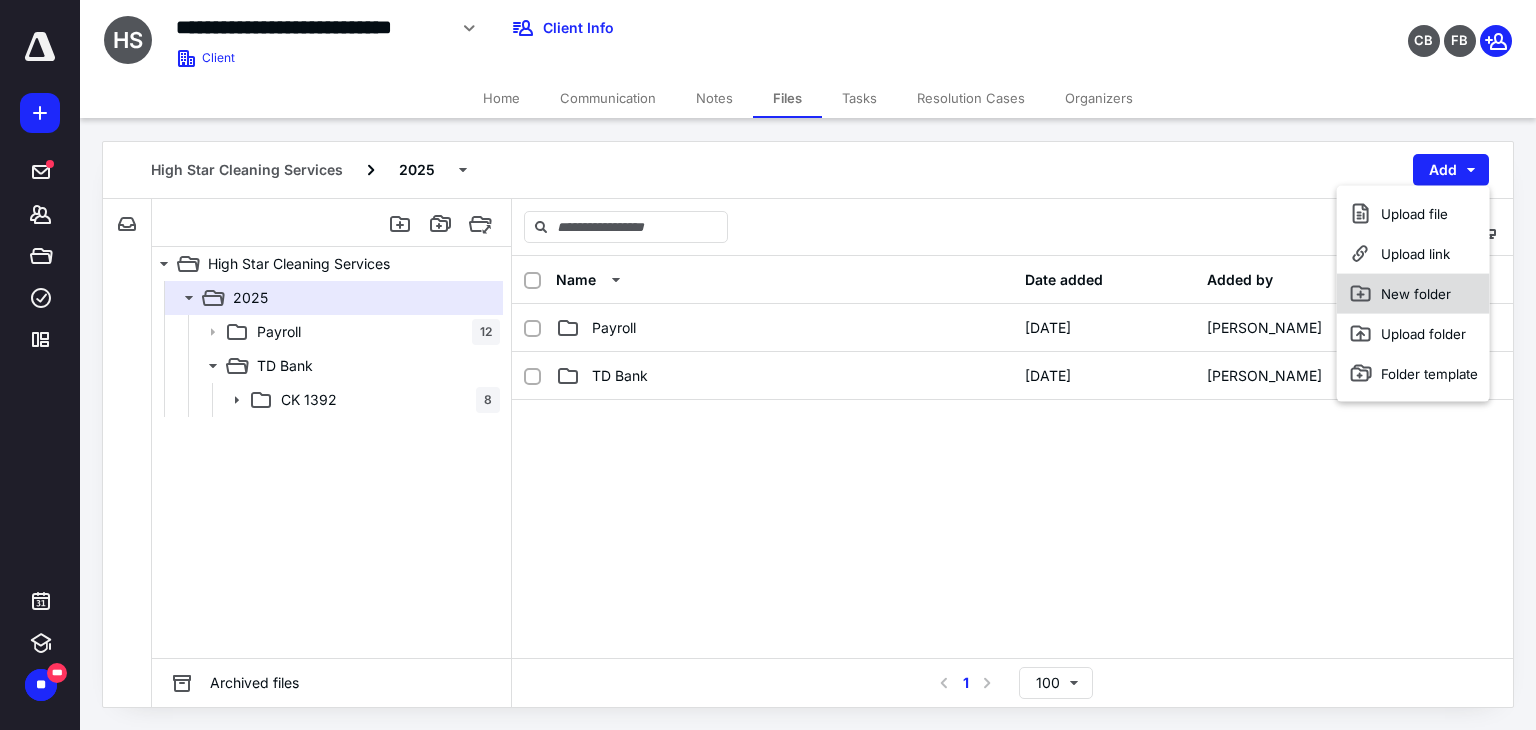 click on "New folder" at bounding box center (1413, 294) 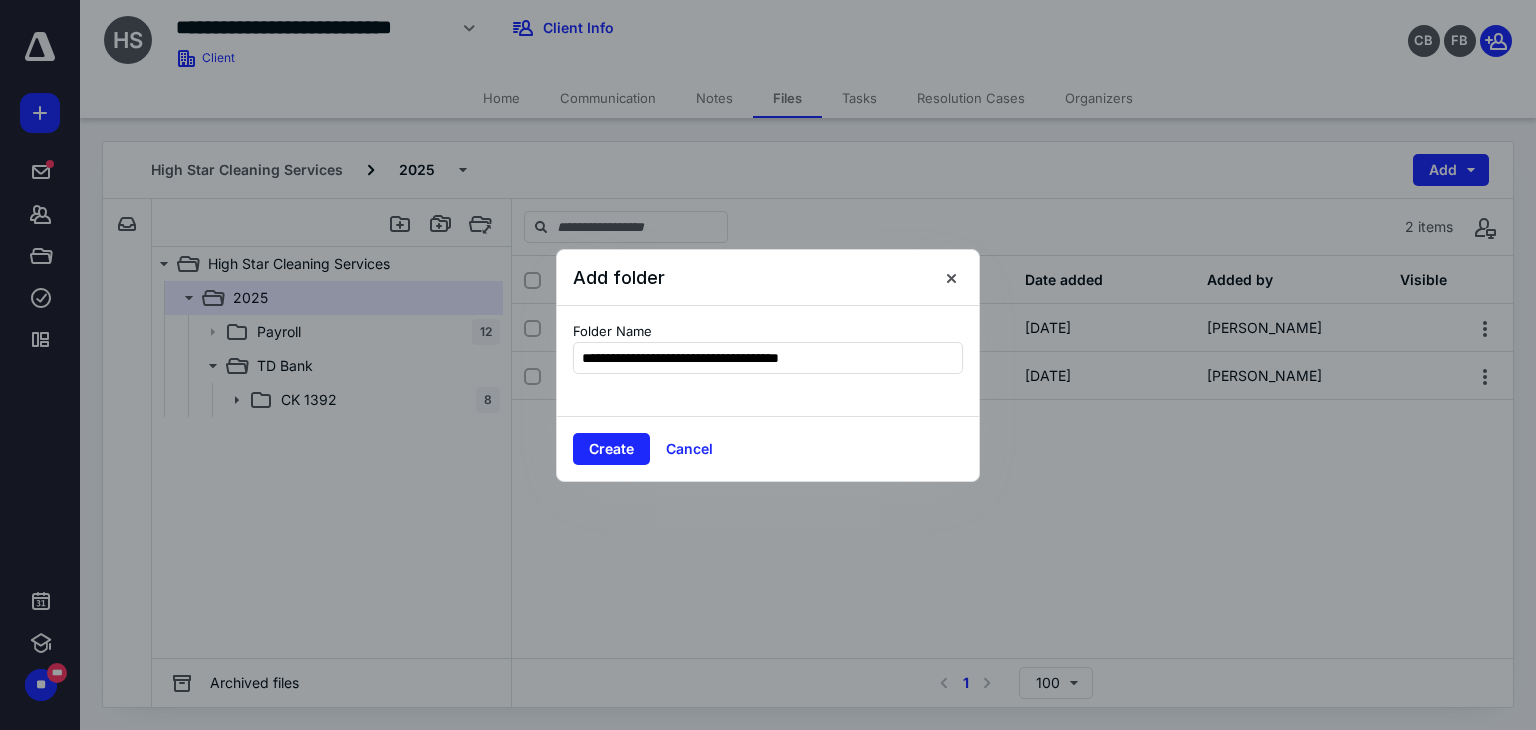 type on "**********" 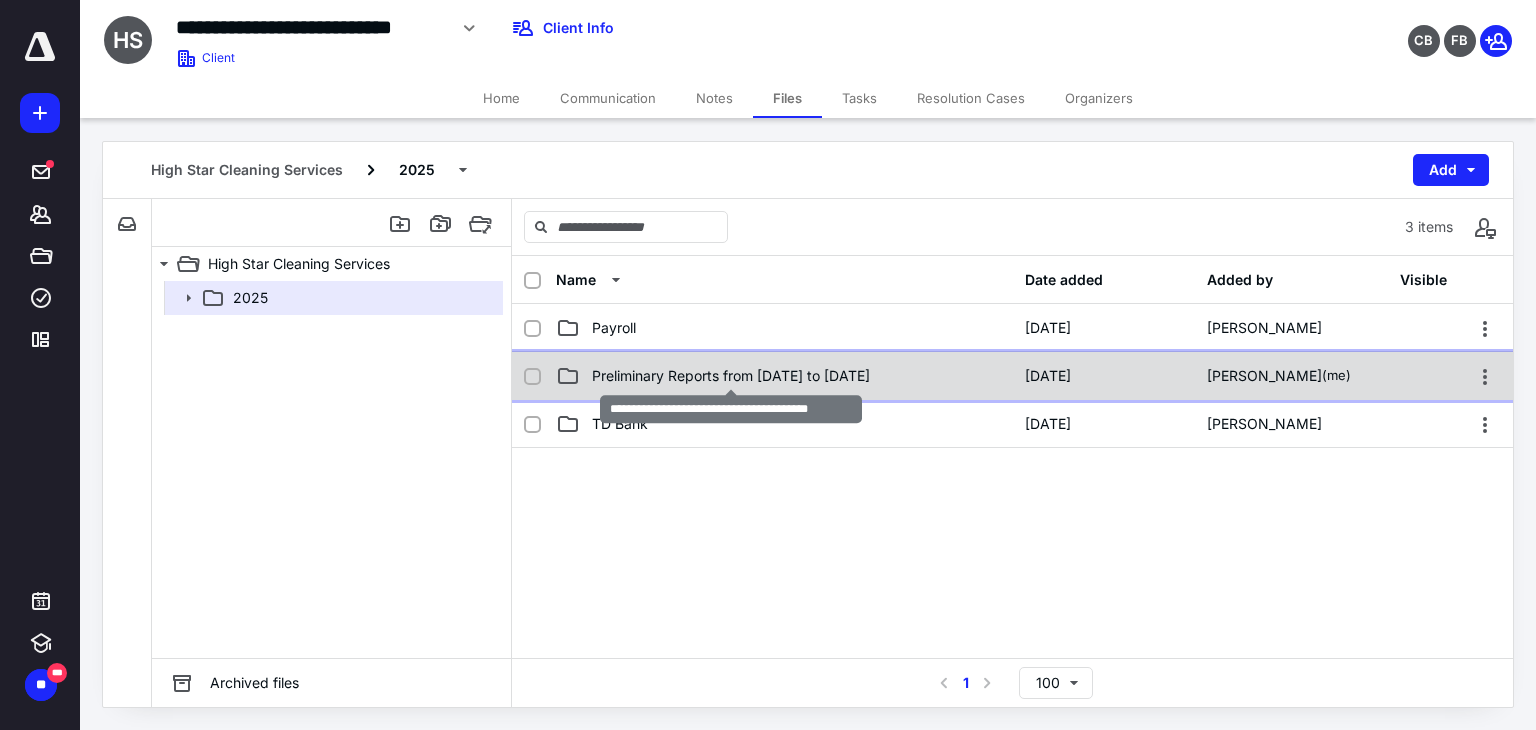 click on "Preliminary Reports from [DATE] to [DATE]" at bounding box center [731, 376] 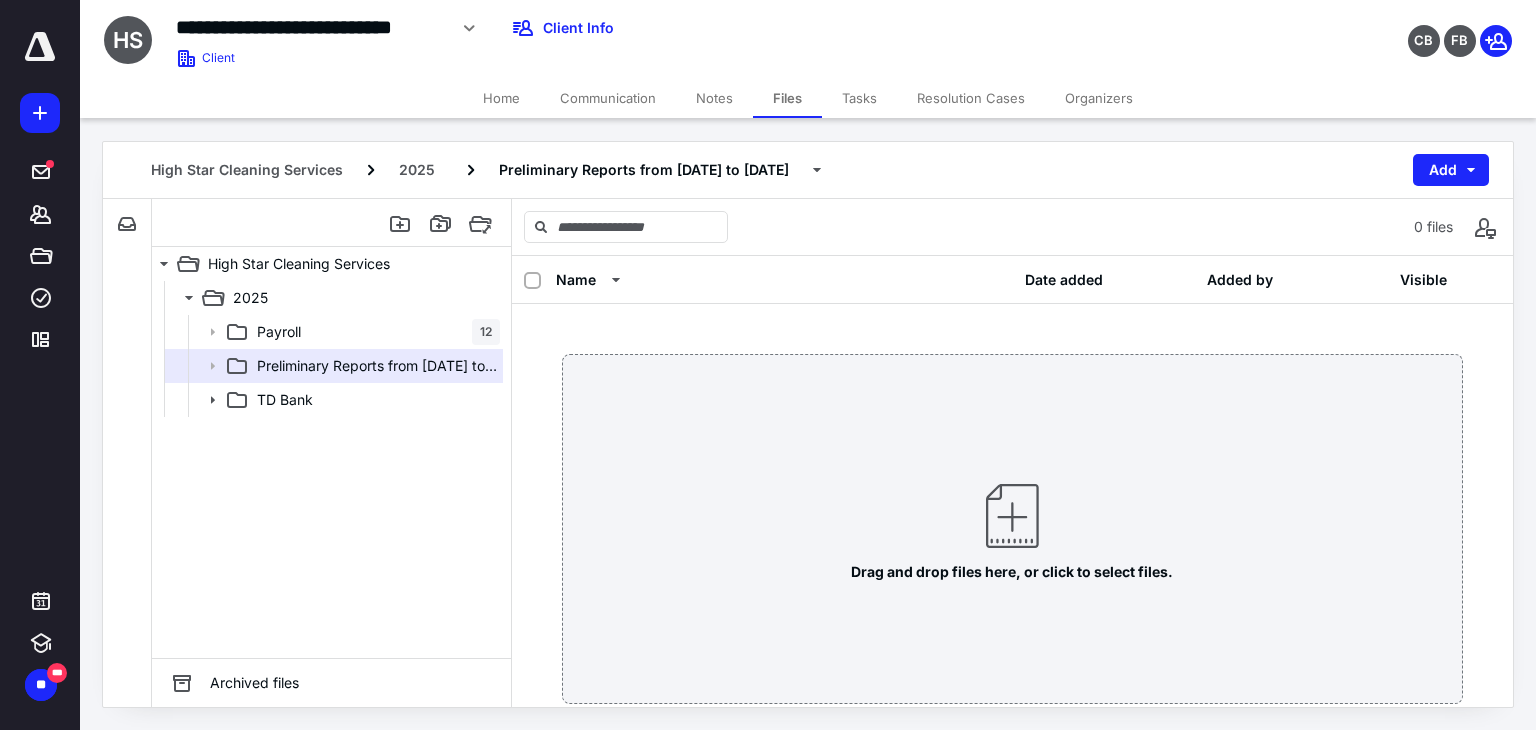 click on "Home" at bounding box center [501, 98] 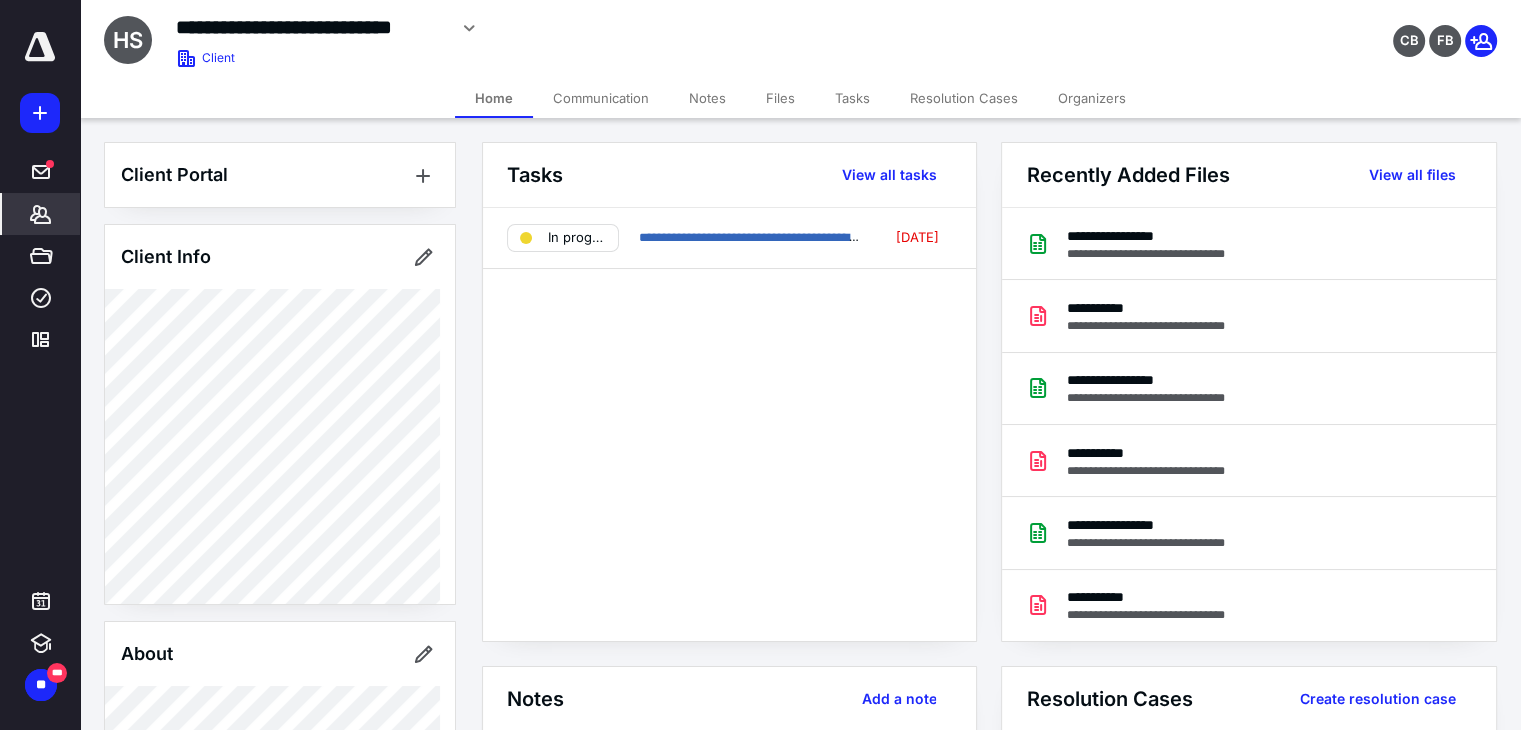 click on "Files" at bounding box center [780, 98] 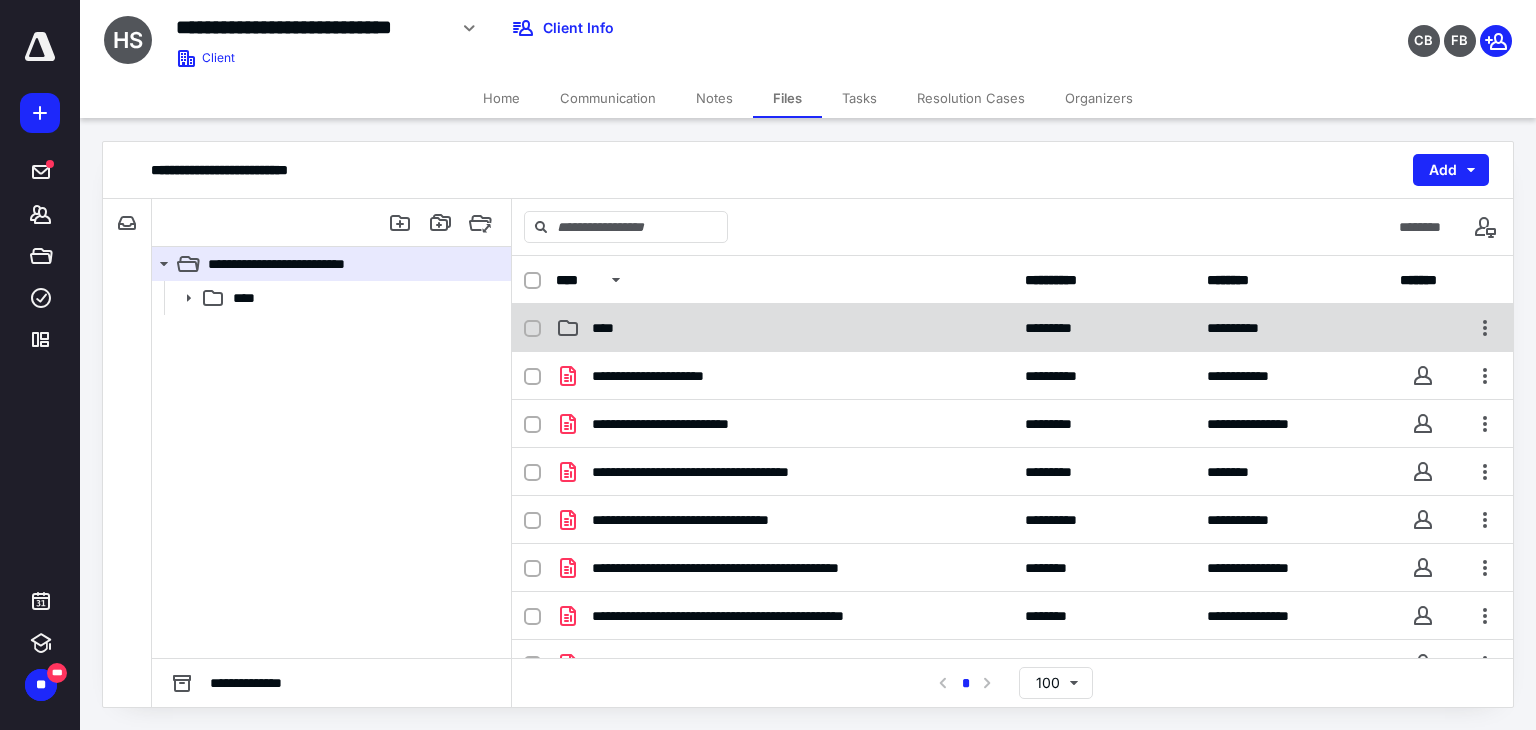 click on "****" at bounding box center (784, 328) 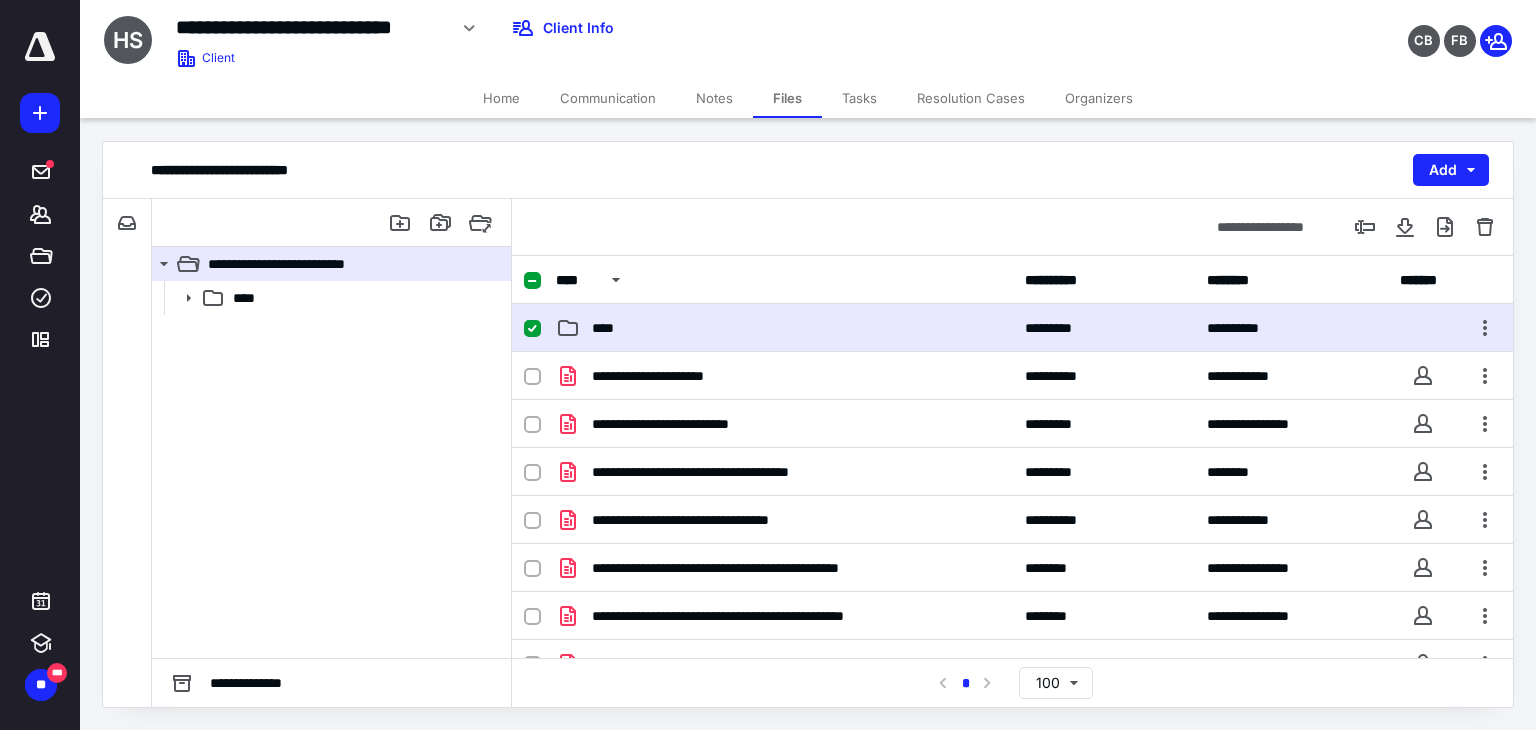 click on "****" at bounding box center (784, 328) 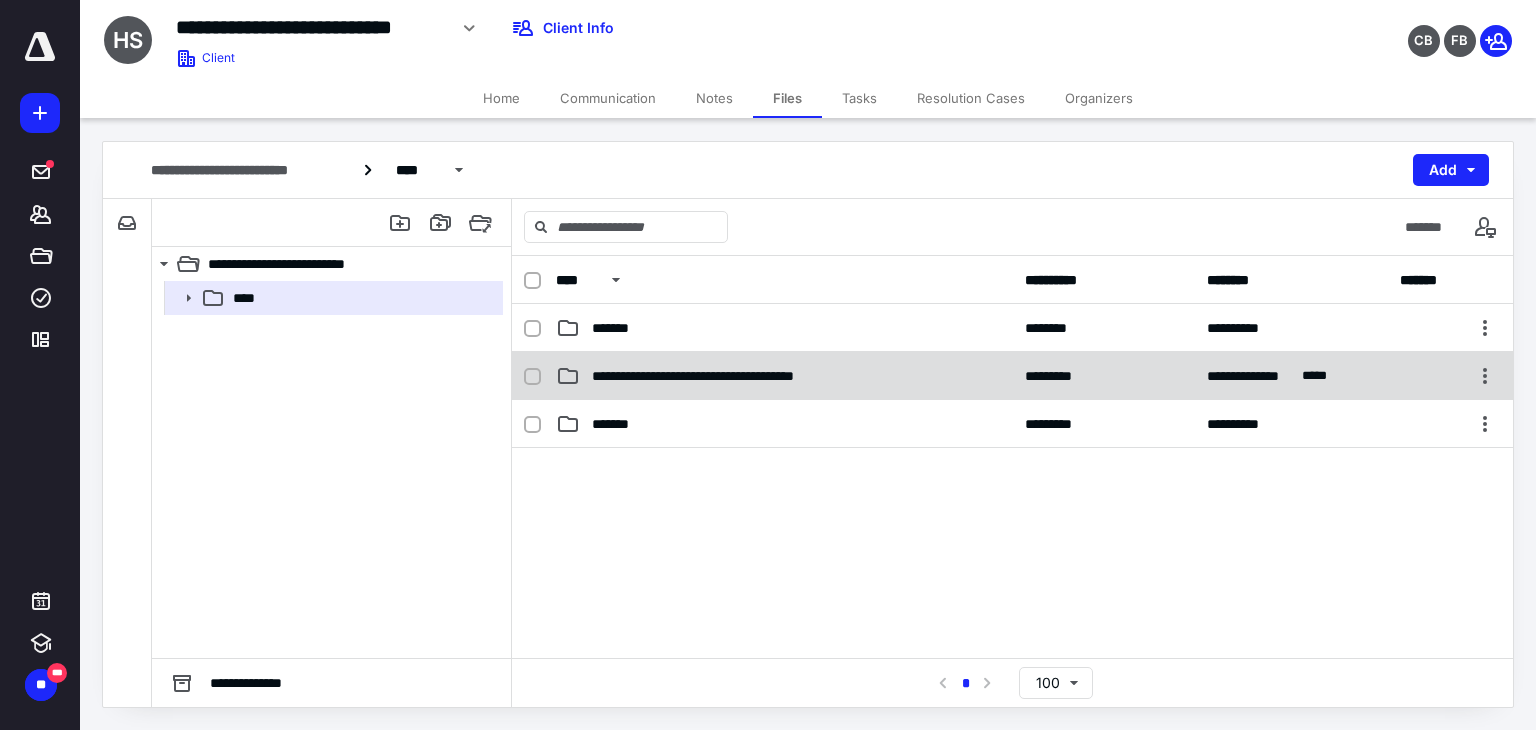click on "**********" at bounding box center (731, 376) 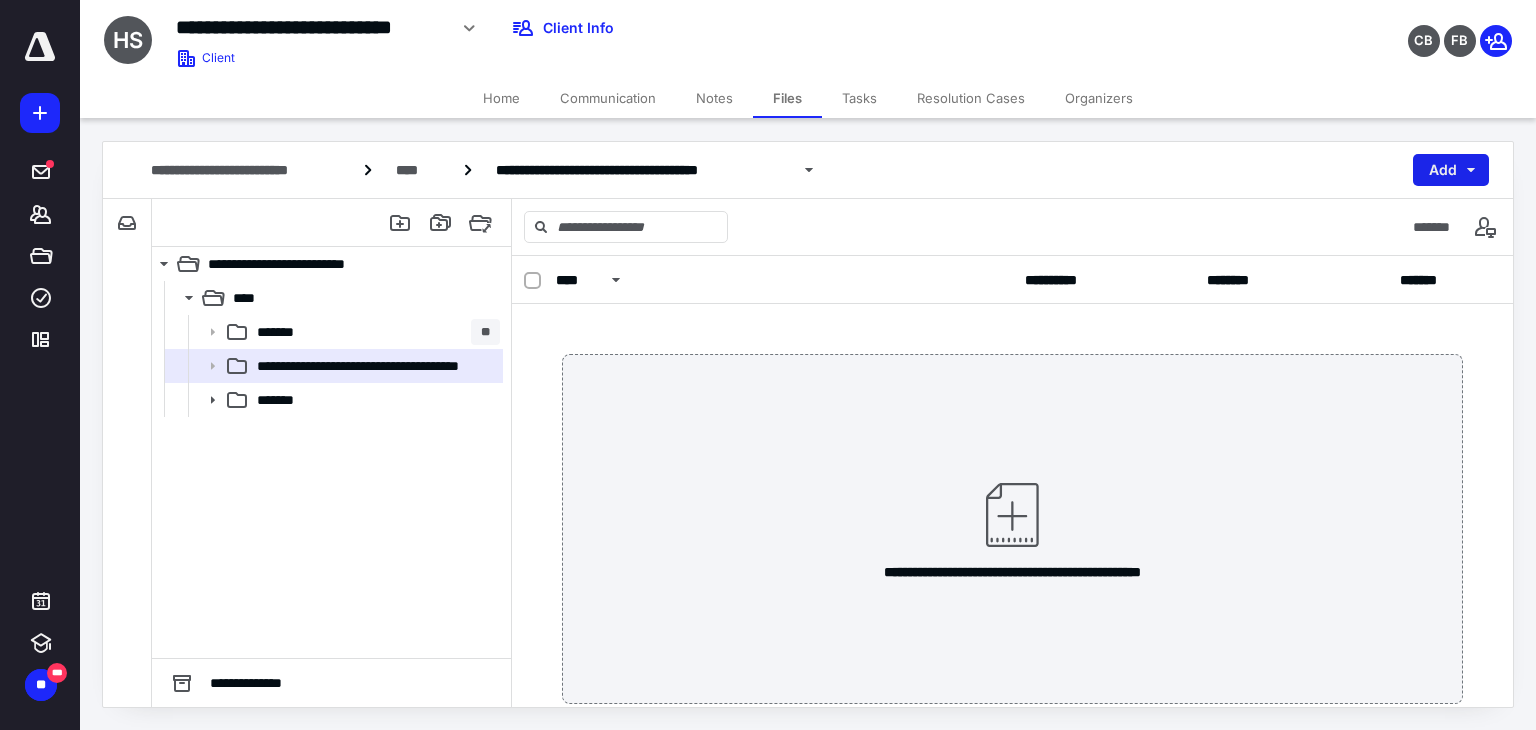 click on "Add" at bounding box center (1451, 170) 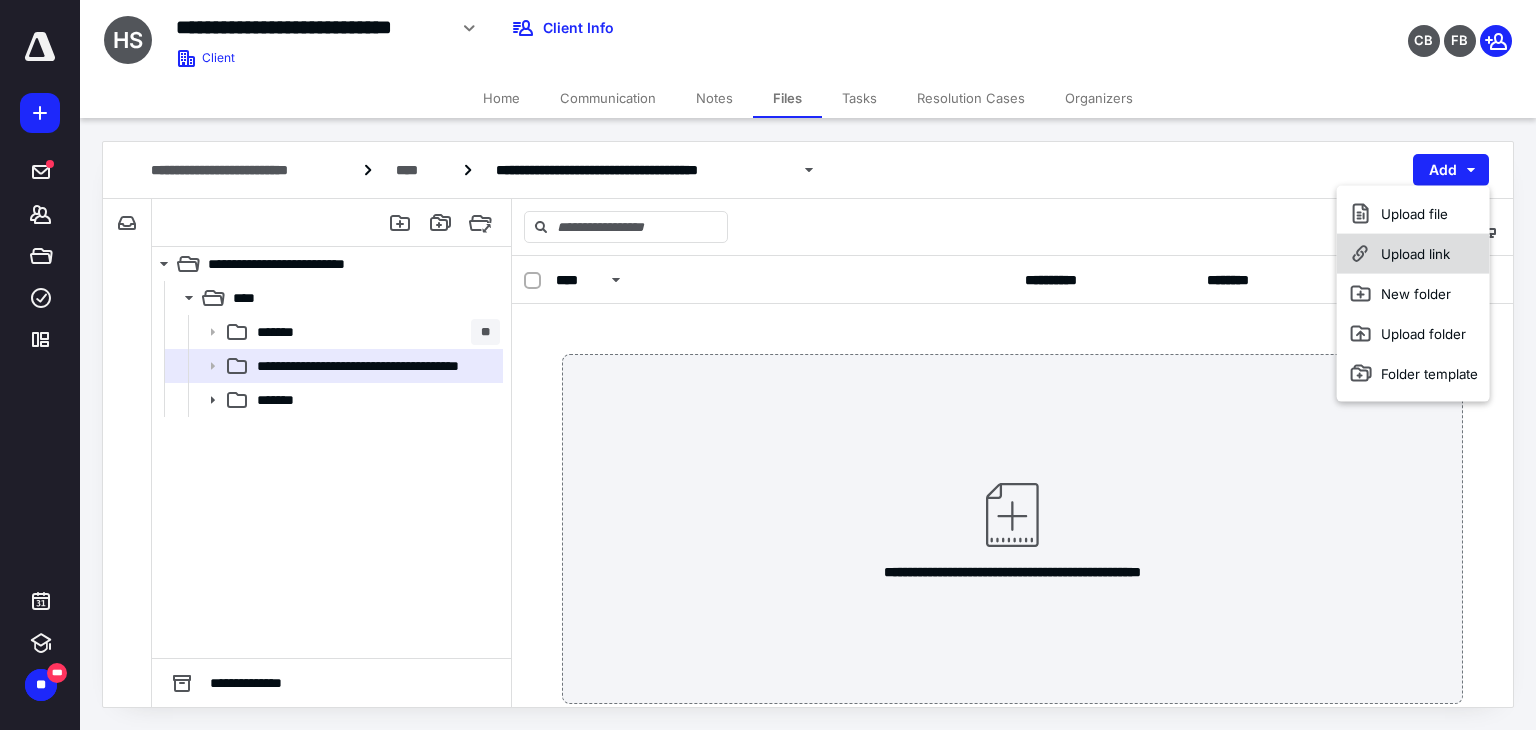 click on "Upload link" at bounding box center [1413, 254] 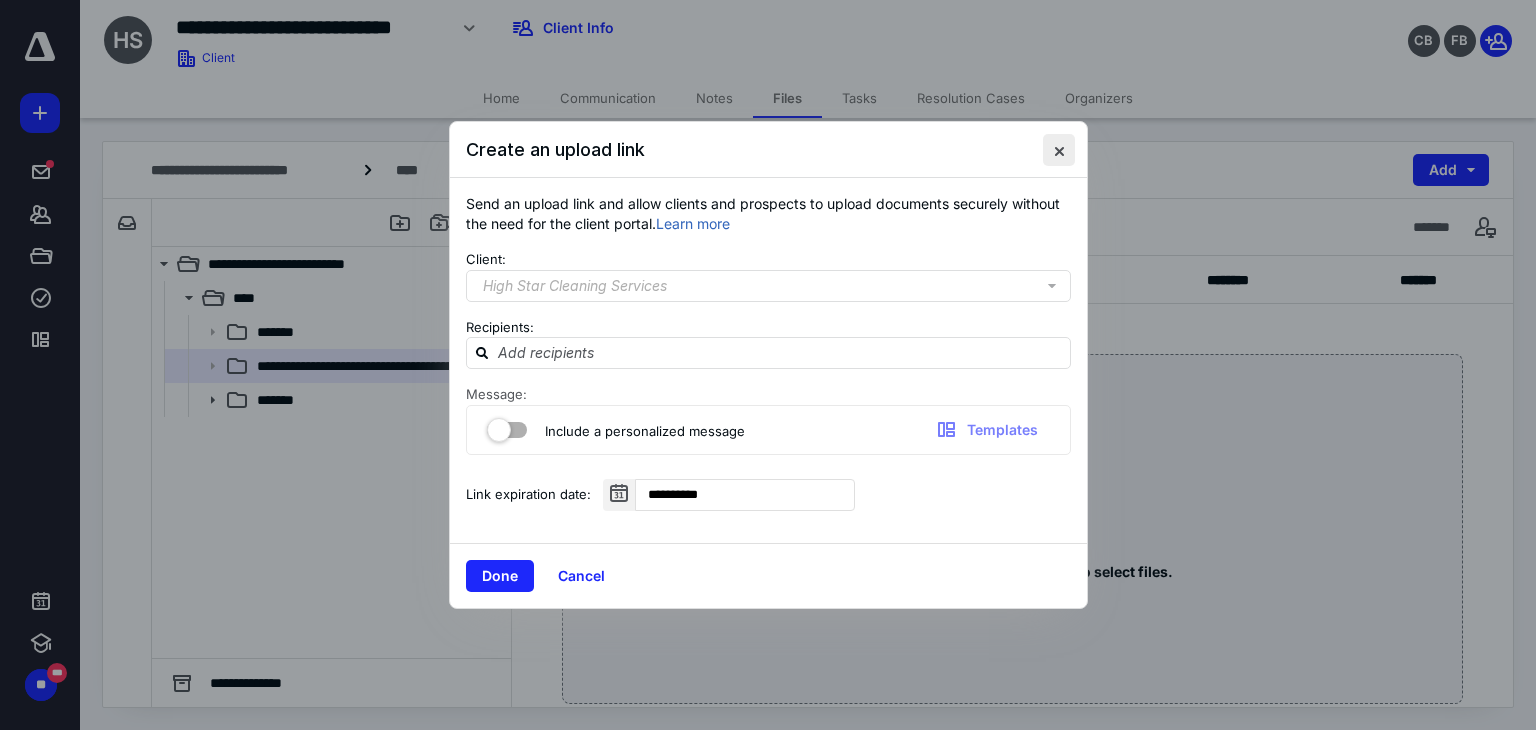 click at bounding box center (1059, 150) 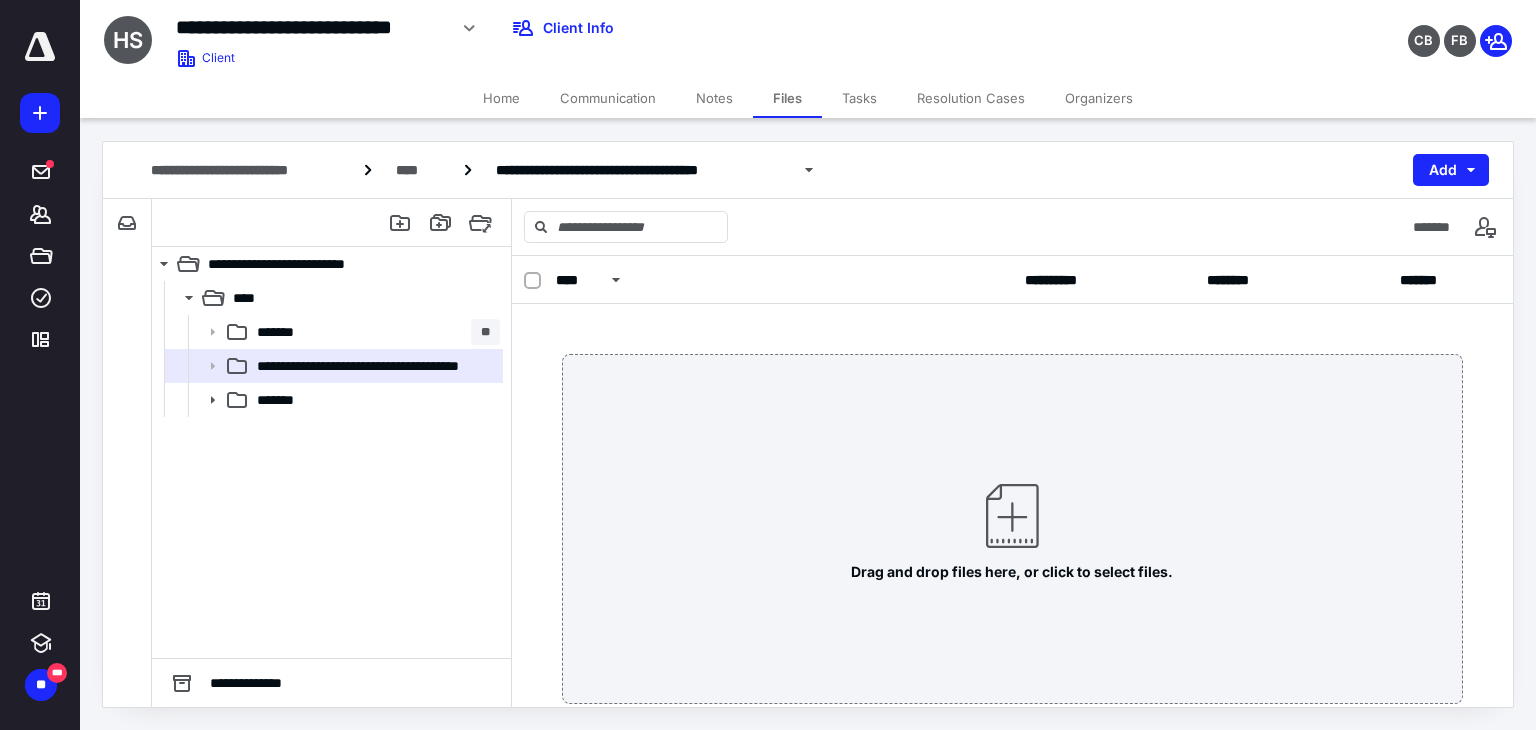 click on "**********" at bounding box center [808, 170] 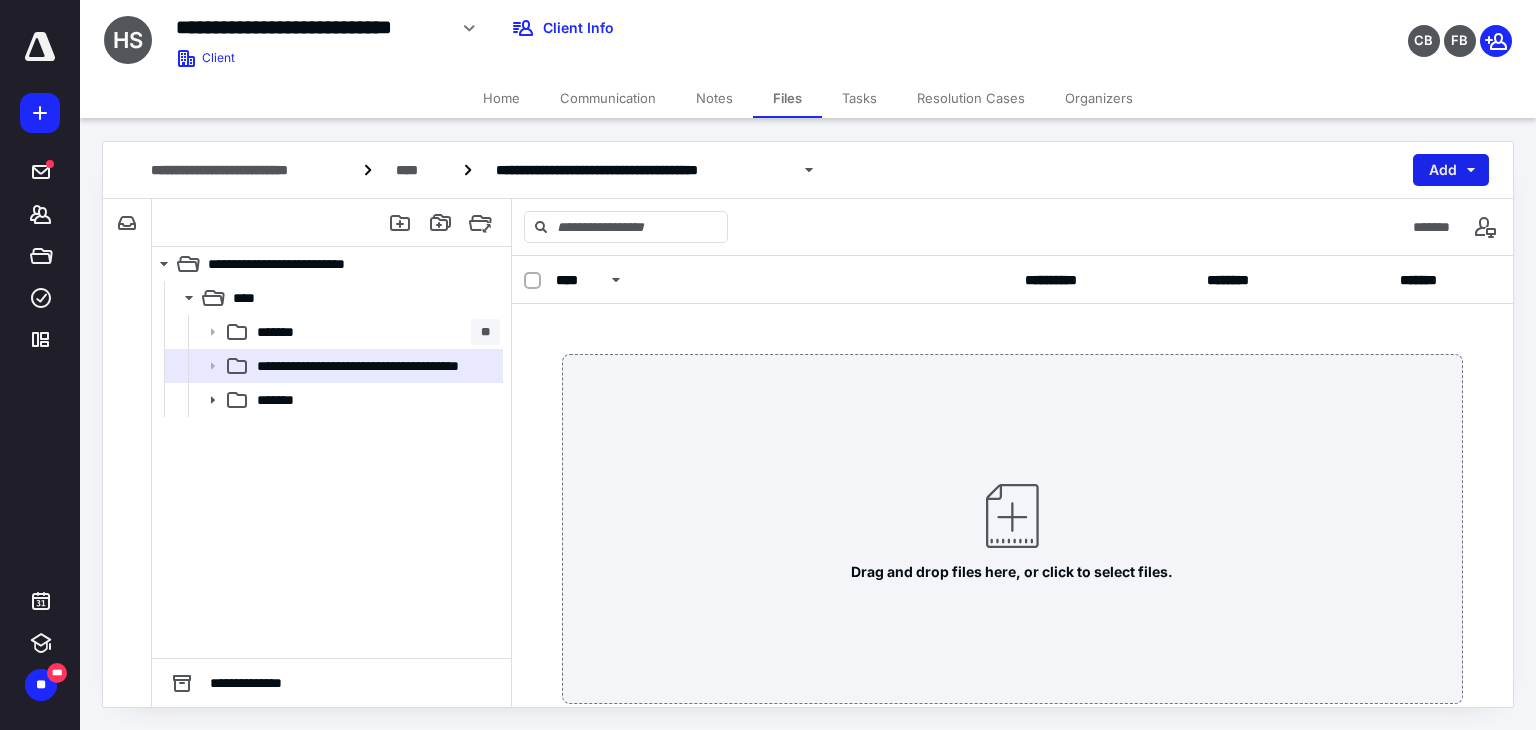 click on "Add" at bounding box center (1451, 170) 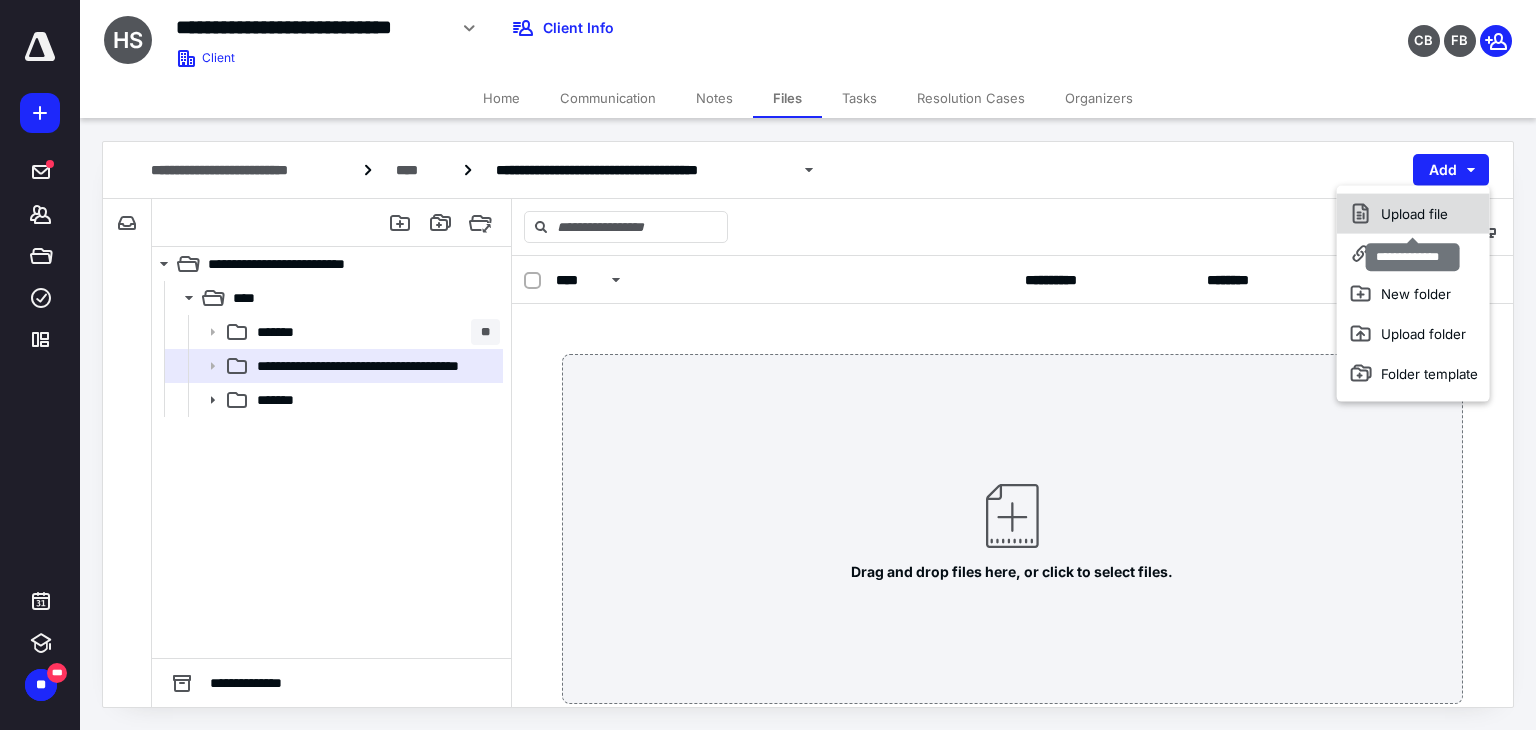click on "Upload file" at bounding box center (1413, 214) 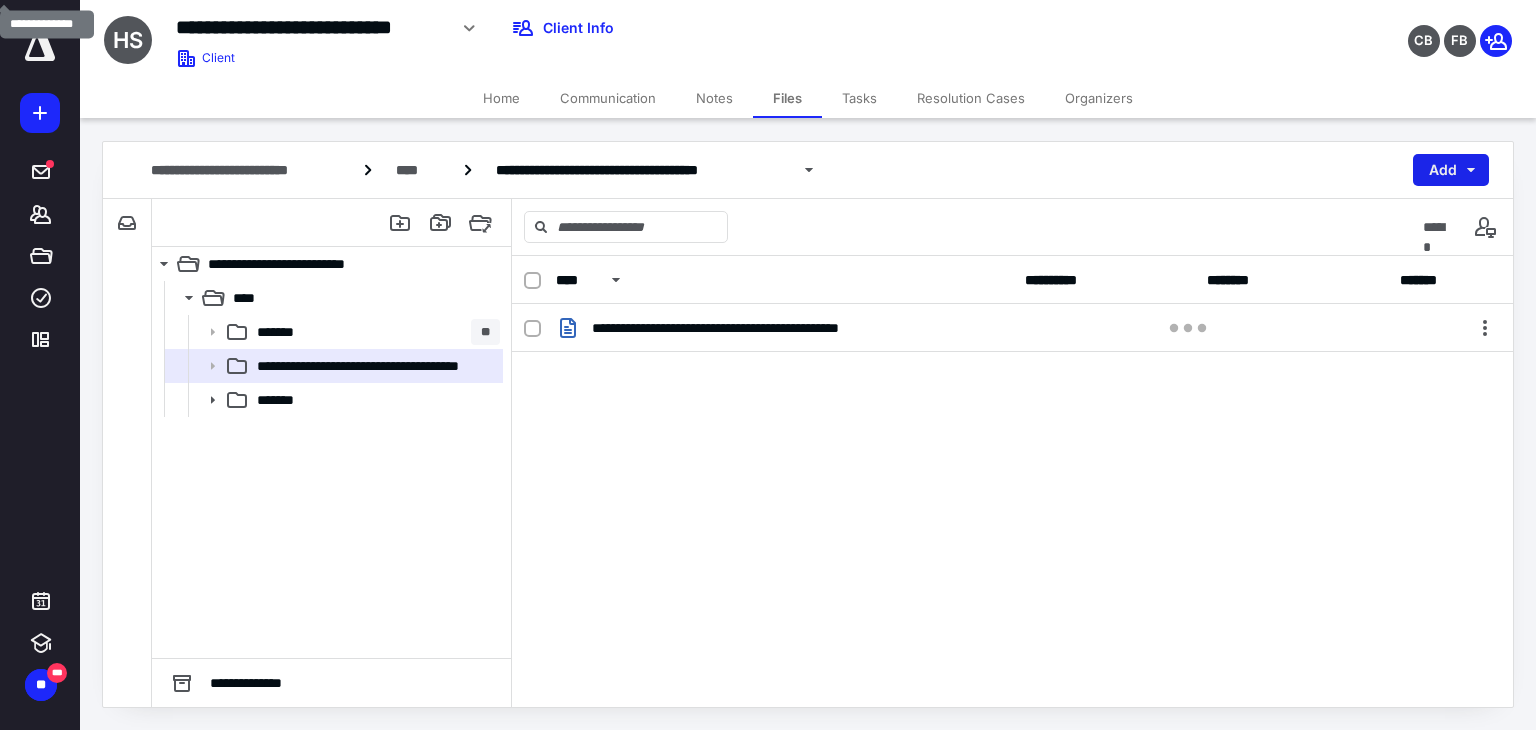 click on "Add" at bounding box center (1451, 170) 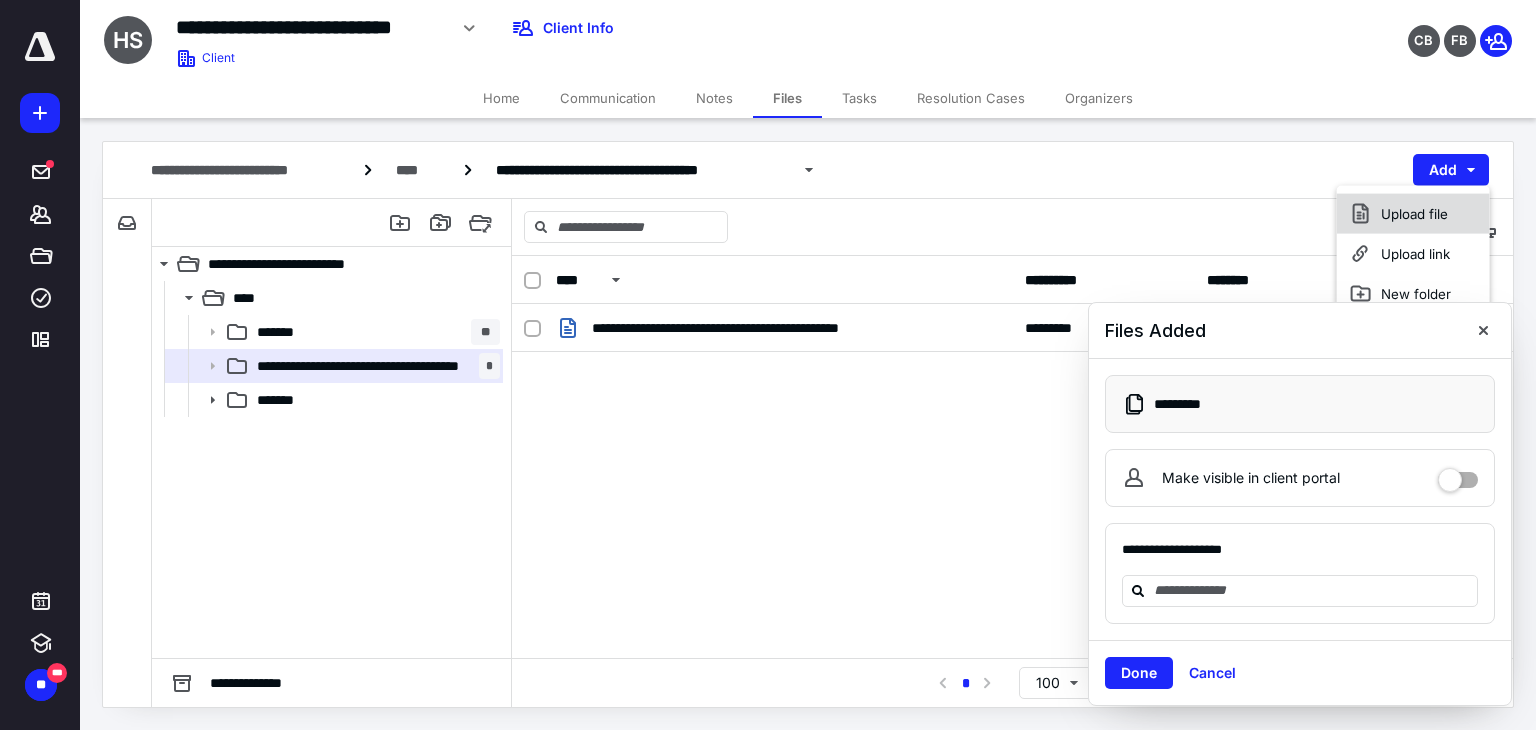 click on "Upload file" at bounding box center [1413, 214] 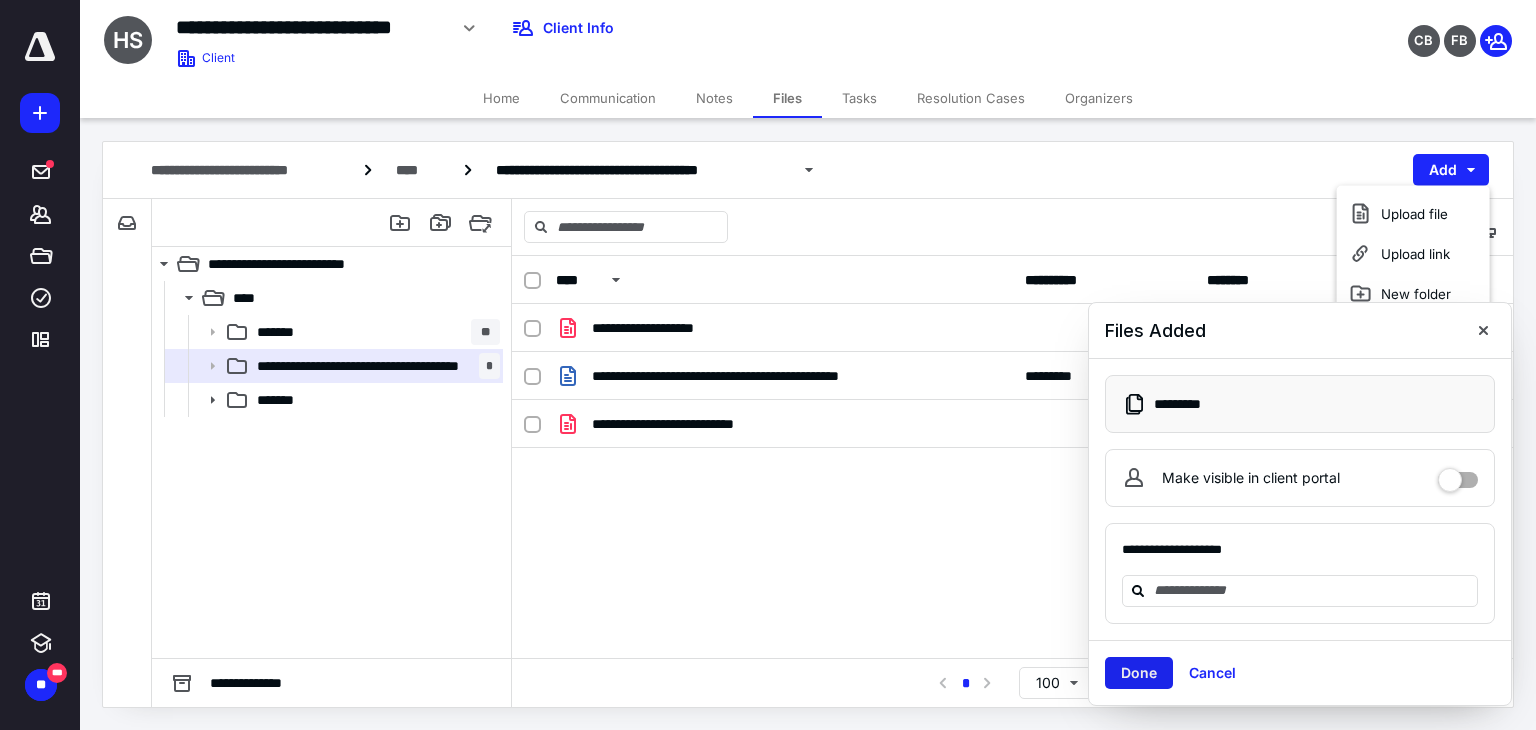 click on "Done" at bounding box center [1139, 673] 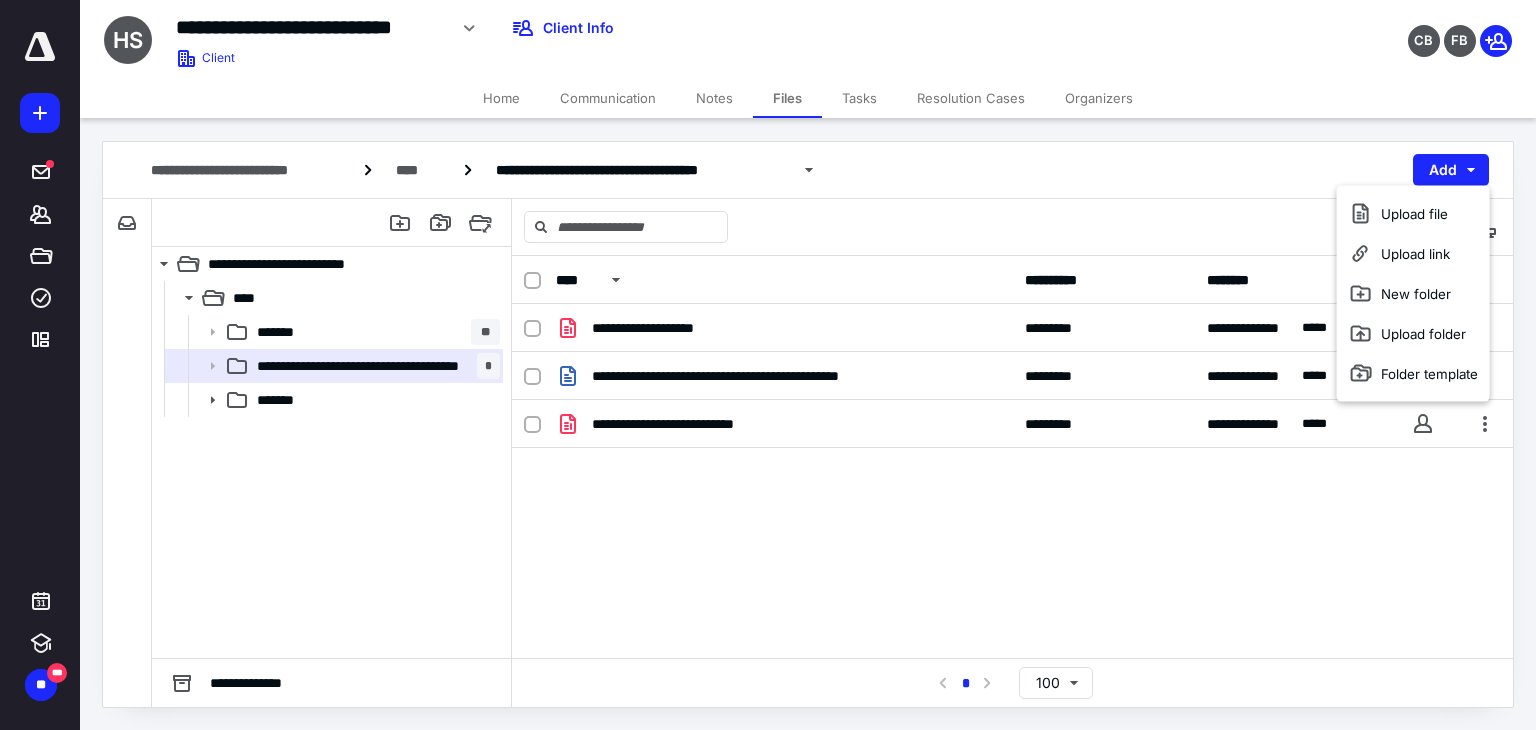 click on "Home Communication Notes Files Tasks Resolution Cases Organizers" at bounding box center (808, 98) 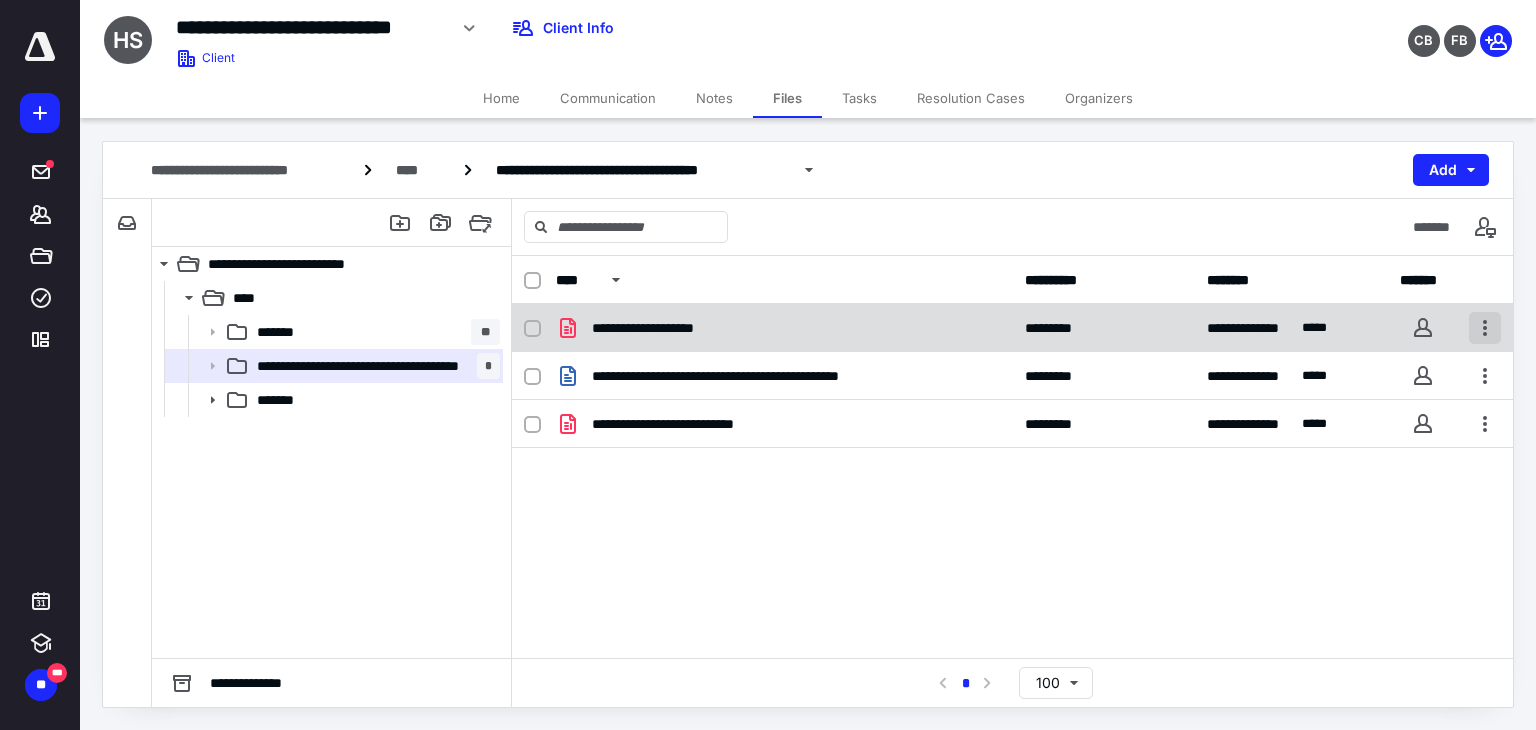 click at bounding box center (1485, 328) 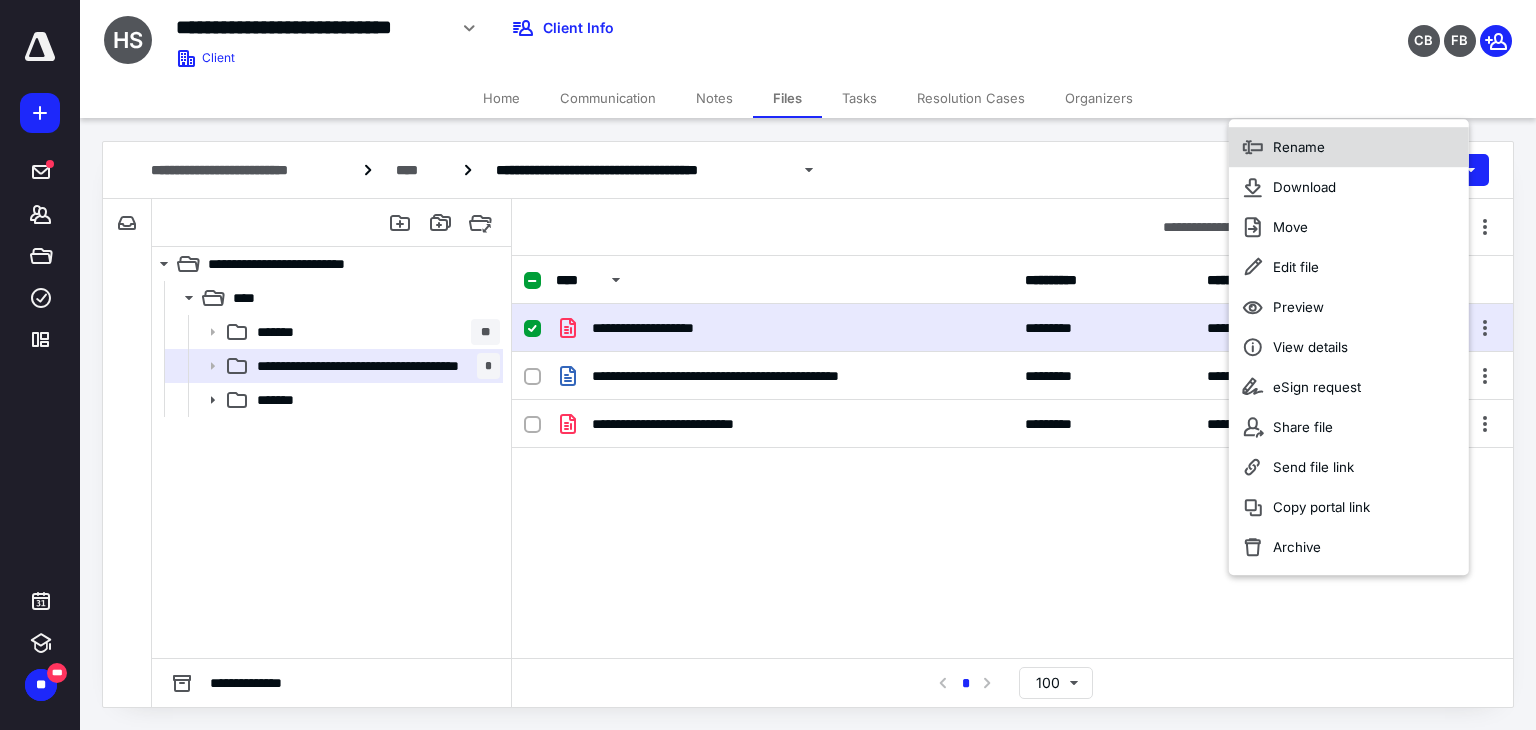 click on "Rename" at bounding box center (1299, 147) 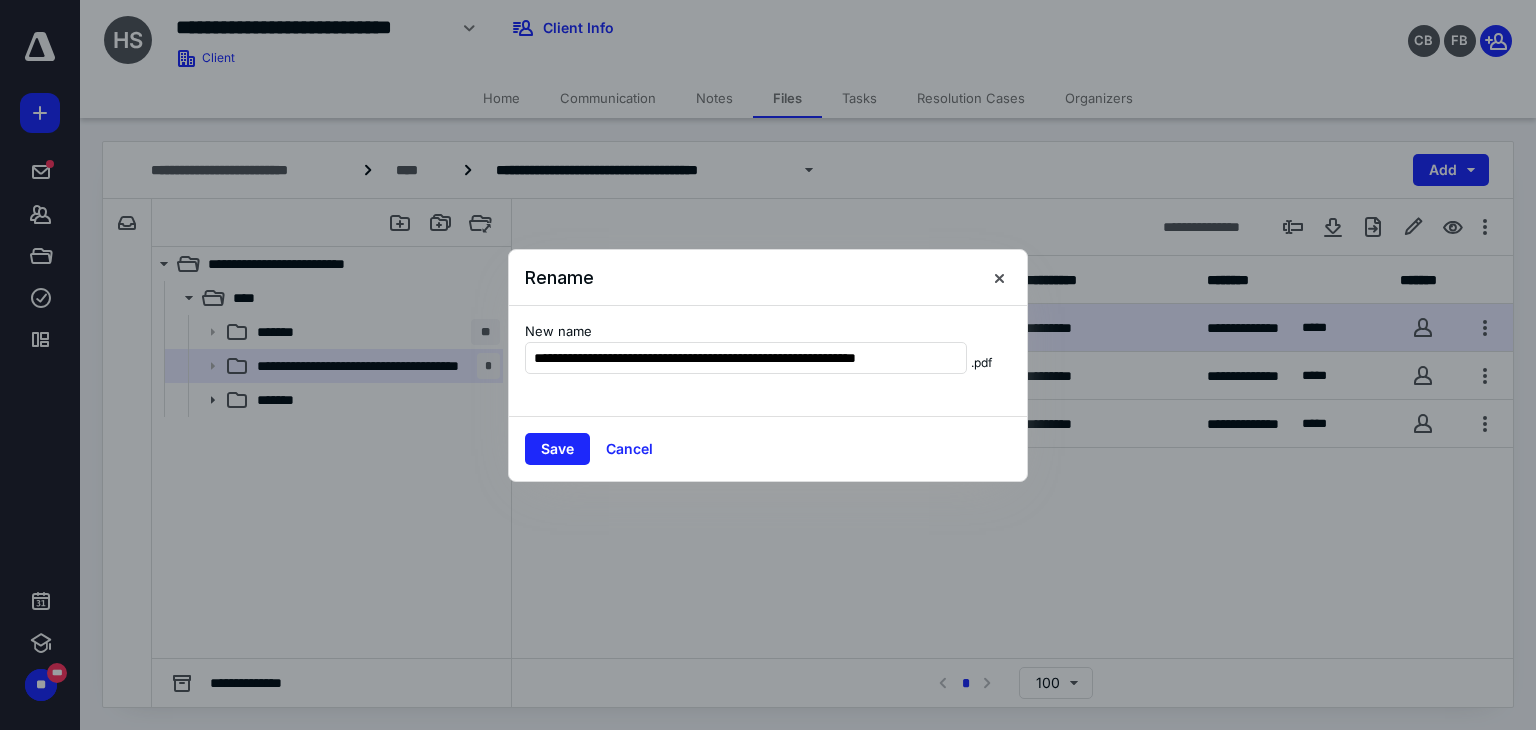 scroll, scrollTop: 0, scrollLeft: 13, axis: horizontal 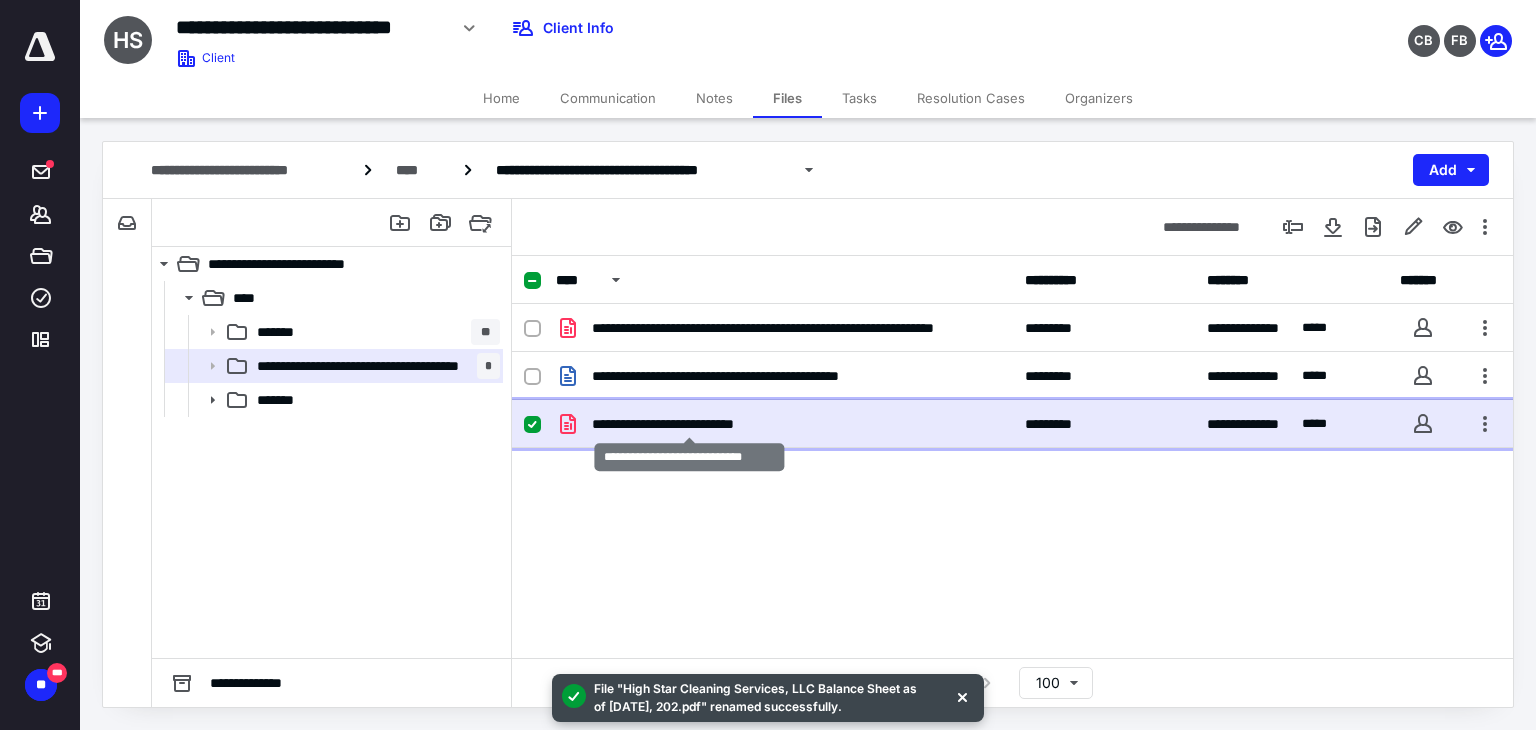checkbox on "false" 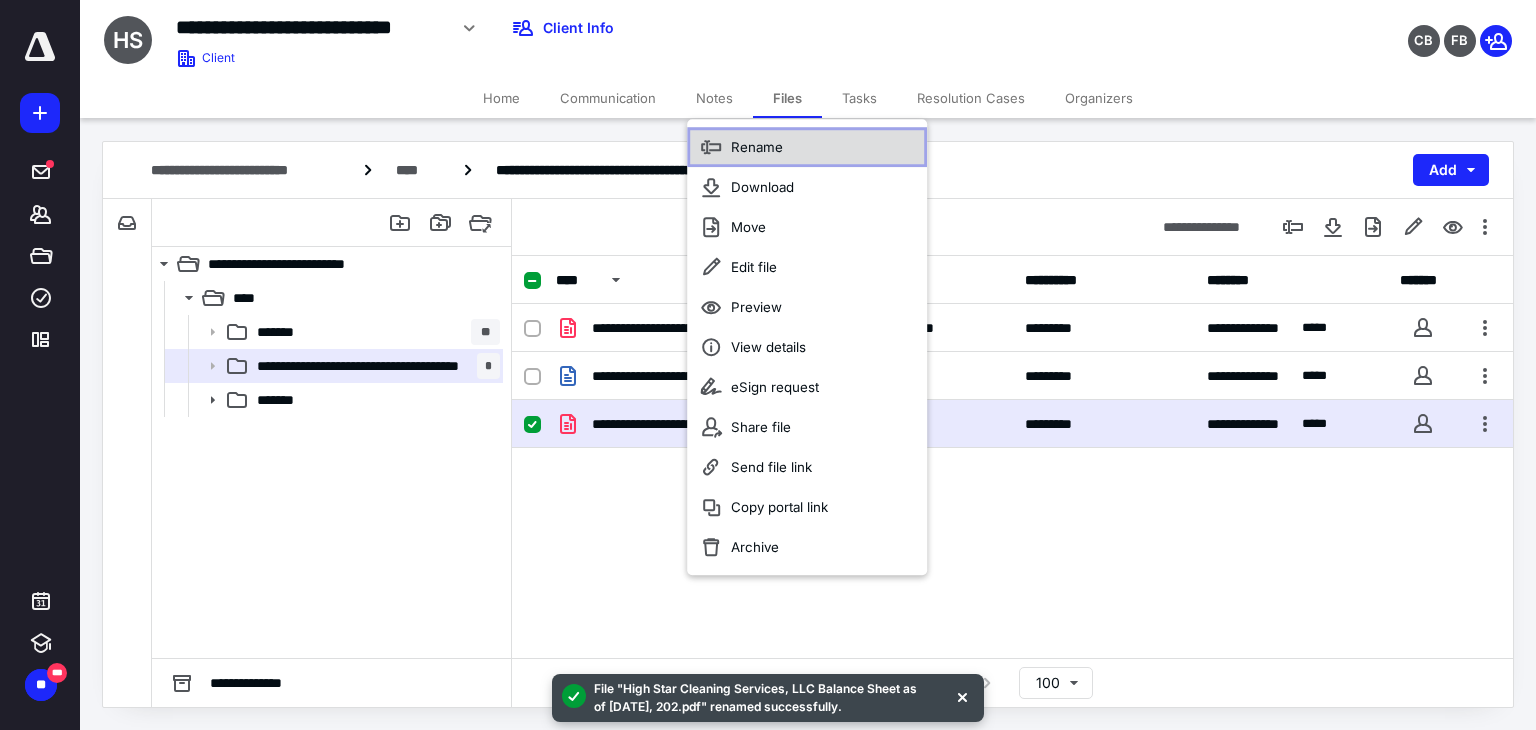 click on "Rename" at bounding box center [807, 147] 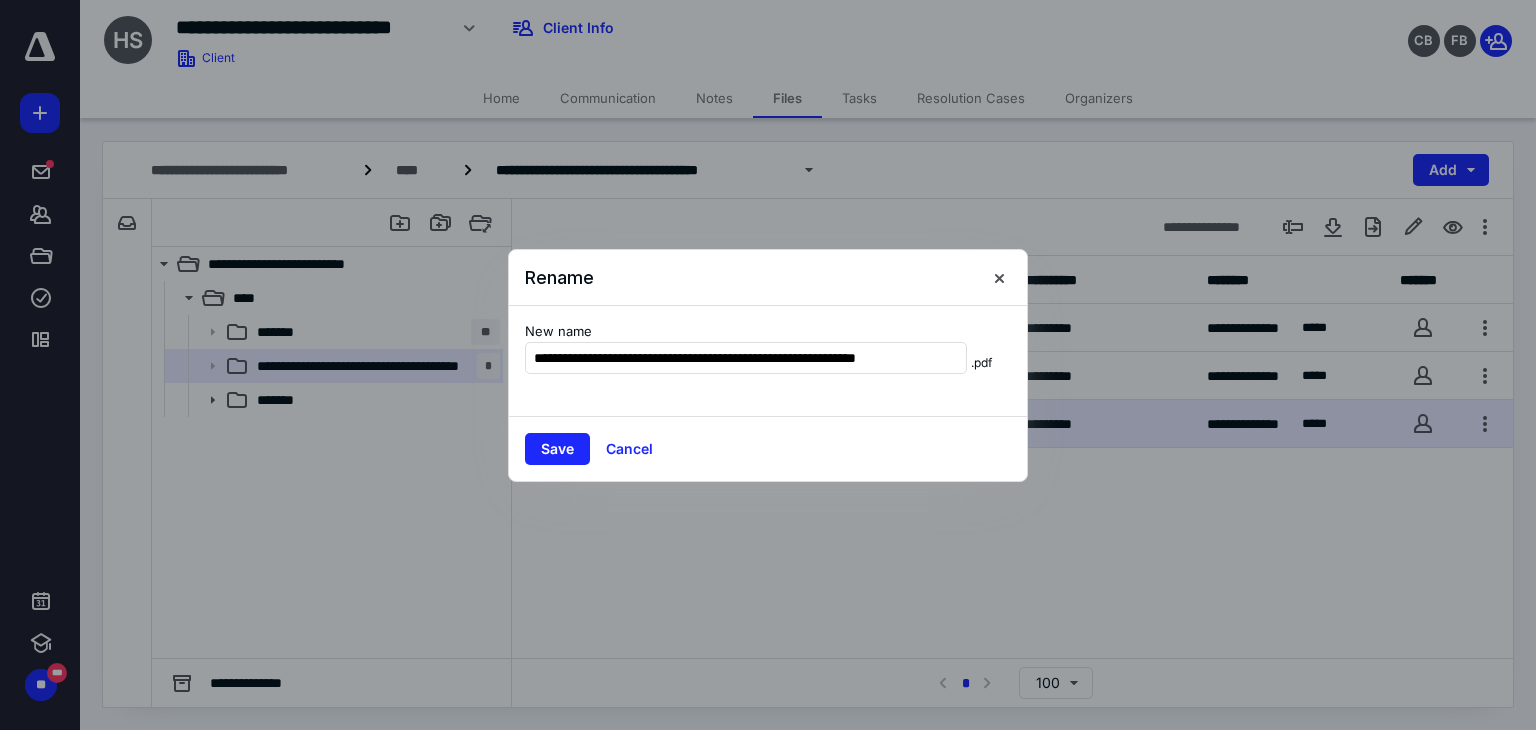 scroll, scrollTop: 0, scrollLeft: 12, axis: horizontal 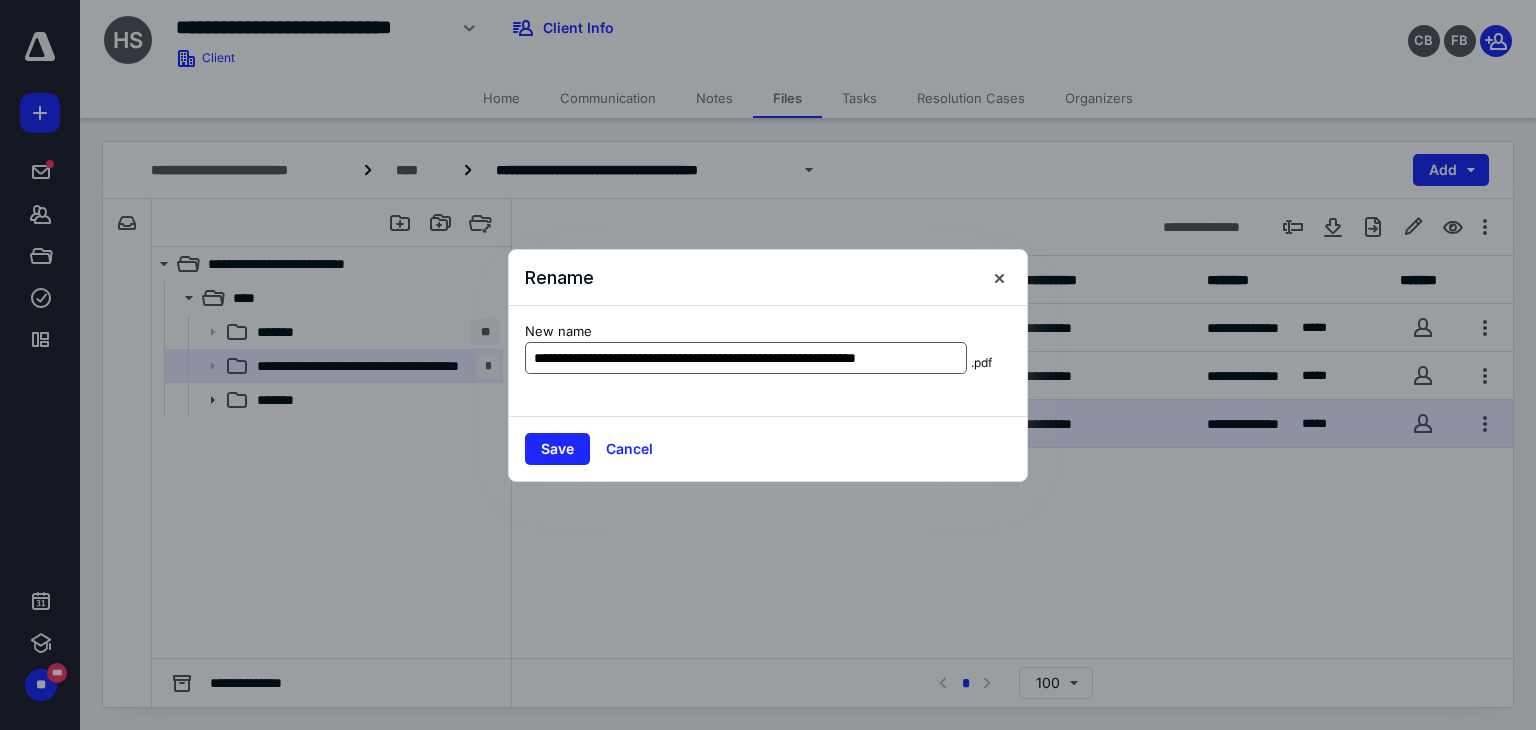 click on "**********" at bounding box center (746, 358) 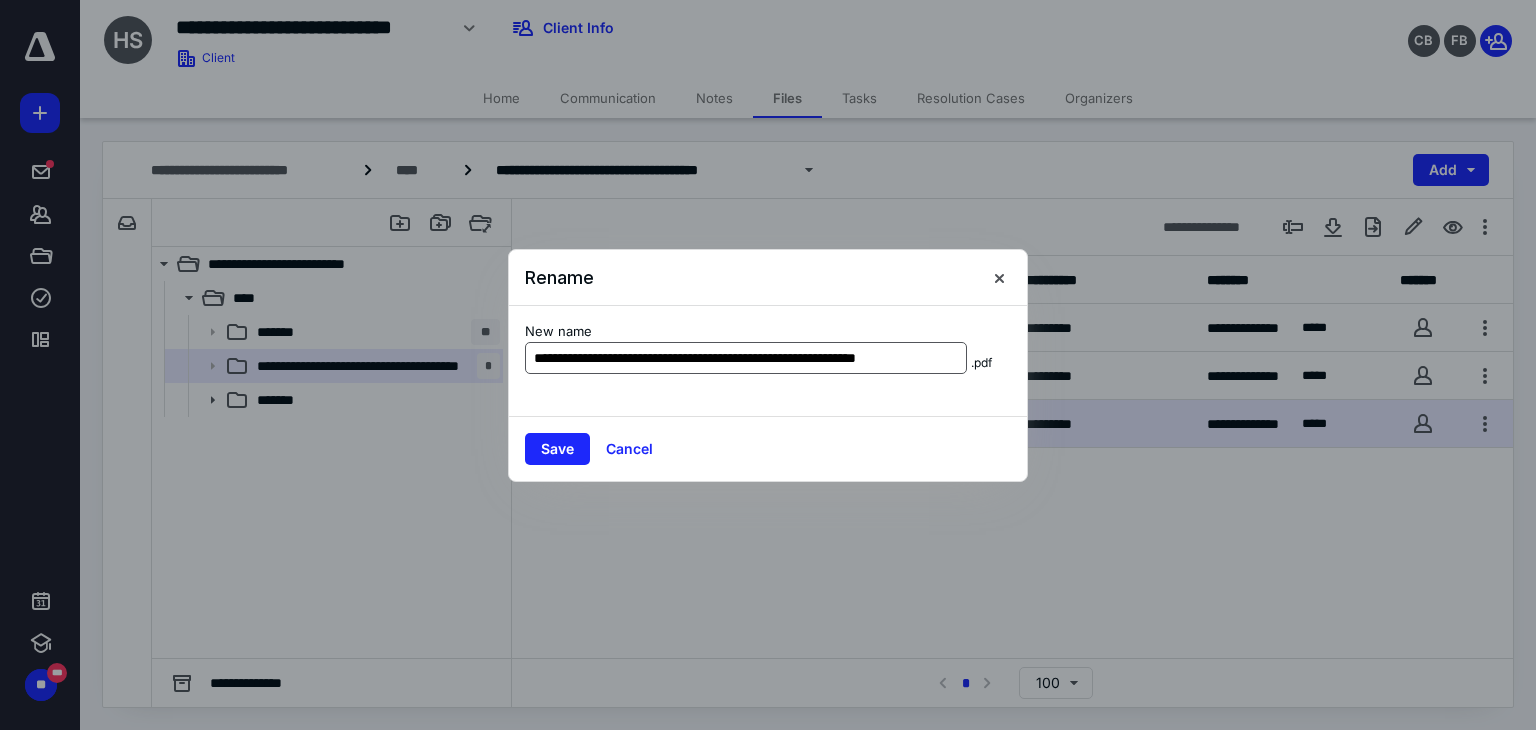 scroll, scrollTop: 0, scrollLeft: 12, axis: horizontal 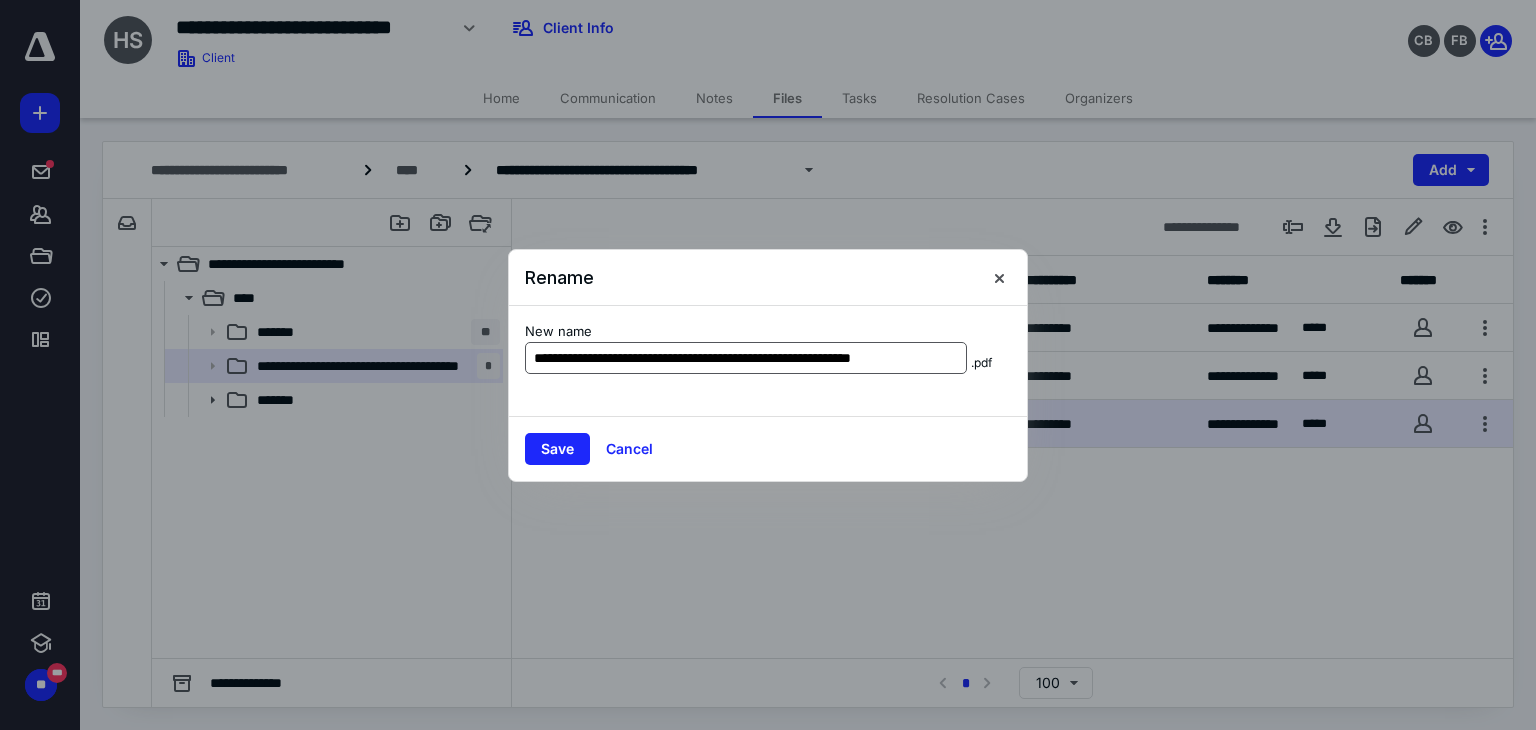 type on "**********" 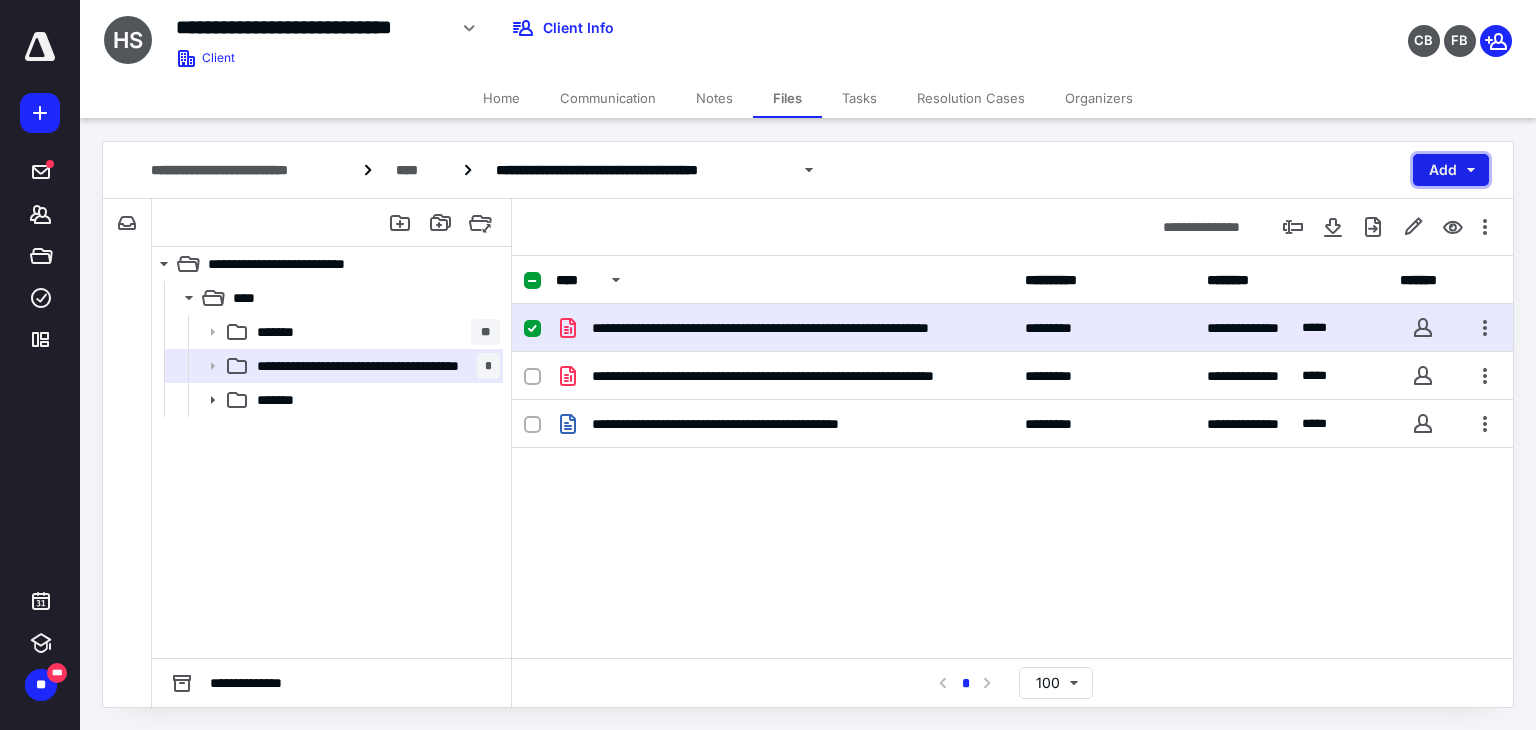 click on "Add" at bounding box center (1451, 170) 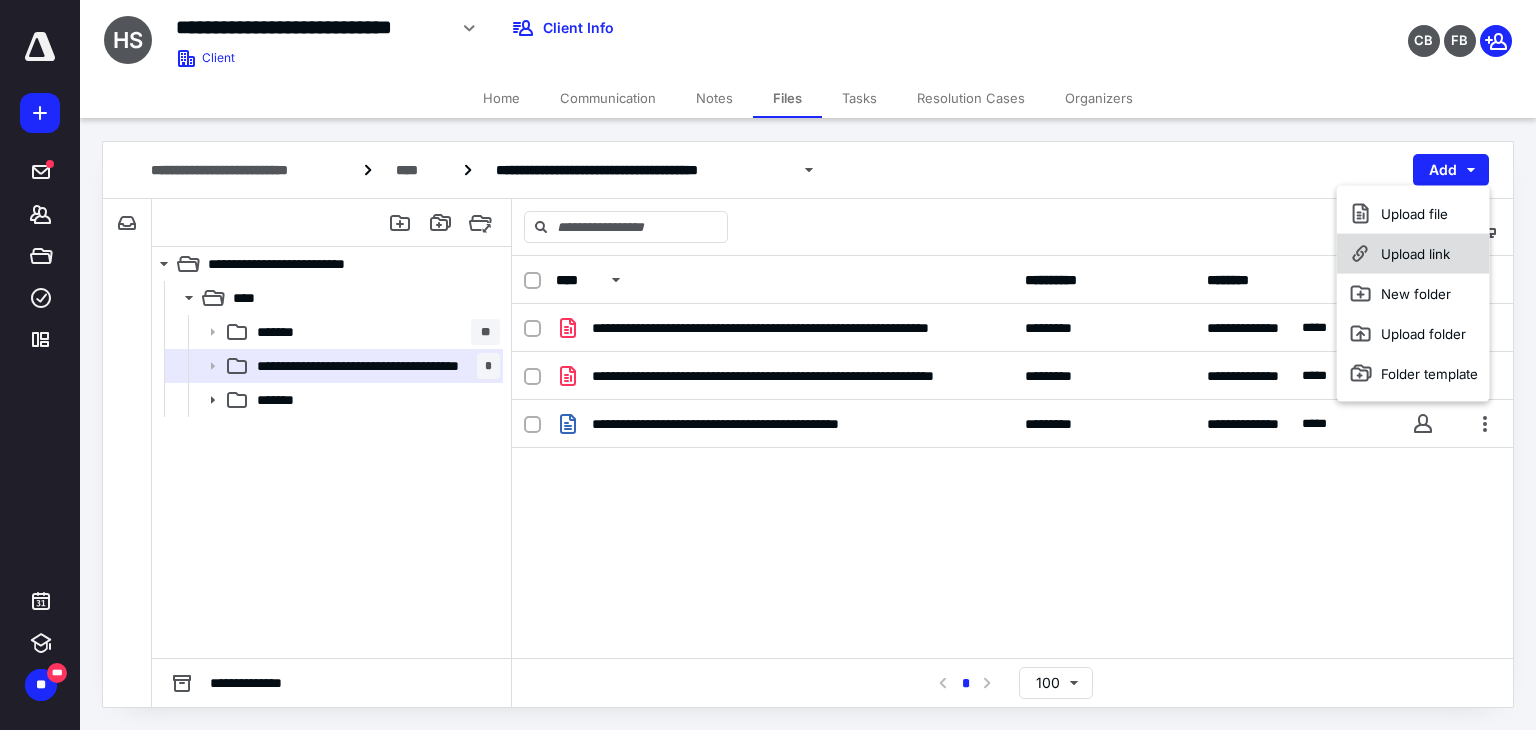 click on "Upload link" at bounding box center [1413, 254] 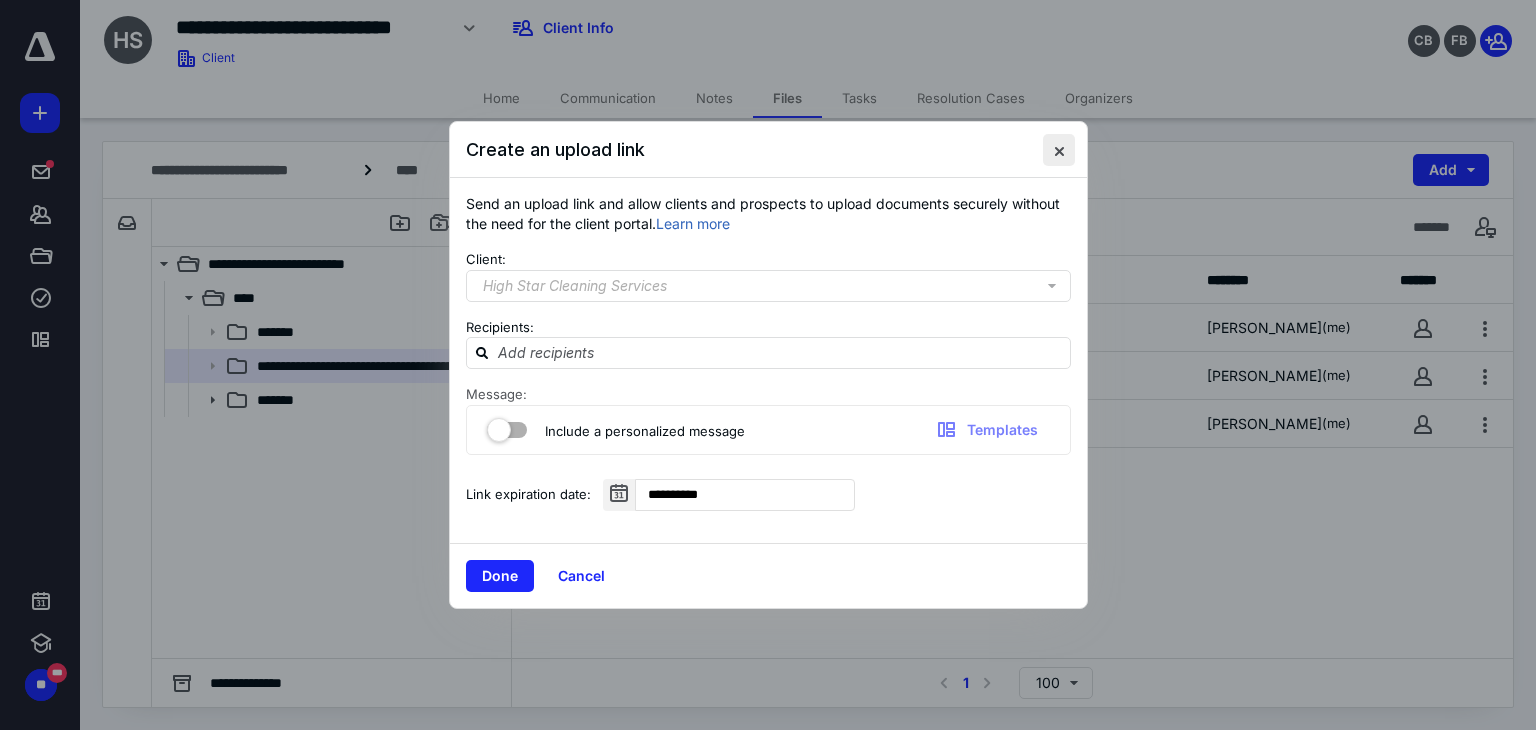 click at bounding box center [1059, 150] 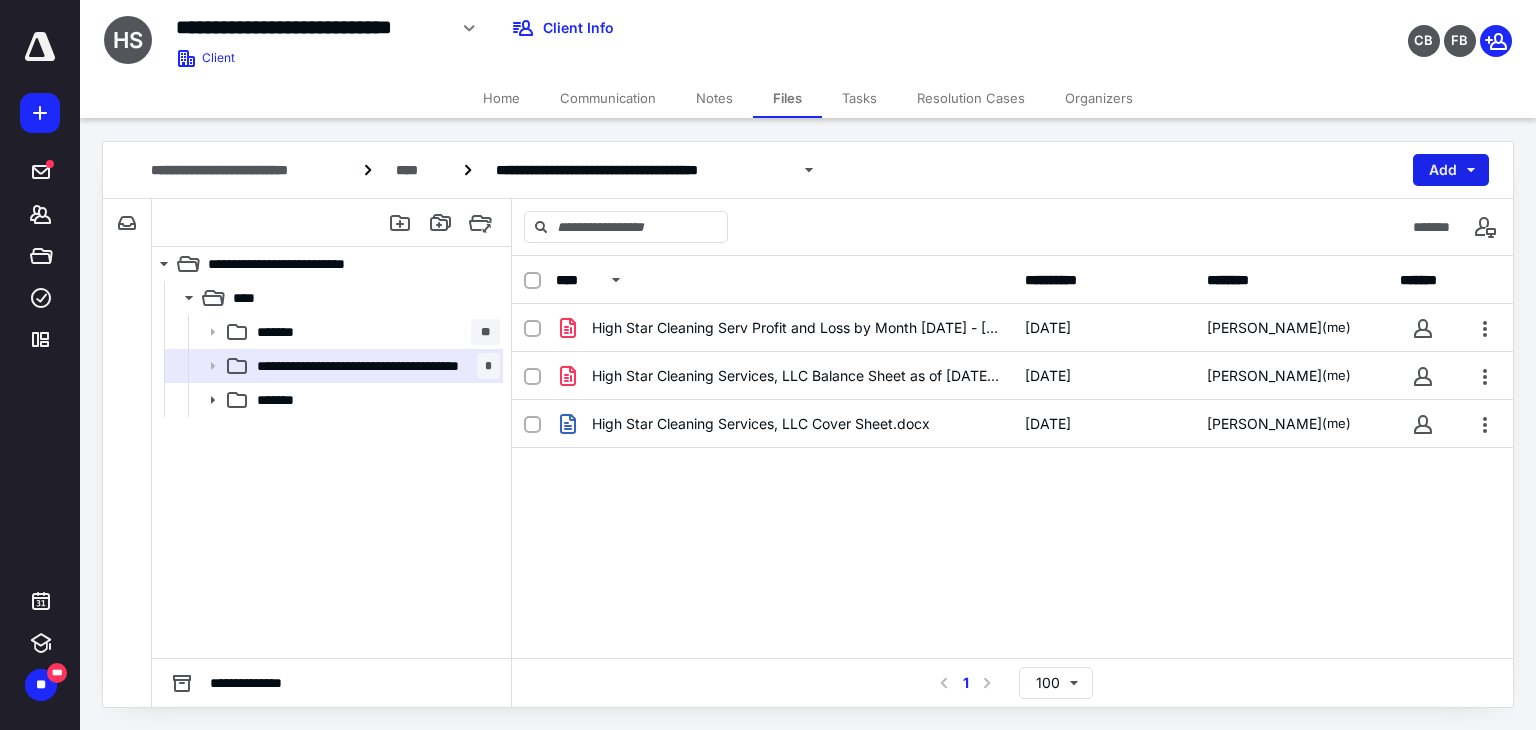 click on "Add" at bounding box center (1451, 170) 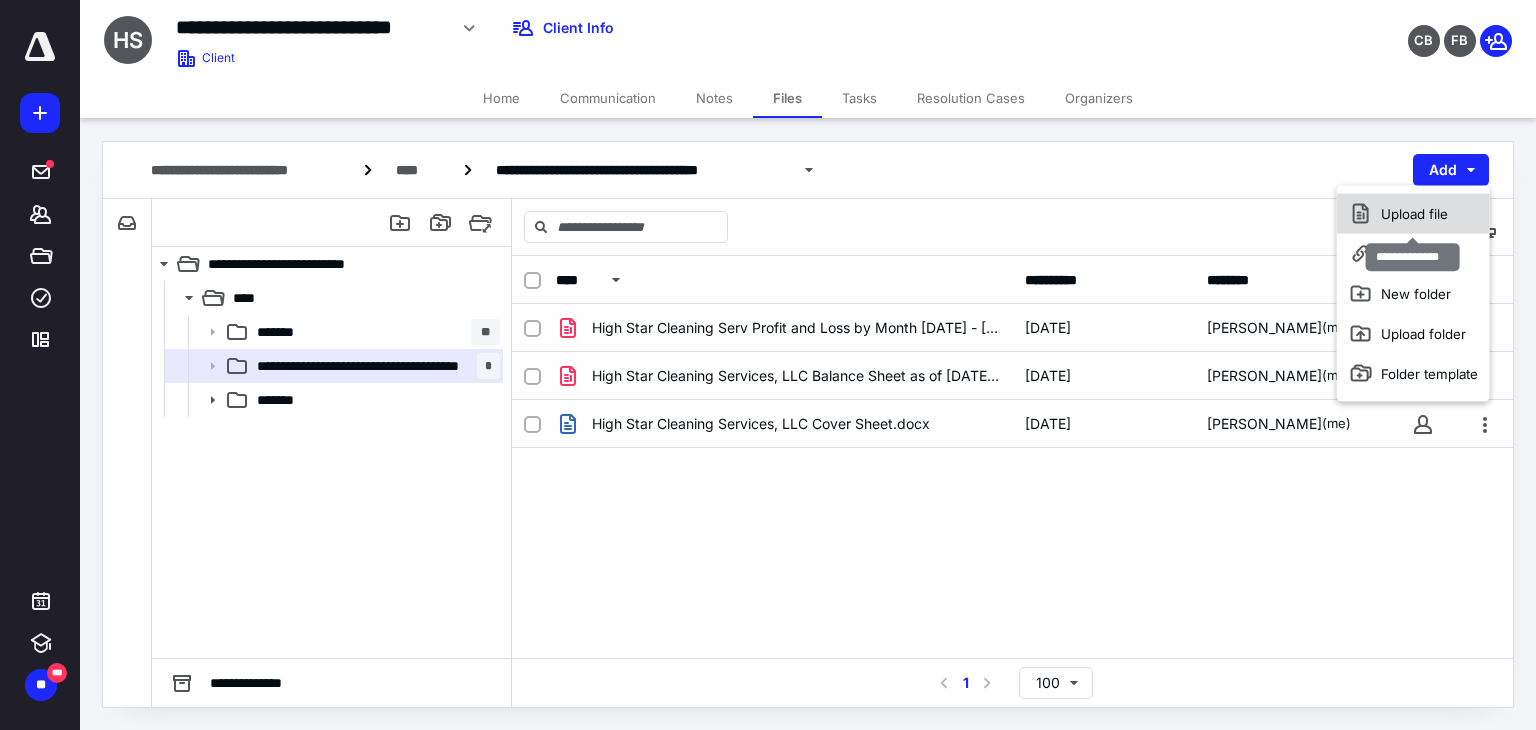 click on "Upload file" at bounding box center [1413, 214] 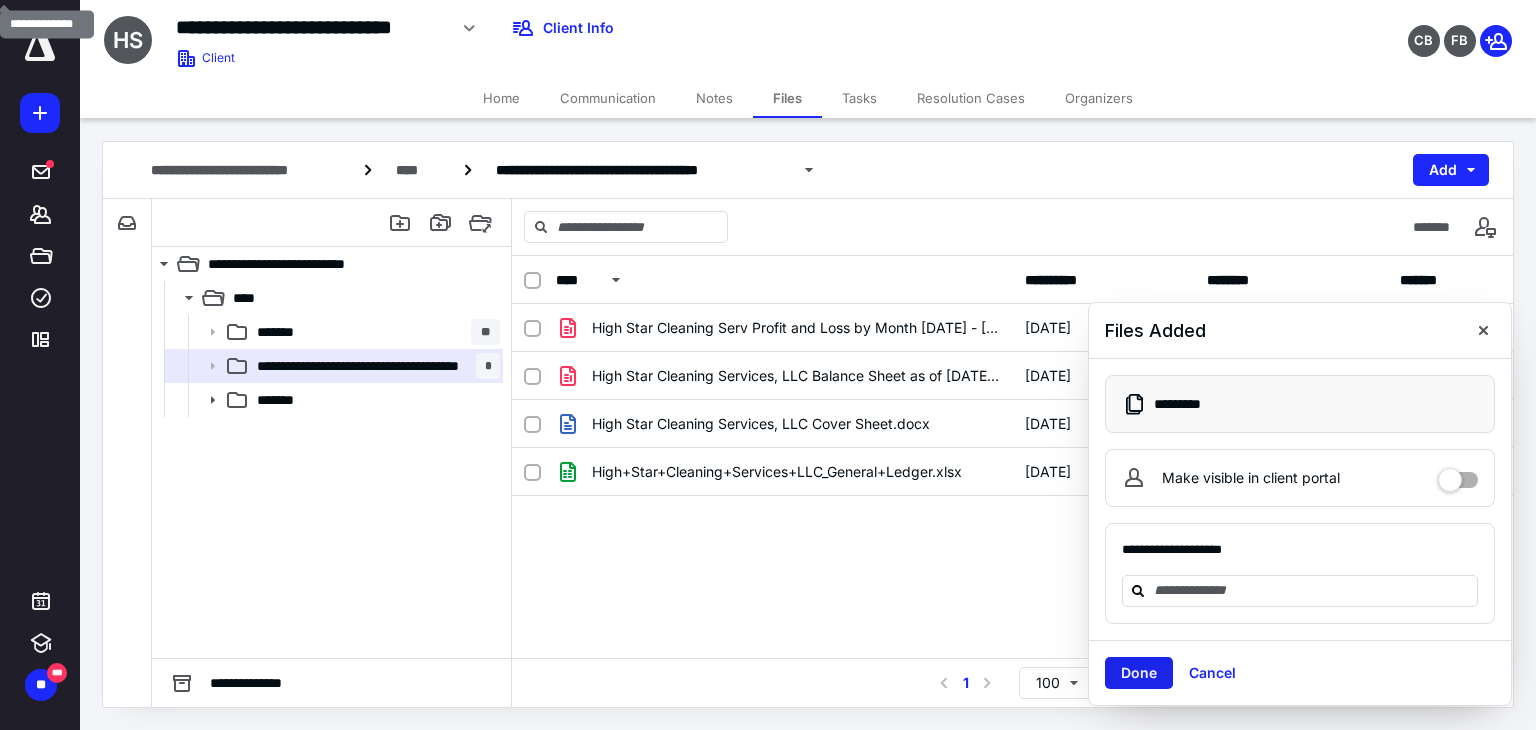 click on "Done" at bounding box center (1139, 673) 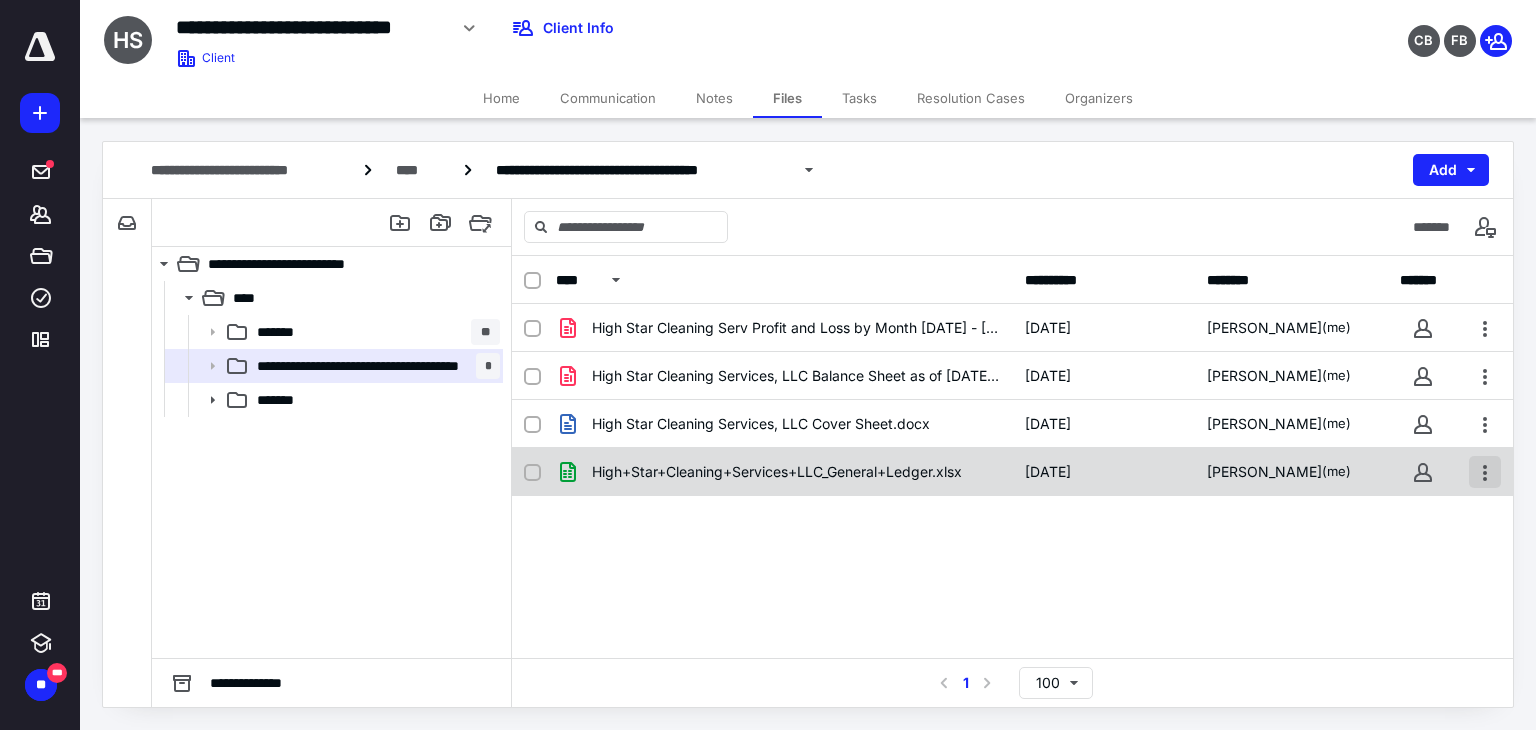 click at bounding box center [1485, 472] 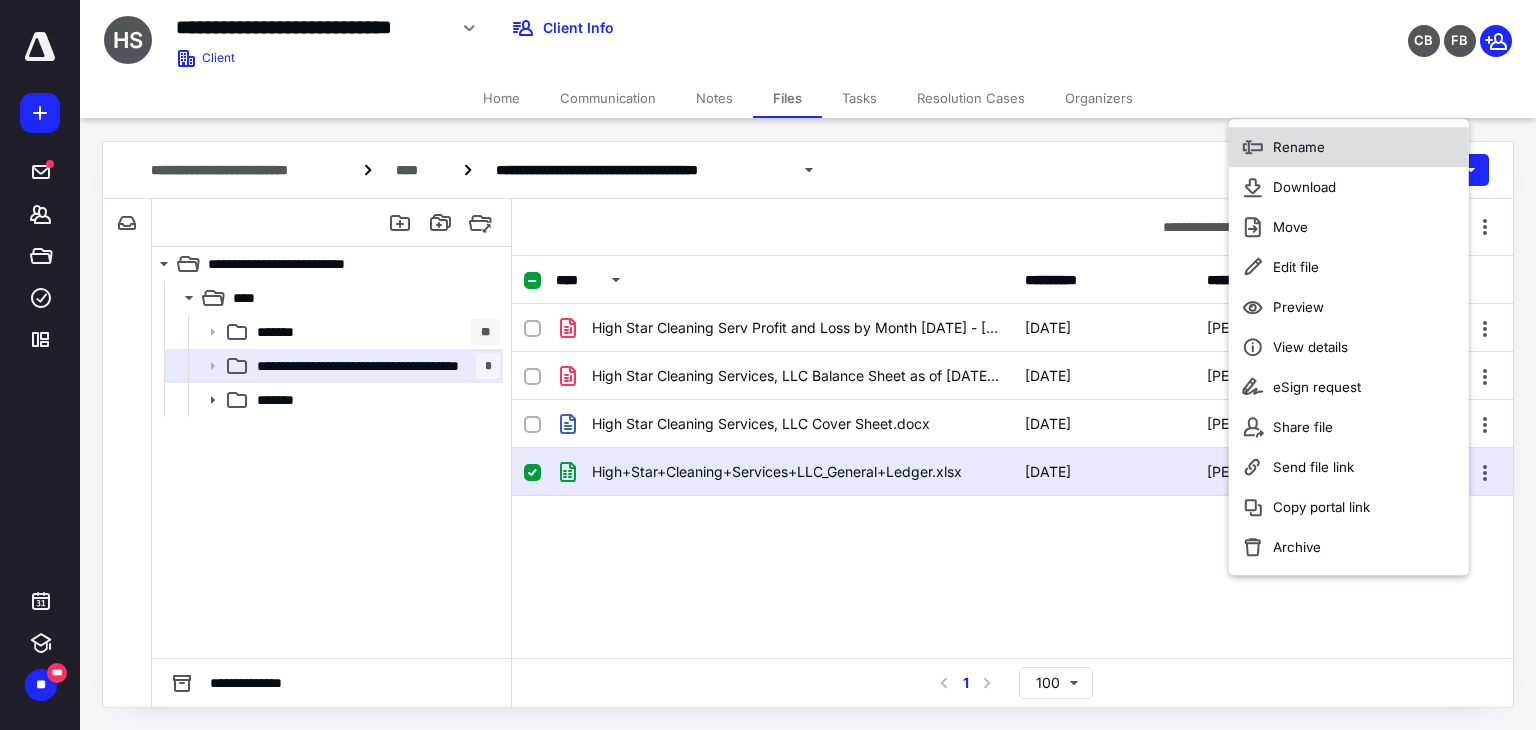 click on "Rename" at bounding box center (1349, 147) 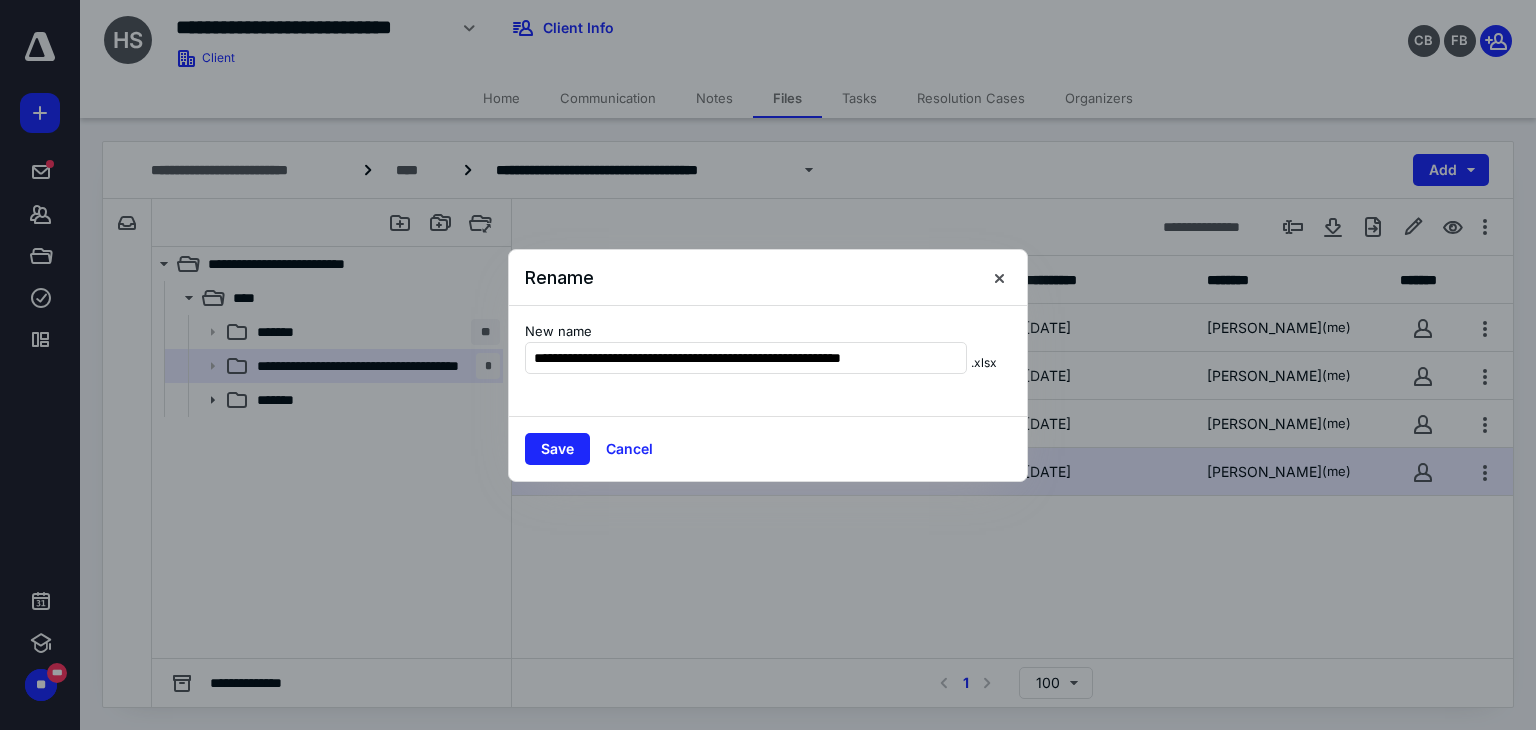 scroll, scrollTop: 0, scrollLeft: 4, axis: horizontal 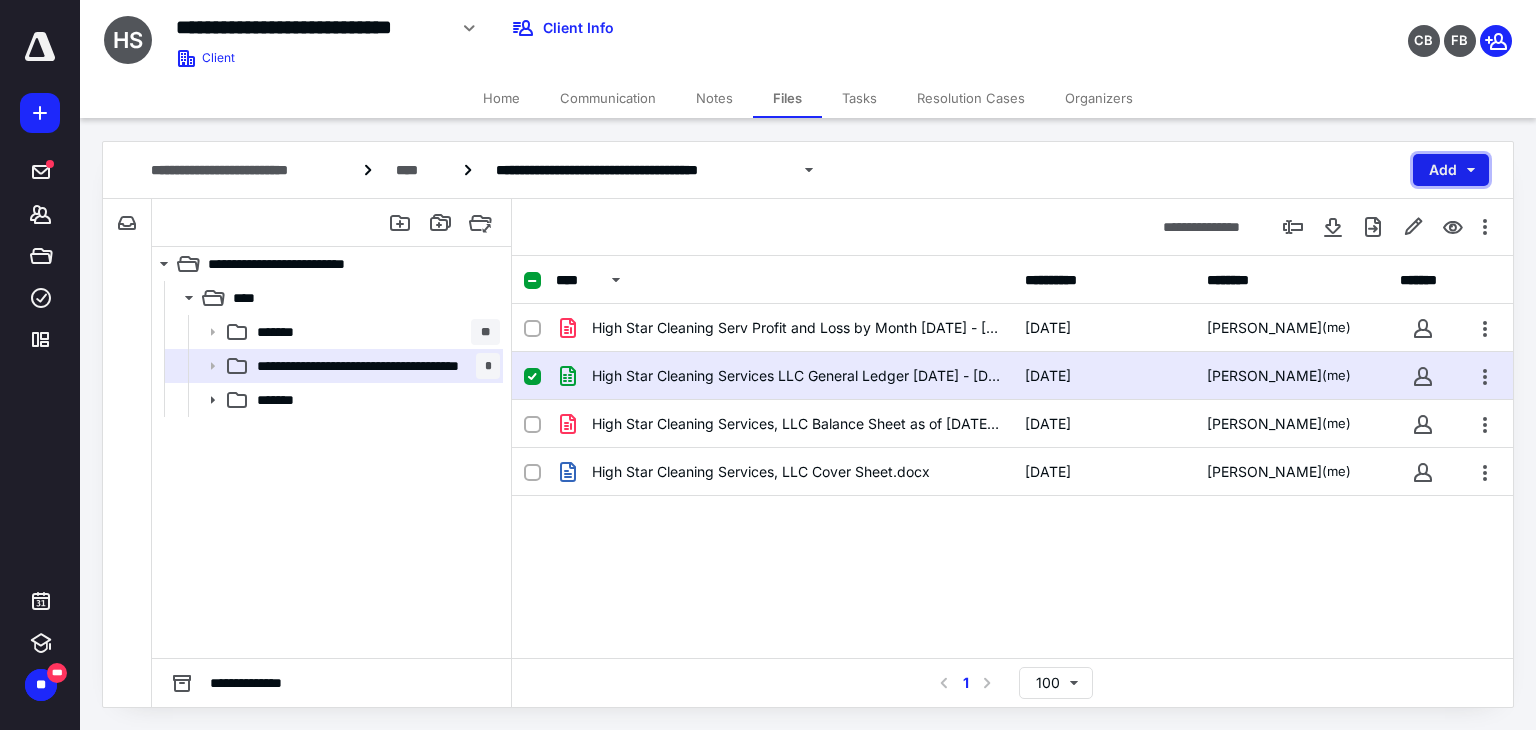 click on "Add" at bounding box center [1451, 170] 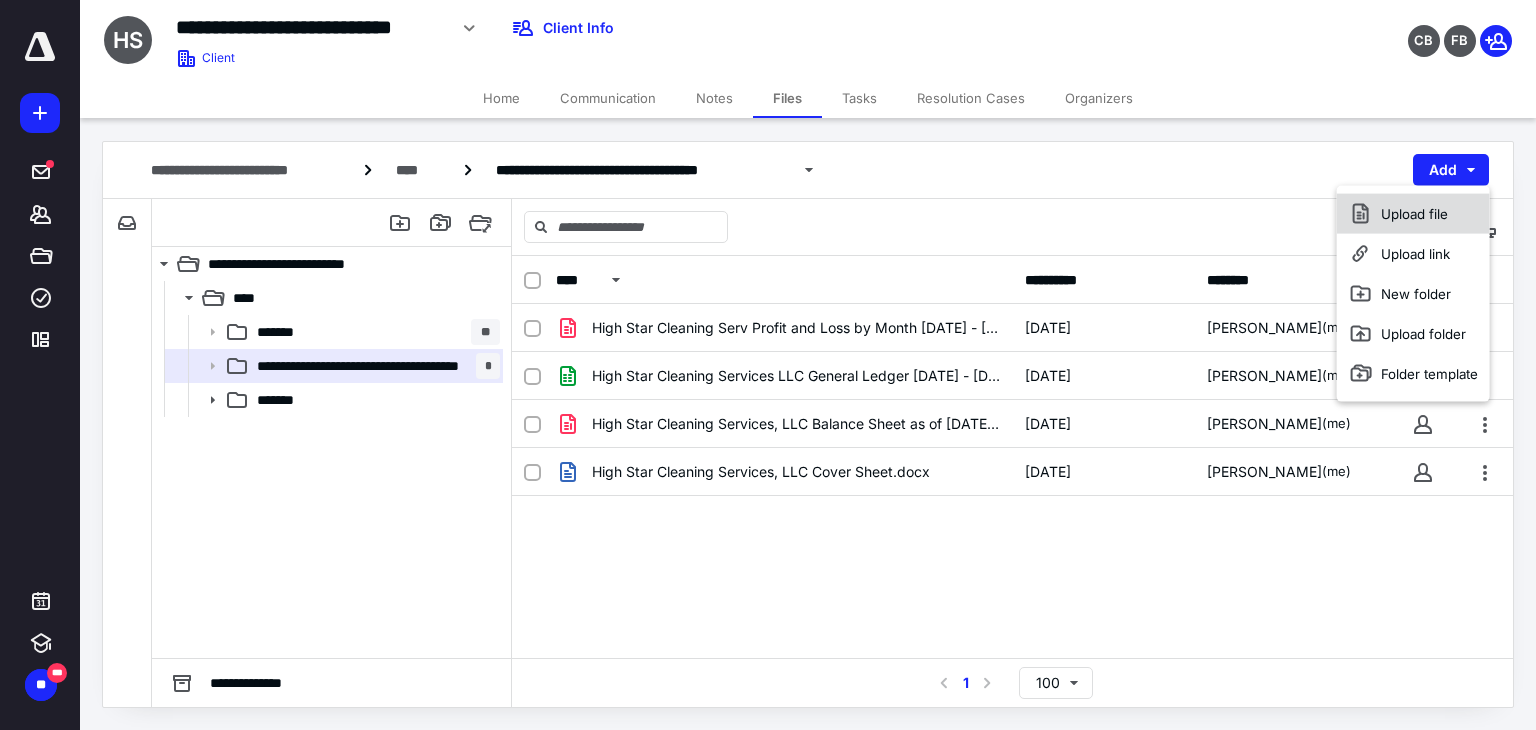 click on "Upload file" at bounding box center (1413, 214) 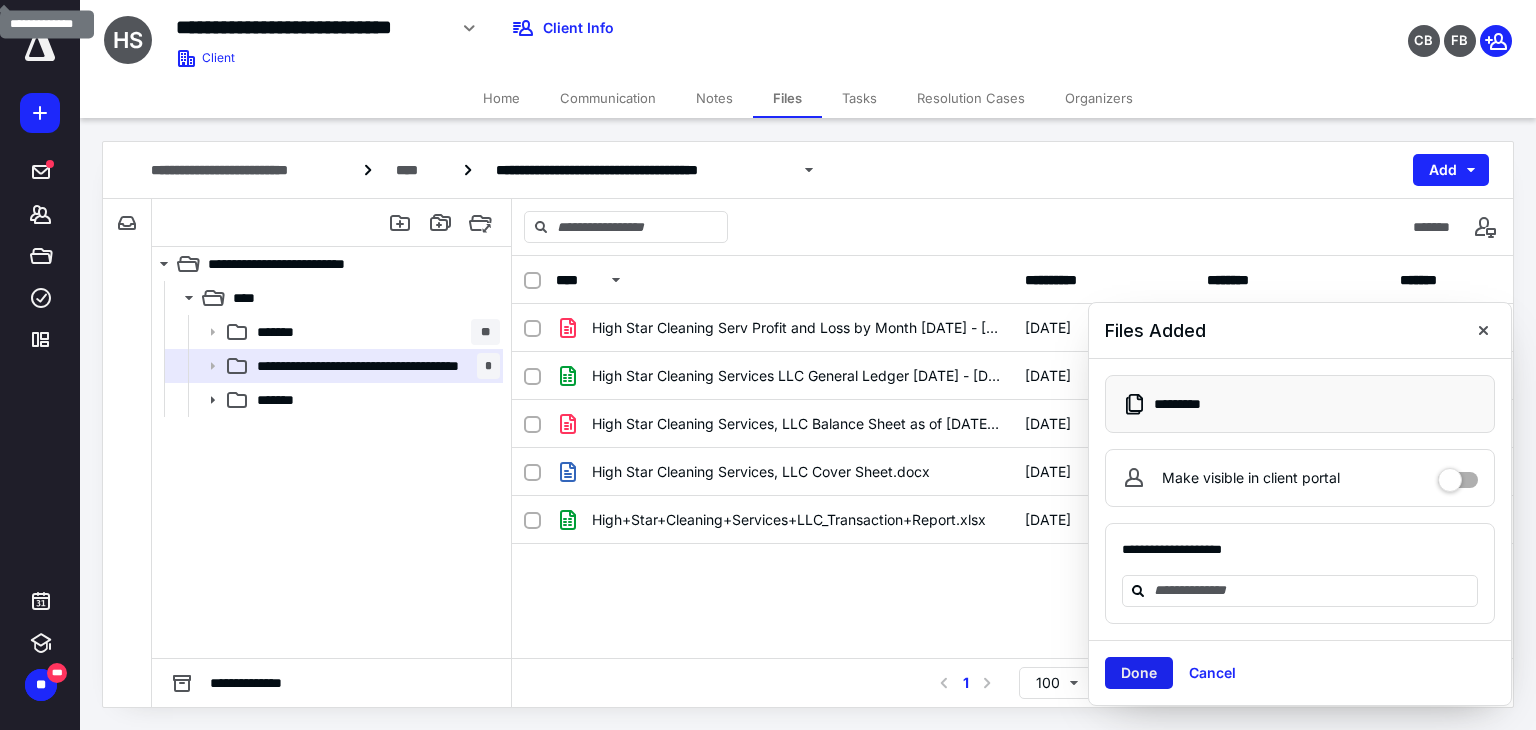 click on "Done" at bounding box center [1139, 673] 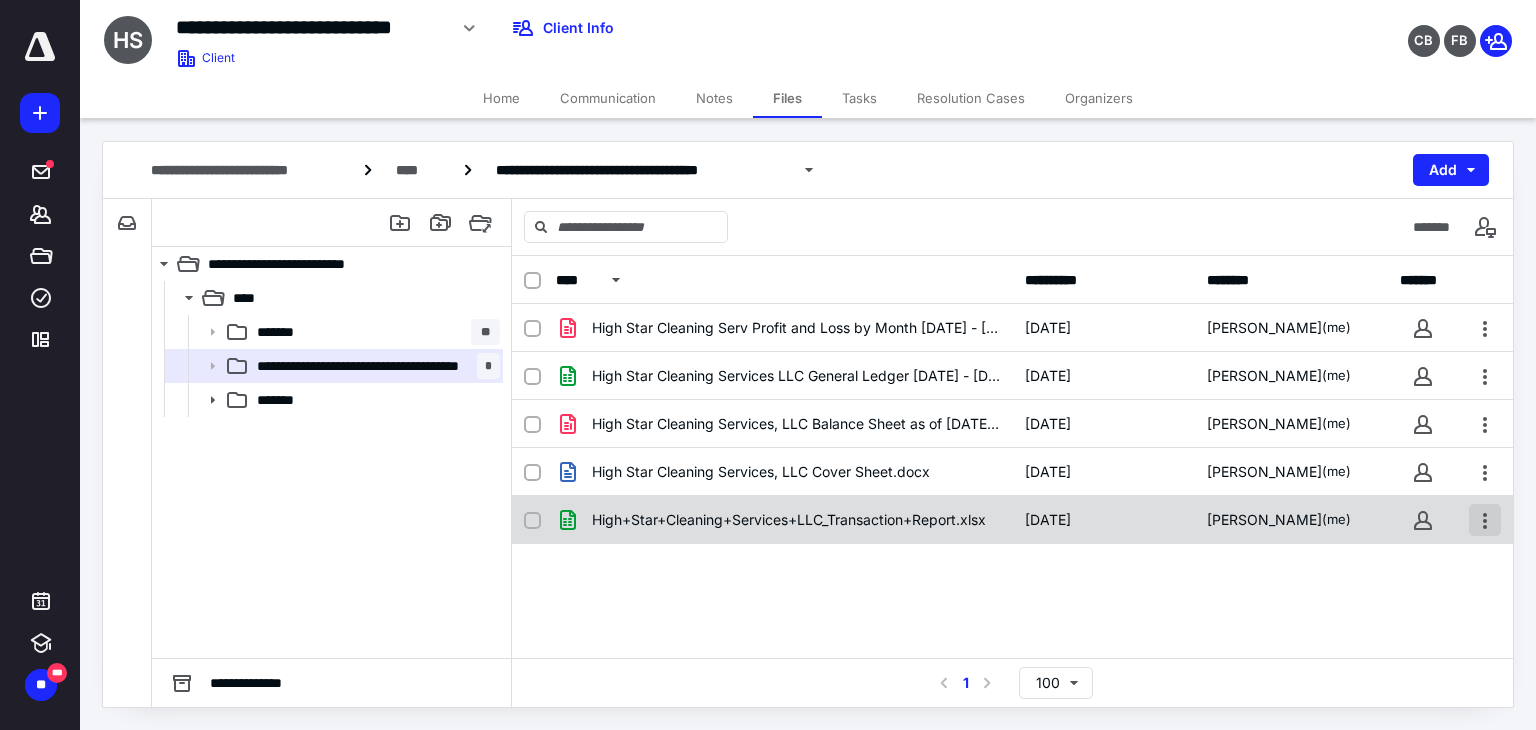 click at bounding box center [1485, 520] 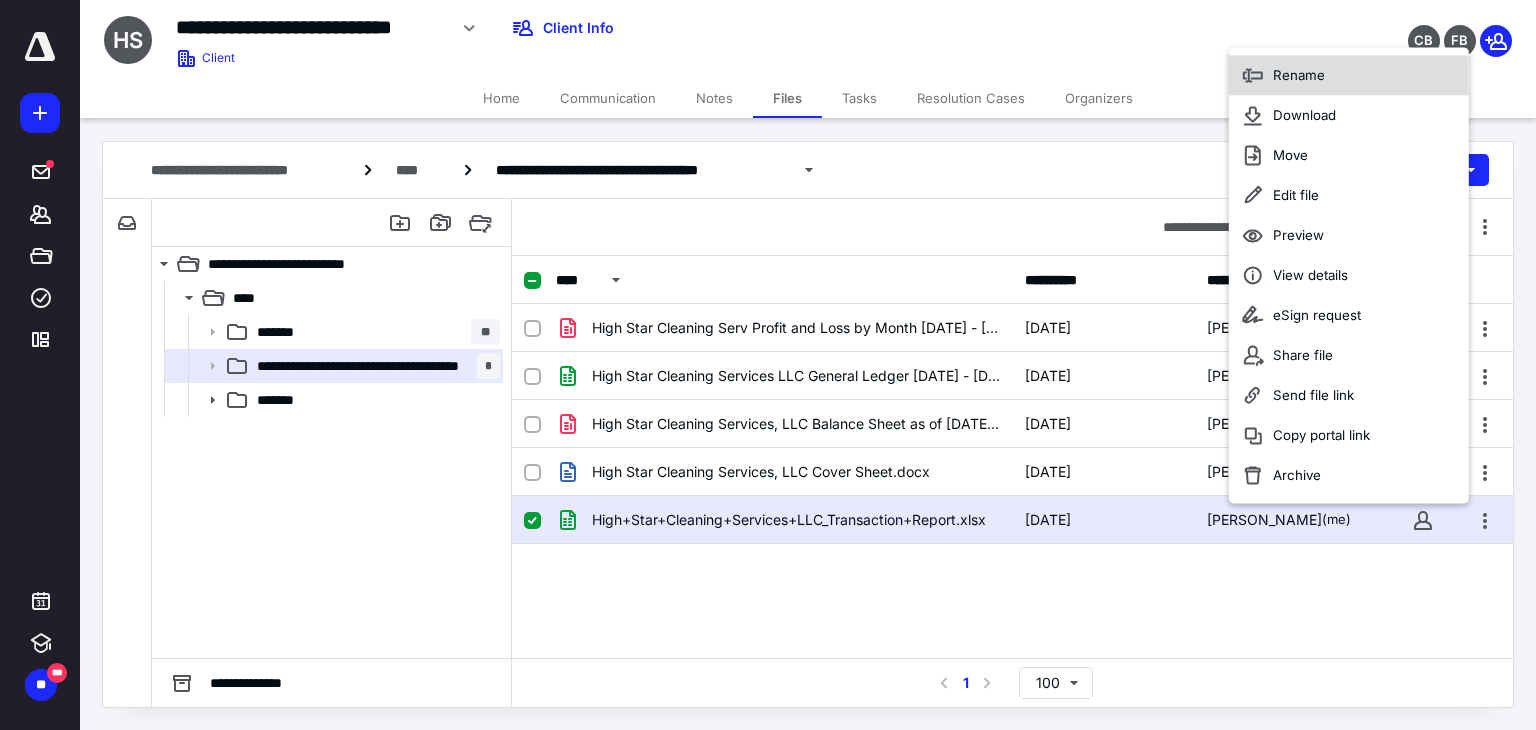 click on "Rename" at bounding box center [1299, 75] 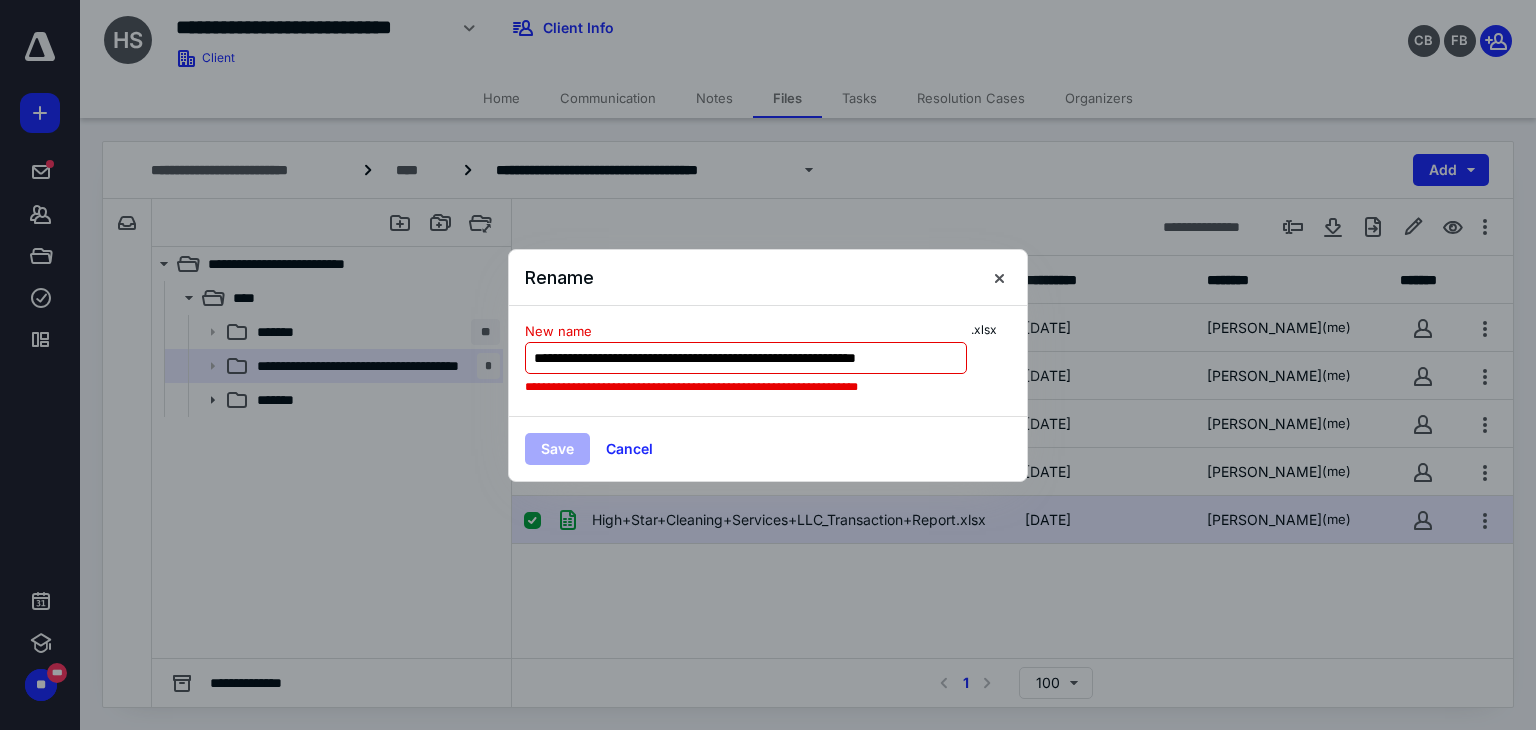 scroll, scrollTop: 0, scrollLeft: 13, axis: horizontal 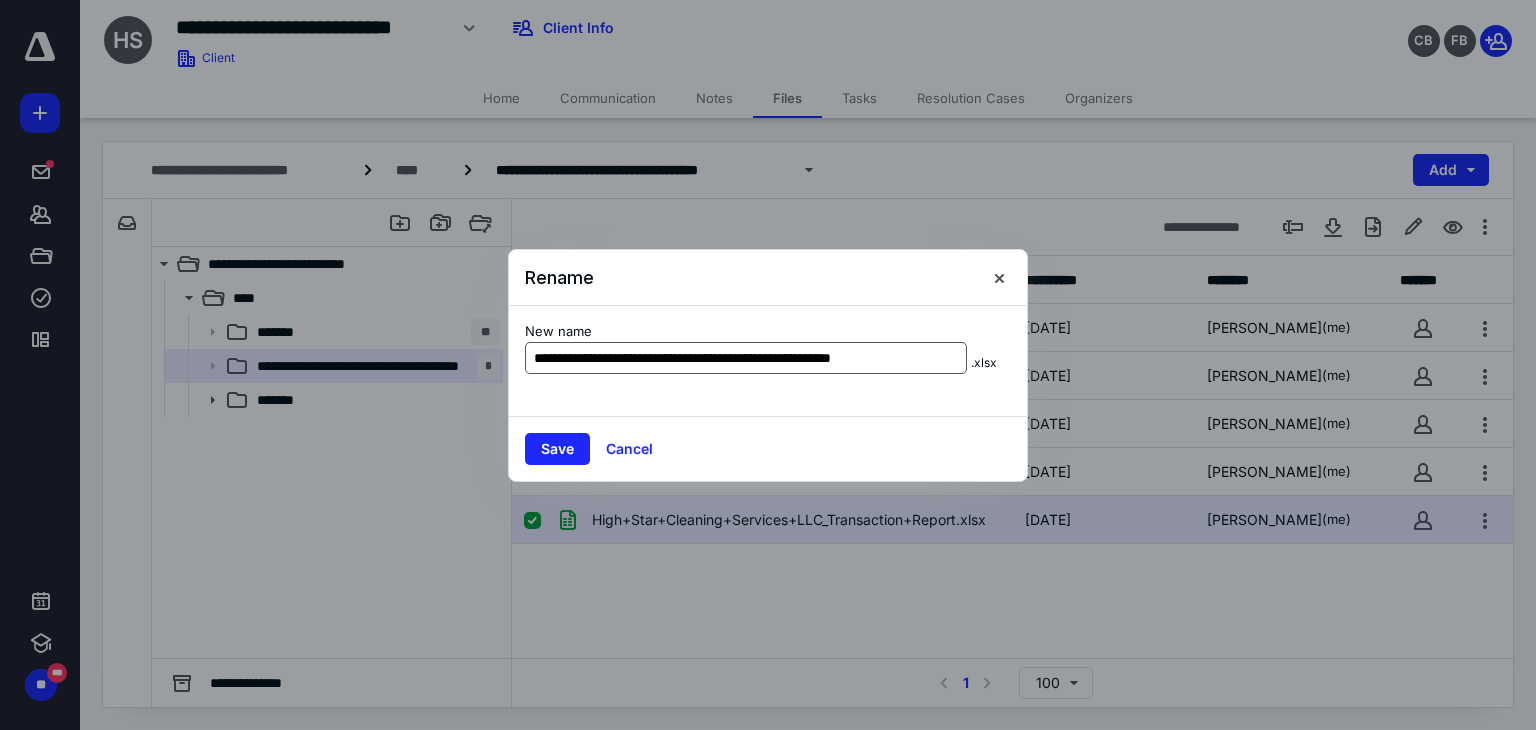 drag, startPoint x: 724, startPoint y: 358, endPoint x: 694, endPoint y: 363, distance: 30.413813 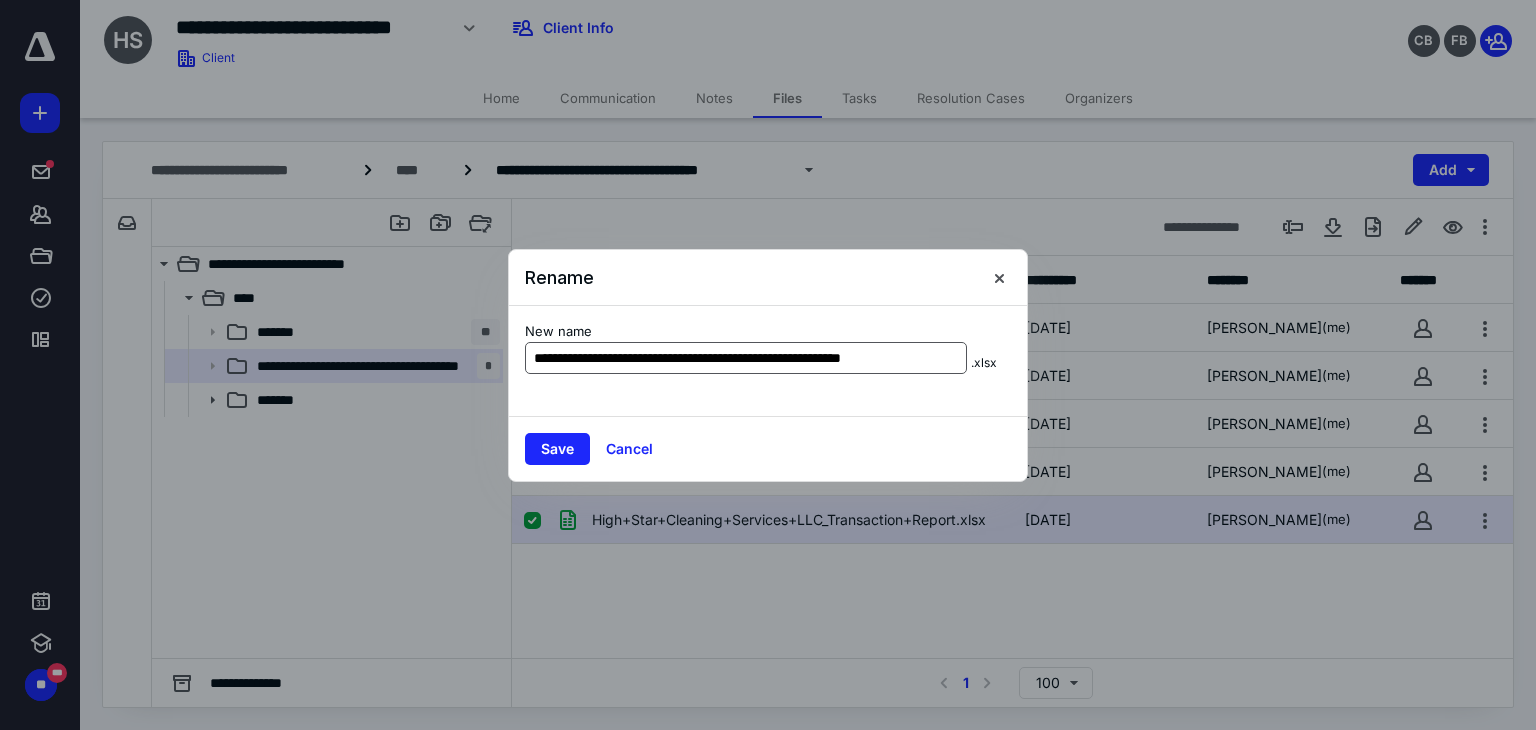 scroll, scrollTop: 0, scrollLeft: 16, axis: horizontal 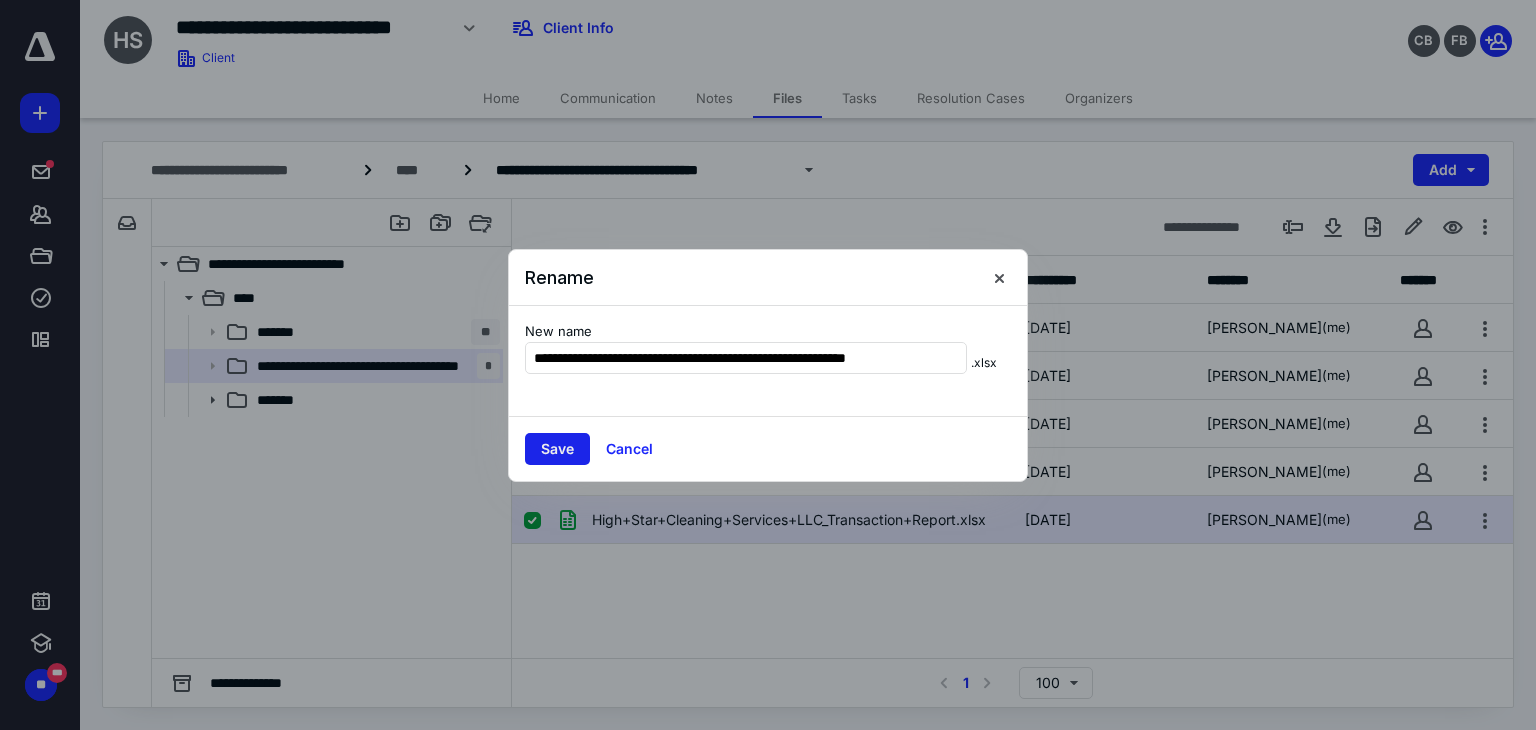 type on "**********" 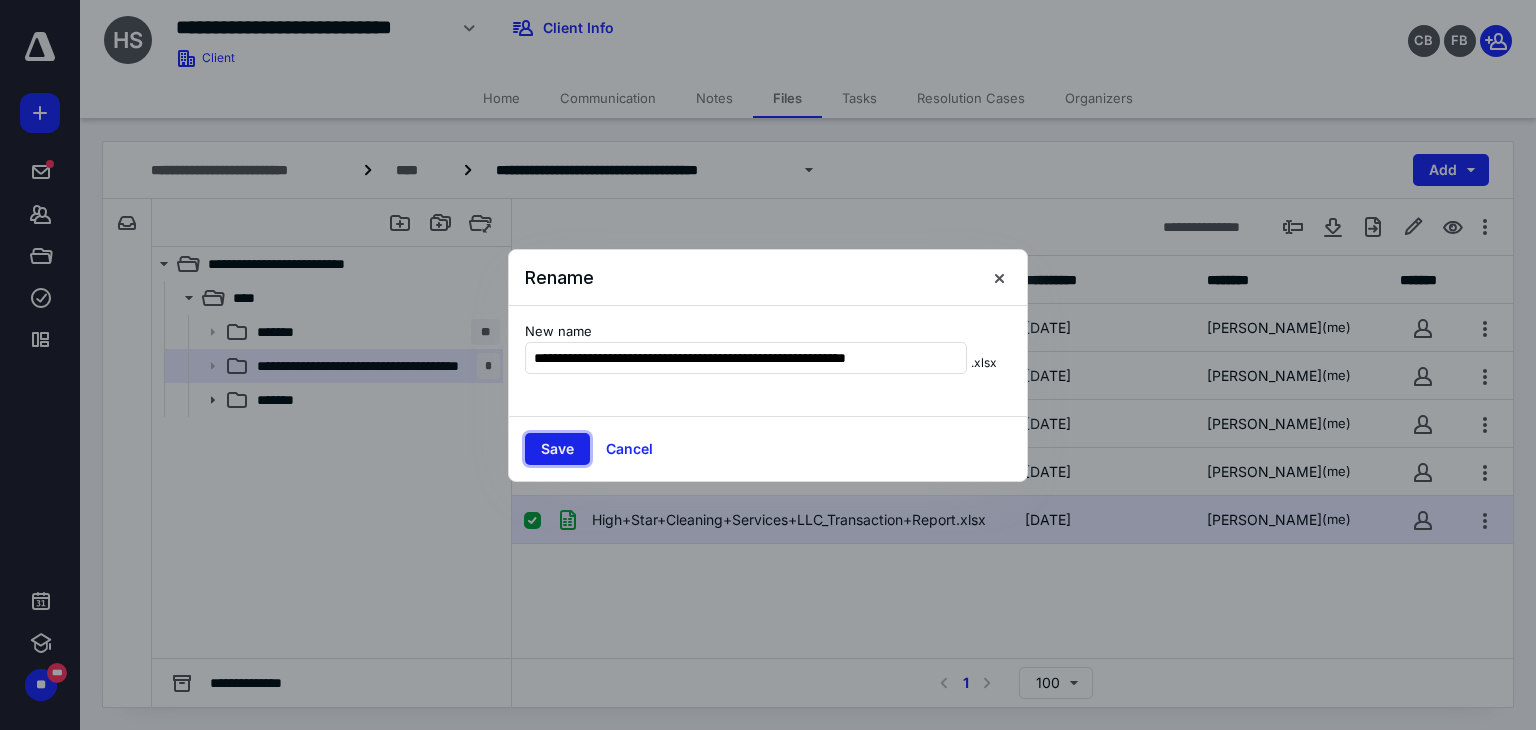 click on "Save" at bounding box center (557, 449) 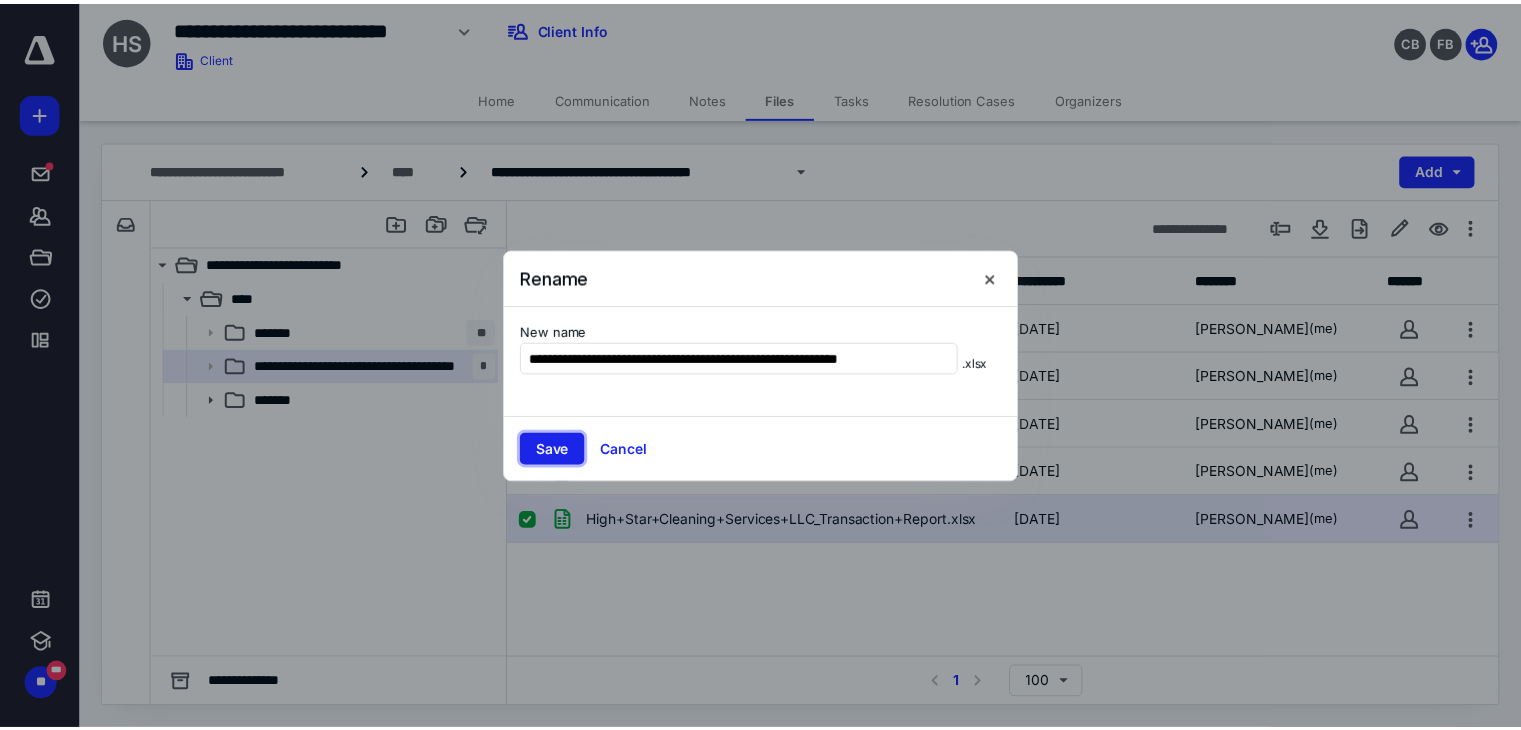 scroll, scrollTop: 0, scrollLeft: 0, axis: both 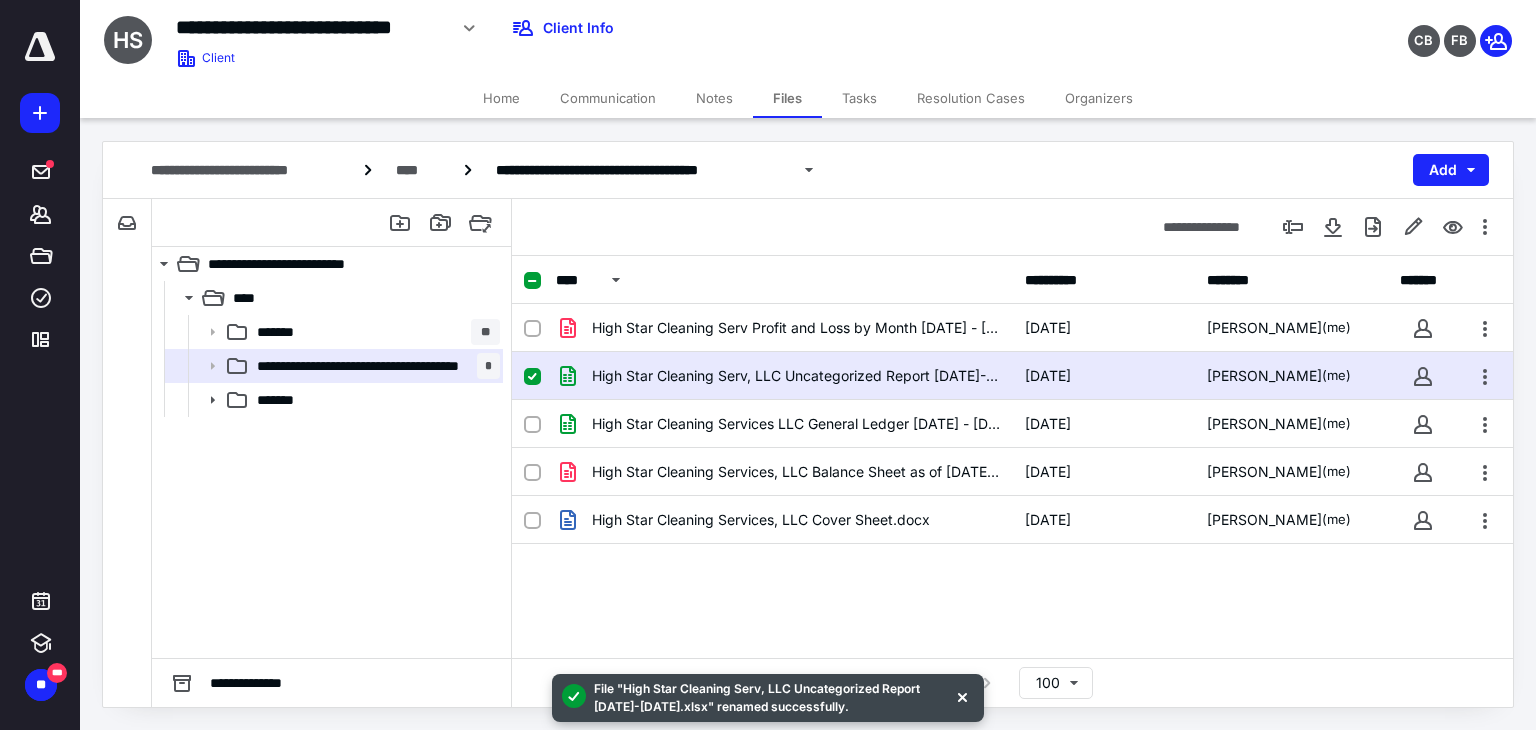 click on "Tasks" at bounding box center (859, 98) 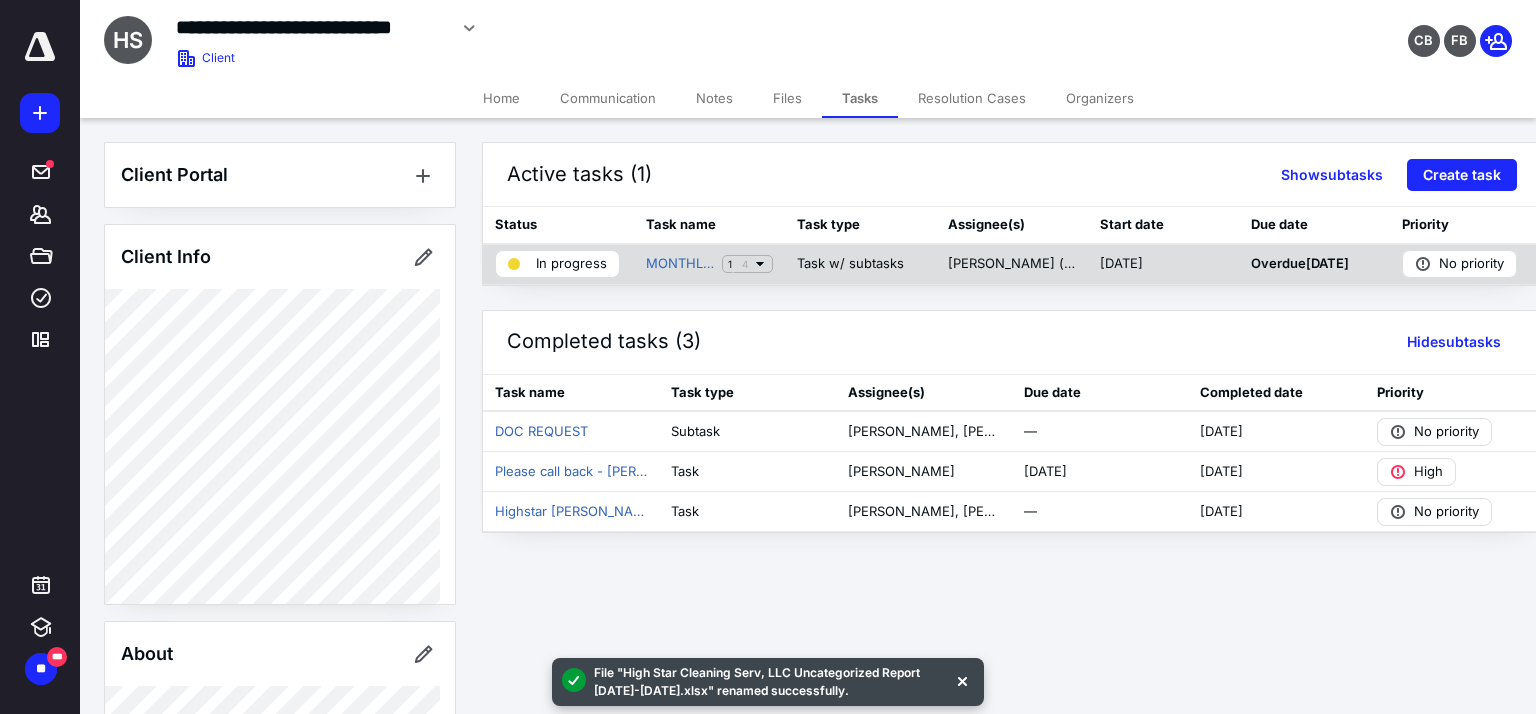 click on "In progress" at bounding box center [571, 264] 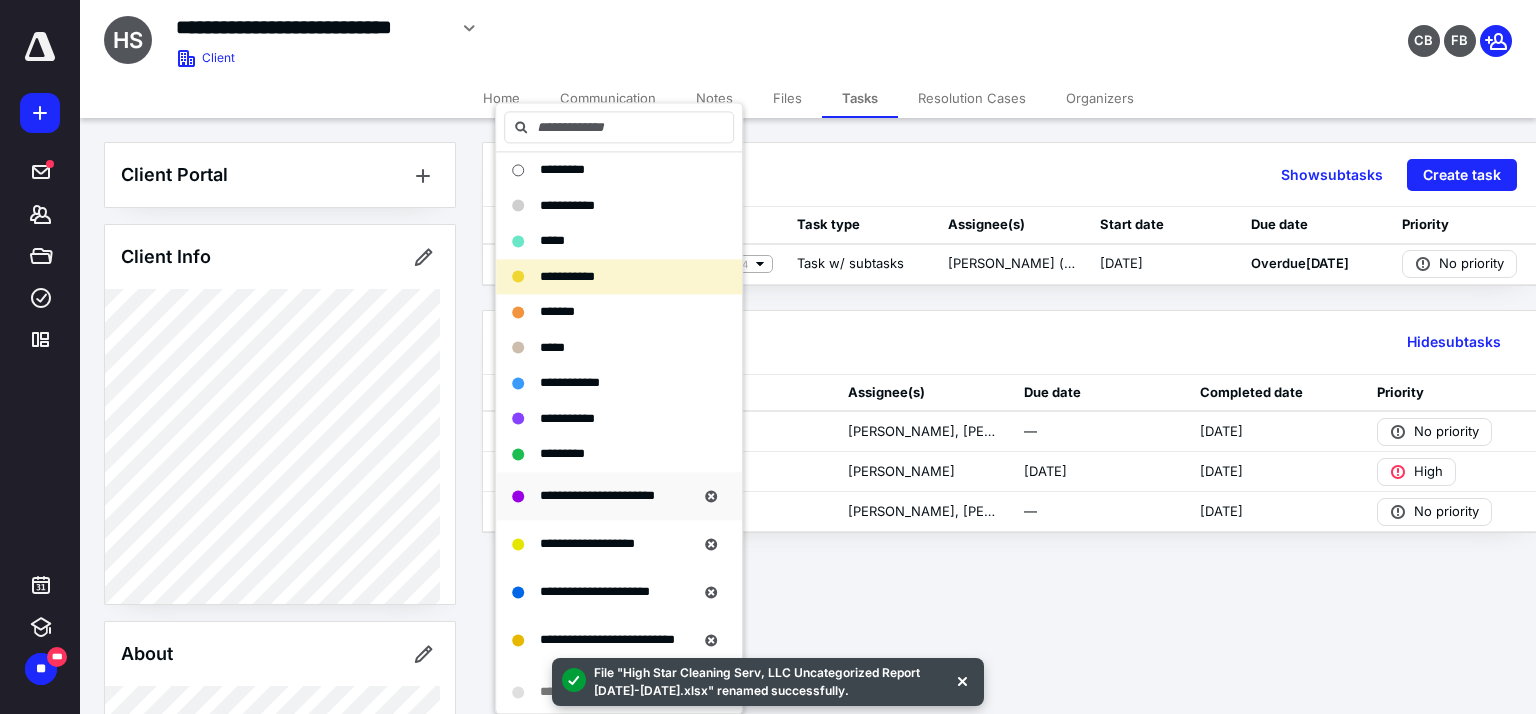 click on "**********" at bounding box center (597, 496) 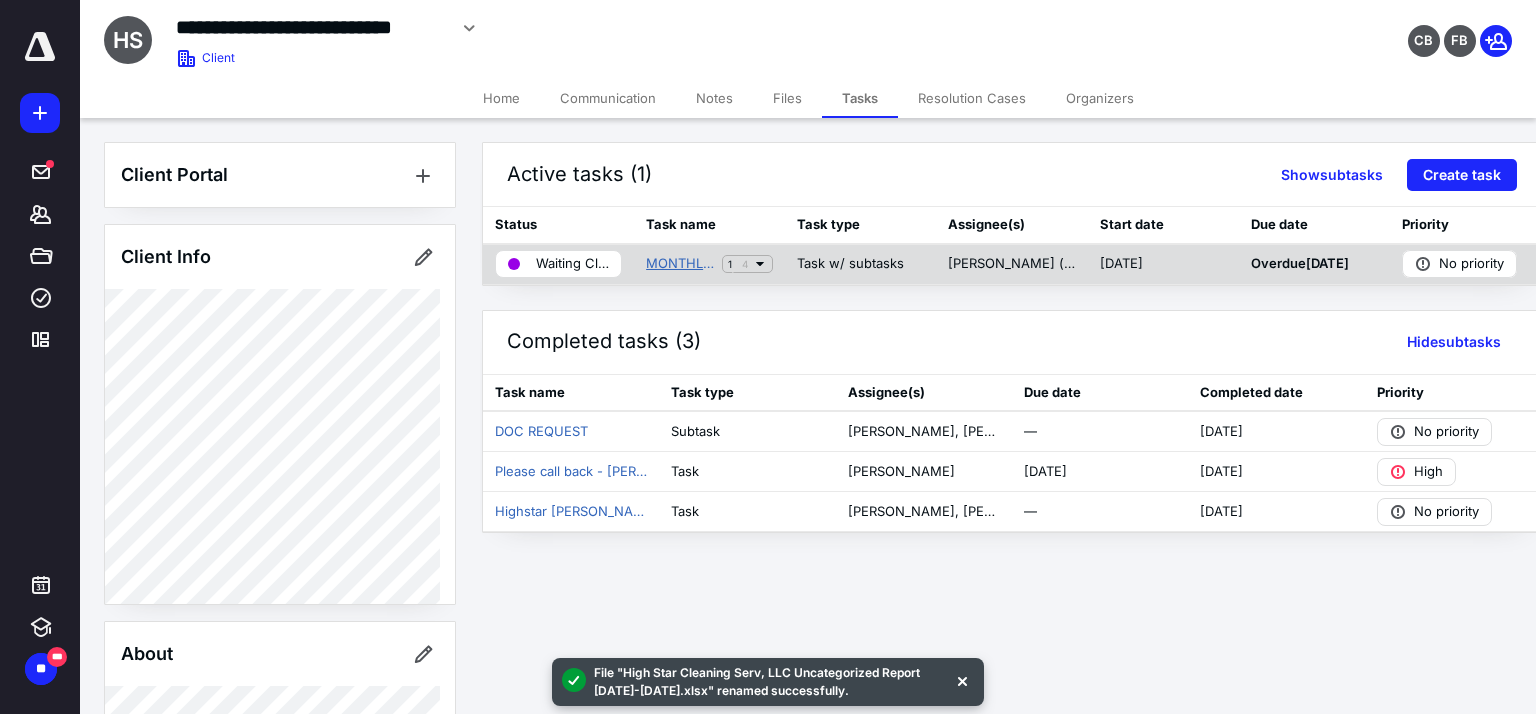 click on "MONTHLY BK BATCH #1 High Star Cleaning Services" at bounding box center [680, 264] 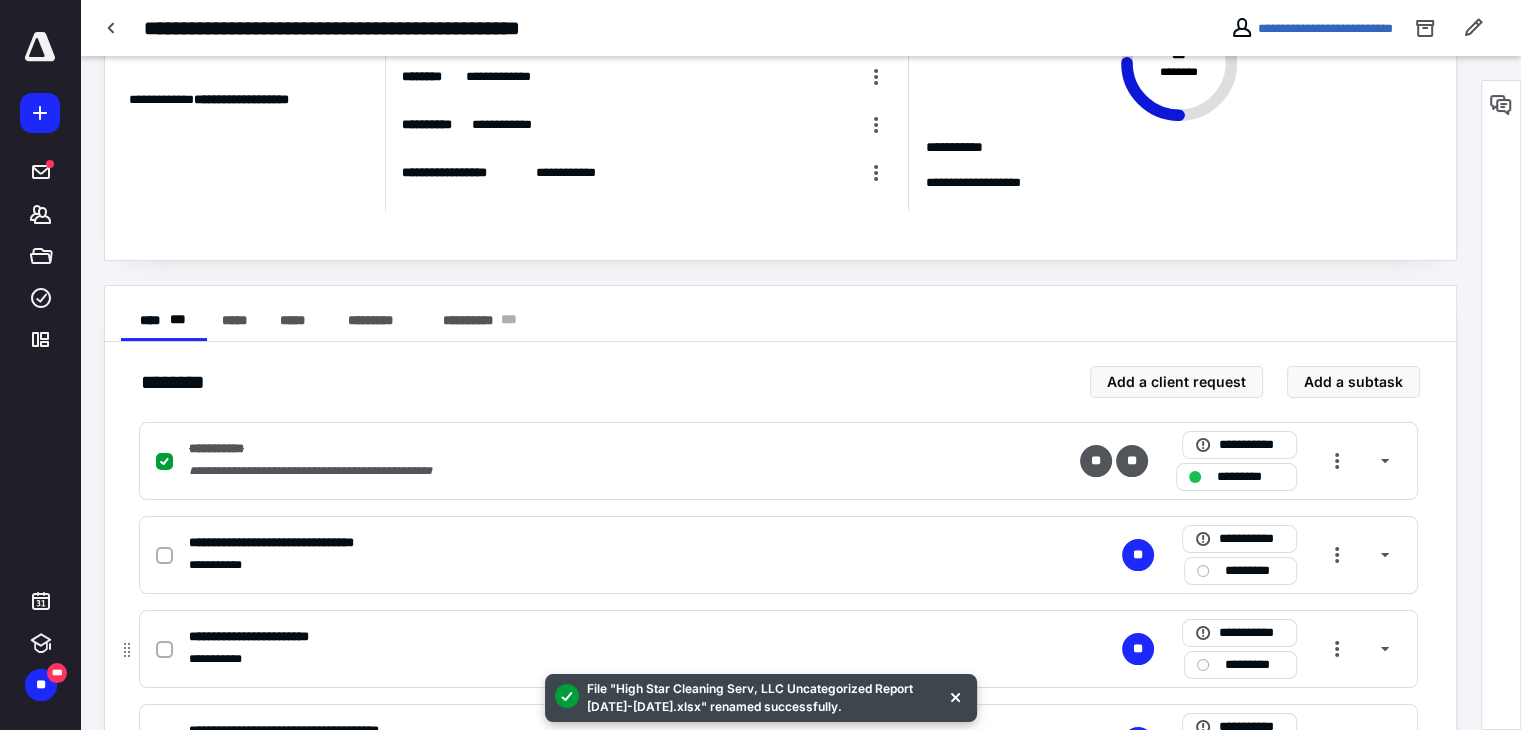 scroll, scrollTop: 256, scrollLeft: 0, axis: vertical 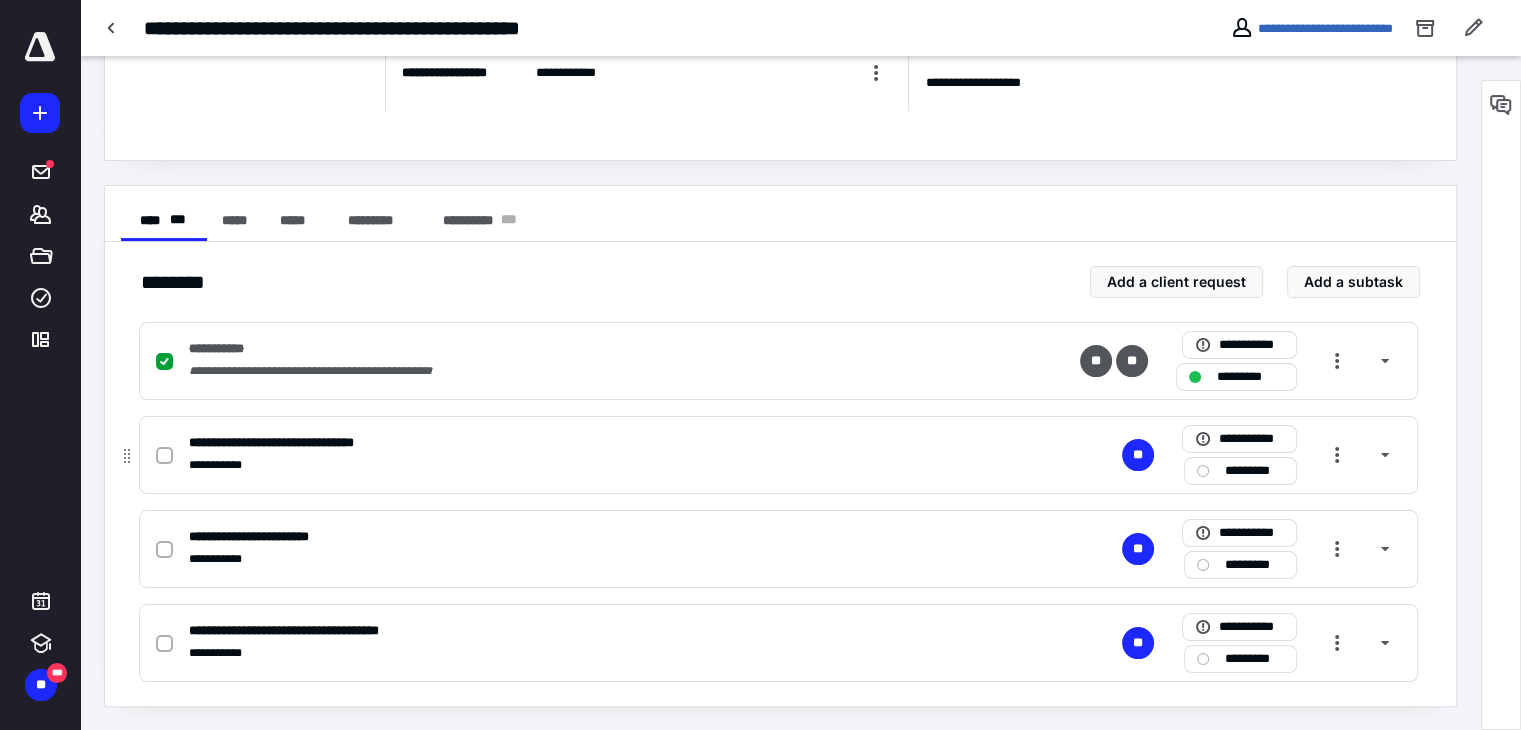 click 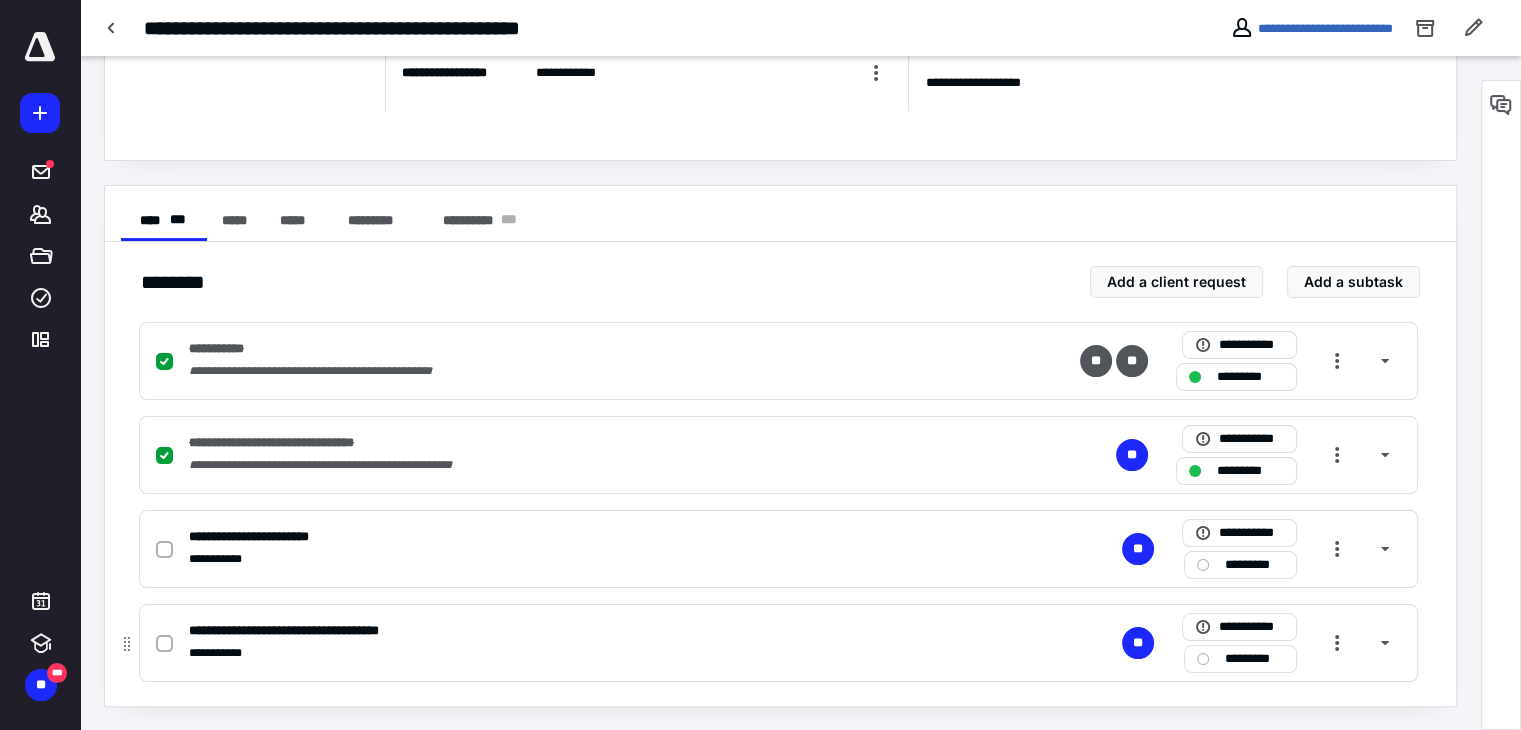 click 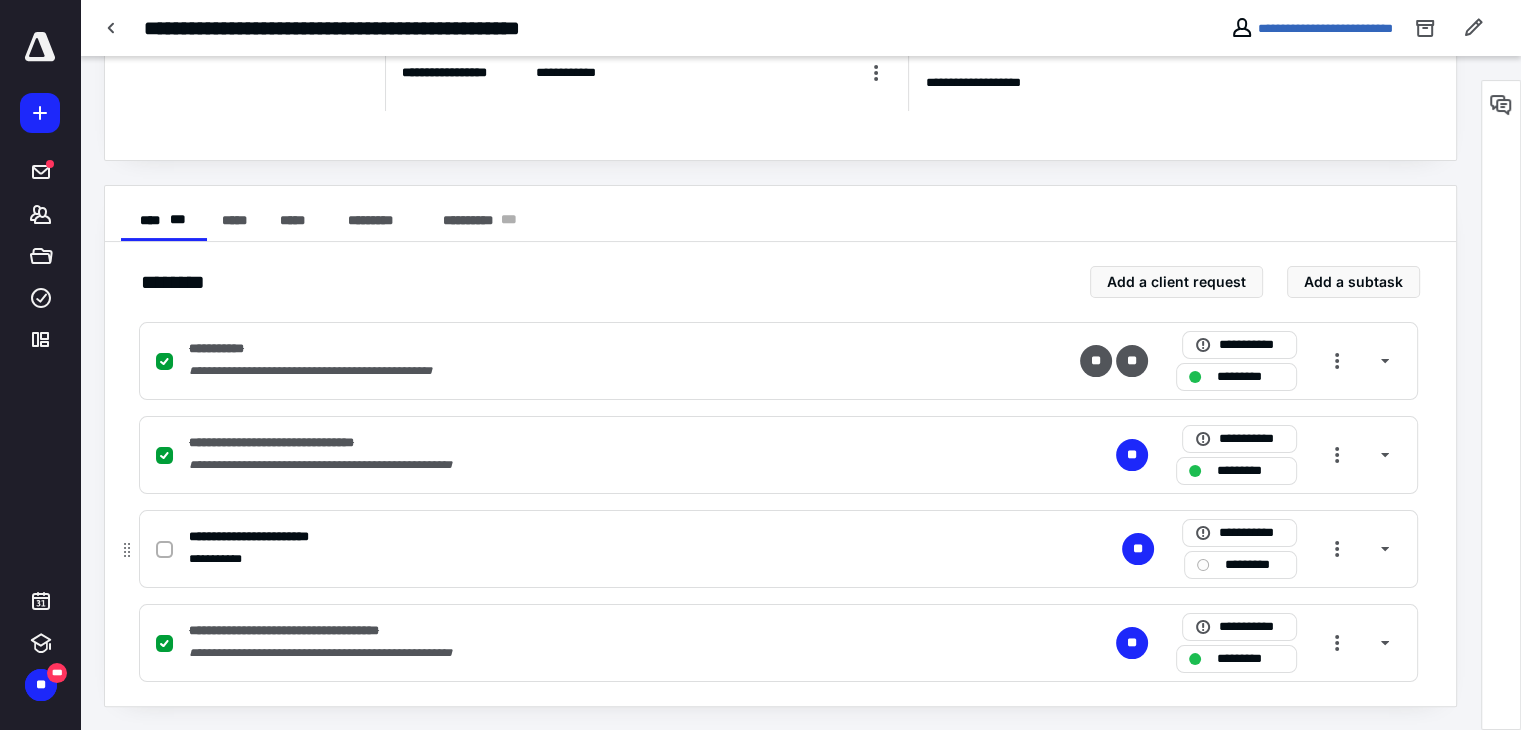 click on "*********" at bounding box center (1254, 565) 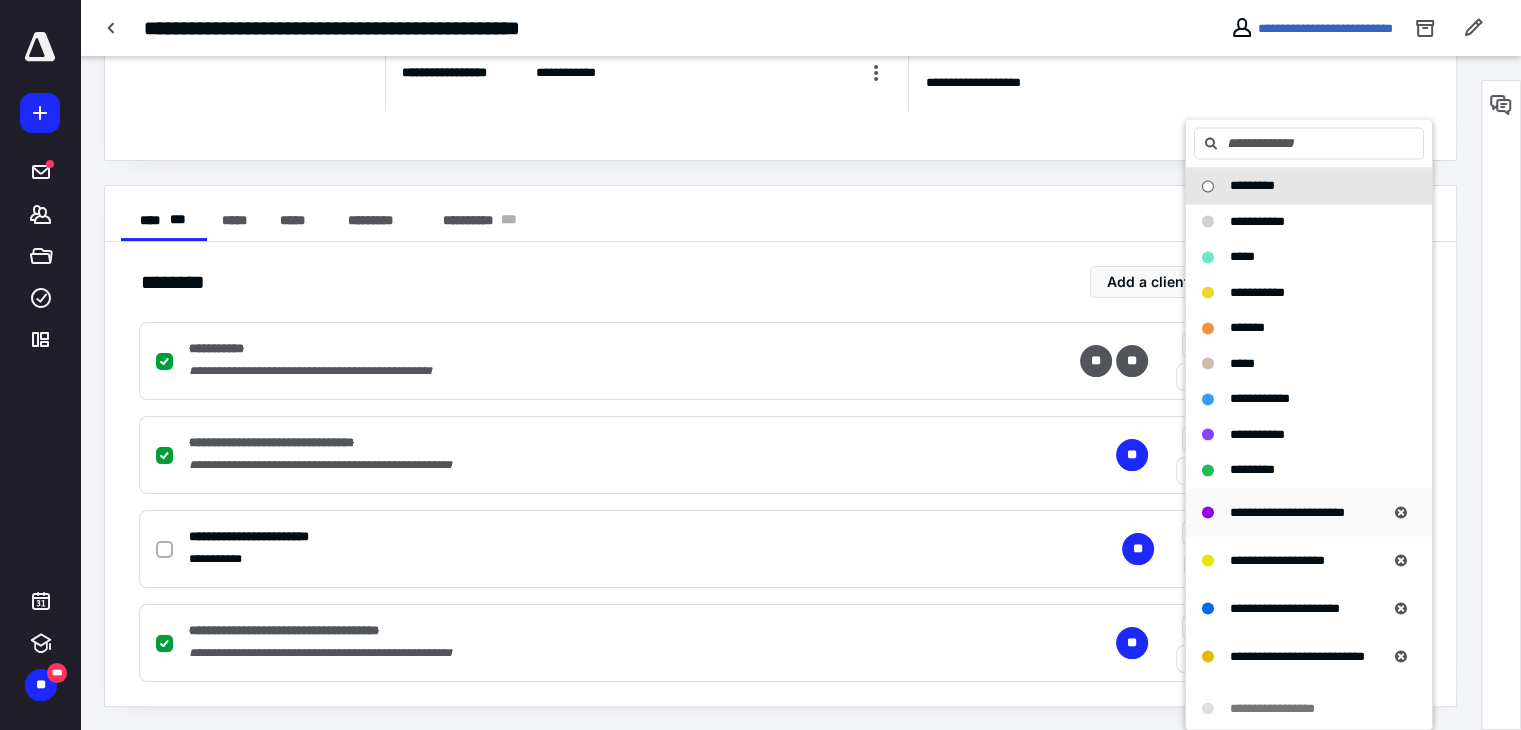 click on "**********" at bounding box center (1287, 511) 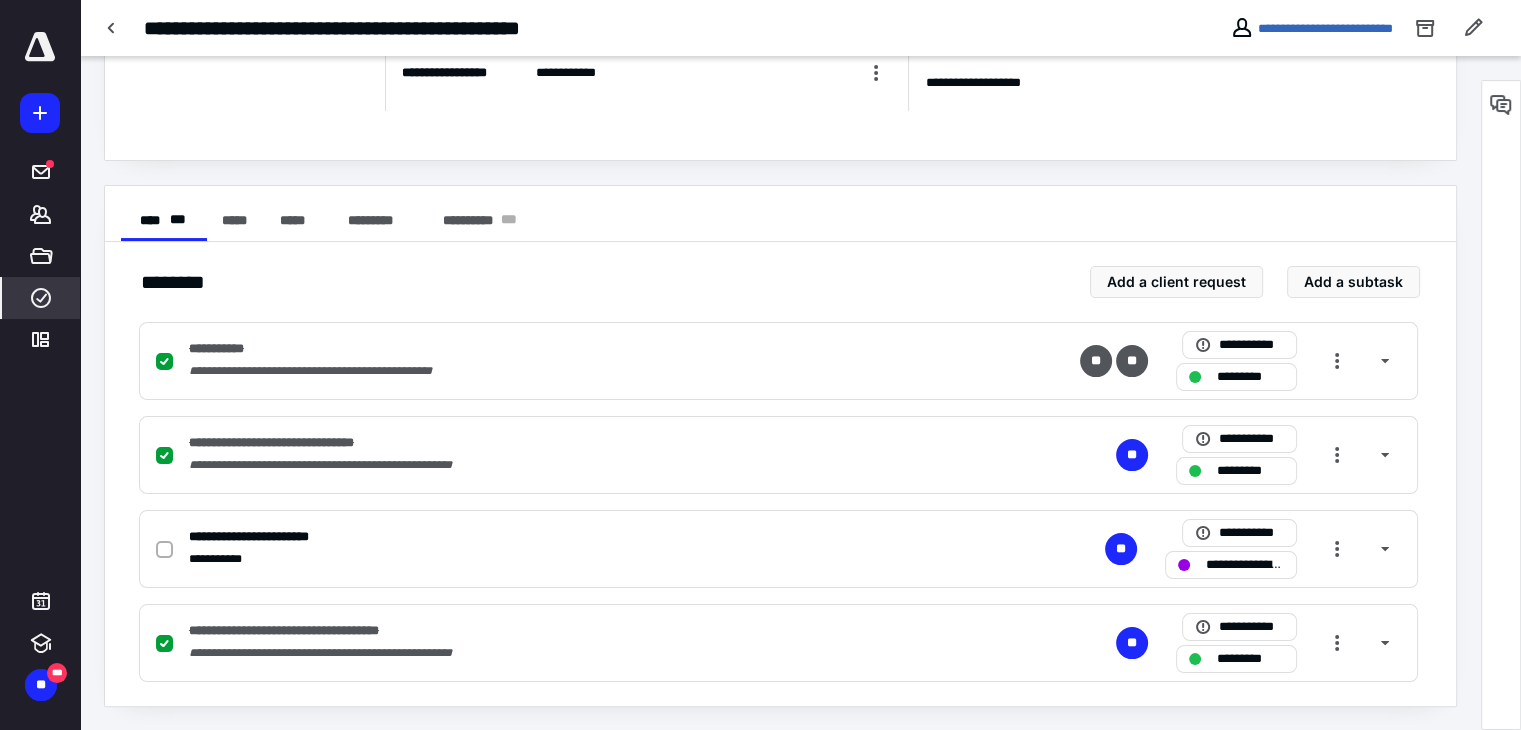 click on "****" at bounding box center [41, 298] 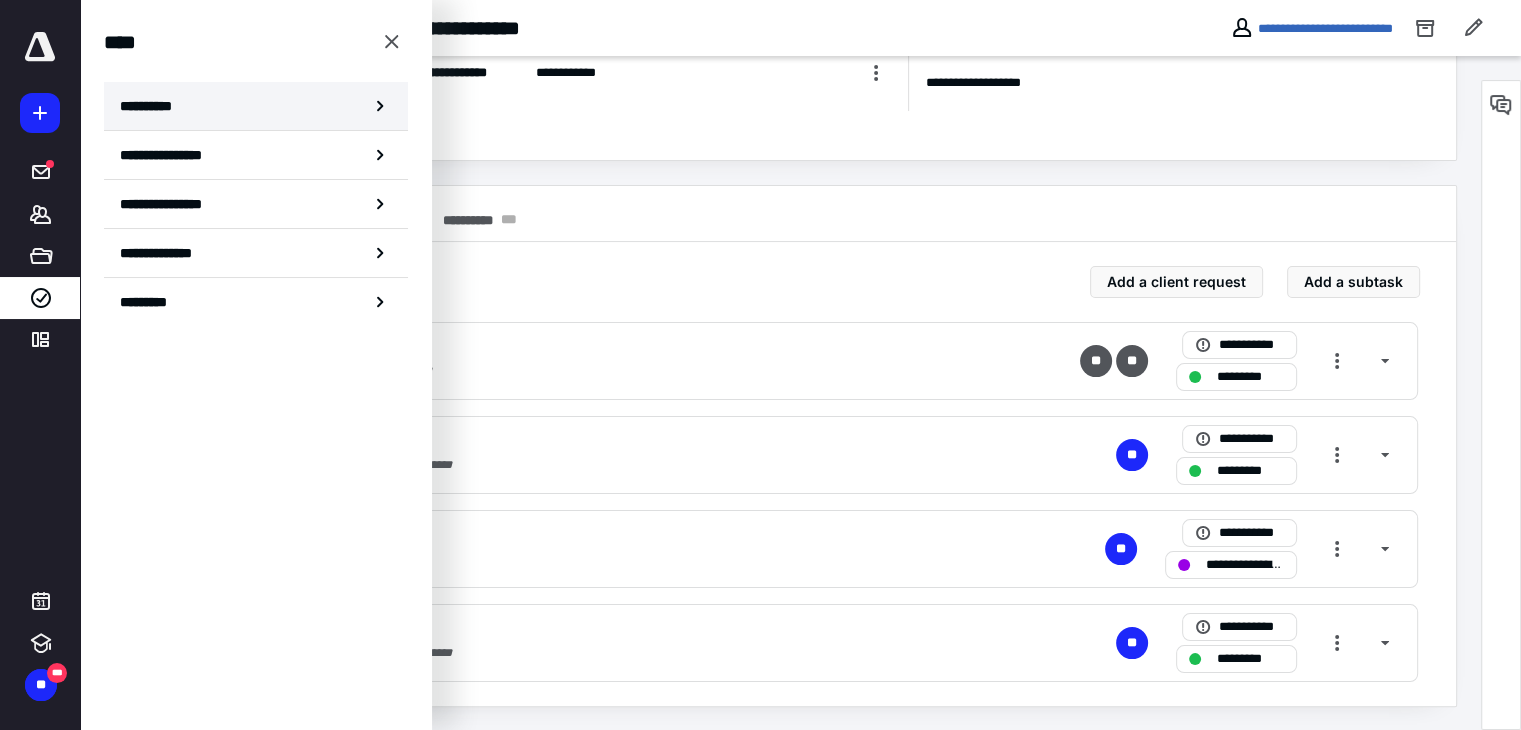 click on "**********" at bounding box center (153, 106) 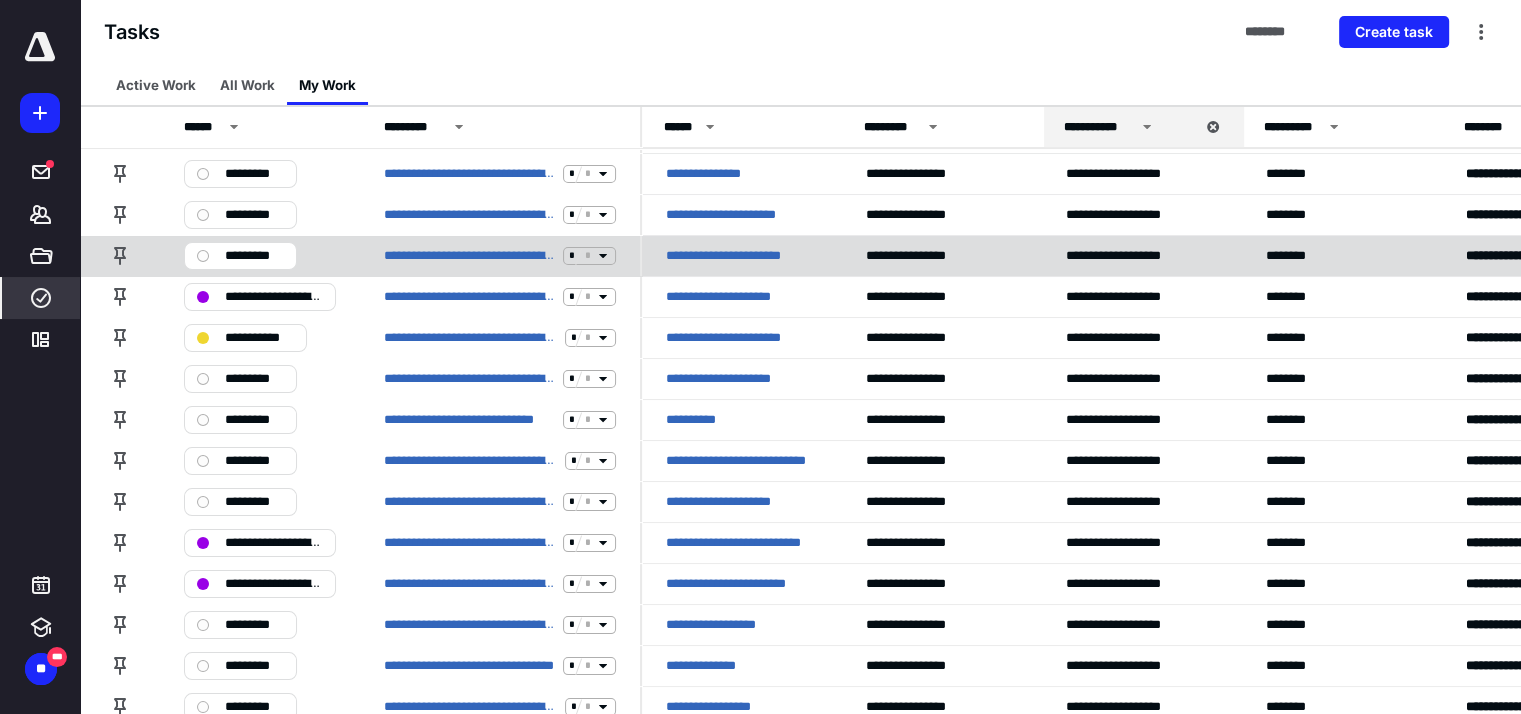 scroll, scrollTop: 100, scrollLeft: 0, axis: vertical 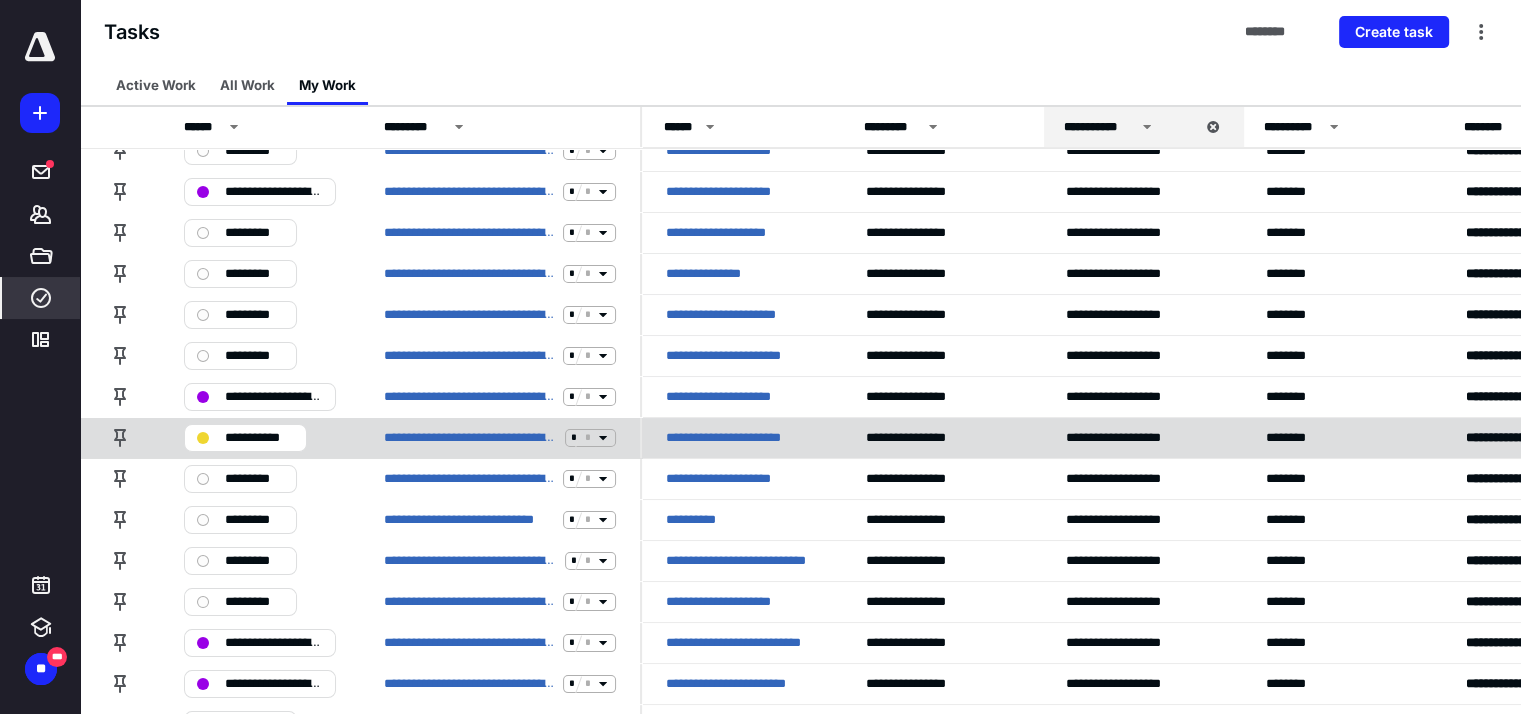 click on "**********" at bounding box center [742, 438] 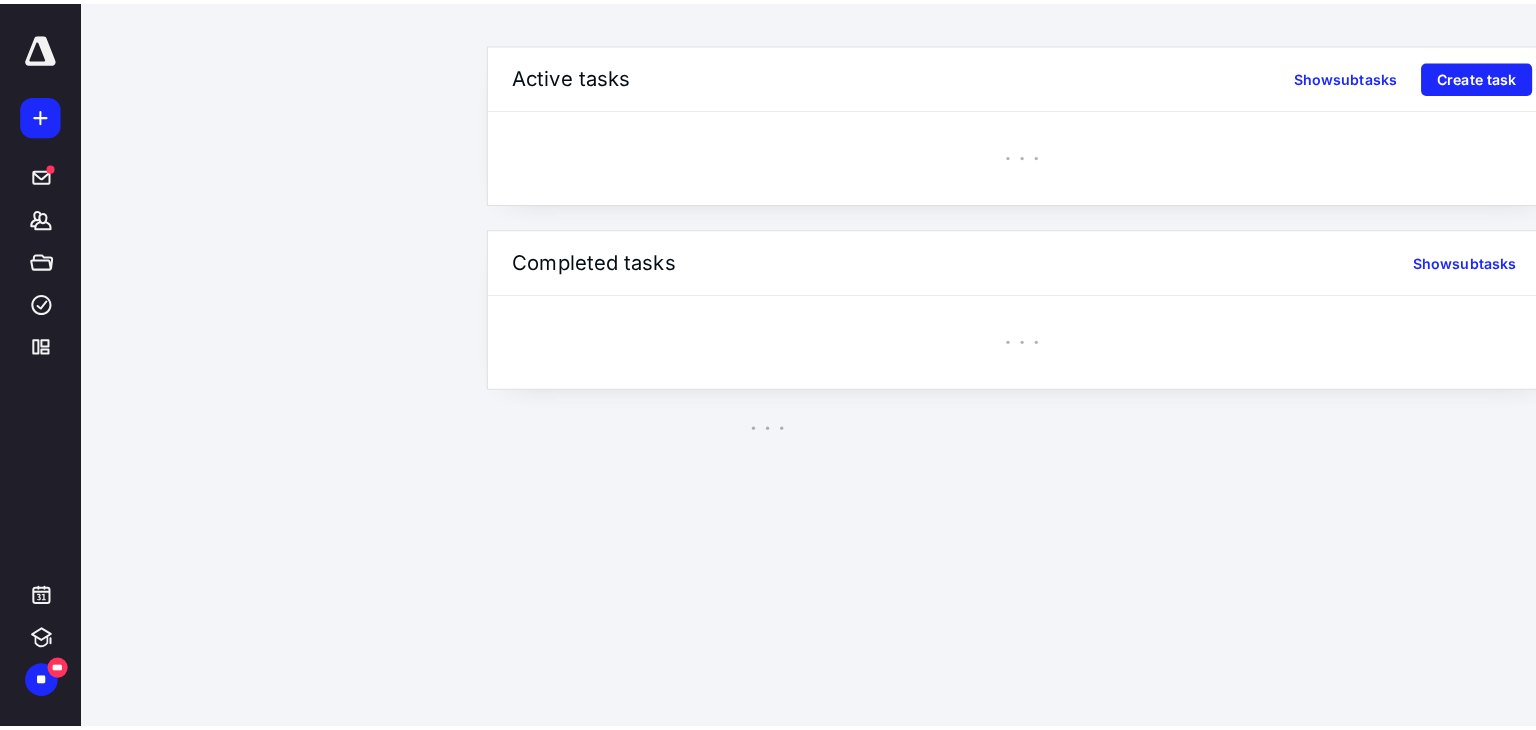 scroll, scrollTop: 0, scrollLeft: 0, axis: both 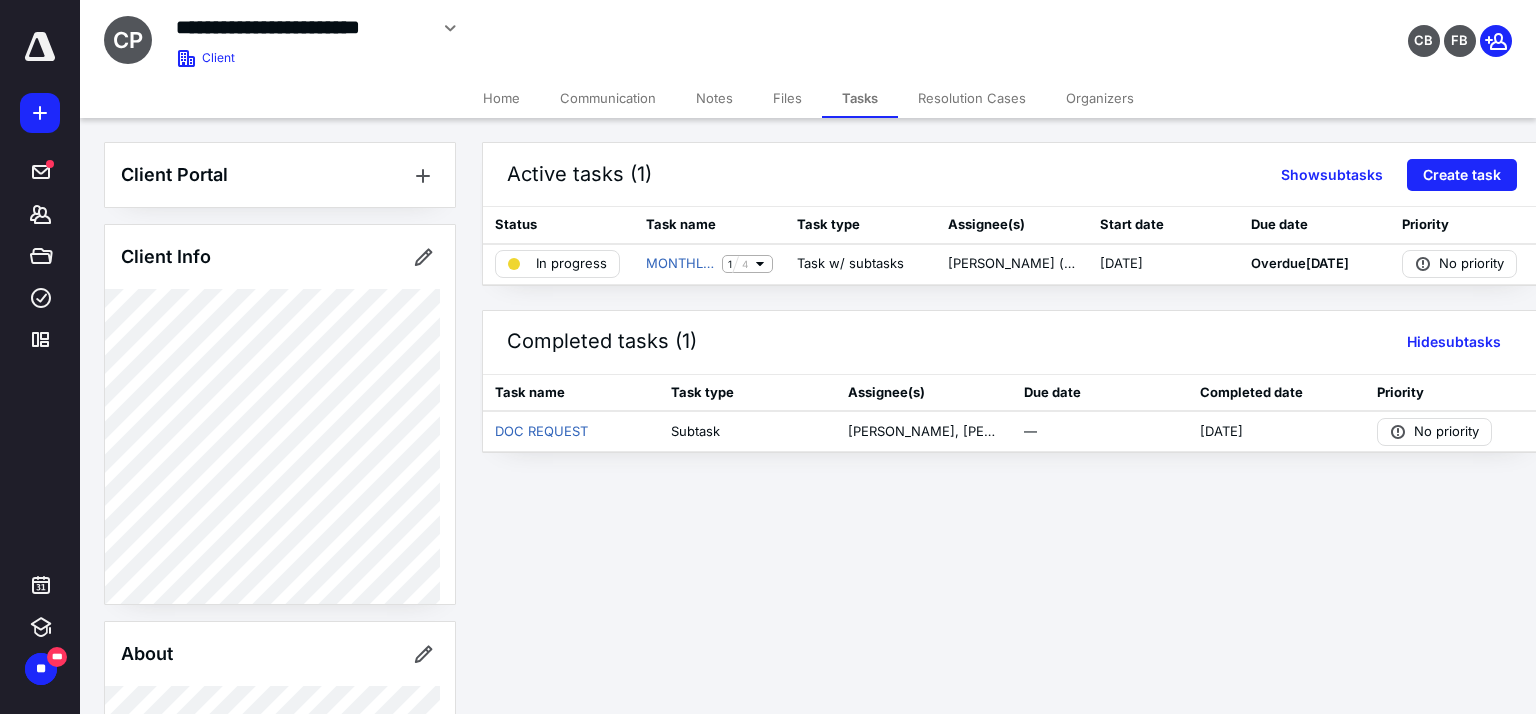 click on "Files" at bounding box center [787, 98] 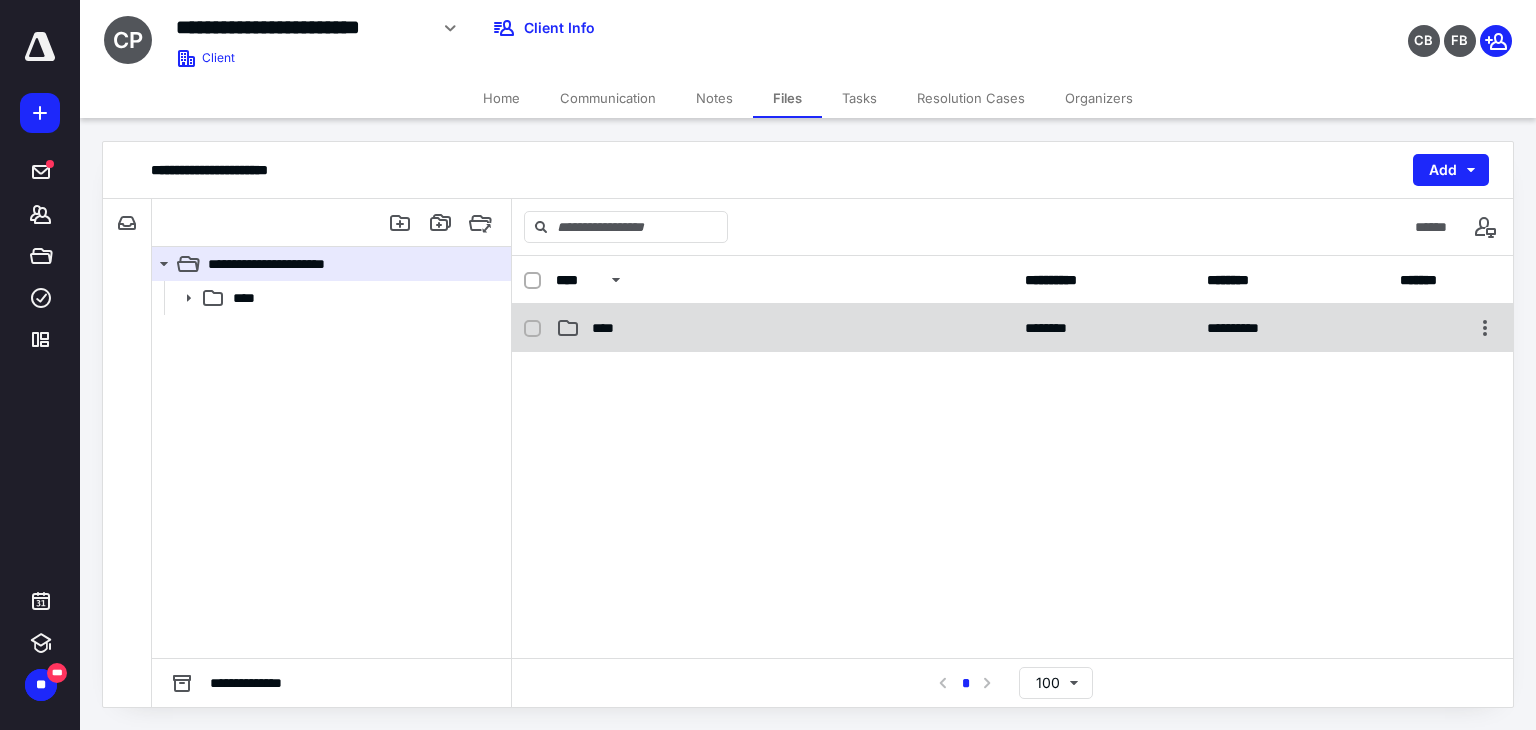 click on "**********" at bounding box center [1012, 328] 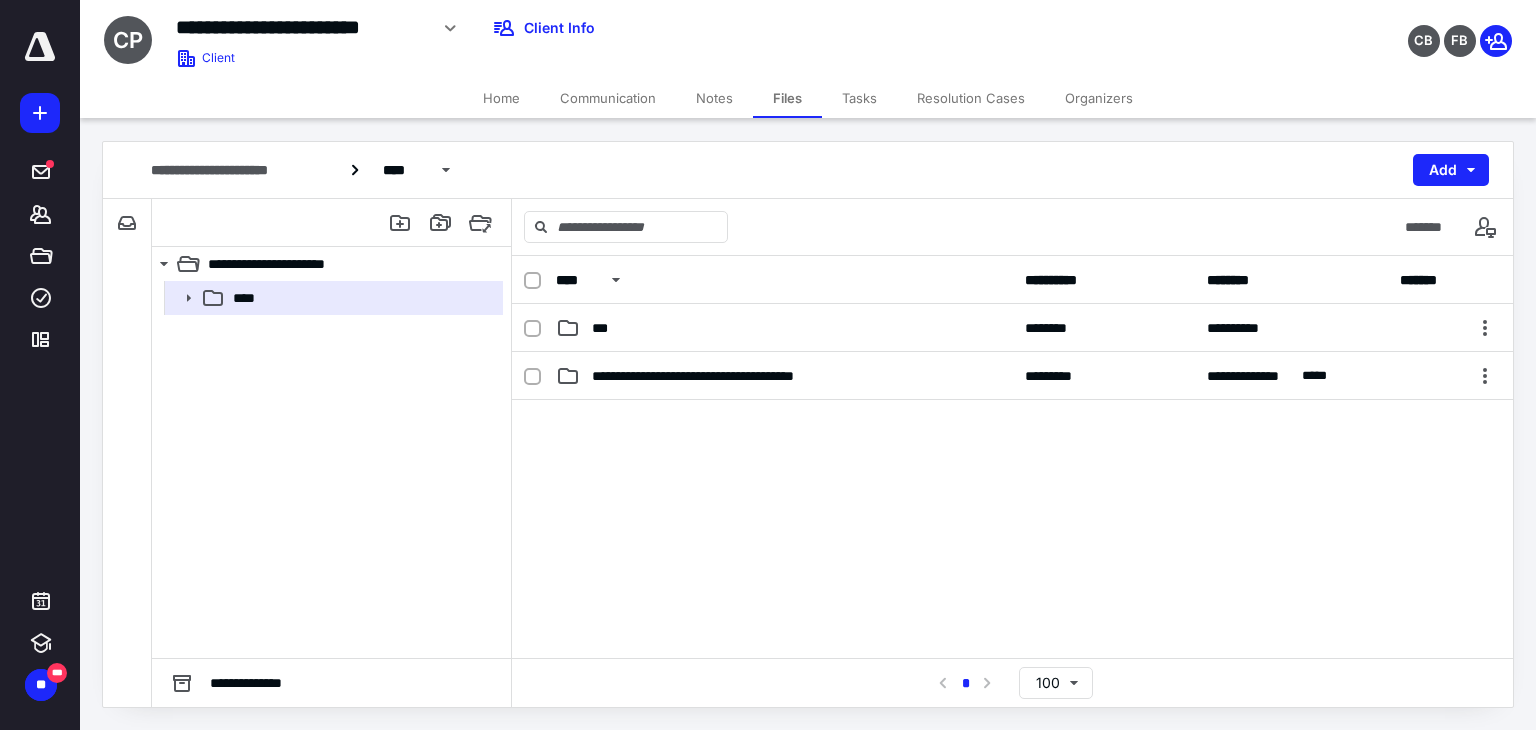 click on "**********" at bounding box center (1012, 328) 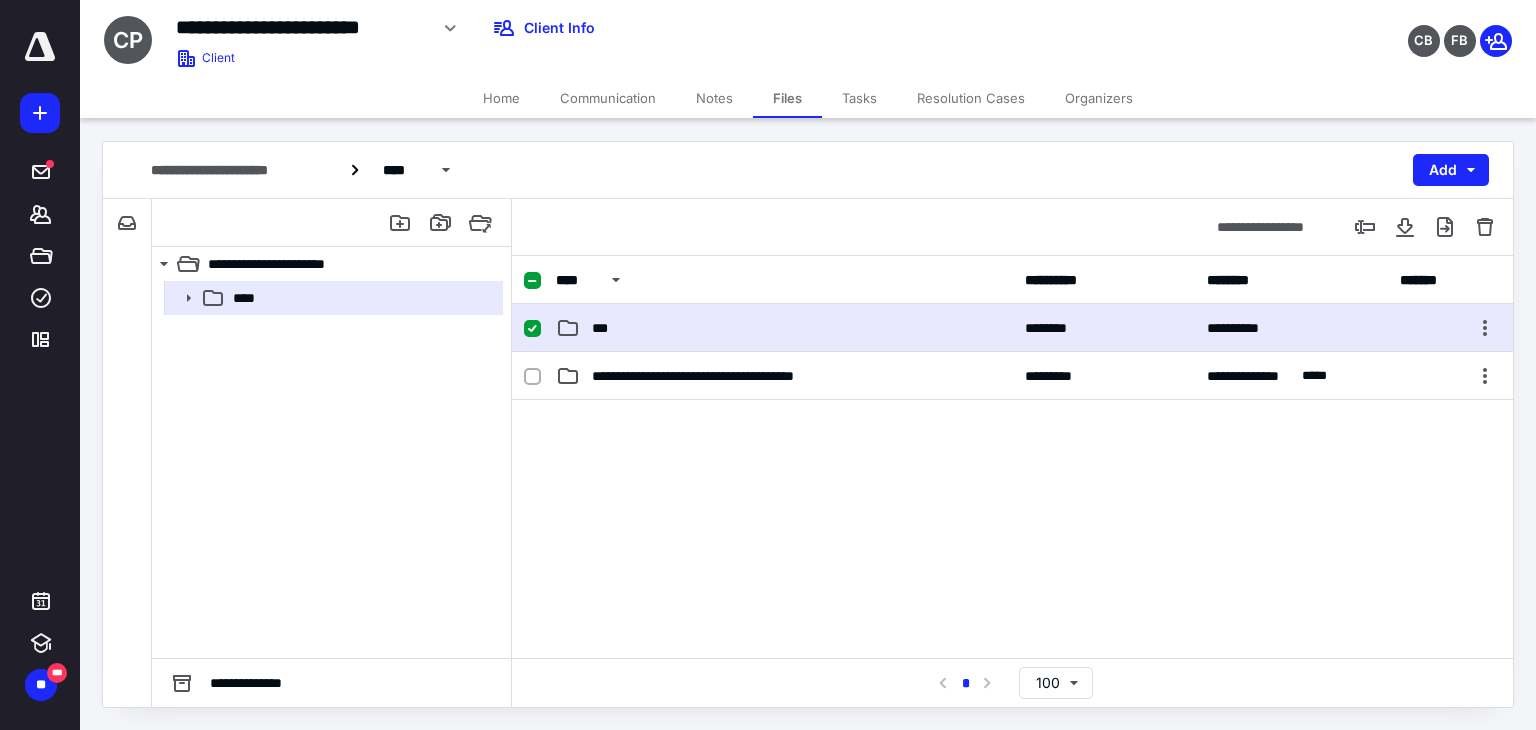 click on "**********" at bounding box center (1012, 328) 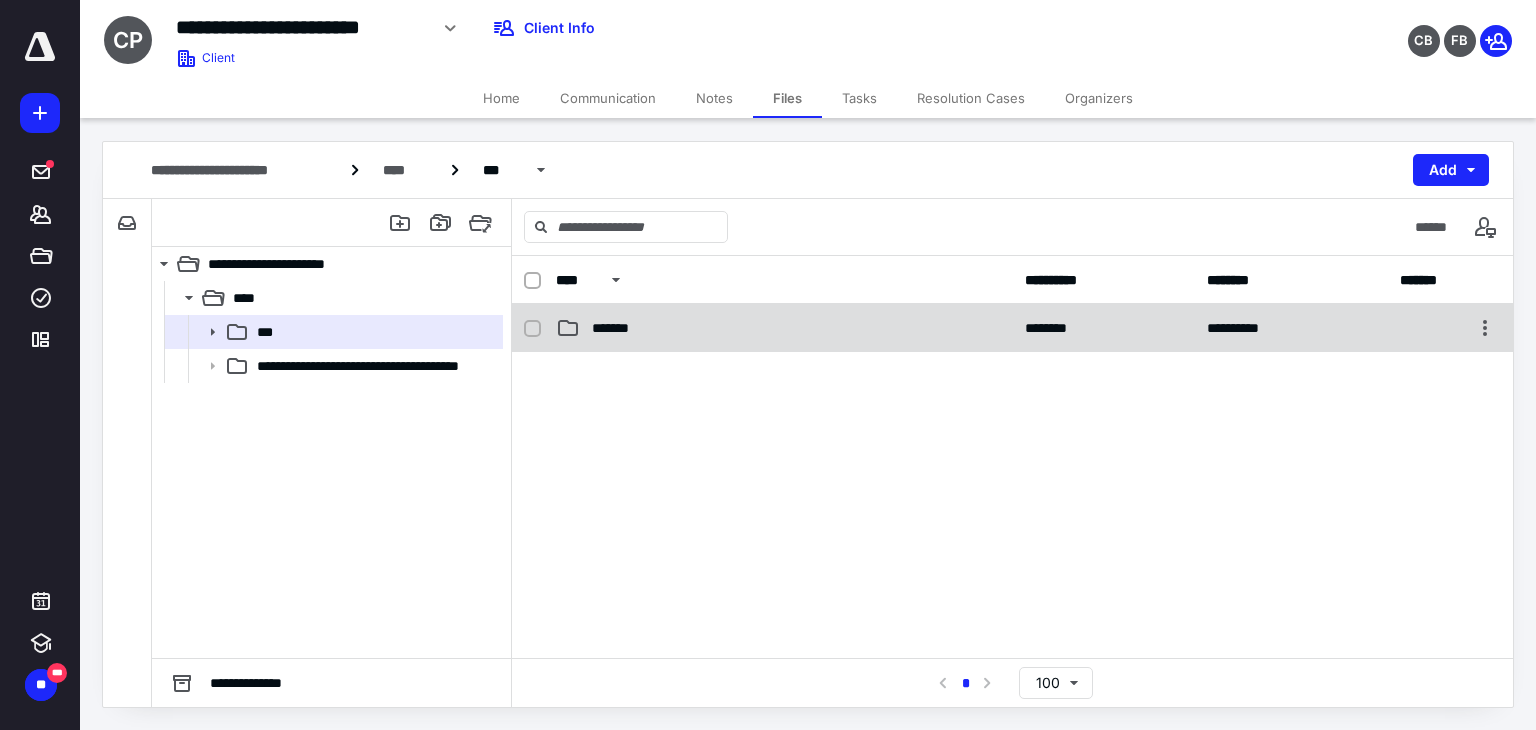 click on "*******" at bounding box center [784, 328] 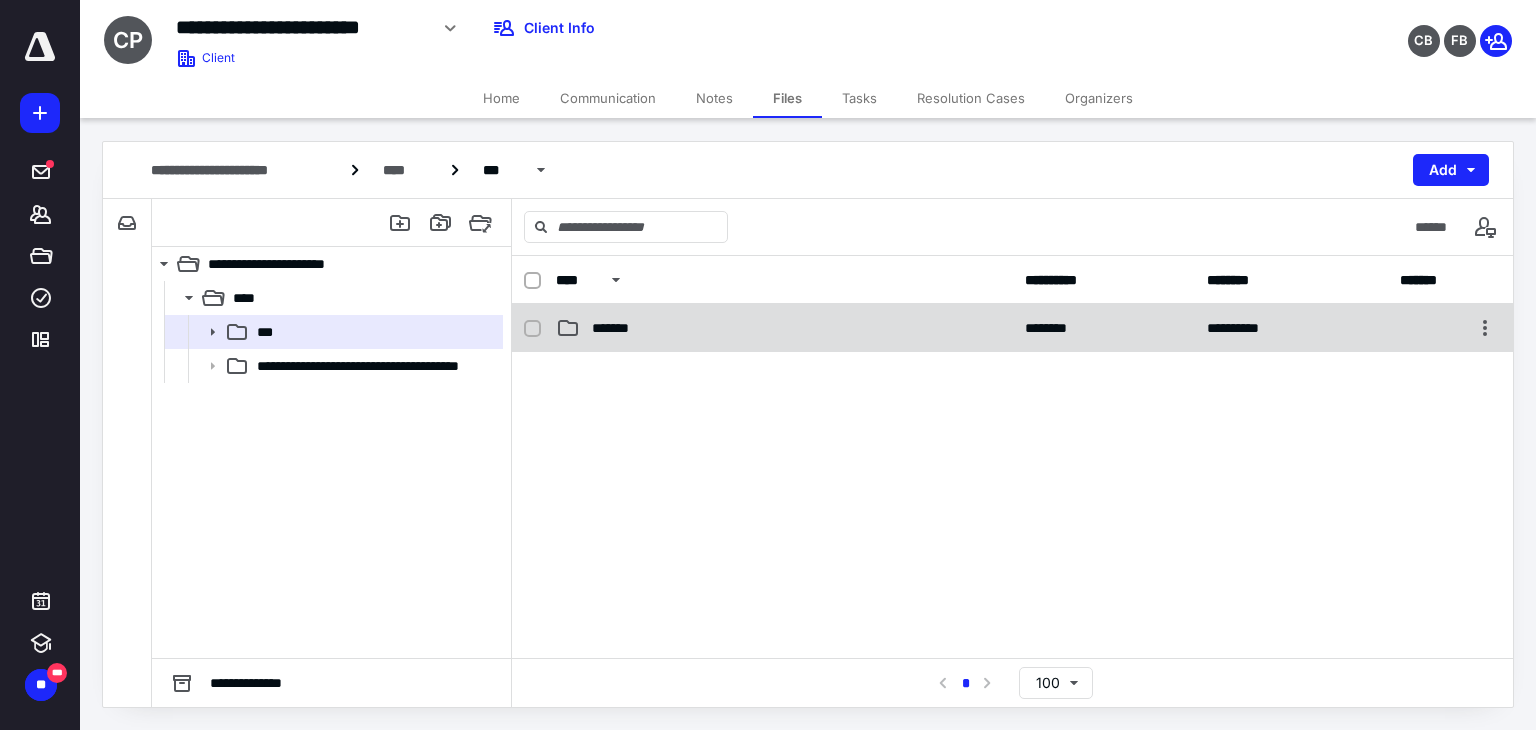 checkbox on "false" 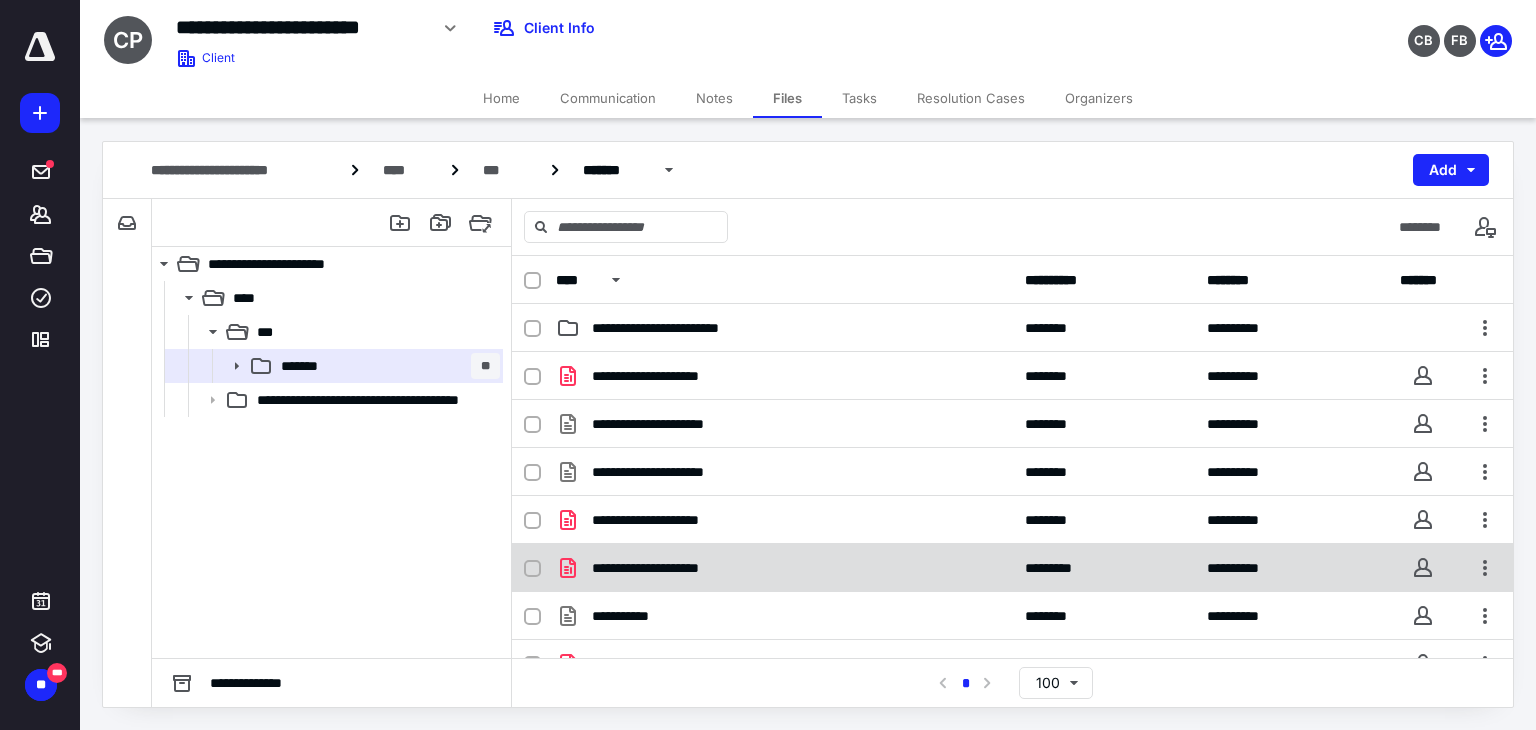 click on "**********" at bounding box center [784, 568] 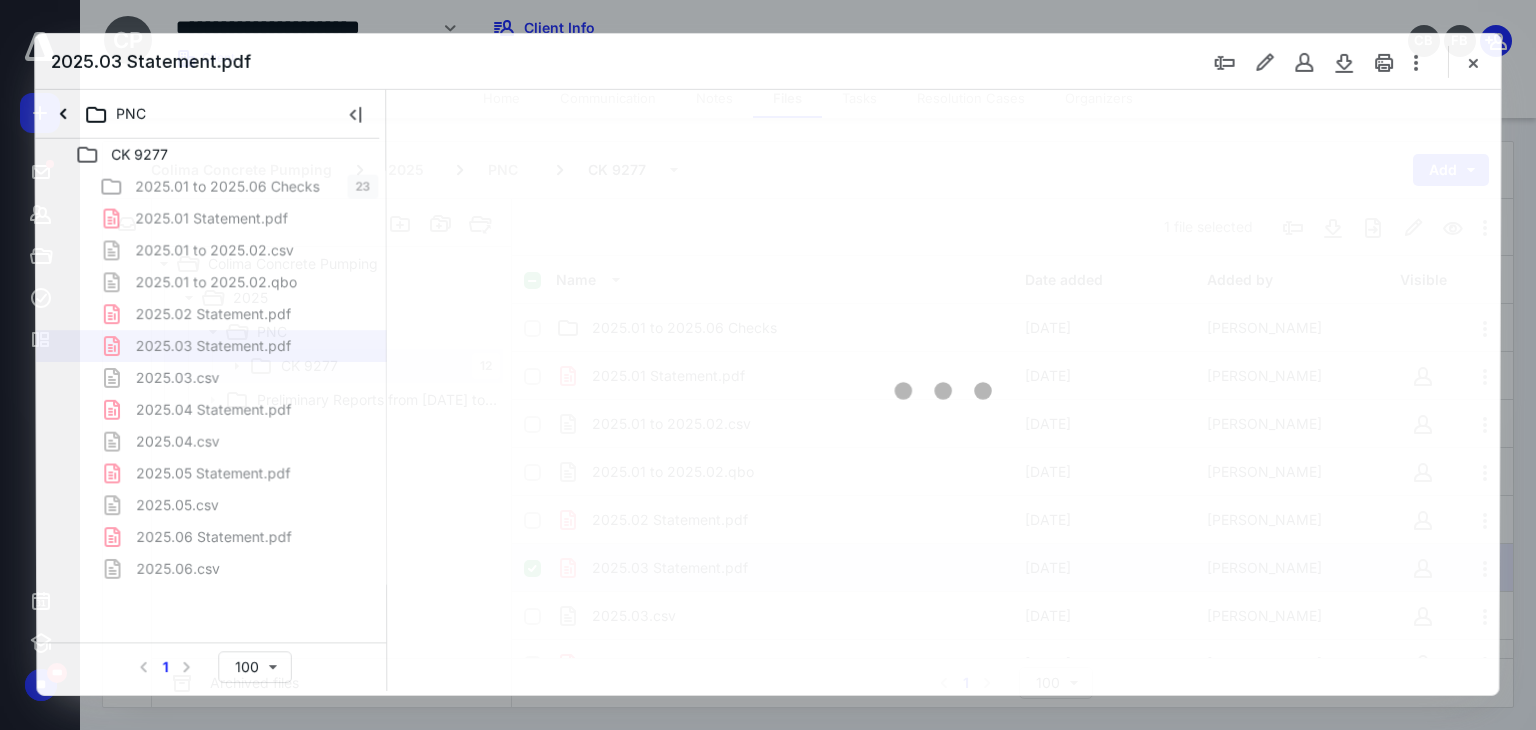 scroll, scrollTop: 0, scrollLeft: 0, axis: both 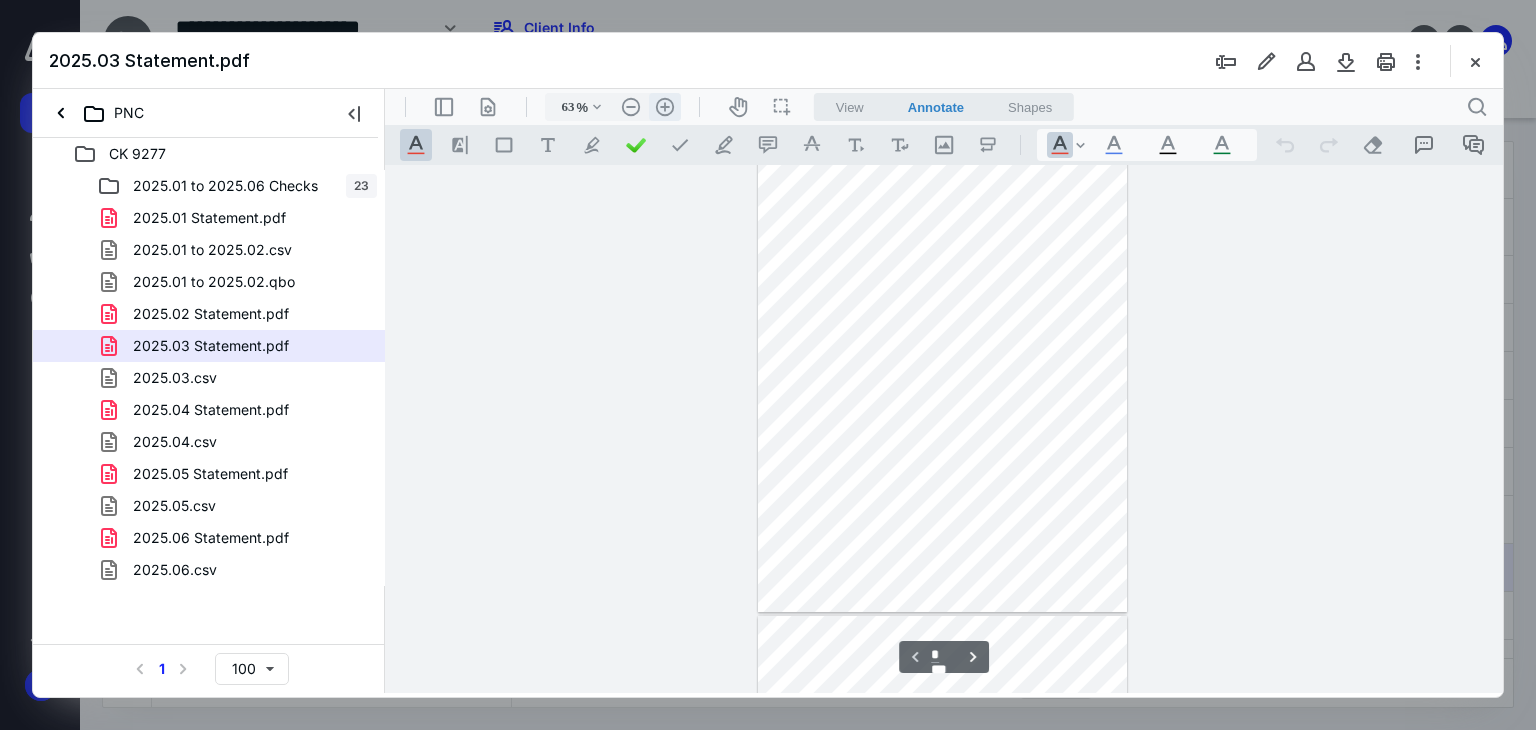 click on ".cls-1{fill:#abb0c4;} icon - header - zoom - in - line" at bounding box center [665, 107] 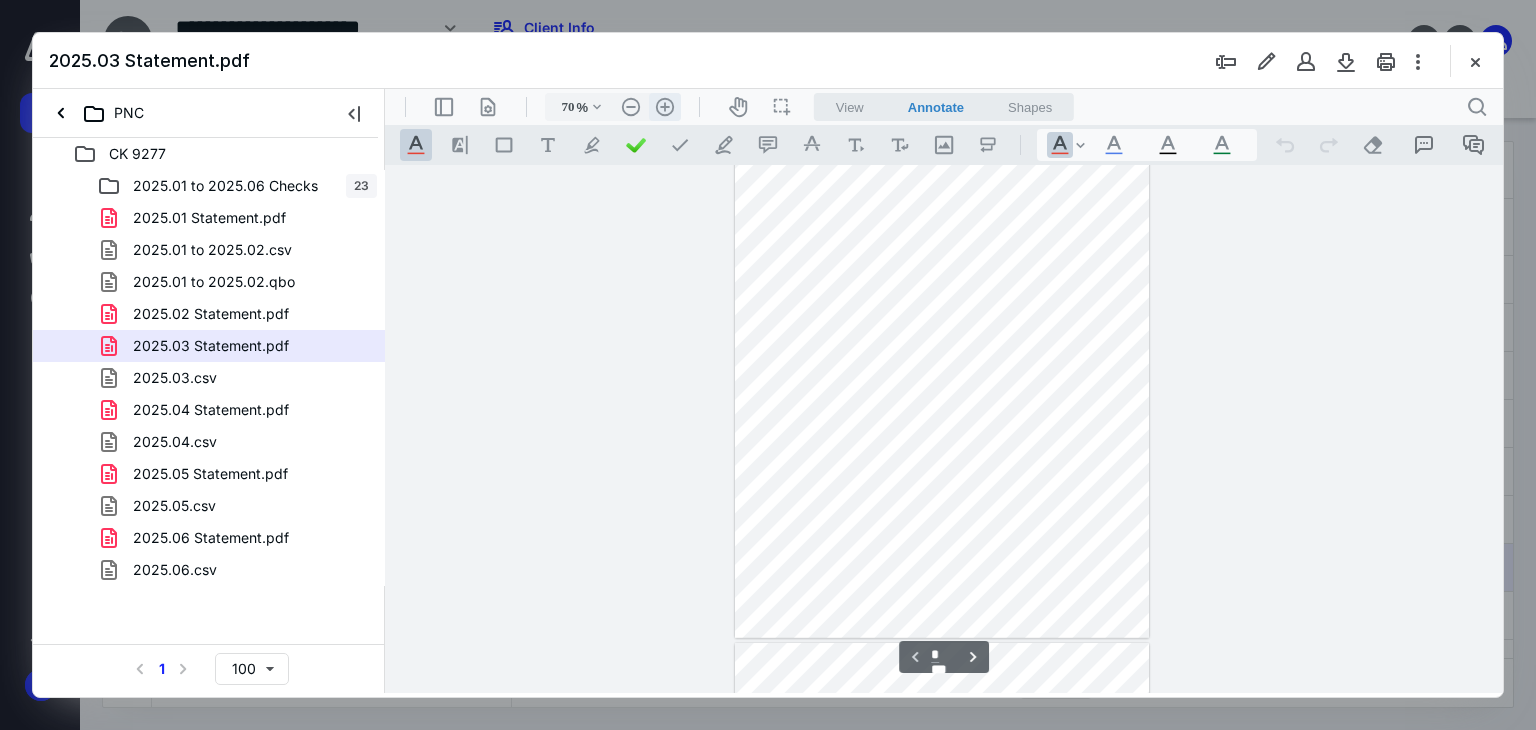 click on ".cls-1{fill:#abb0c4;} icon - header - zoom - in - line" at bounding box center [665, 107] 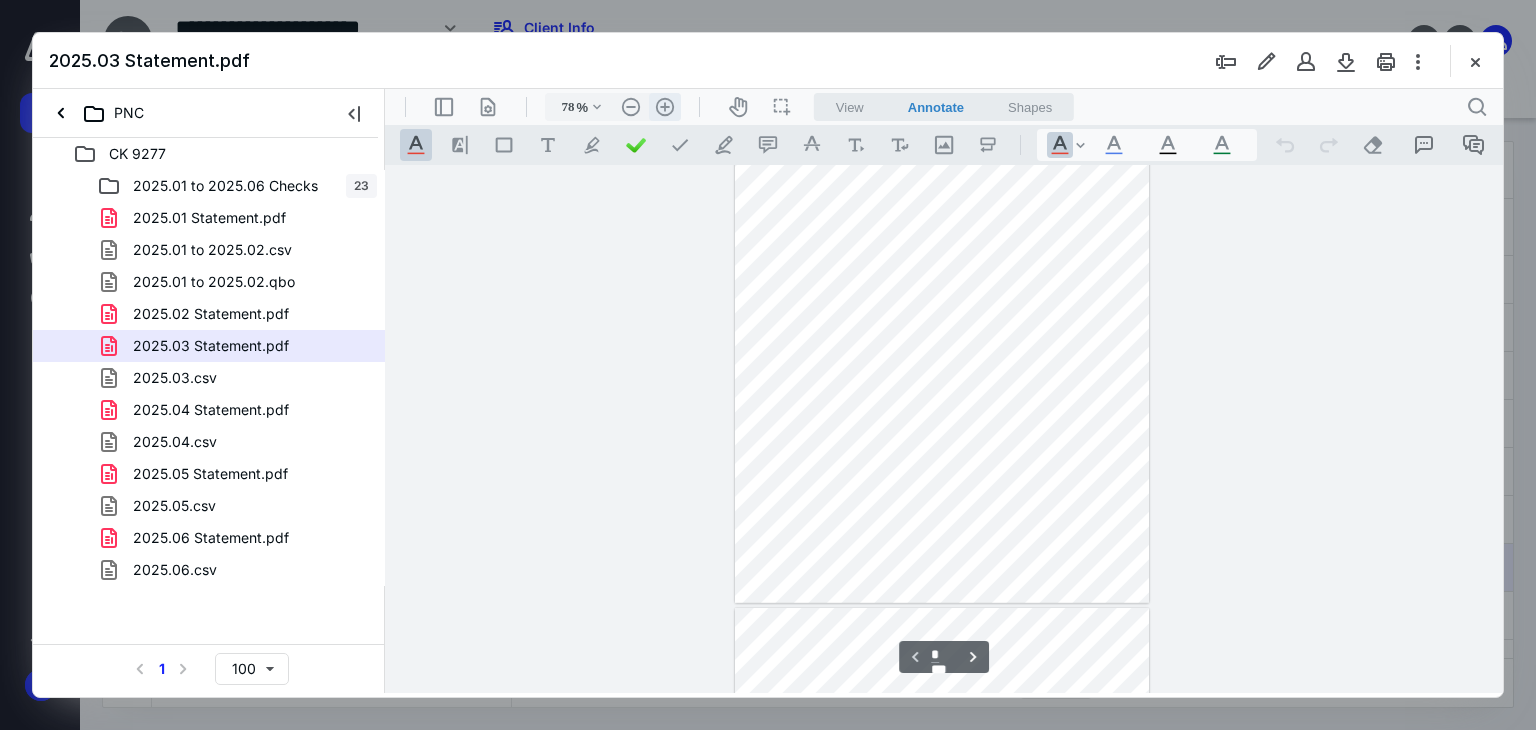 click on ".cls-1{fill:#abb0c4;} icon - header - zoom - in - line" at bounding box center (665, 107) 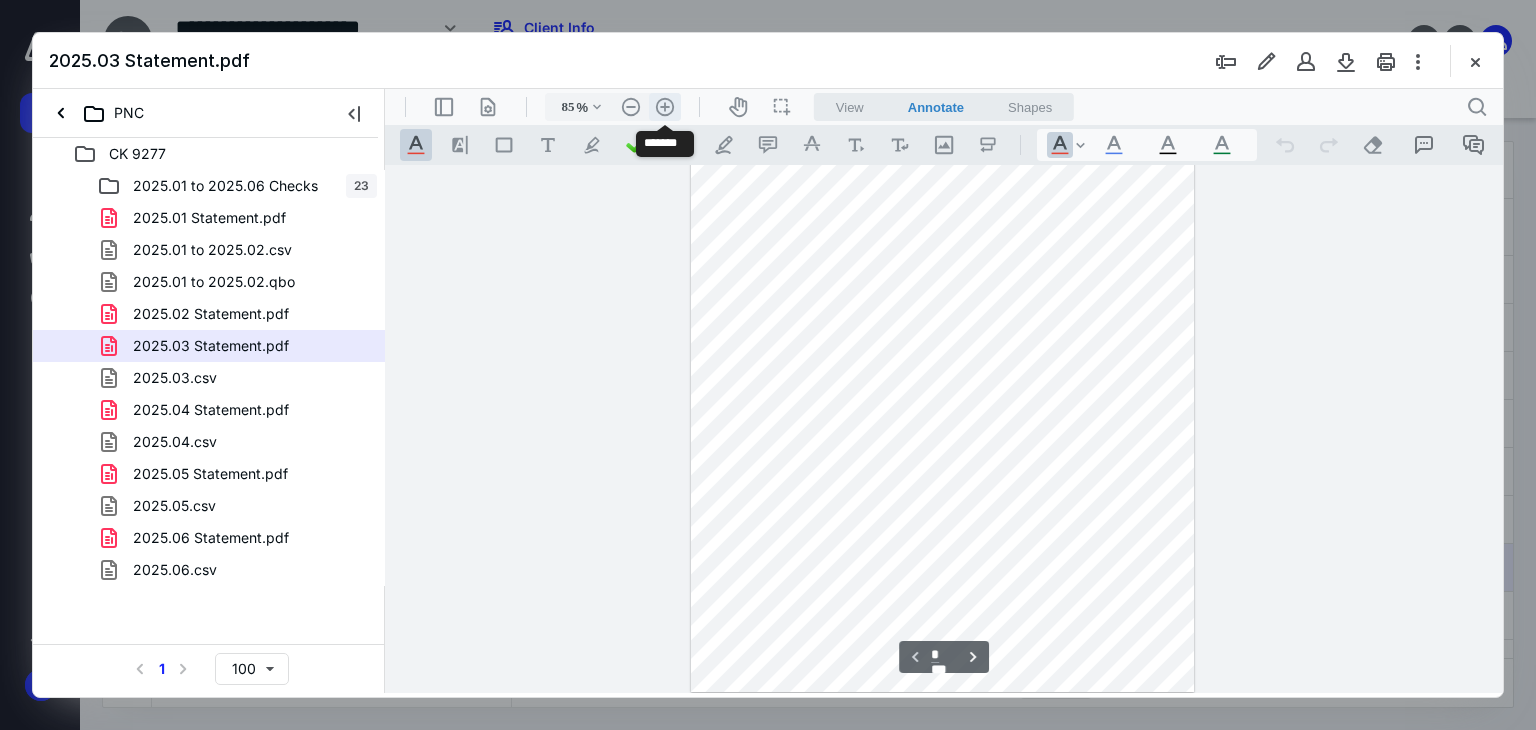 click on ".cls-1{fill:#abb0c4;} icon - header - zoom - in - line" at bounding box center (665, 107) 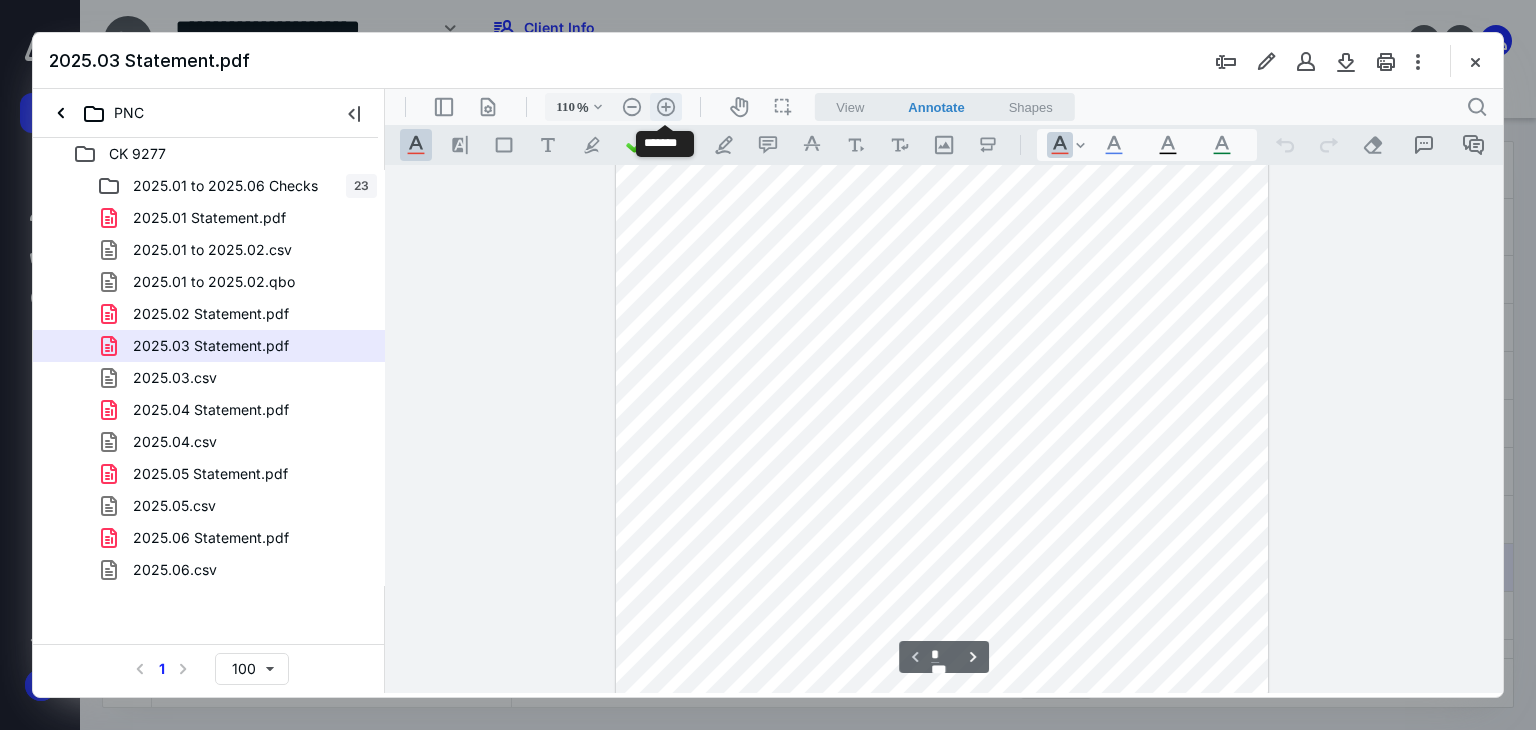 click on ".cls-1{fill:#abb0c4;} icon - header - zoom - in - line" at bounding box center (666, 107) 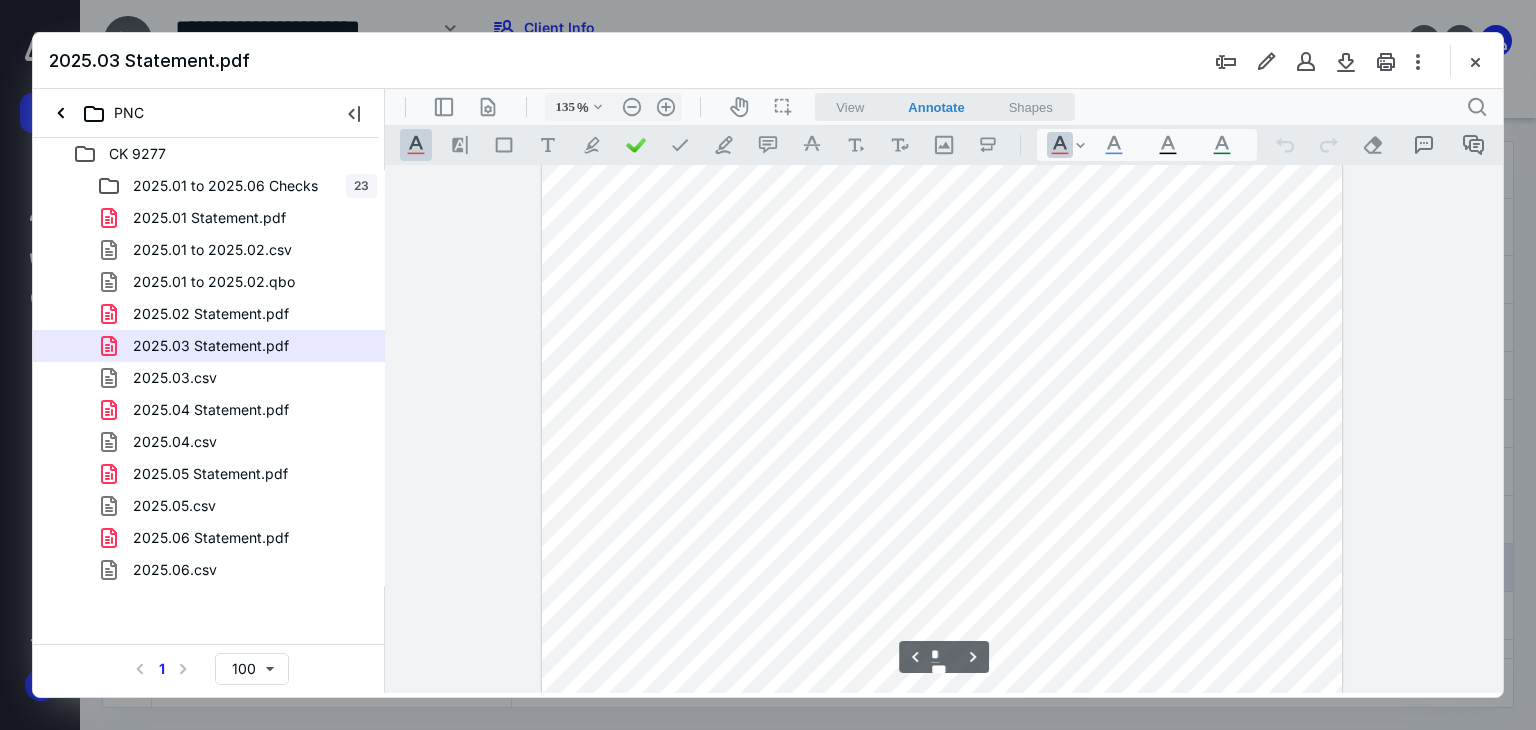 scroll, scrollTop: 1730, scrollLeft: 0, axis: vertical 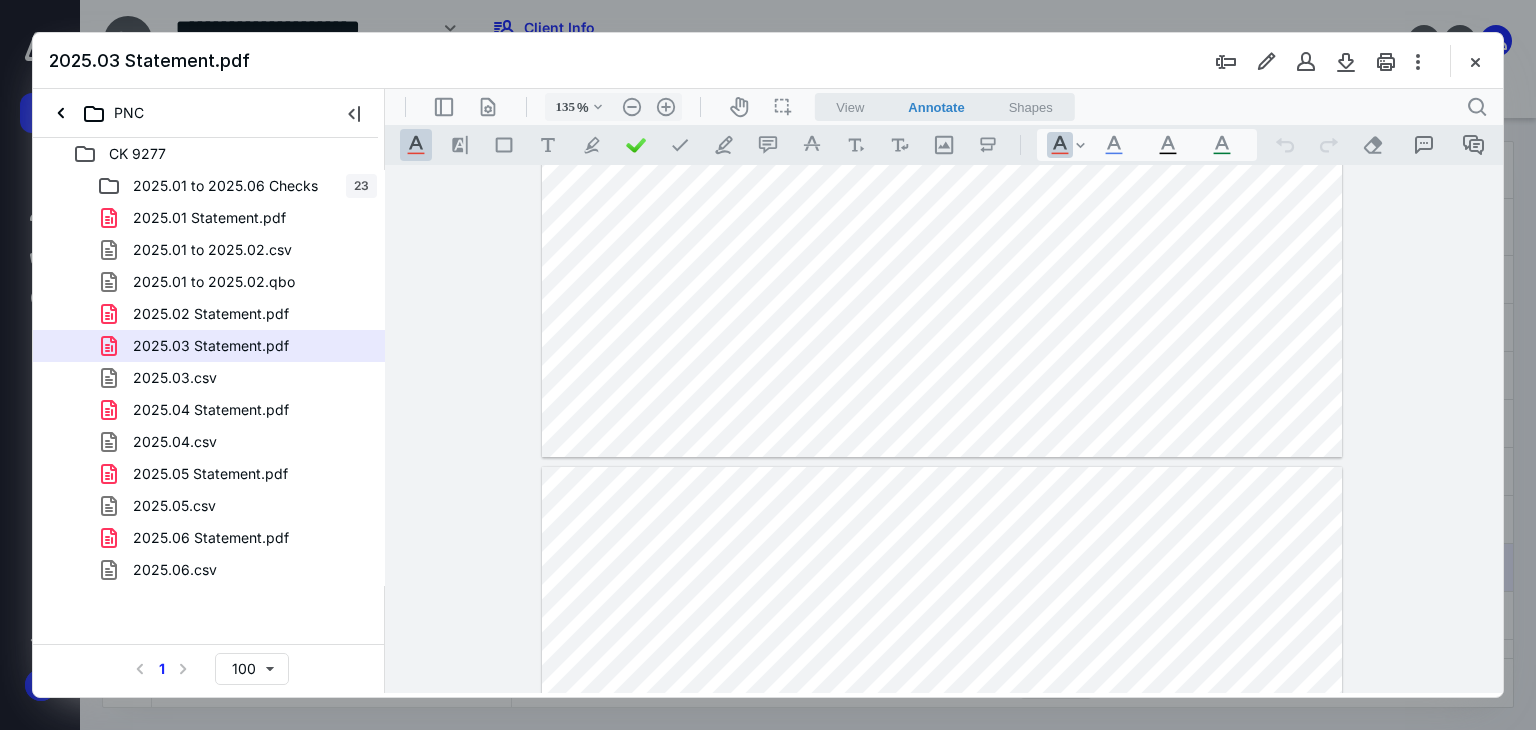 type on "*" 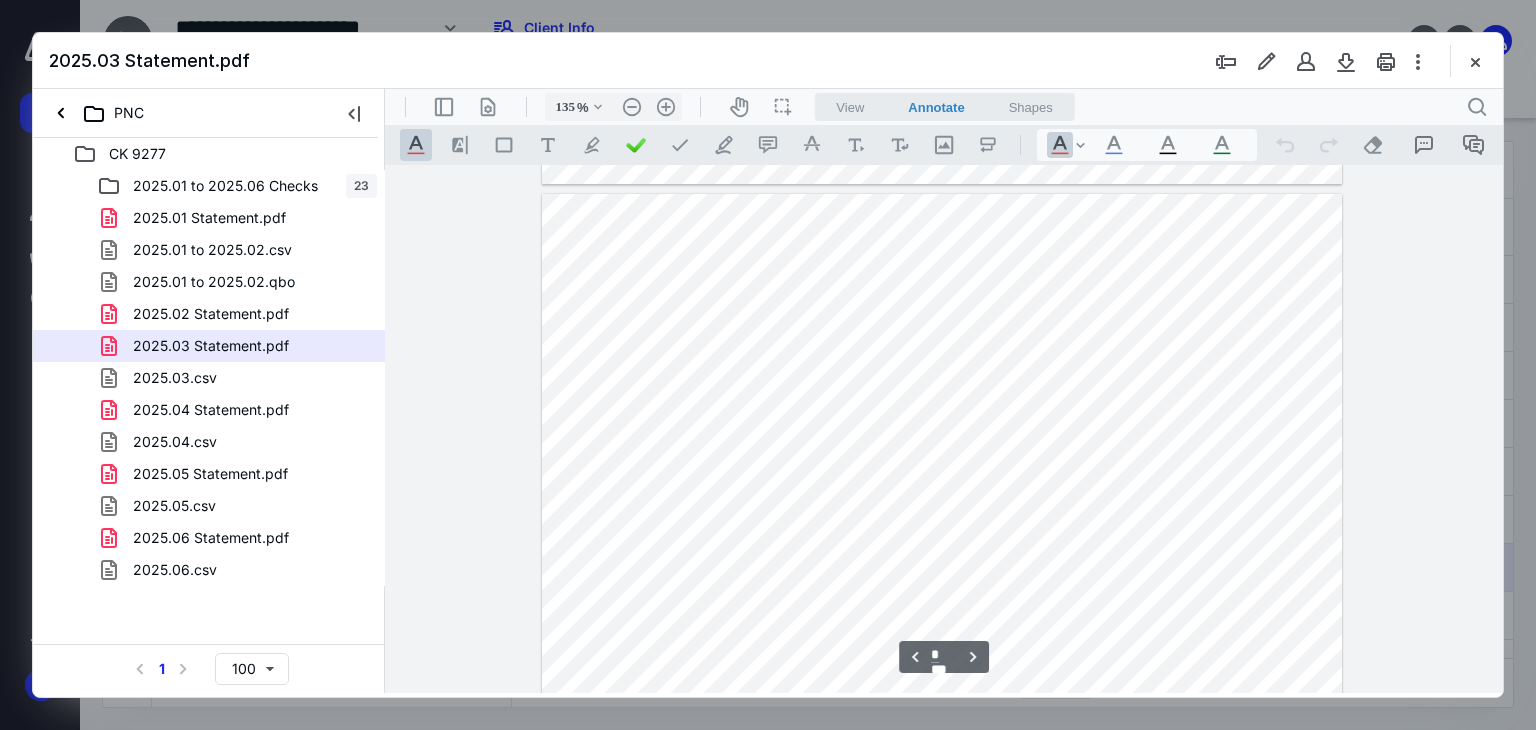 scroll, scrollTop: 2230, scrollLeft: 0, axis: vertical 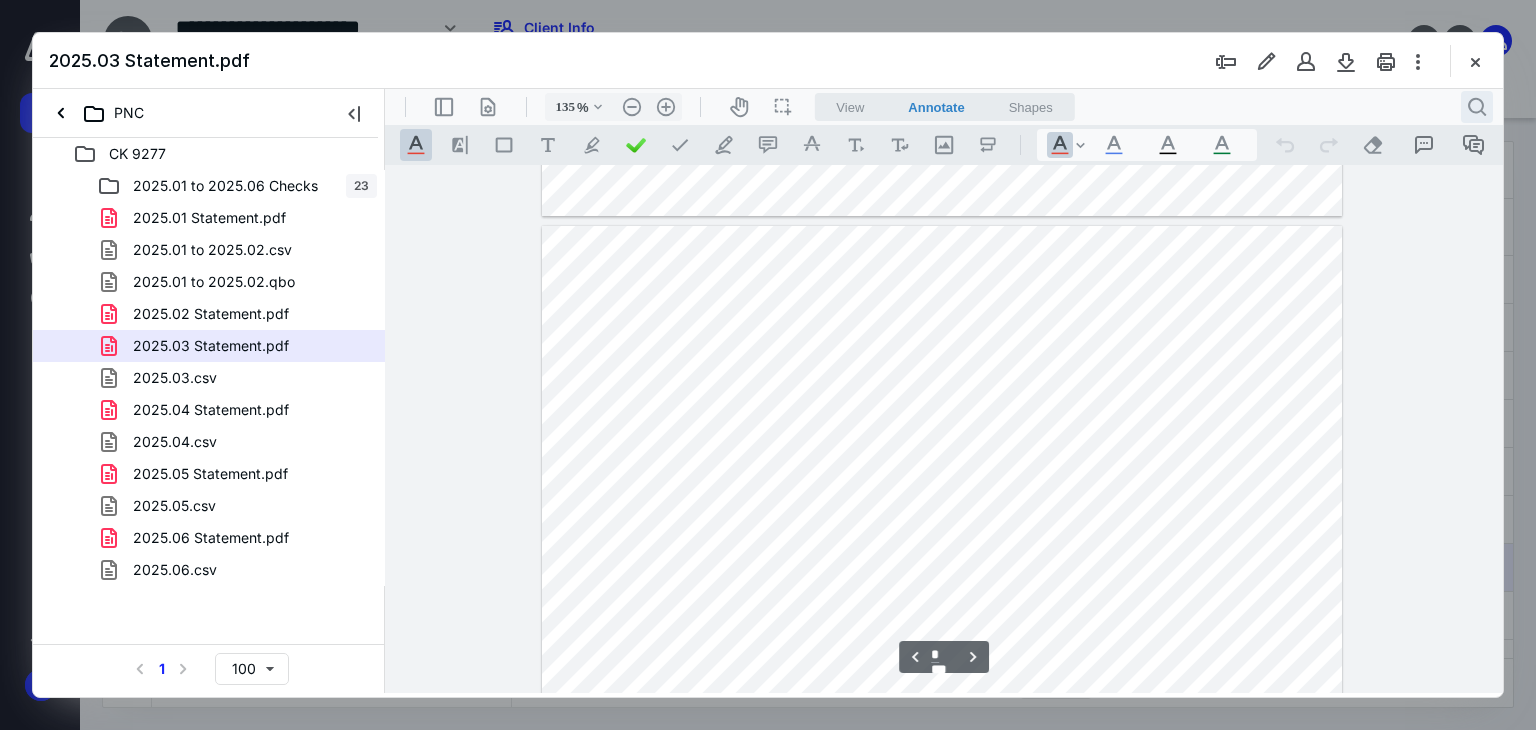 click on ".cls-1{fill:#abb0c4;} icon - header - search" at bounding box center [1477, 107] 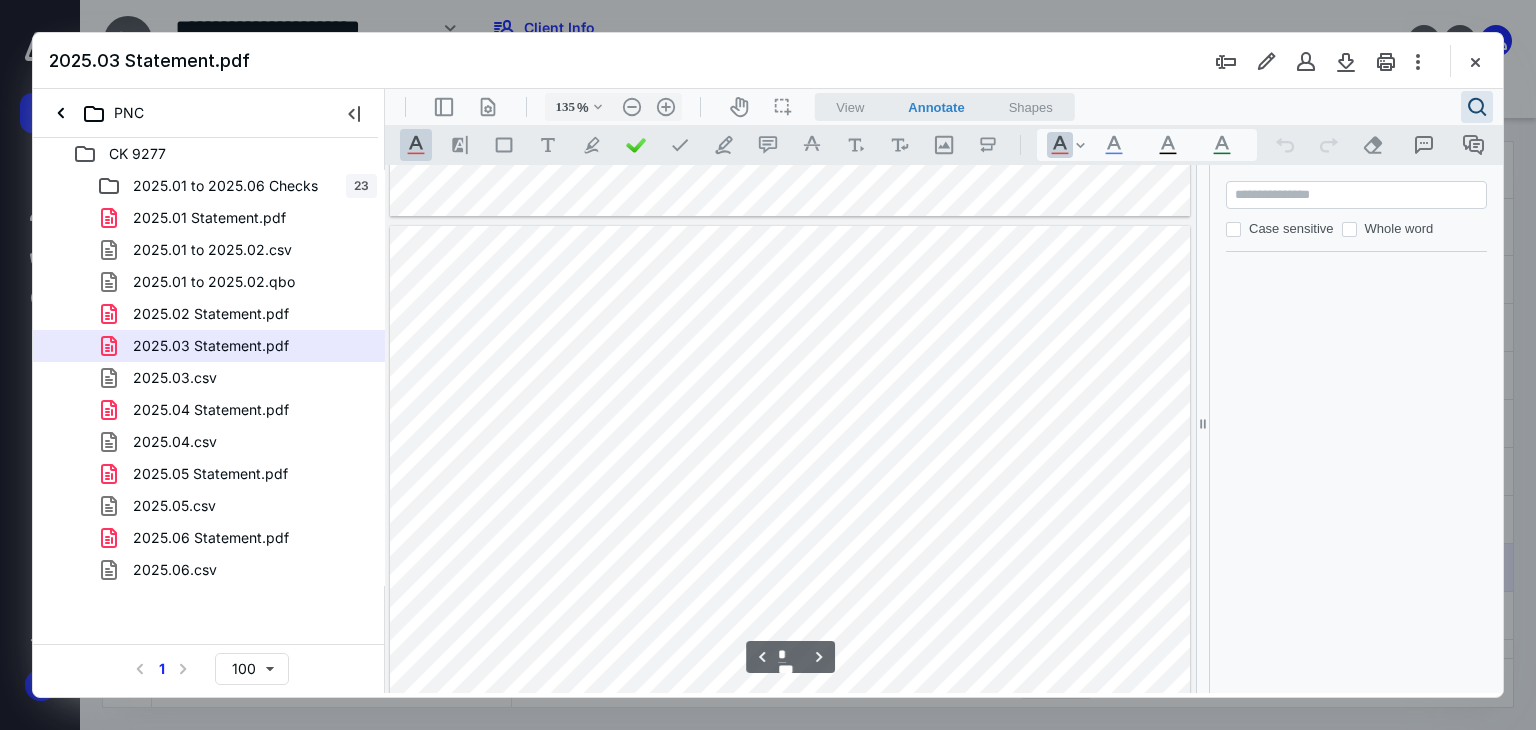 click at bounding box center [1358, 195] 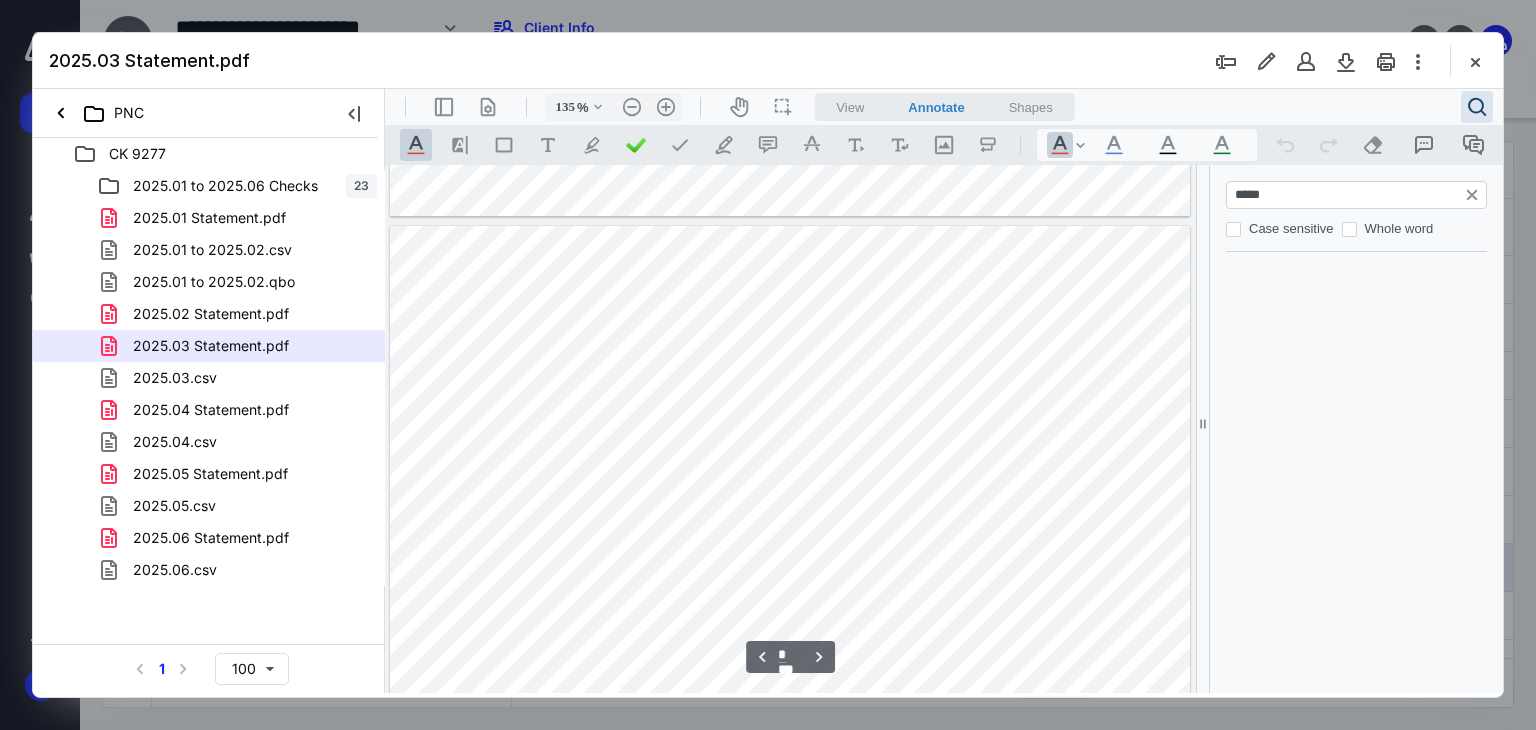 type on "*****" 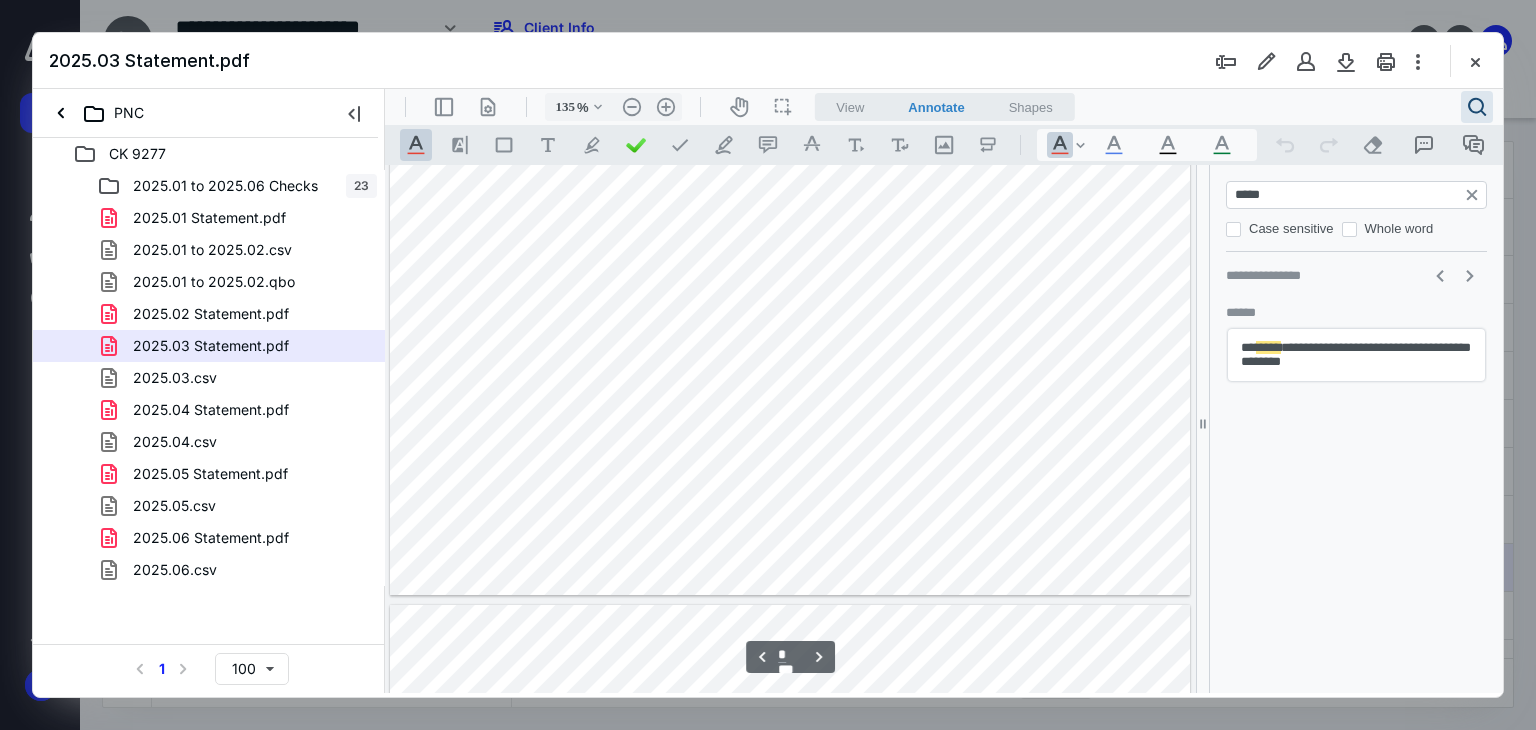 scroll, scrollTop: 5311, scrollLeft: 0, axis: vertical 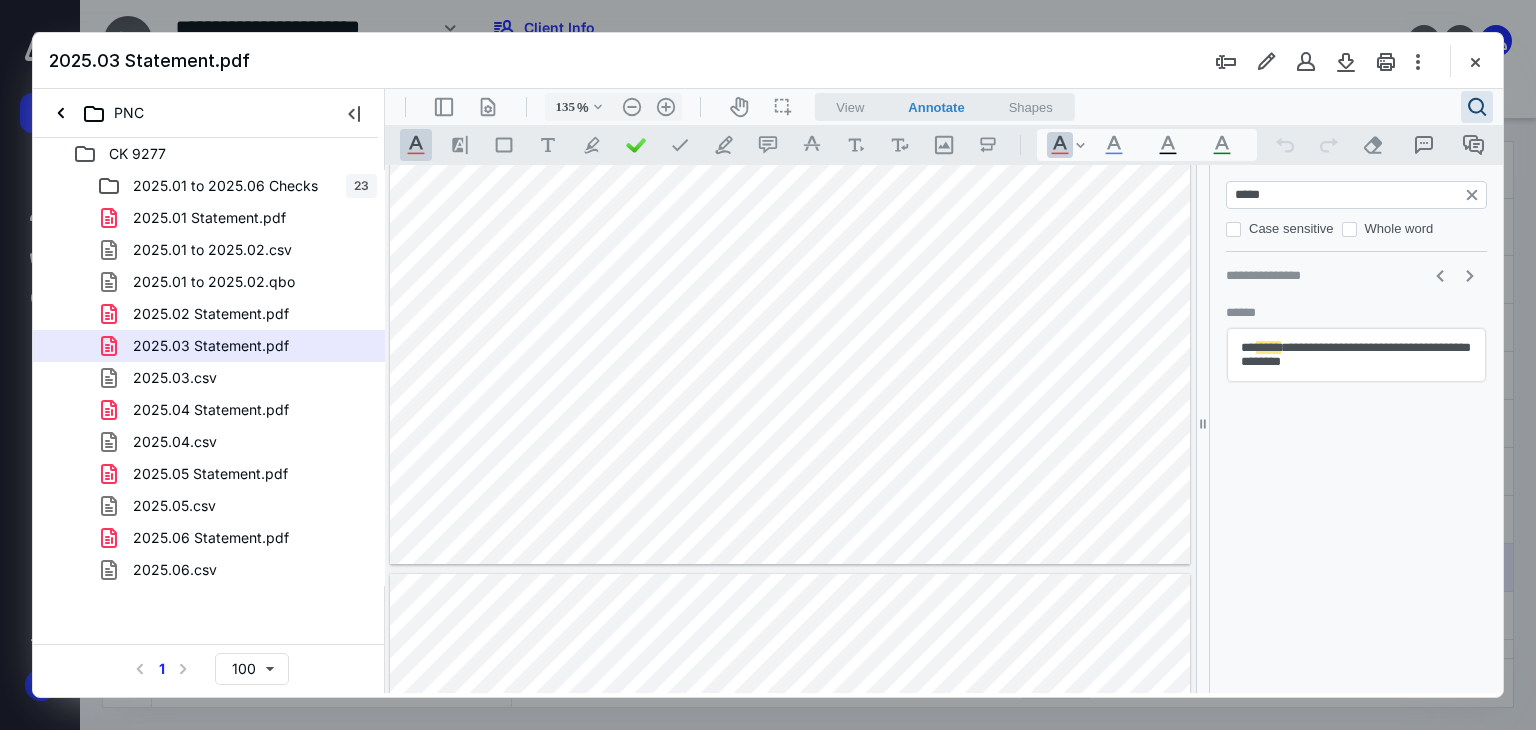 type on "*" 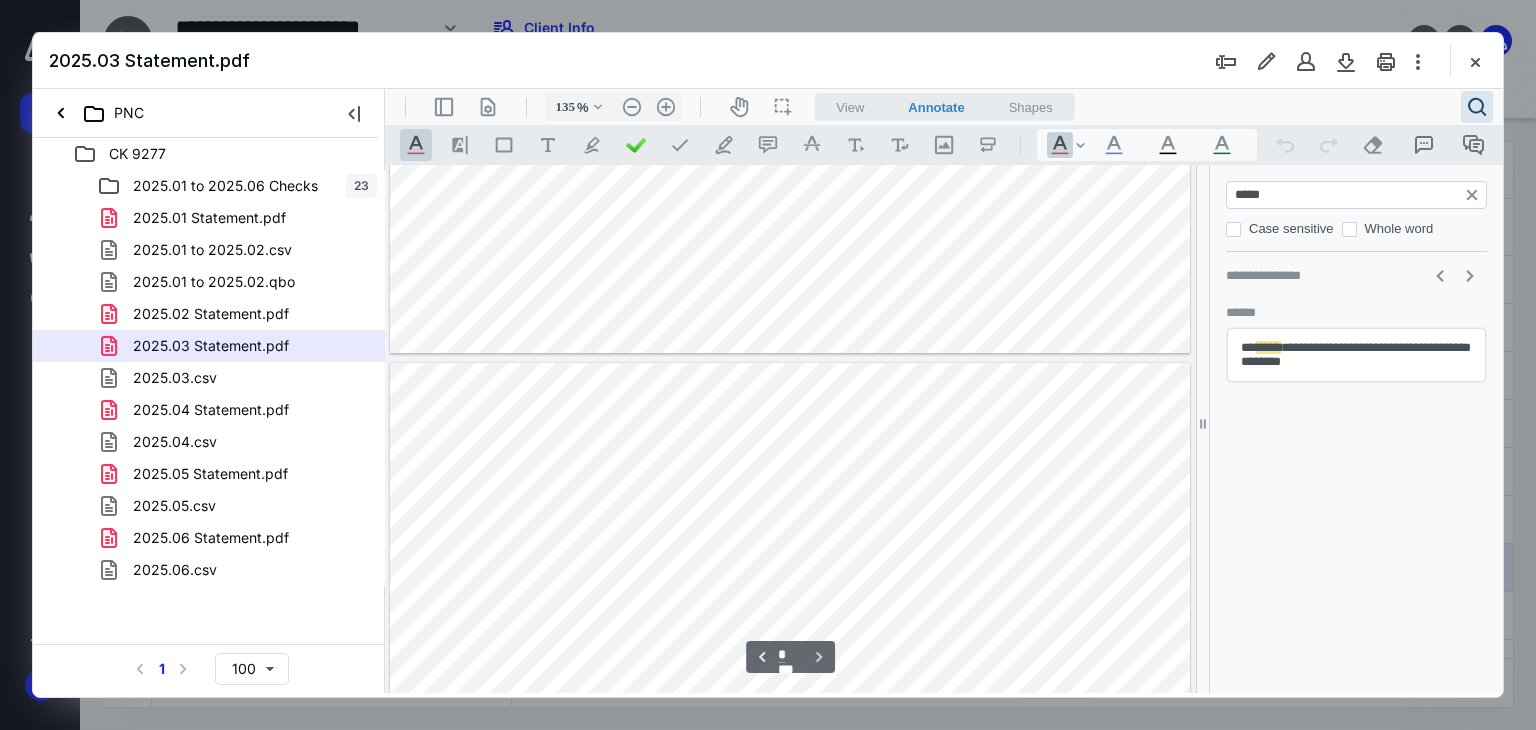 scroll, scrollTop: 5711, scrollLeft: 0, axis: vertical 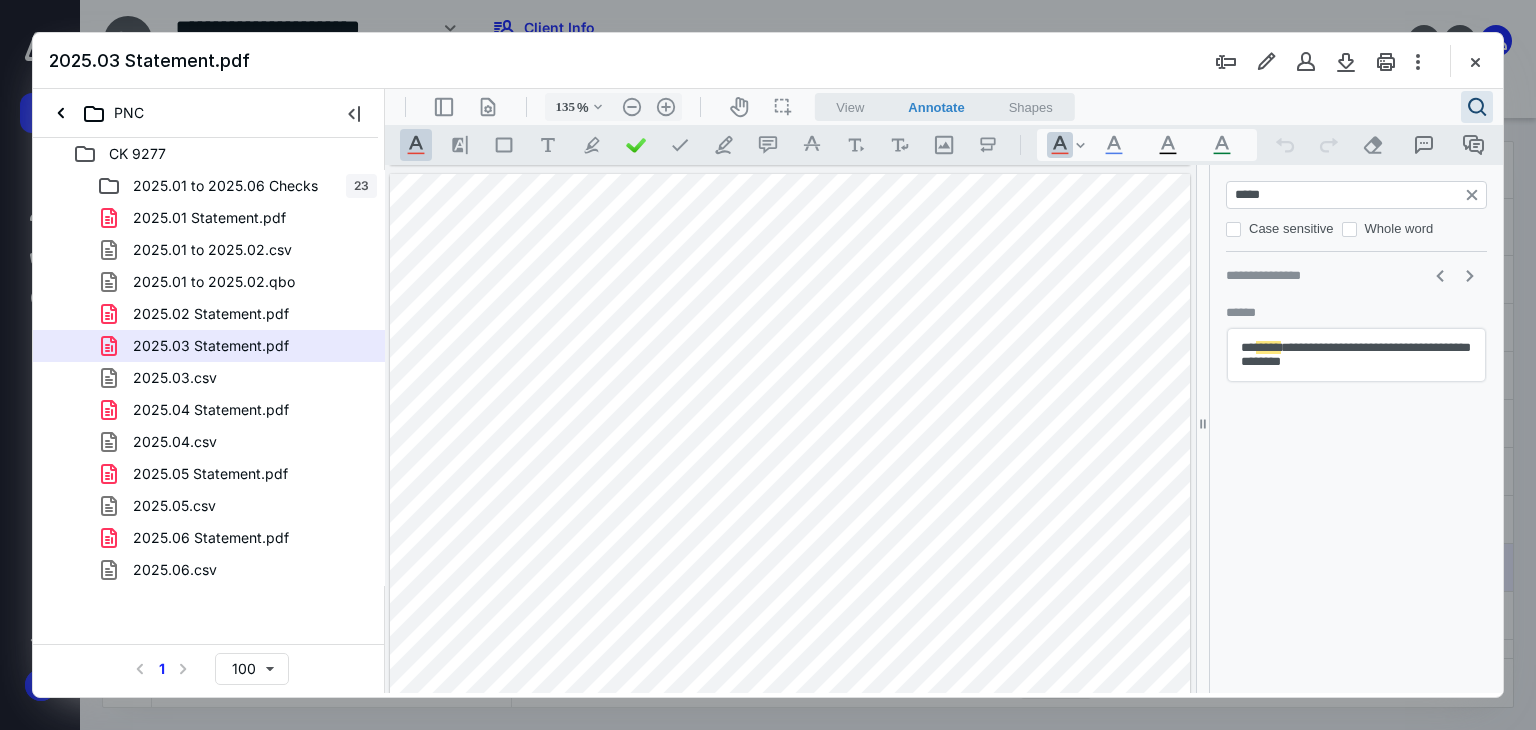 click on "*****" at bounding box center [1358, 195] 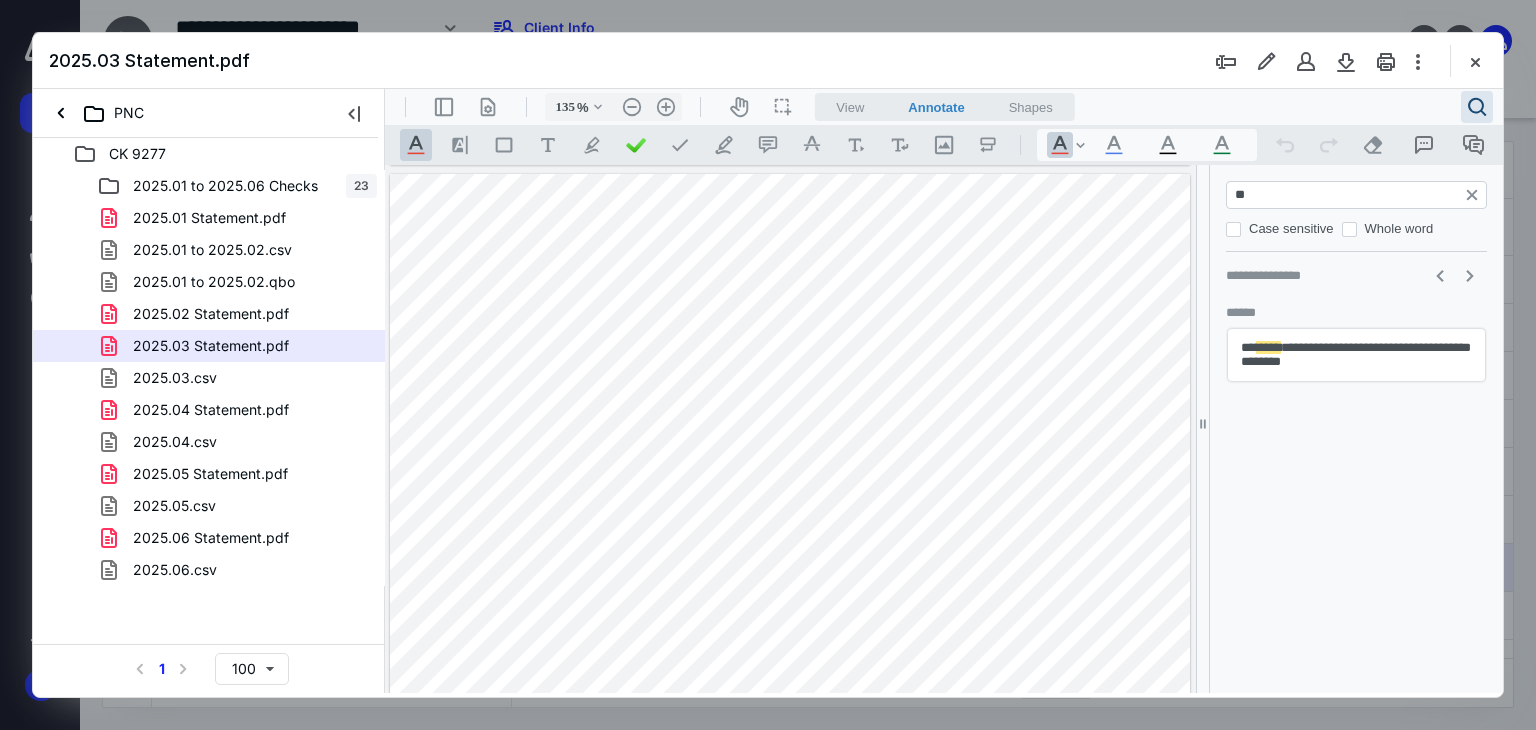 type on "*" 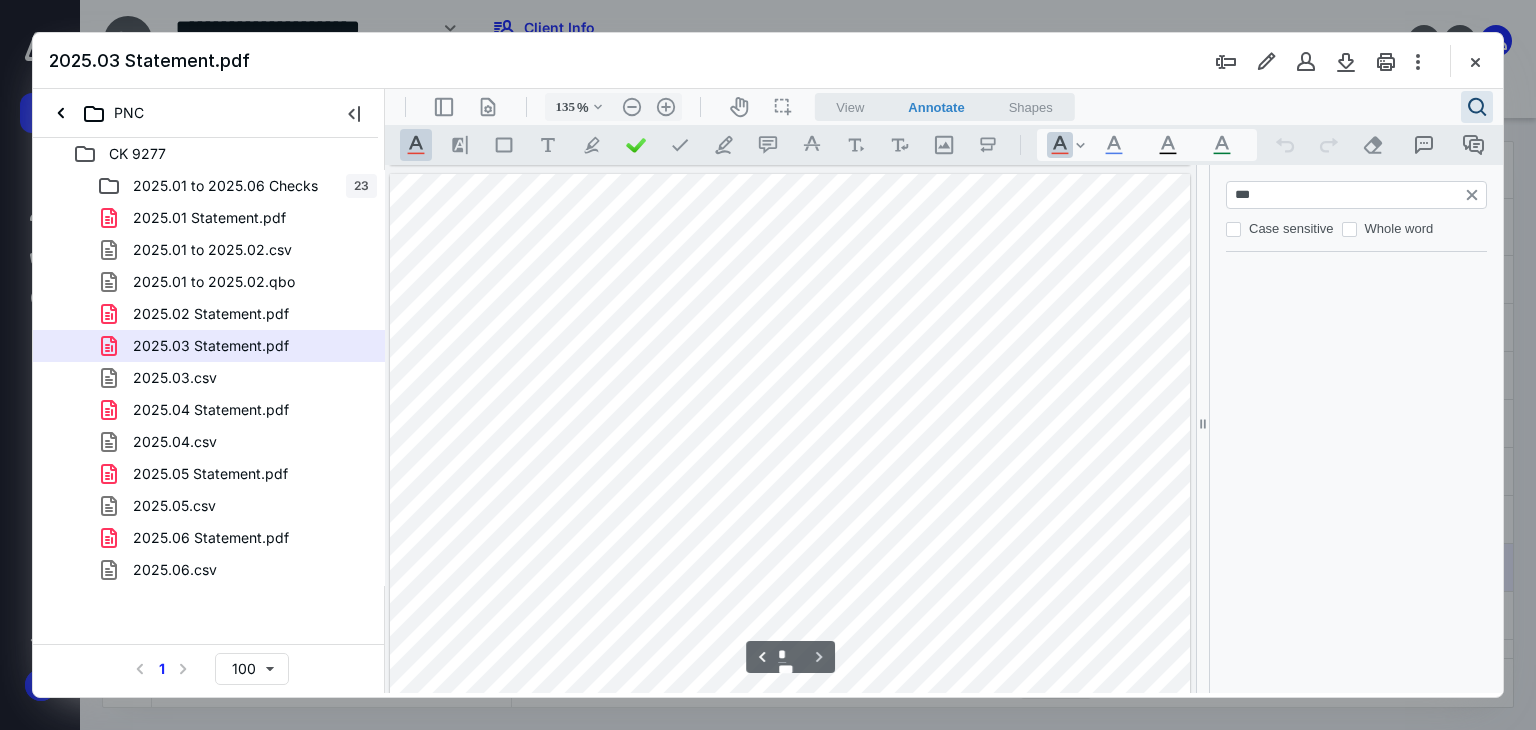 scroll, scrollTop: 5684, scrollLeft: 0, axis: vertical 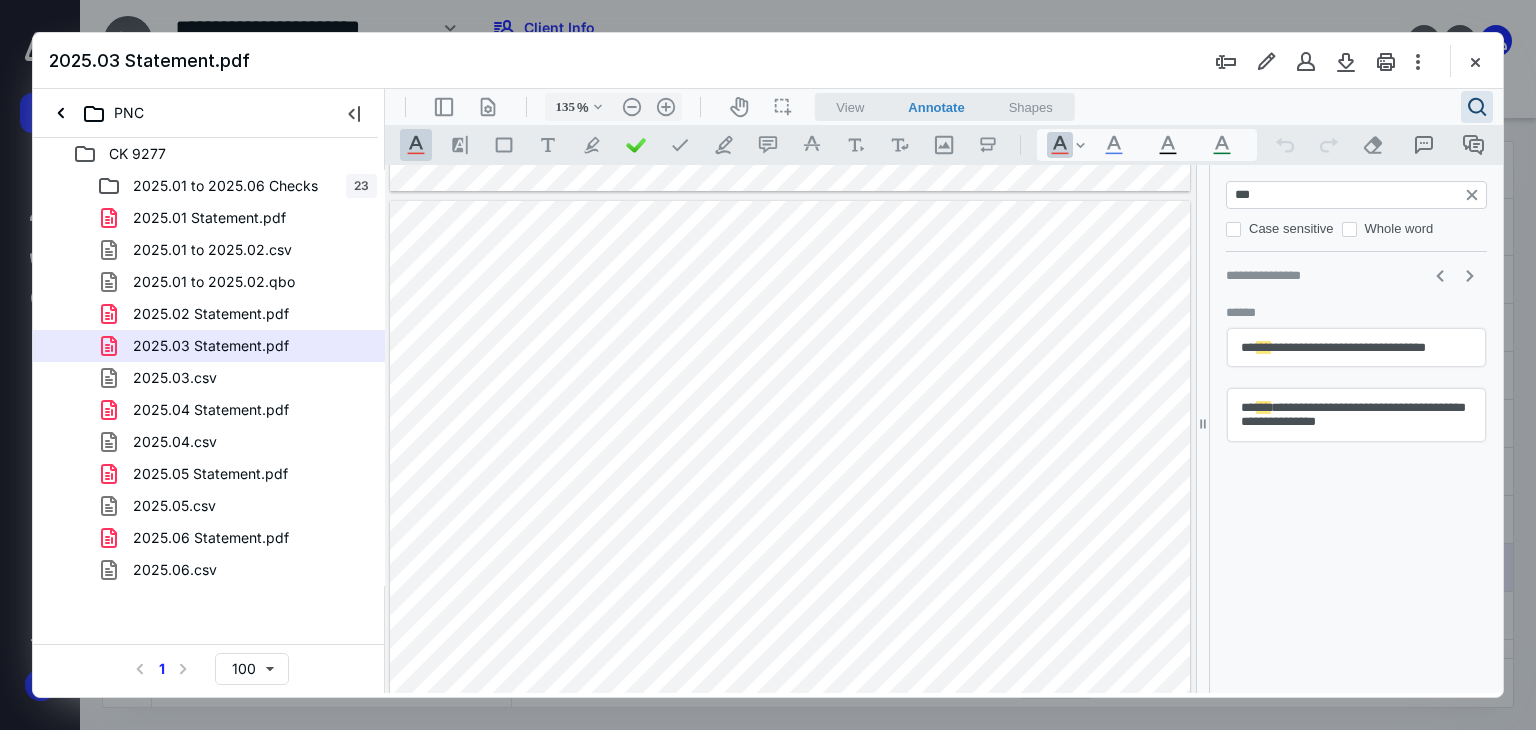 click on "***" at bounding box center (1358, 195) 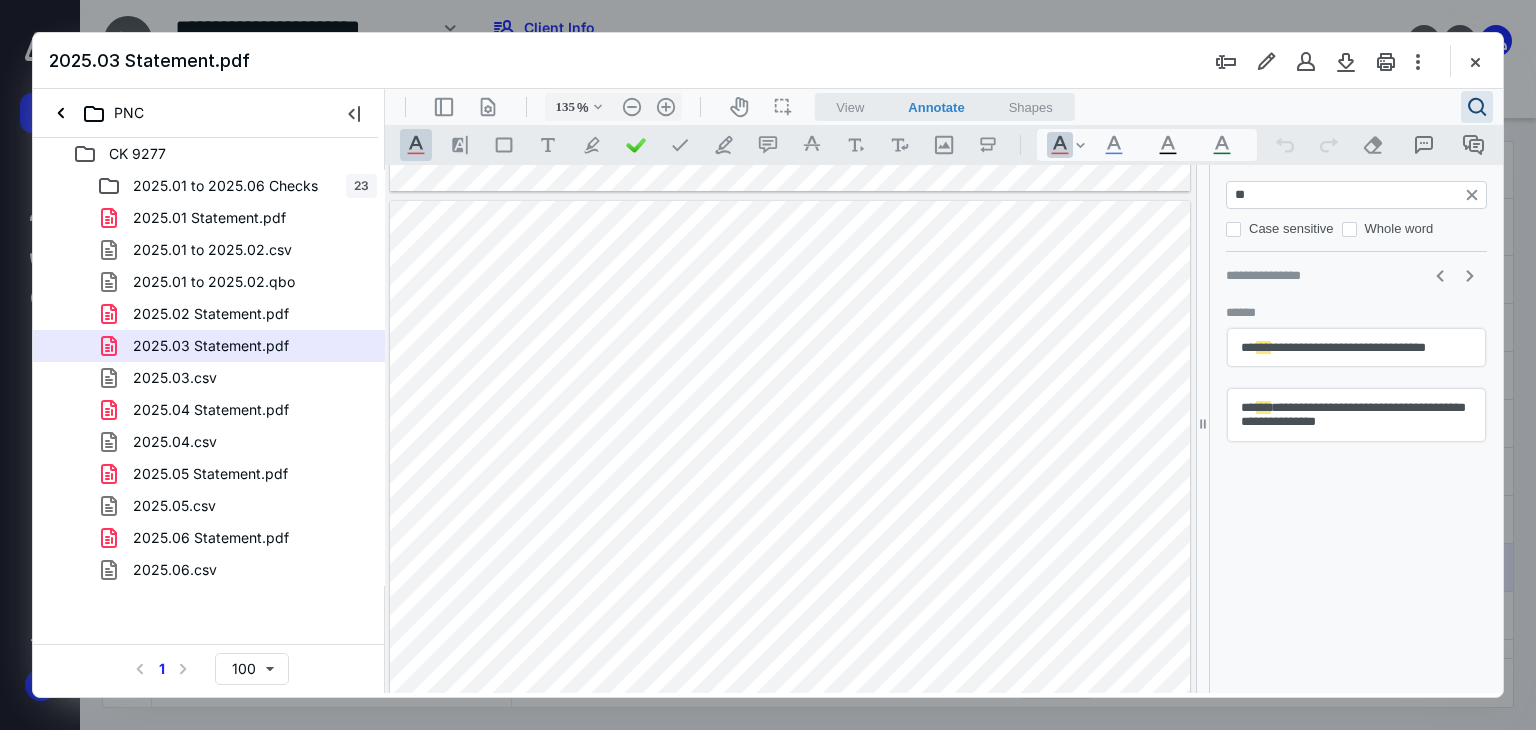 type on "*" 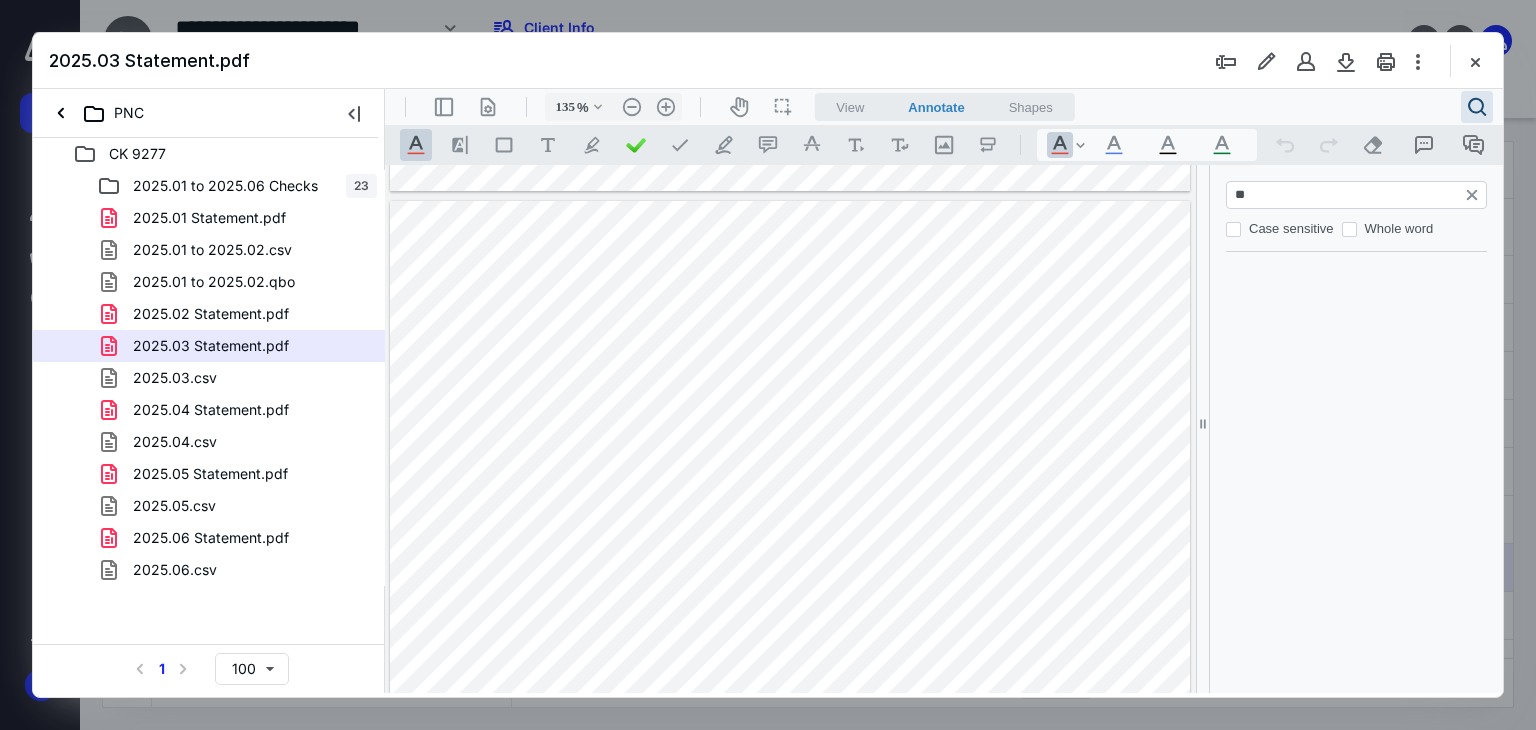 type on "***" 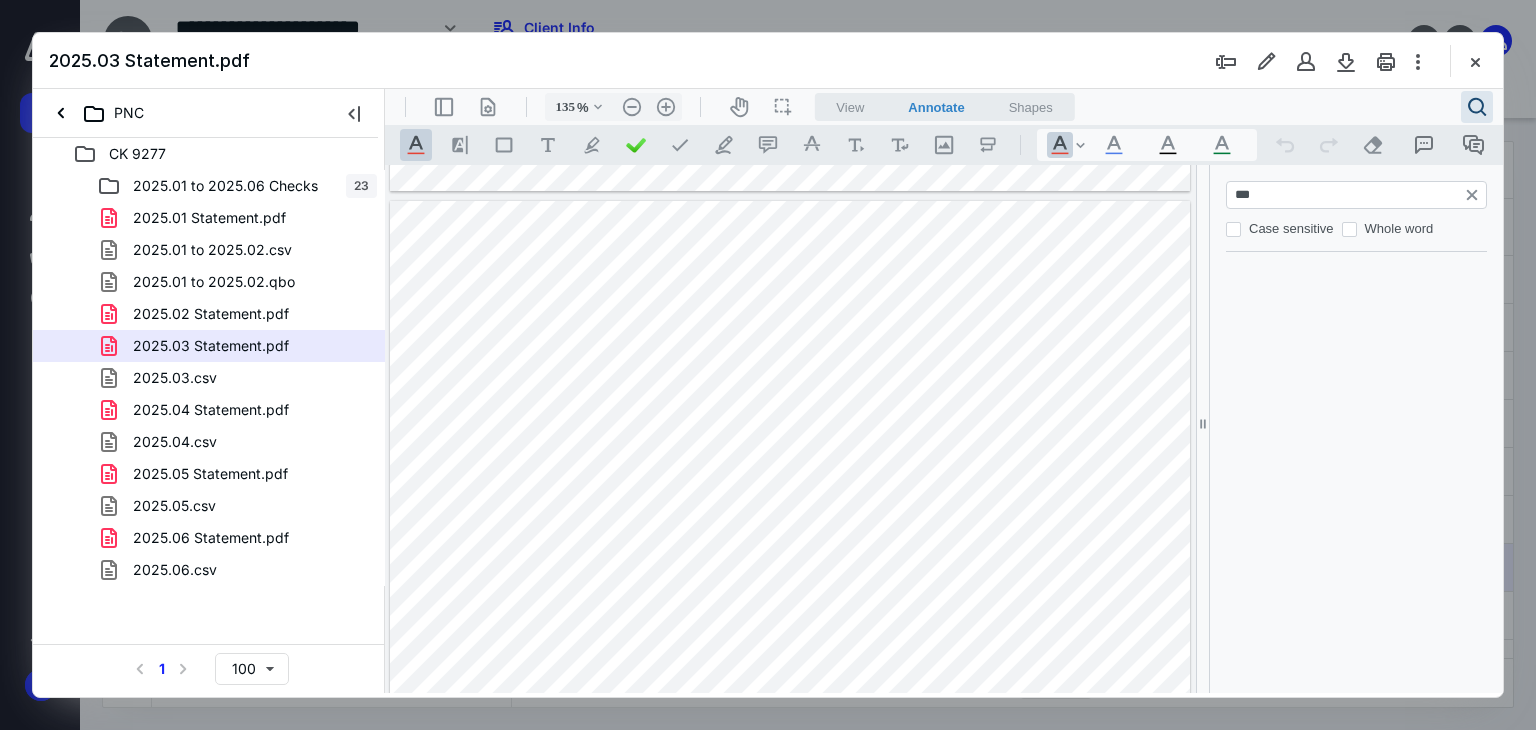 type on "*" 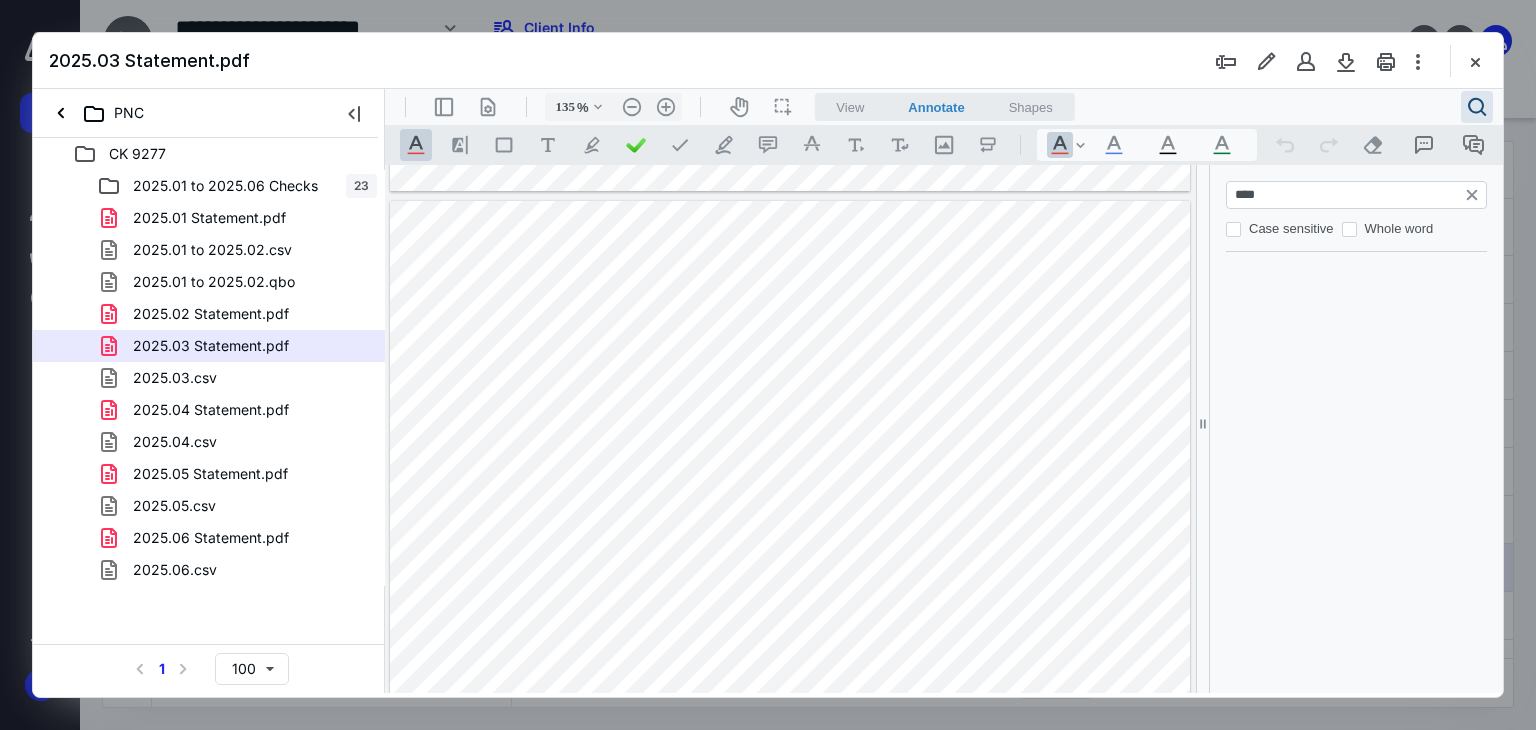 scroll, scrollTop: 2708, scrollLeft: 8, axis: both 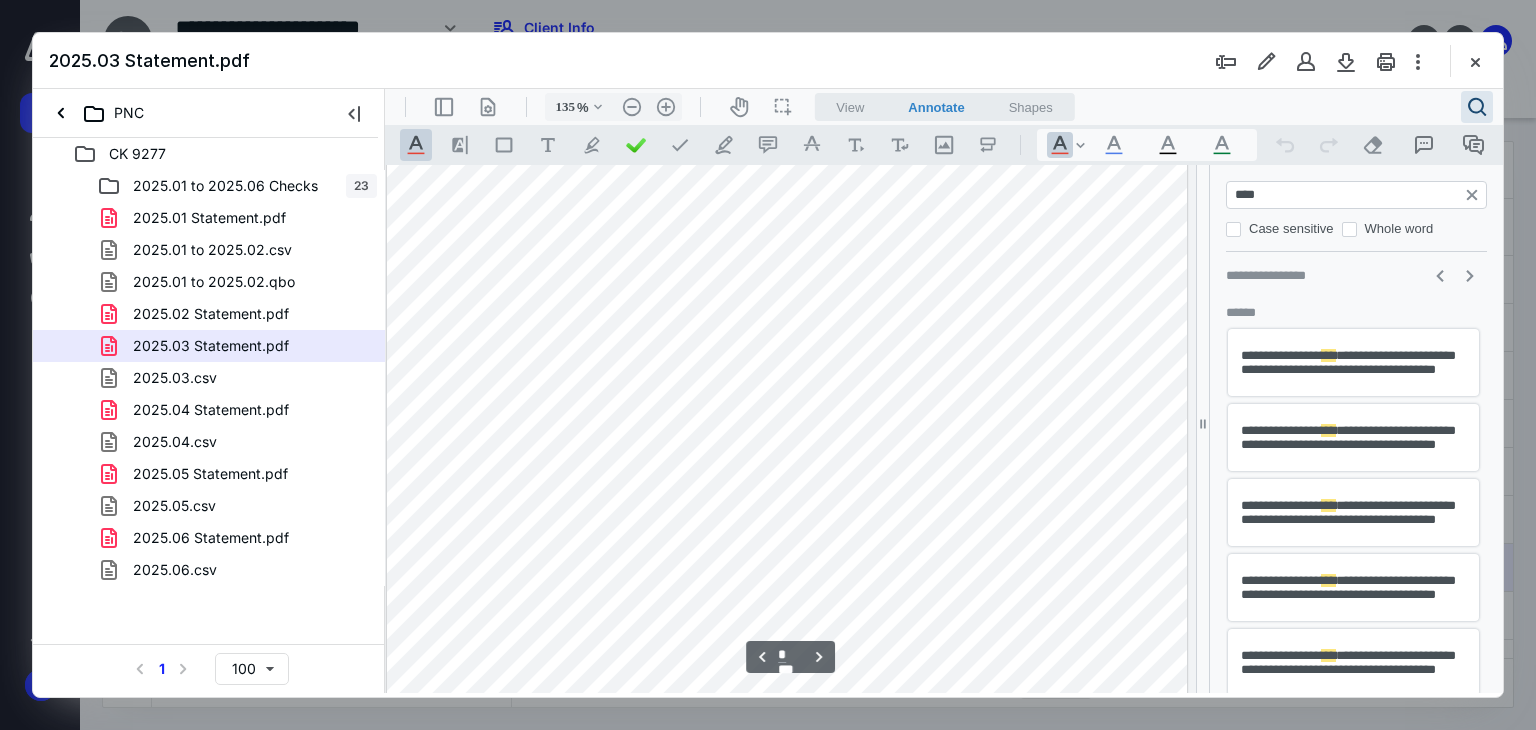 type on "*" 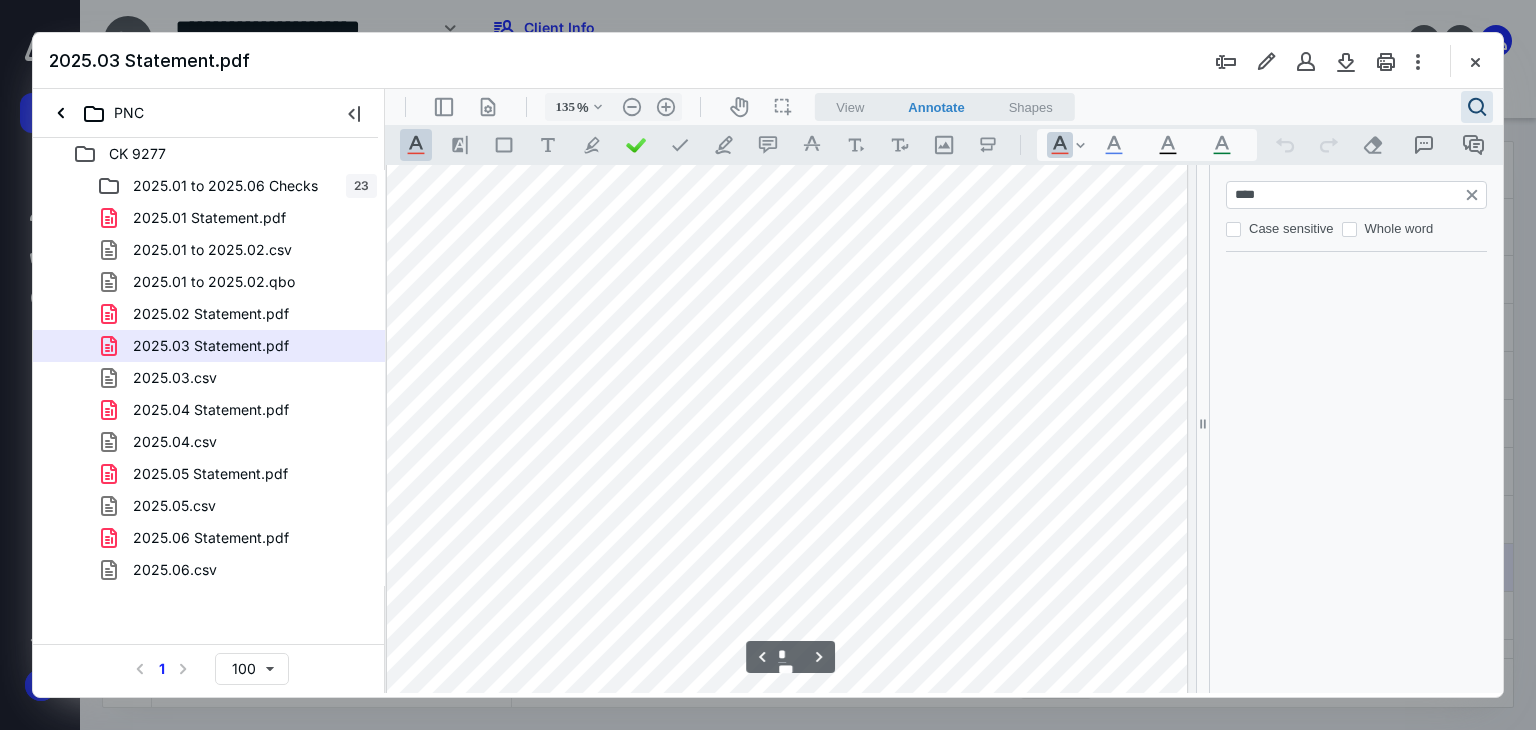 scroll, scrollTop: 3904, scrollLeft: 0, axis: vertical 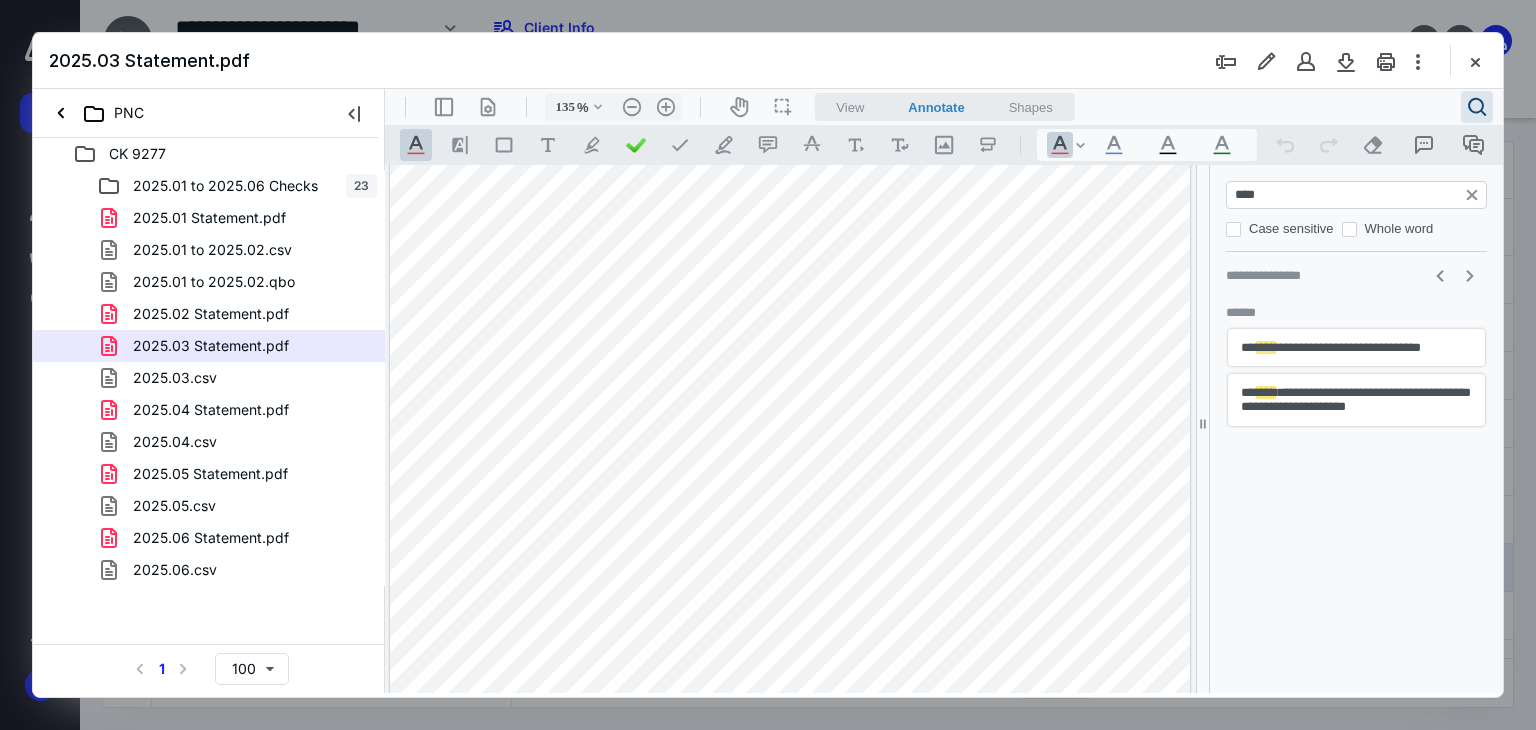 click on "****" at bounding box center [1358, 195] 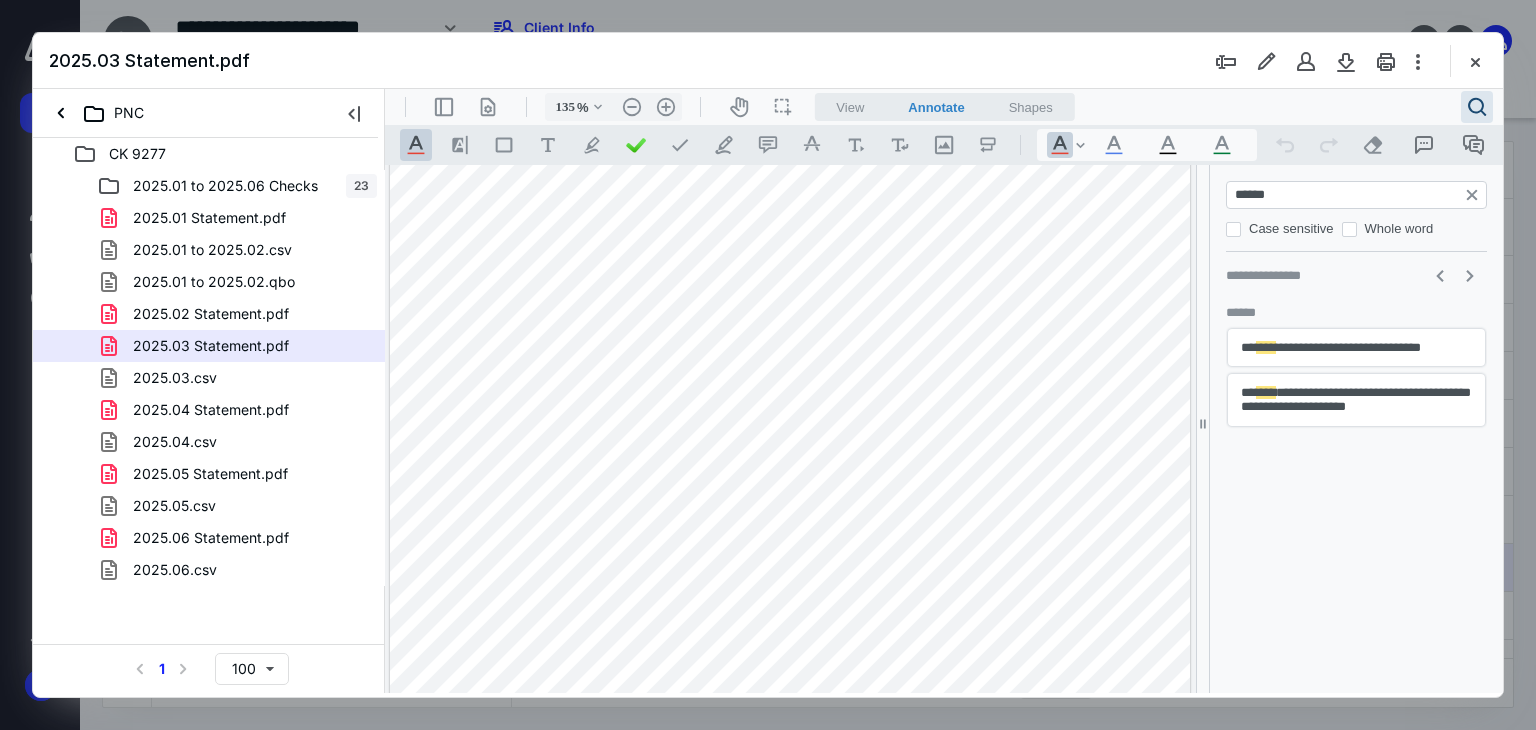 type on "******" 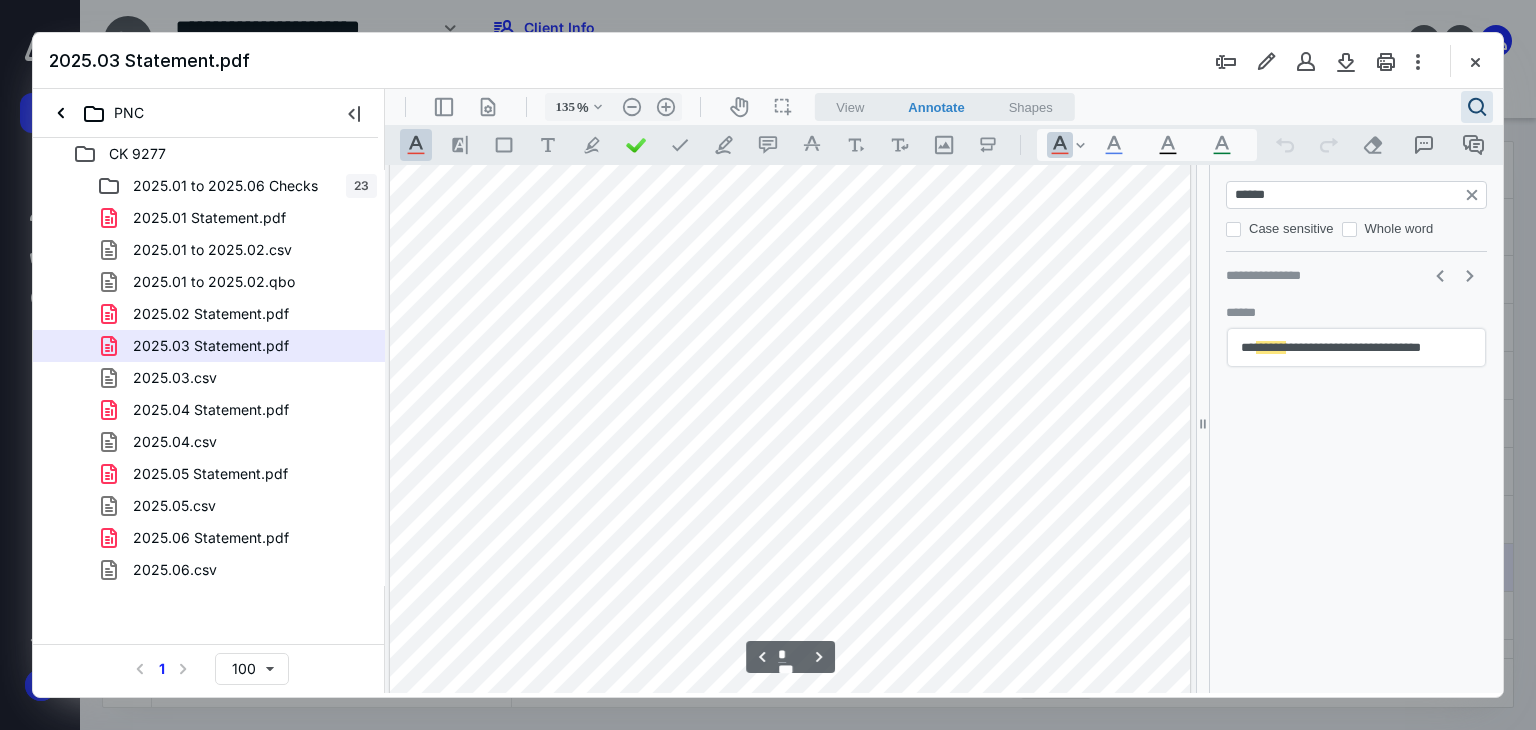 scroll, scrollTop: 4604, scrollLeft: 0, axis: vertical 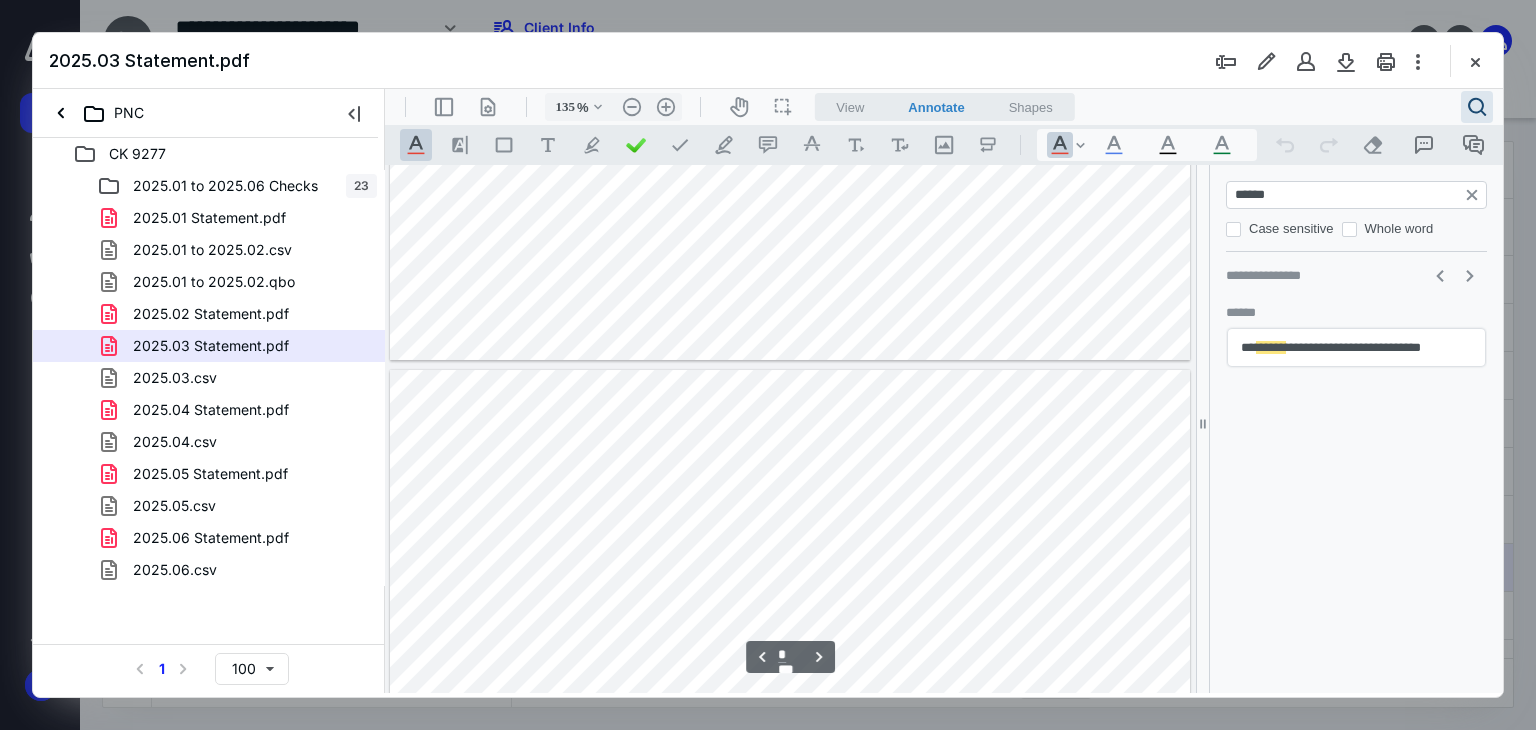 type on "*" 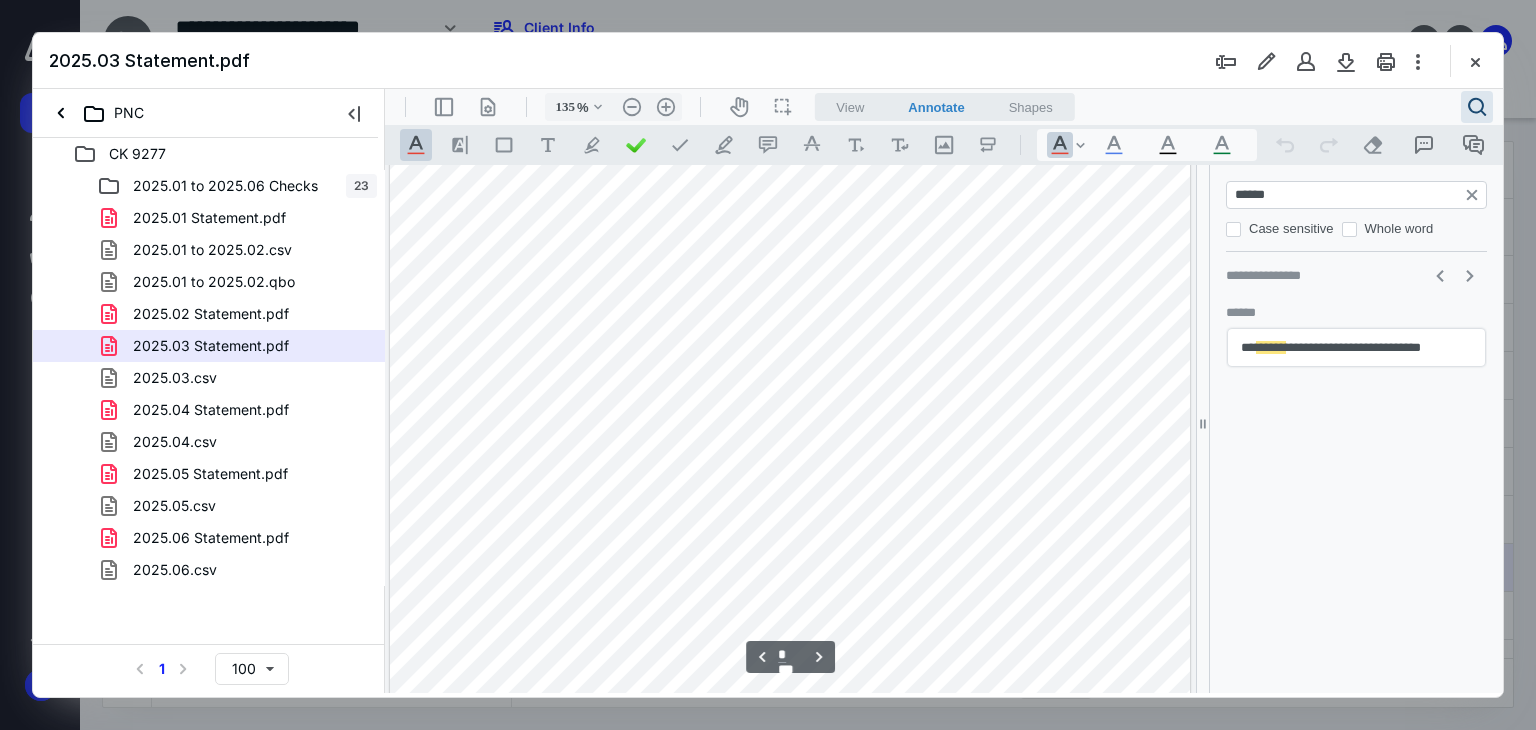scroll, scrollTop: 3504, scrollLeft: 0, axis: vertical 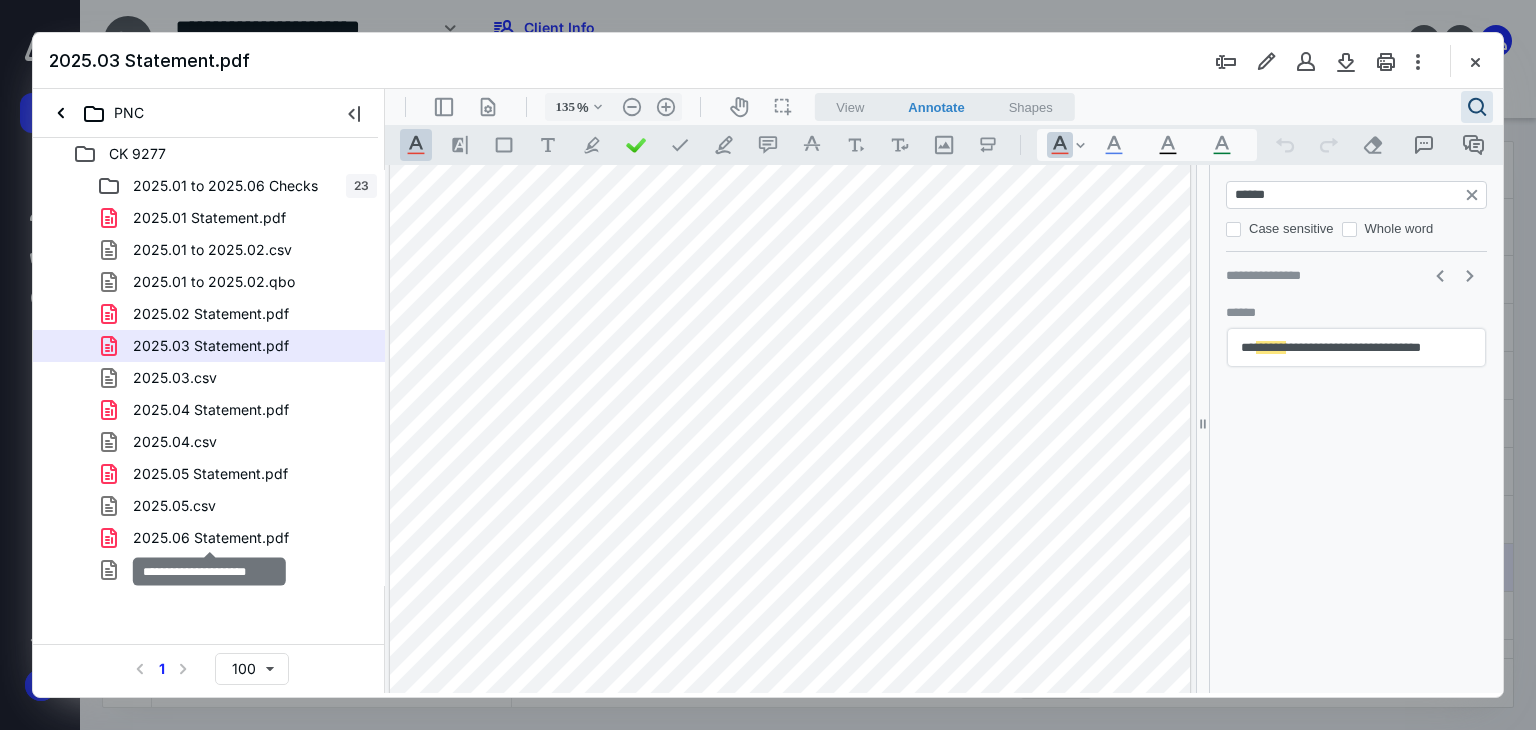 click on "2025.06 Statement.pdf" at bounding box center [211, 538] 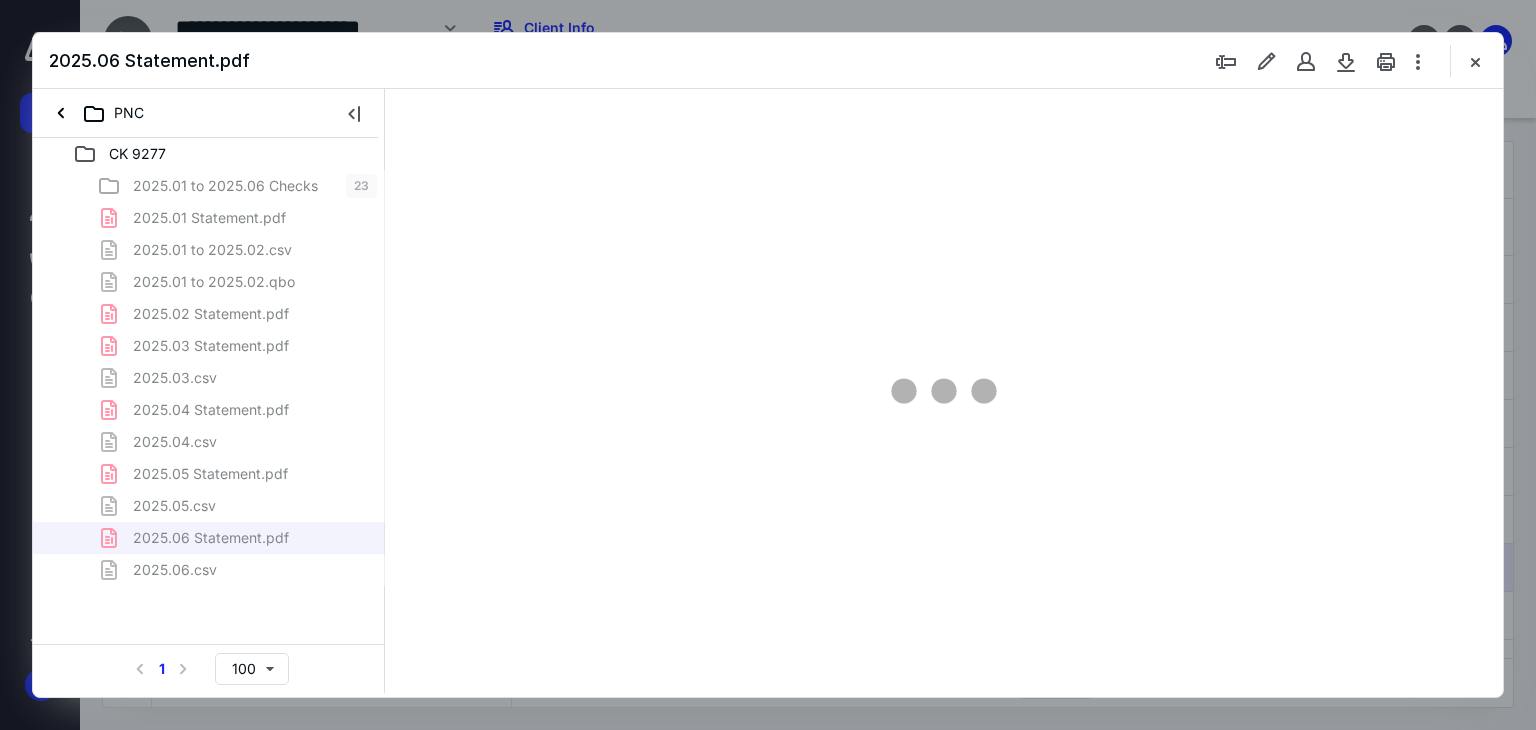 type on "63" 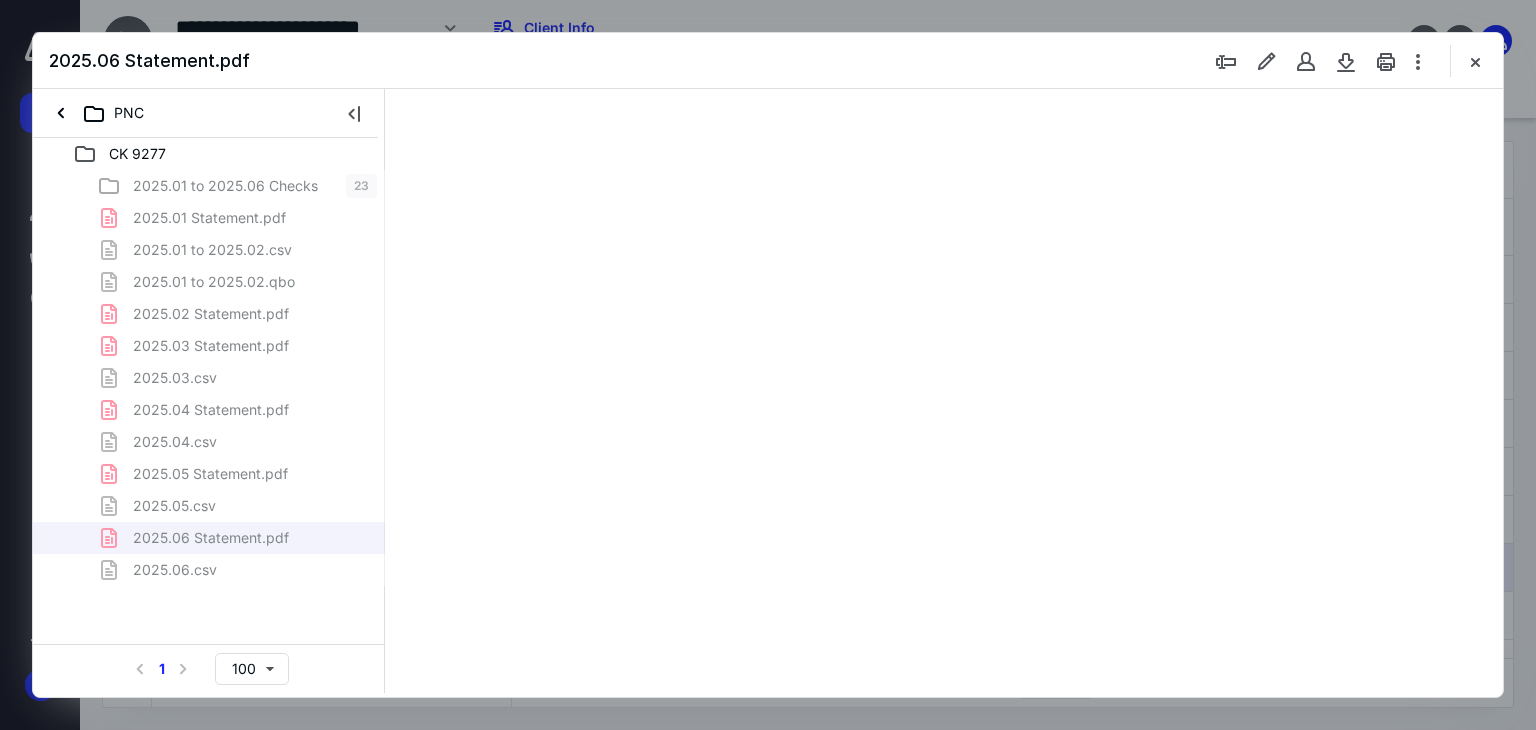 scroll, scrollTop: 78, scrollLeft: 0, axis: vertical 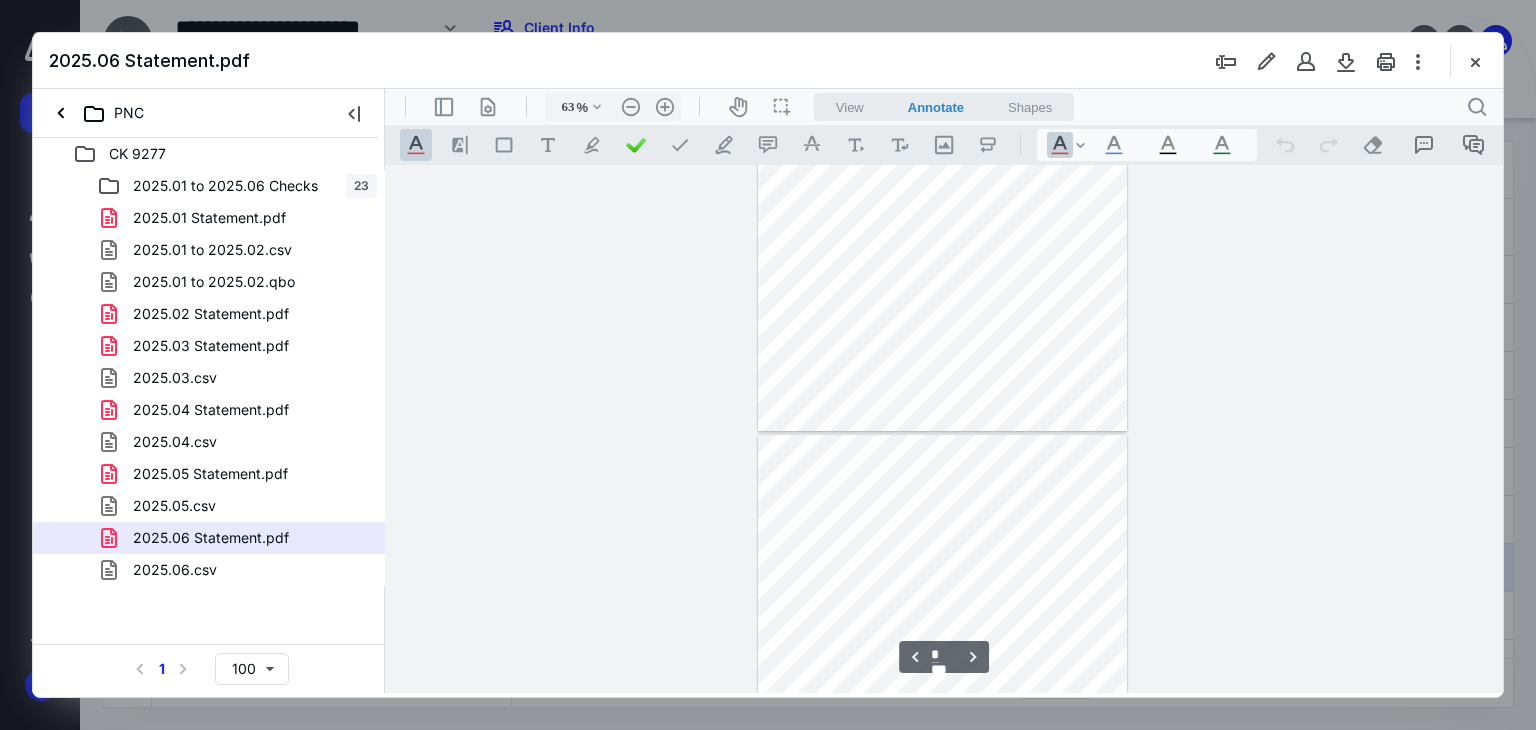 type on "*" 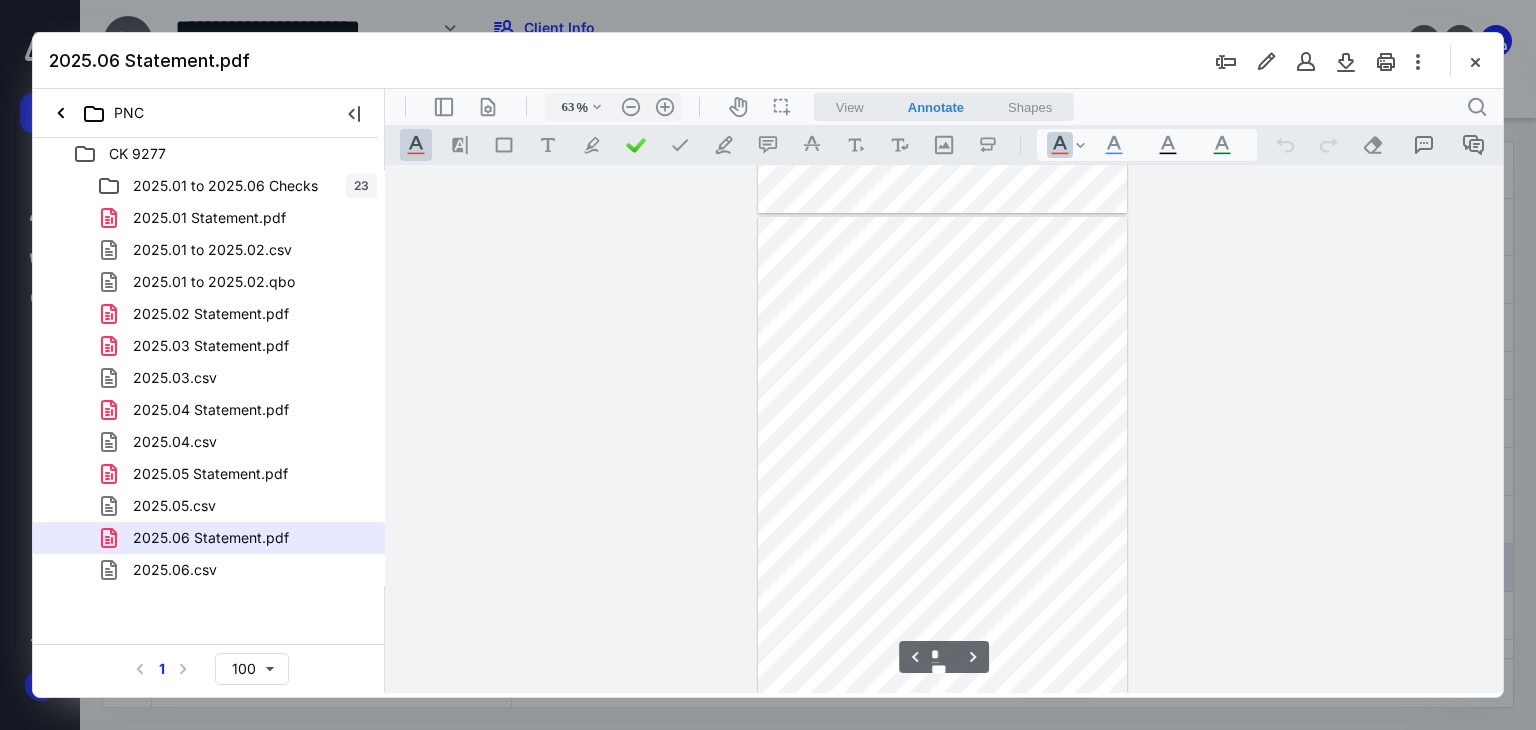 scroll, scrollTop: 1078, scrollLeft: 0, axis: vertical 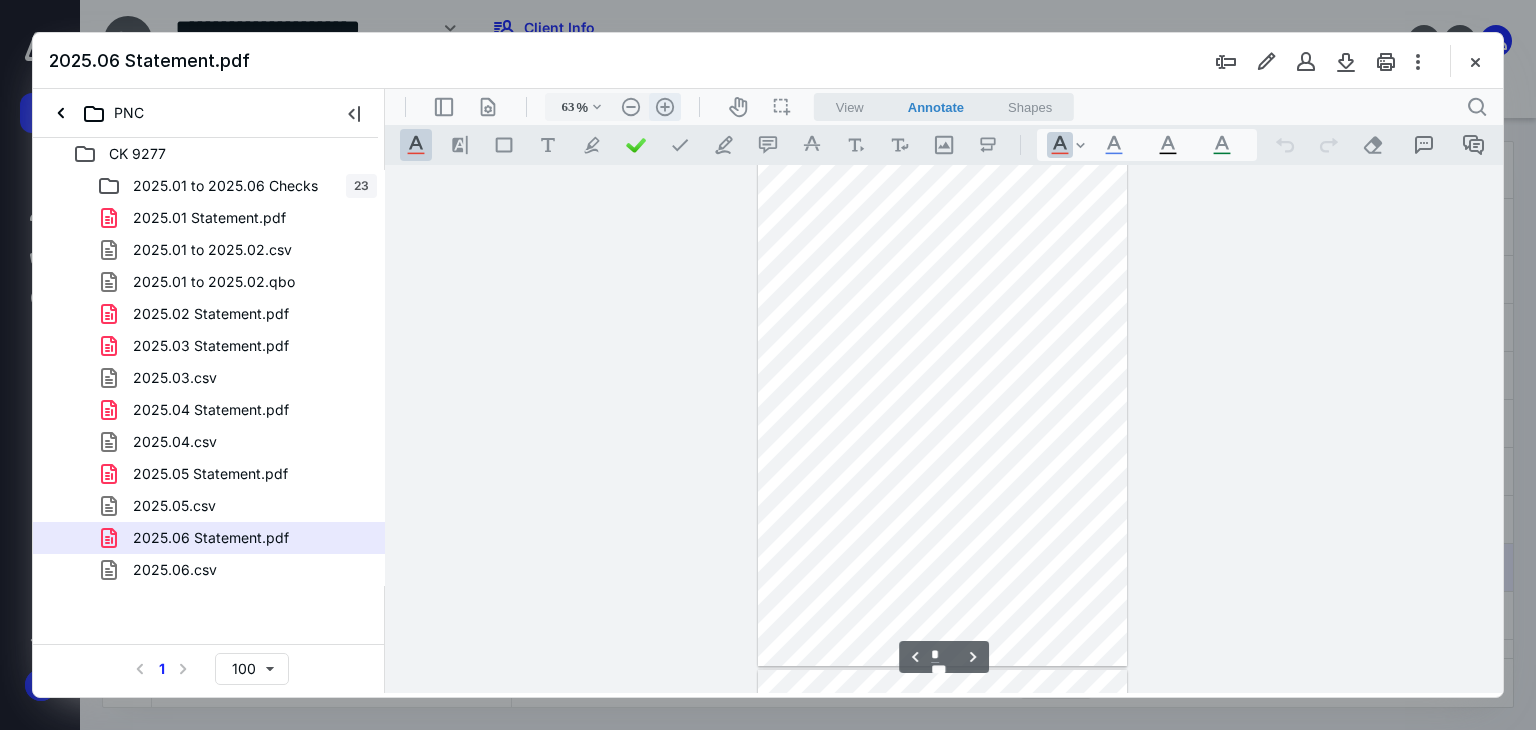 click on ".cls-1{fill:#abb0c4;} icon - header - zoom - in - line" at bounding box center [665, 107] 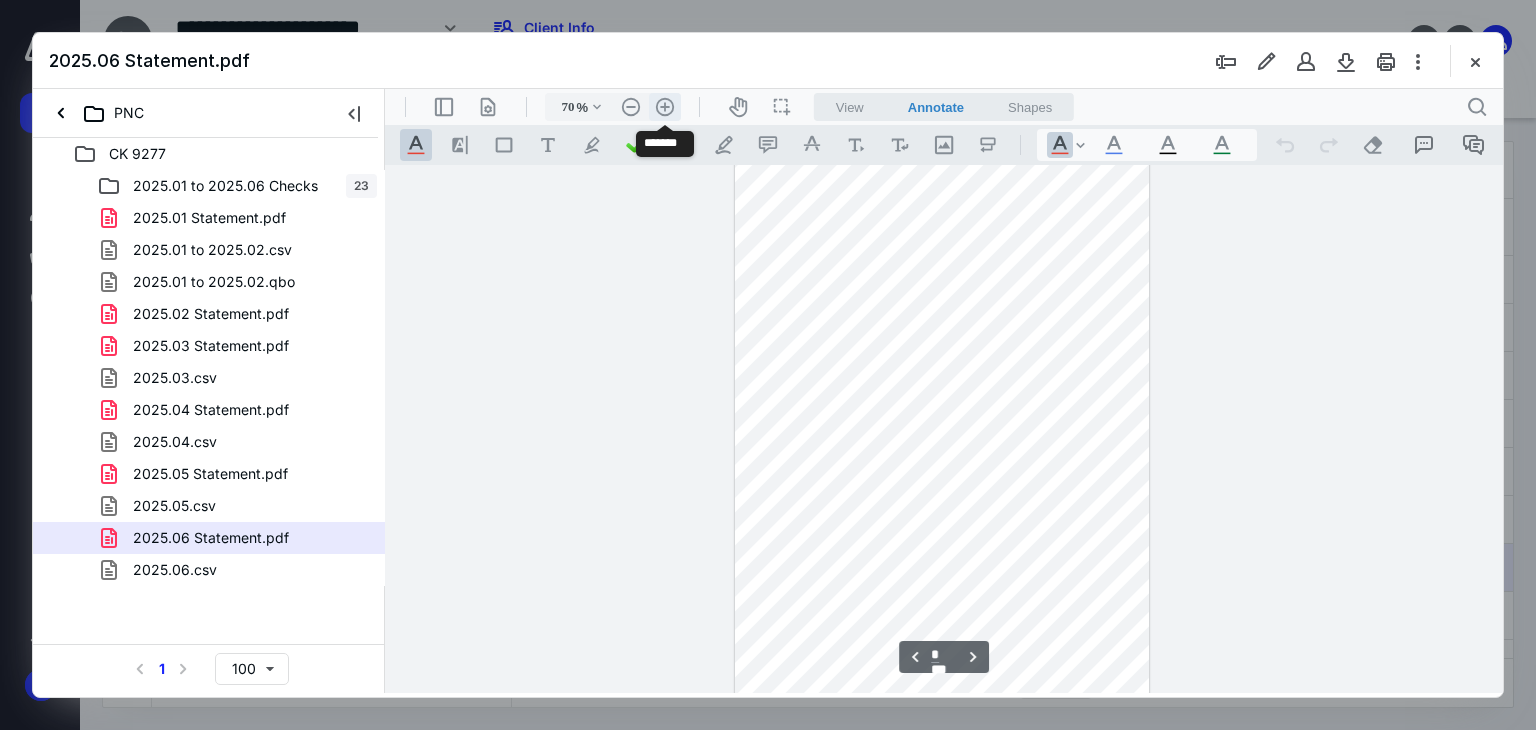 click on ".cls-1{fill:#abb0c4;} icon - header - zoom - in - line" at bounding box center (665, 107) 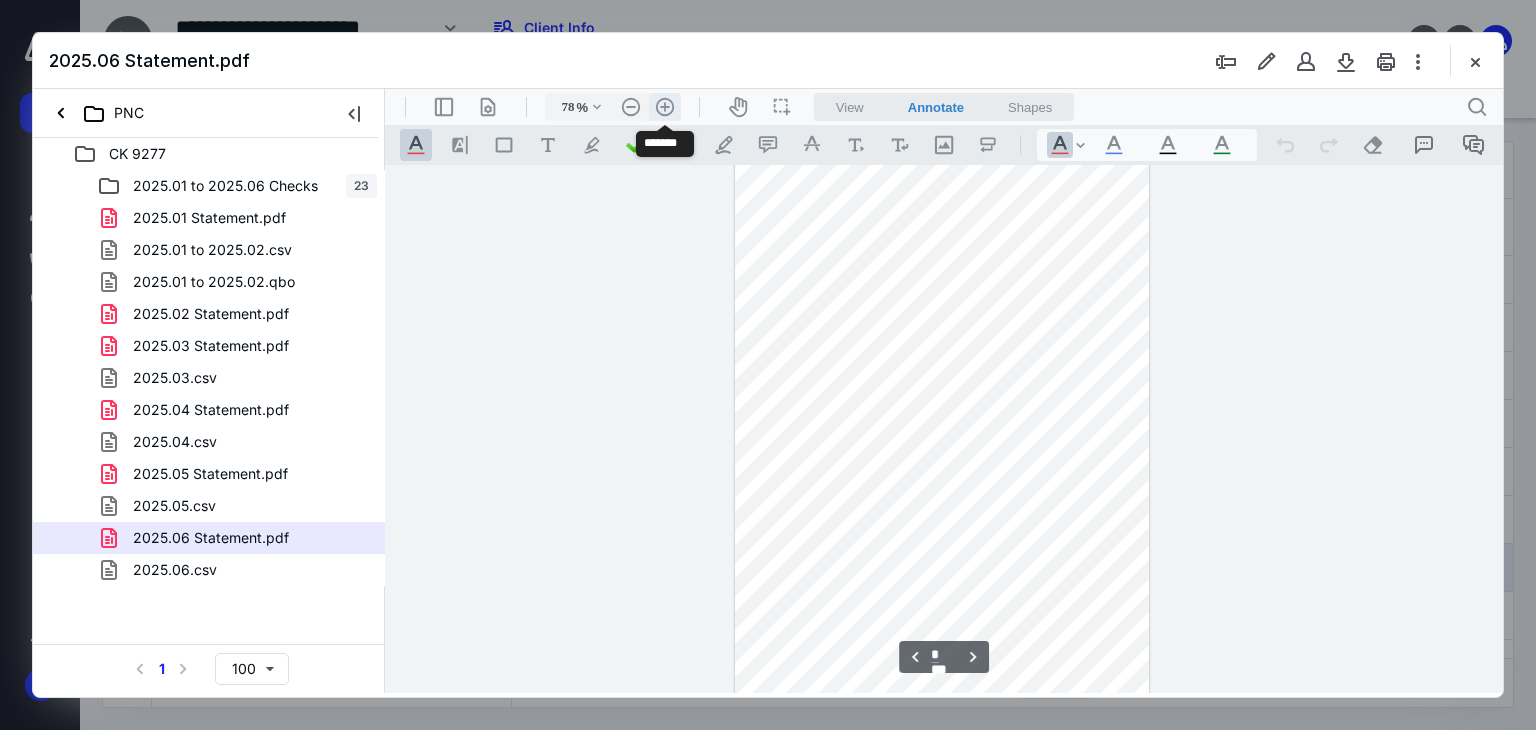 click on ".cls-1{fill:#abb0c4;} icon - header - zoom - in - line" at bounding box center [665, 107] 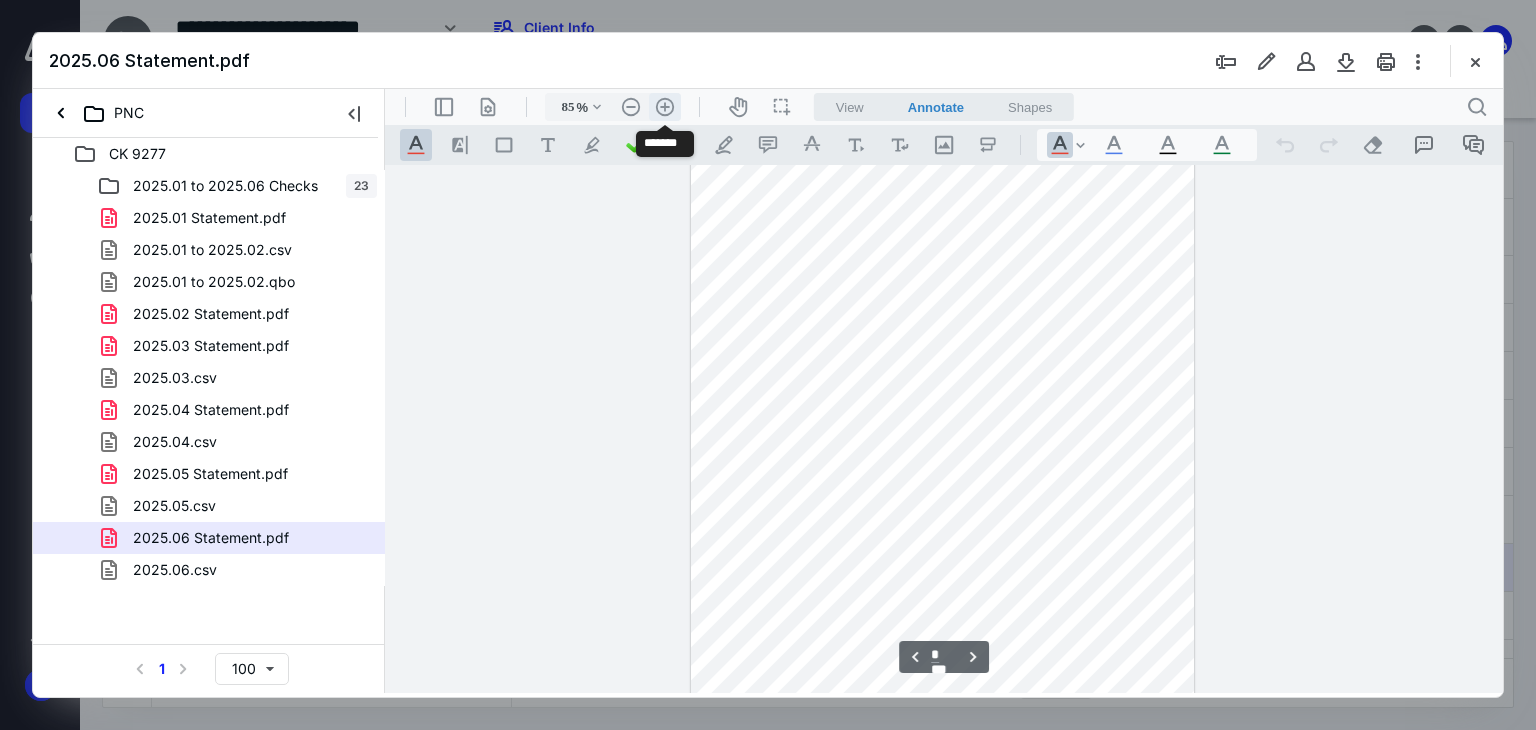 click on ".cls-1{fill:#abb0c4;} icon - header - zoom - in - line" at bounding box center (665, 107) 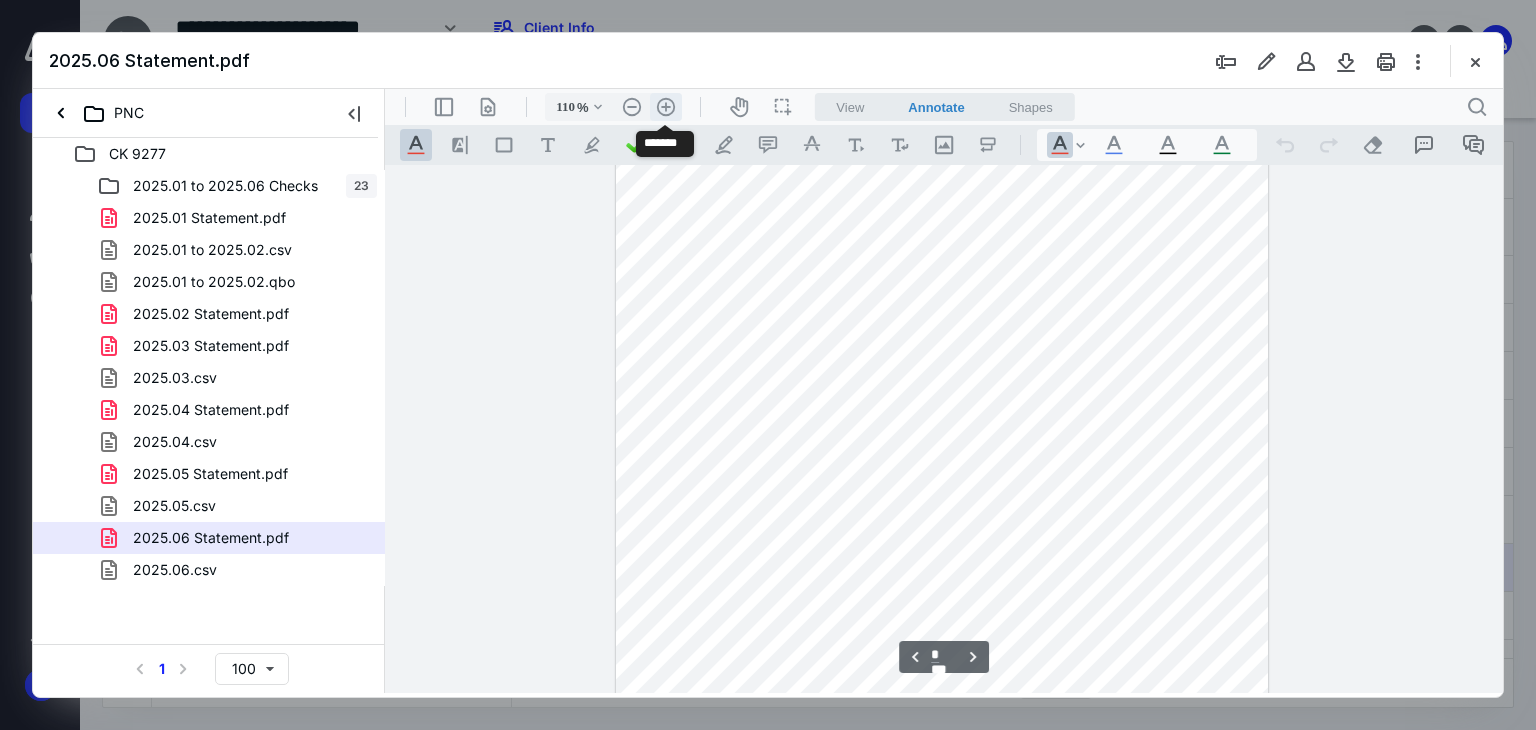 click on ".cls-1{fill:#abb0c4;} icon - header - zoom - in - line" at bounding box center [666, 107] 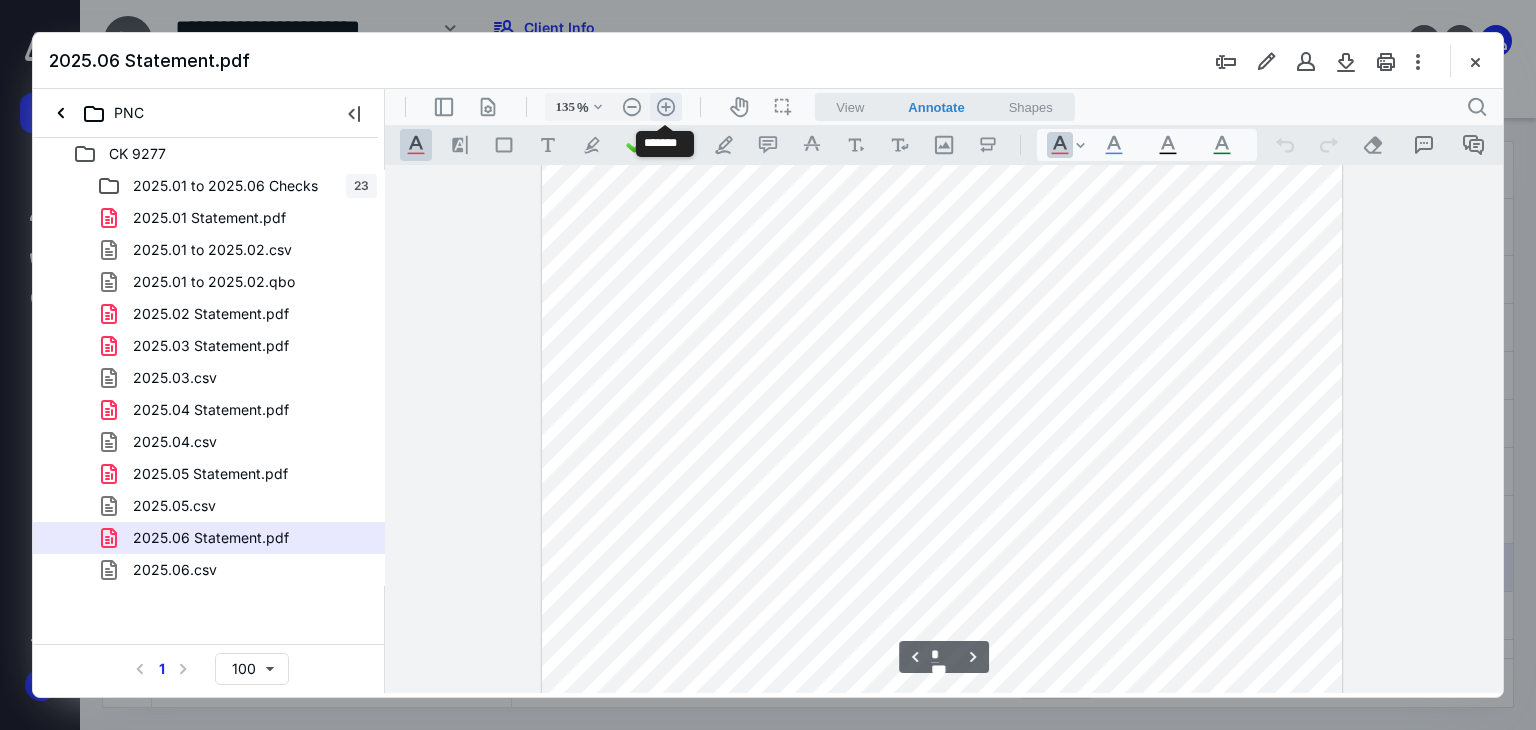 click on ".cls-1{fill:#abb0c4;} icon - header - zoom - in - line" at bounding box center [666, 107] 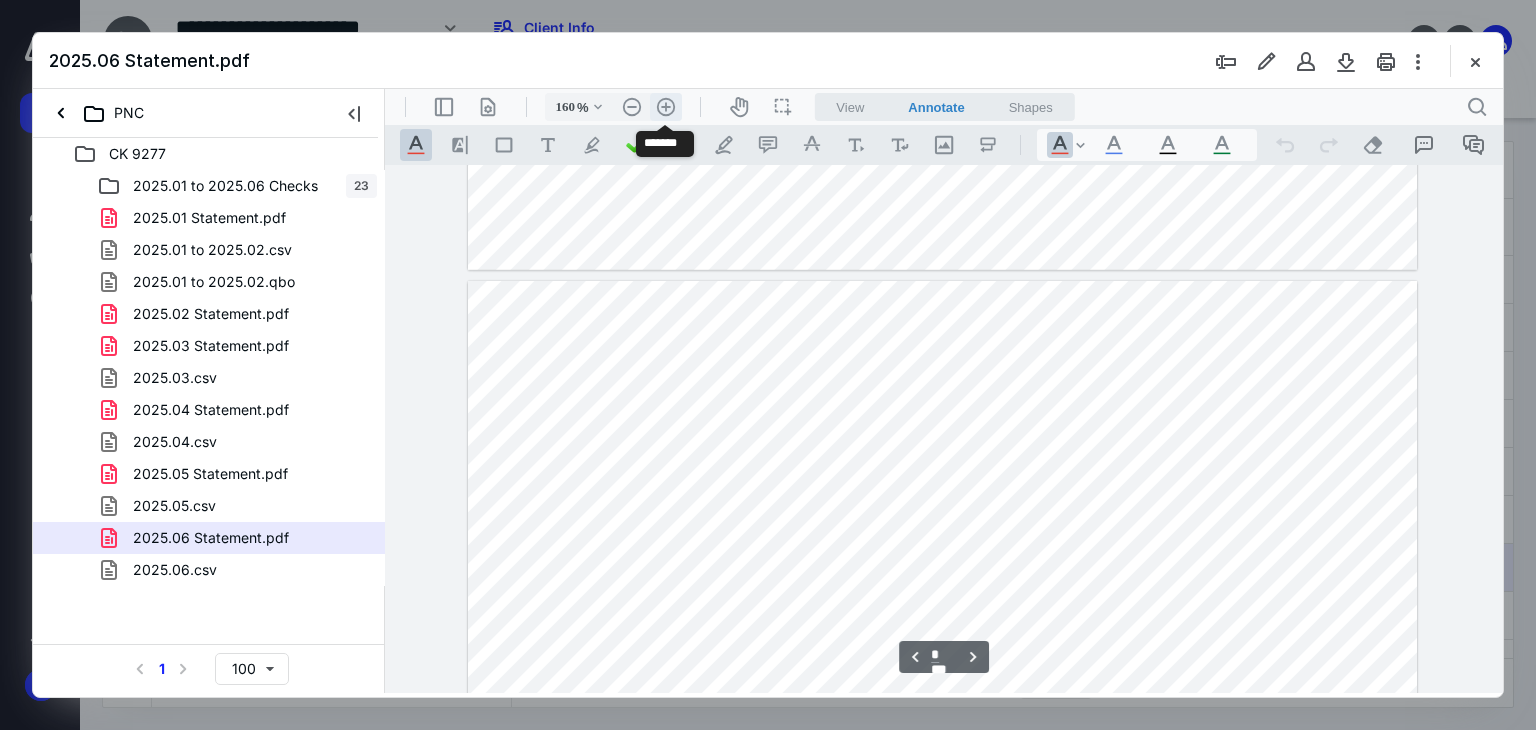scroll, scrollTop: 3125, scrollLeft: 0, axis: vertical 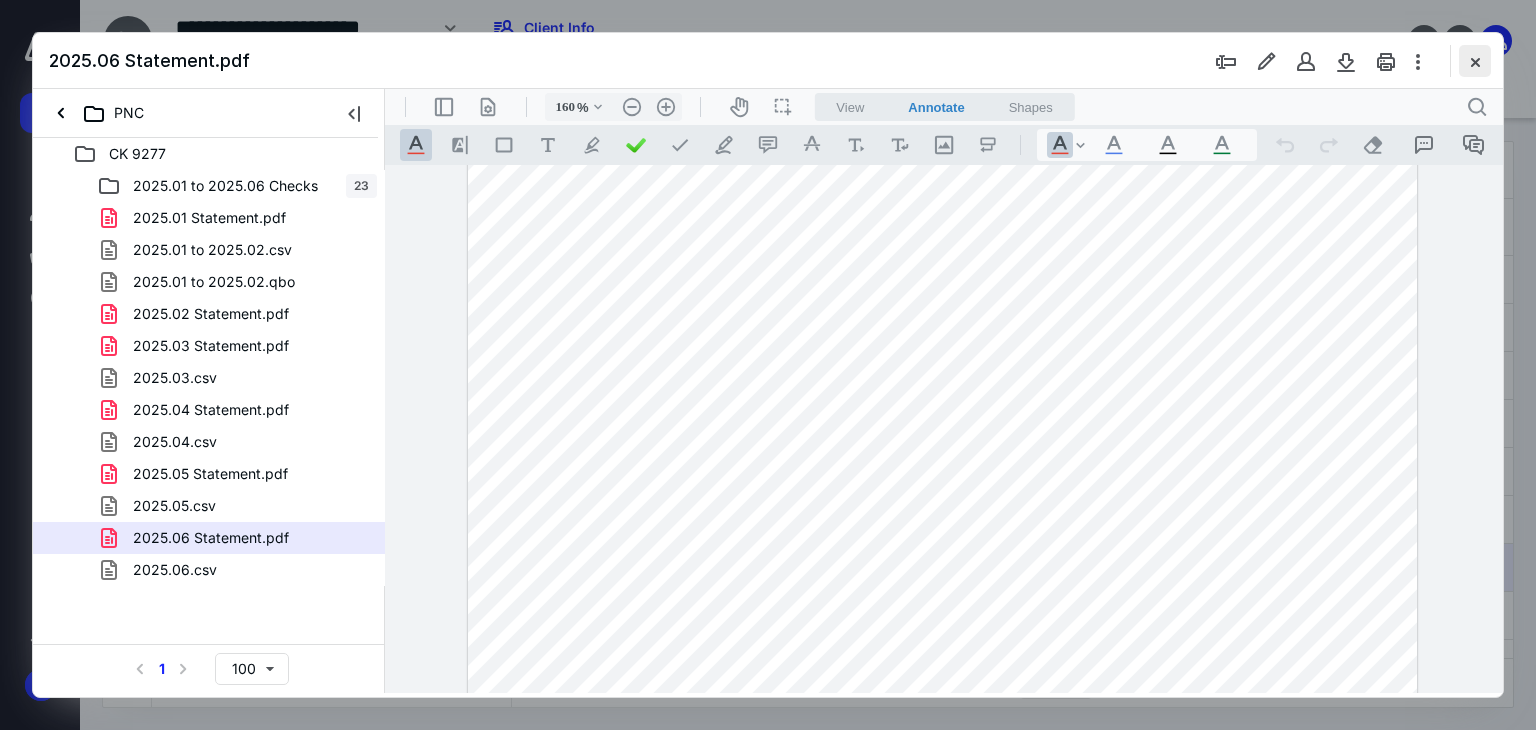 click at bounding box center (1475, 61) 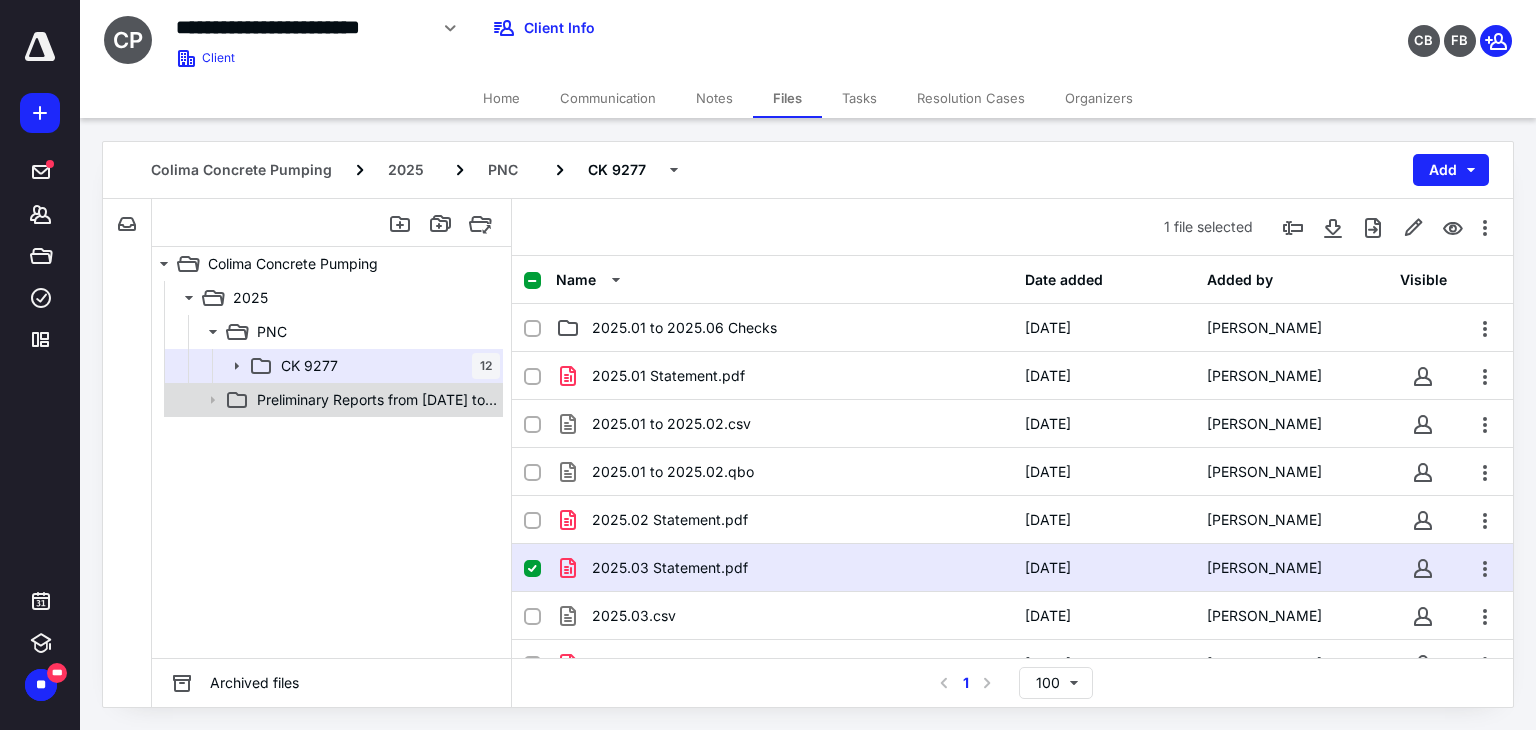 click on "Preliminary Reports from [DATE] to [DATE]" at bounding box center [378, 400] 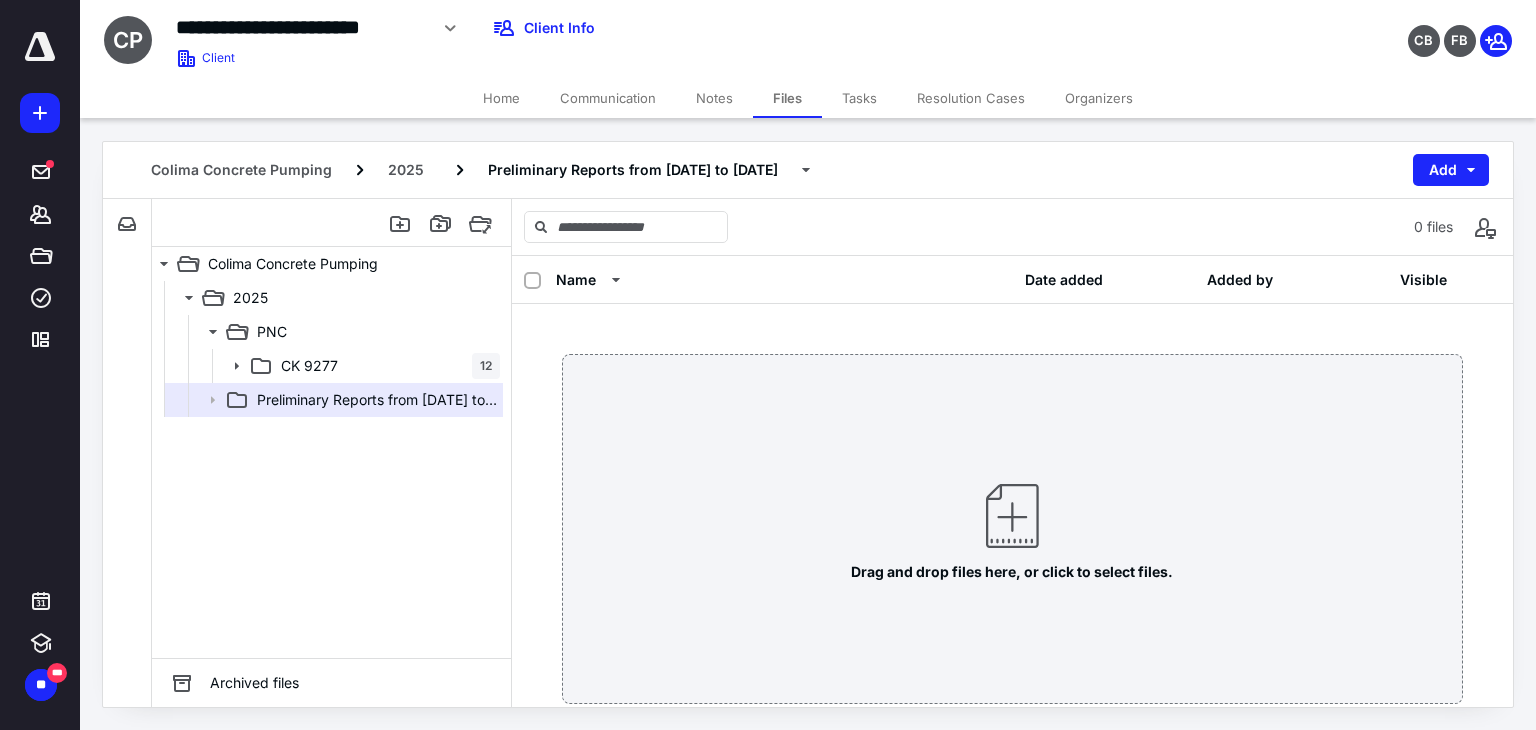 click at bounding box center (1012, 516) 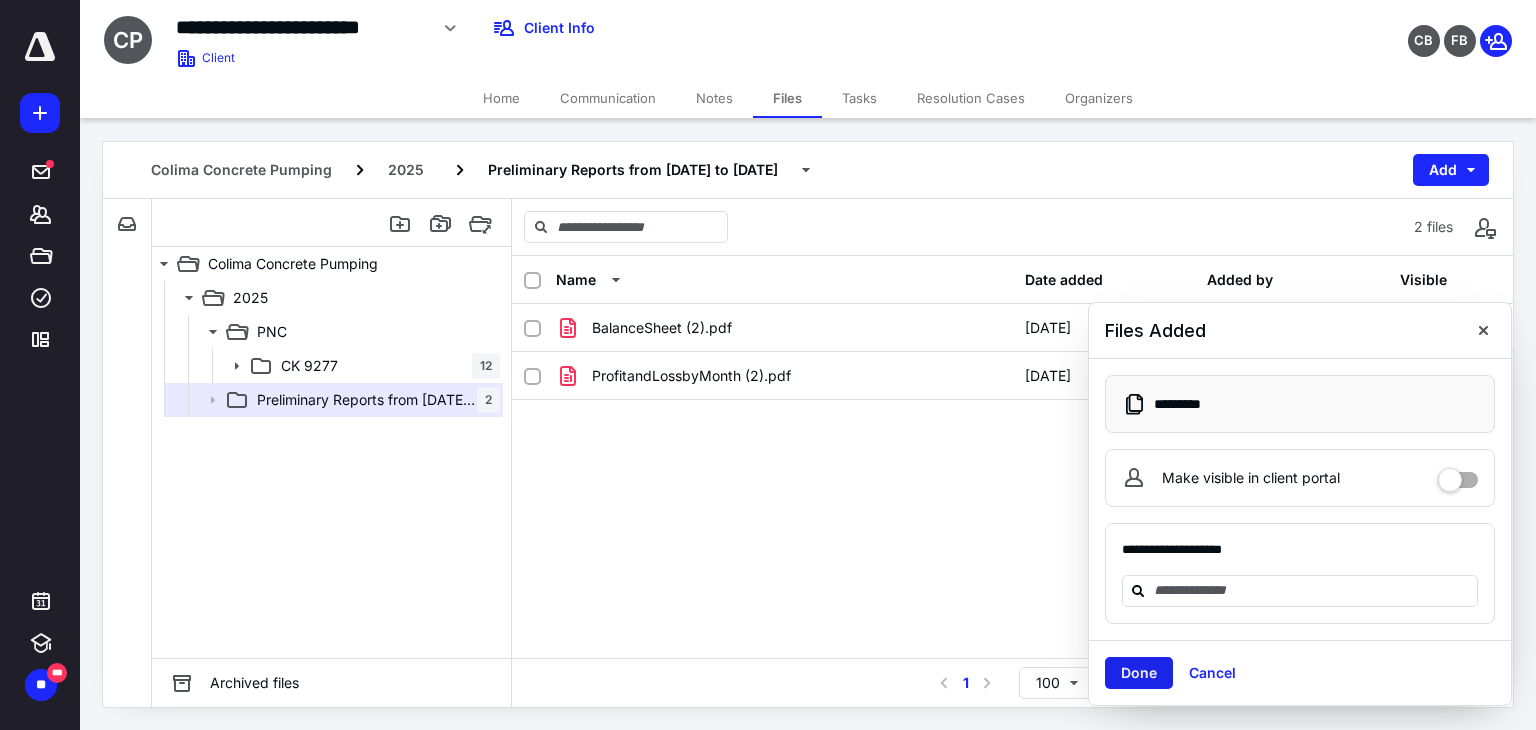 click on "Done" at bounding box center (1139, 673) 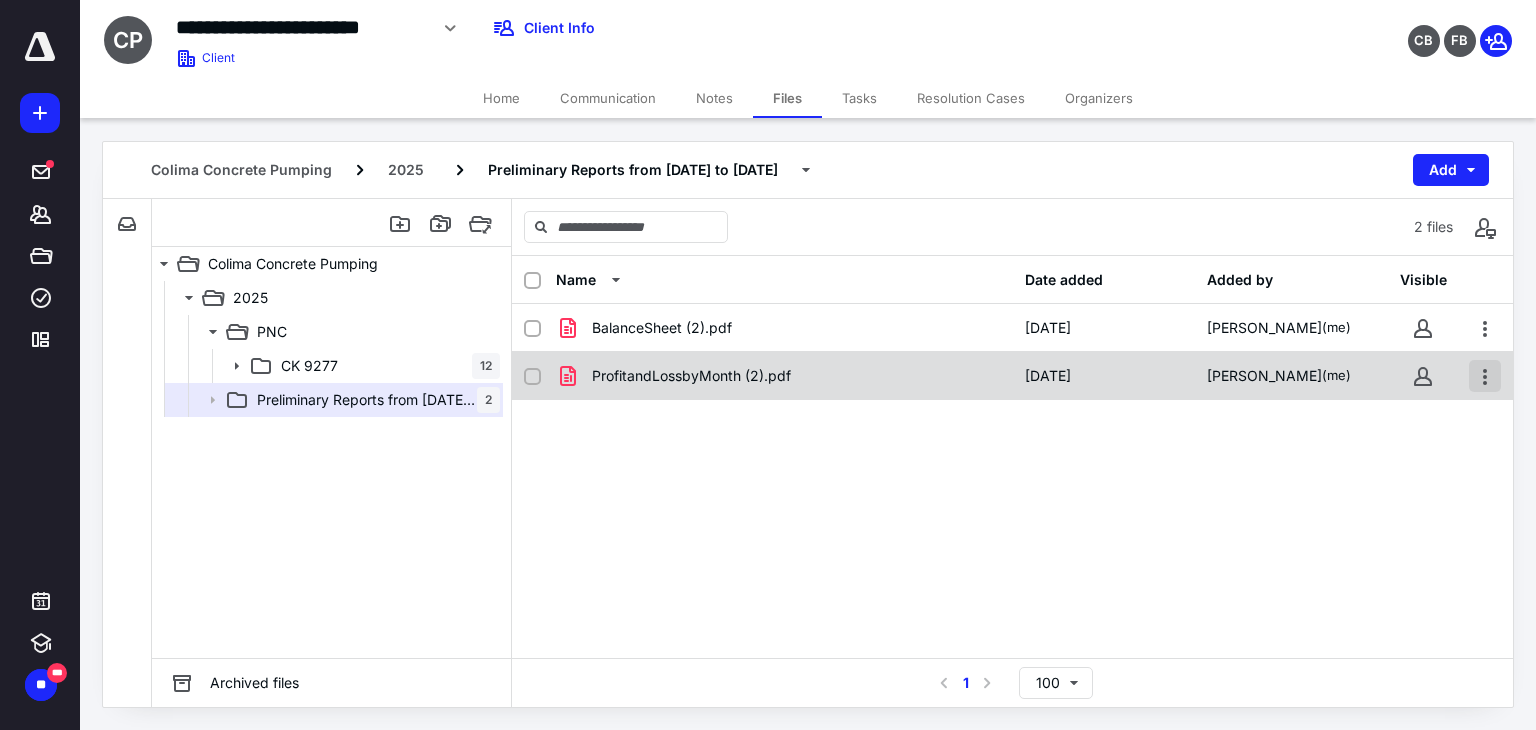 click at bounding box center (1485, 376) 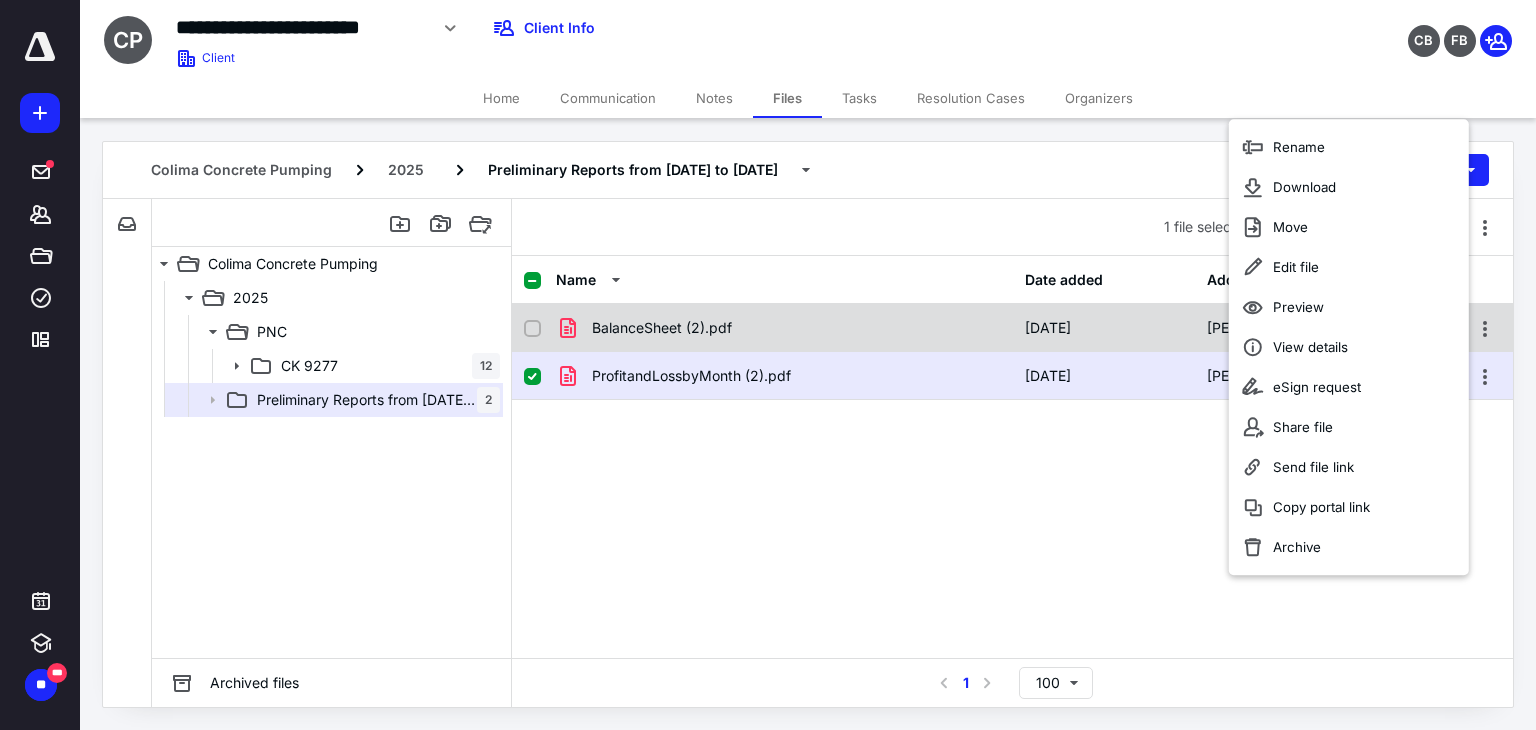 click on "BalanceSheet (2).pdf" at bounding box center (662, 328) 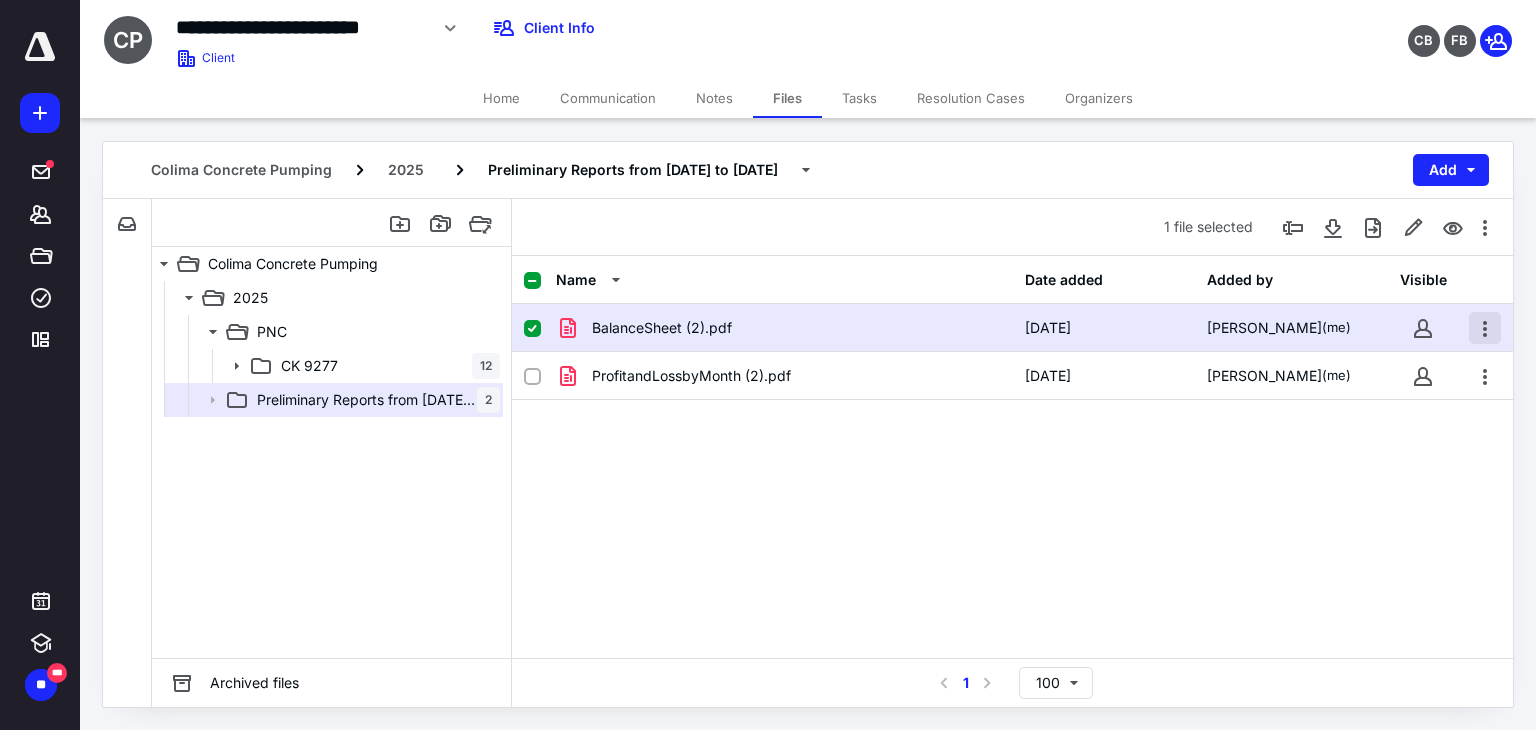 click at bounding box center [1485, 328] 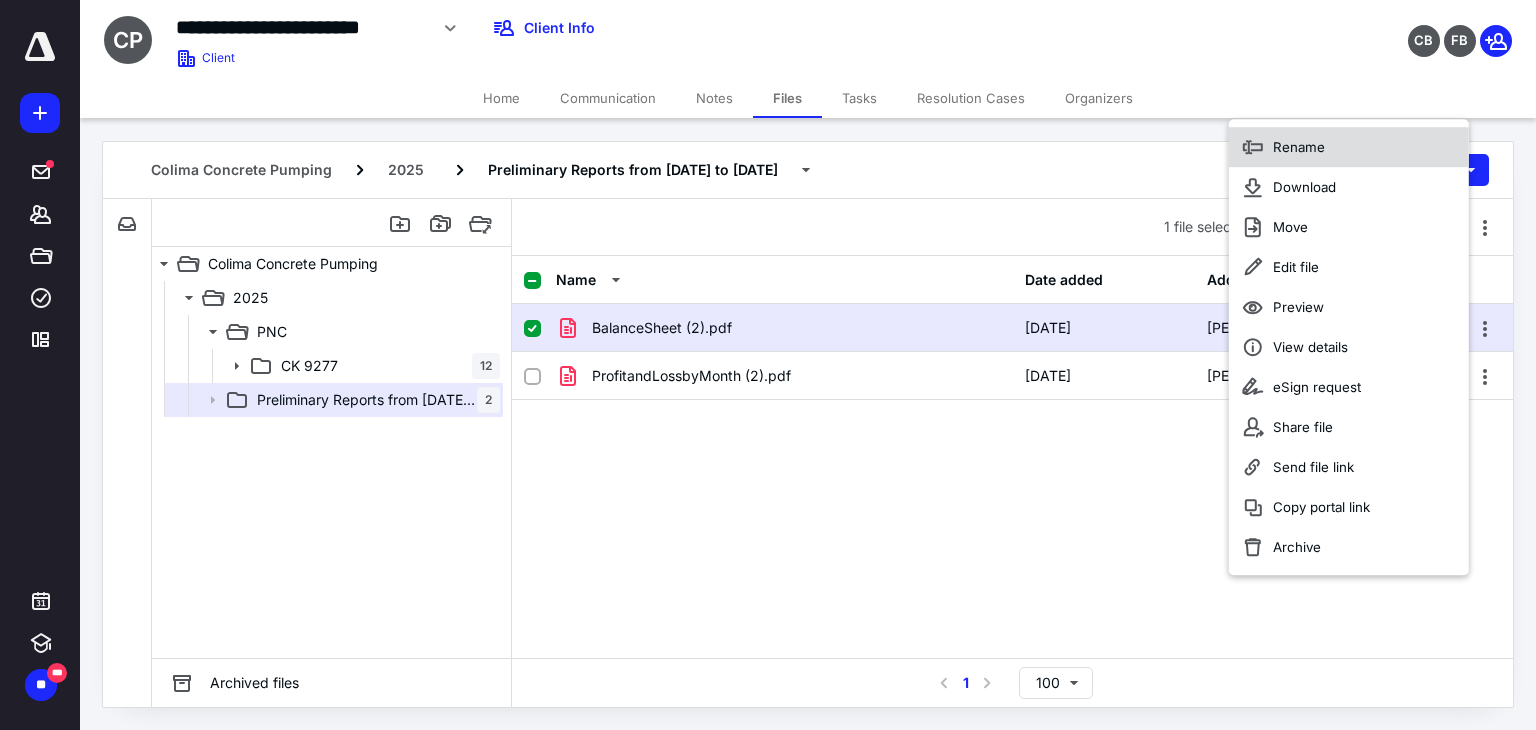 click on "Rename" at bounding box center [1349, 147] 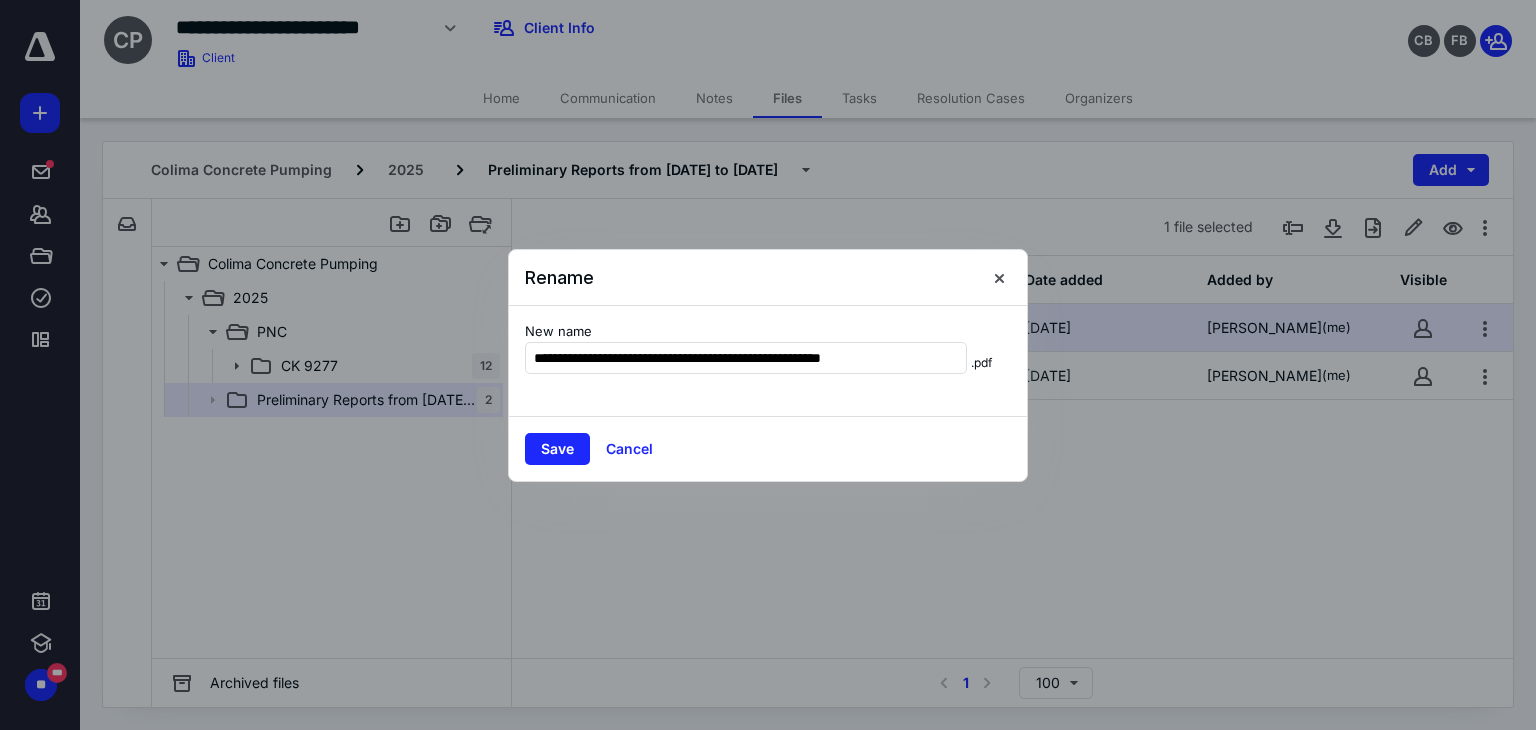 type on "**********" 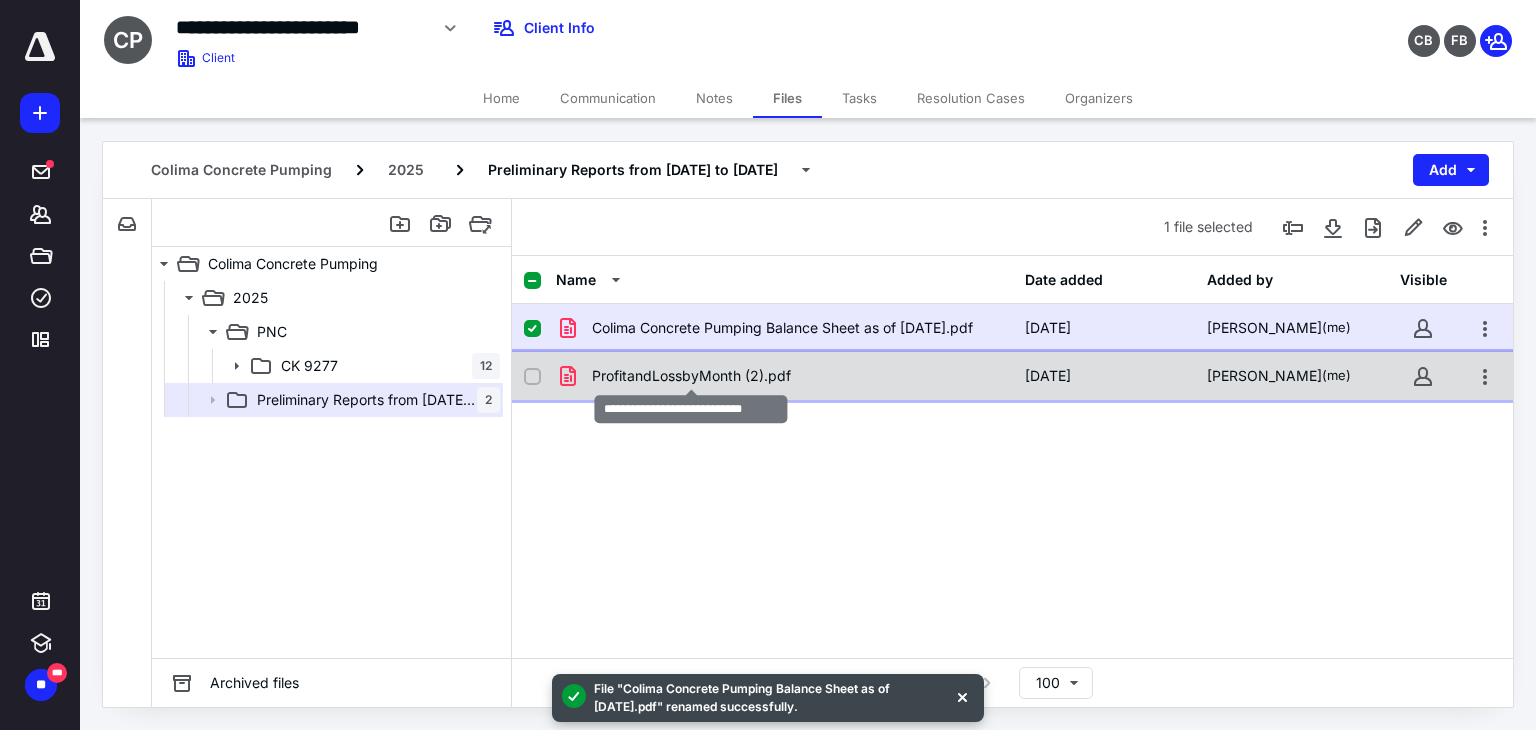 click on "ProfitandLossbyMonth (2).pdf" at bounding box center (691, 376) 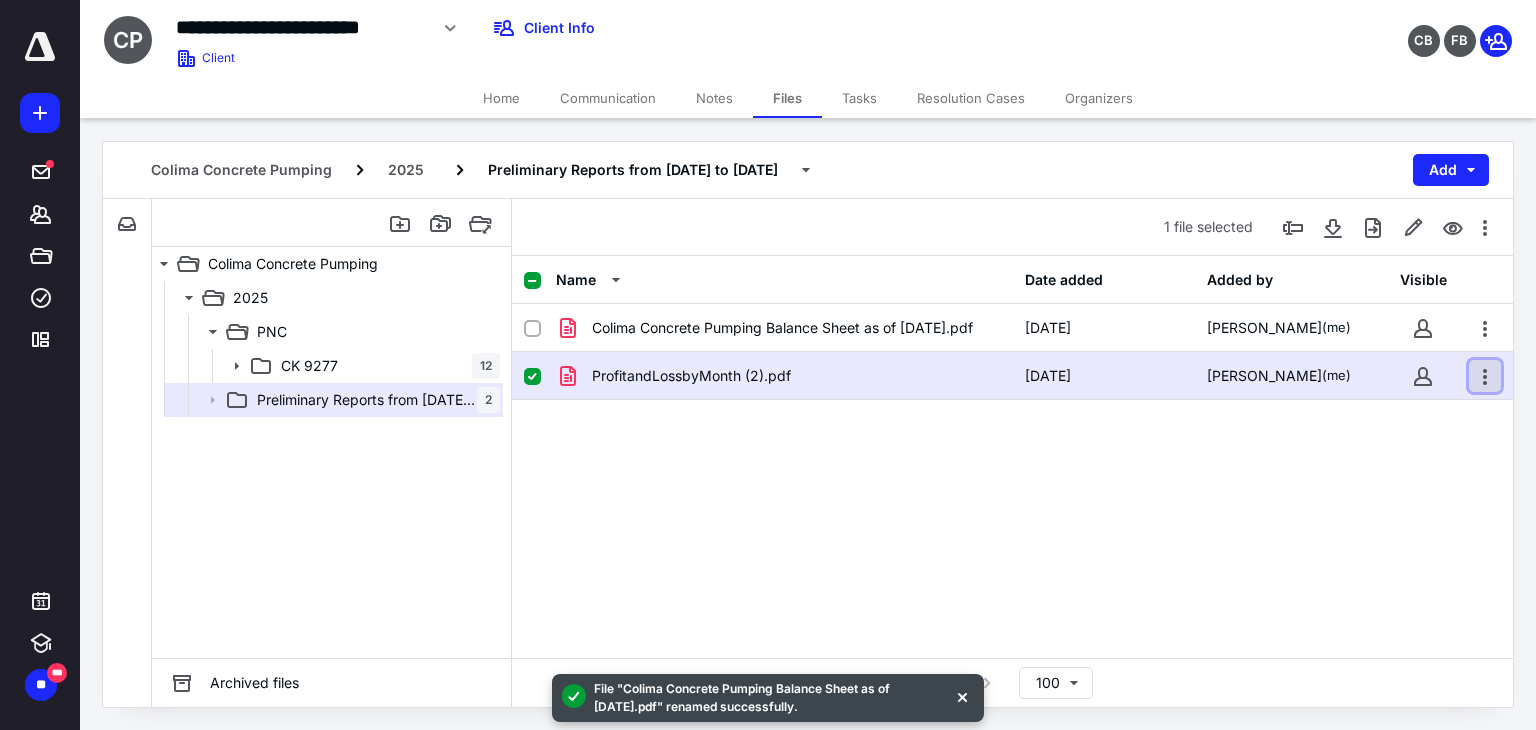 click at bounding box center (1485, 376) 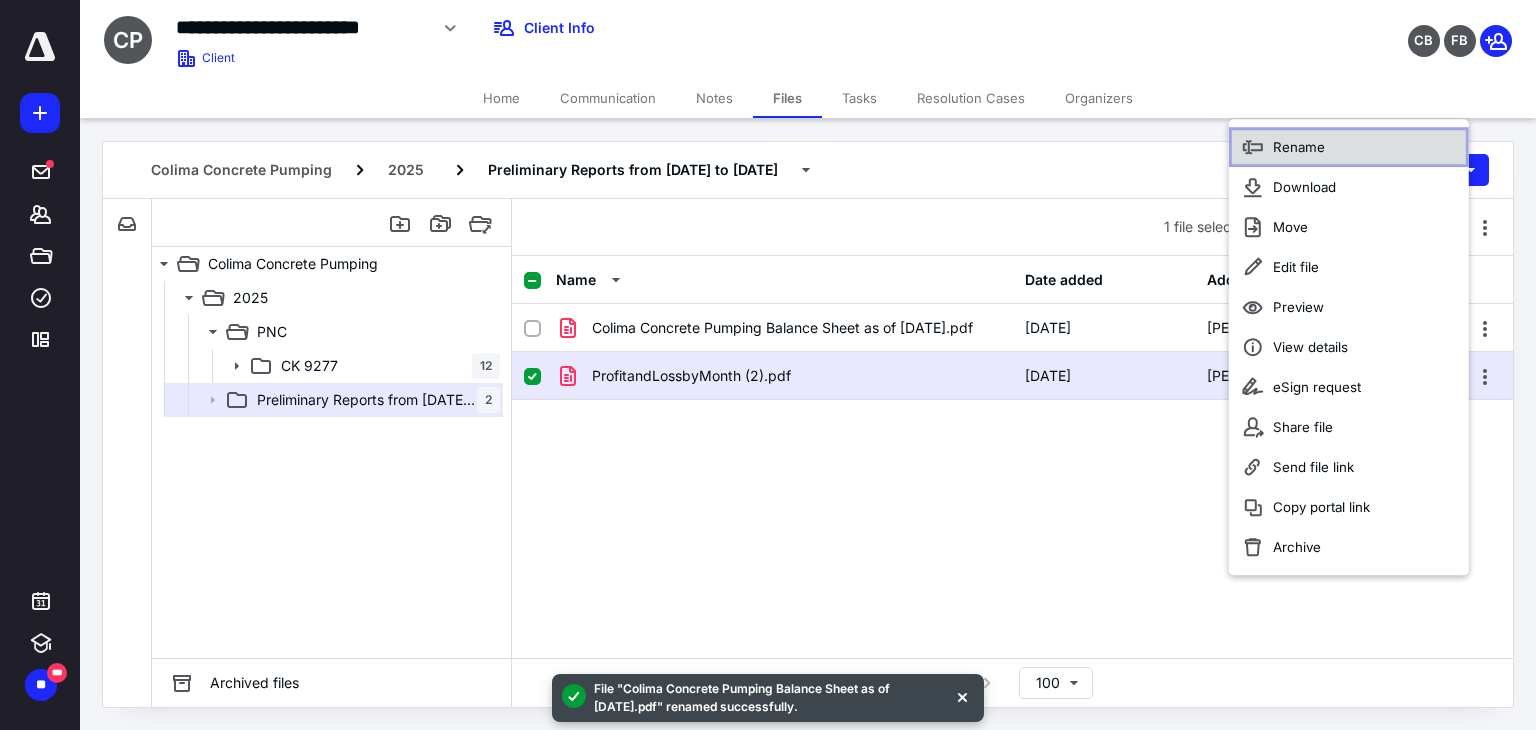click on "Rename" at bounding box center [1349, 147] 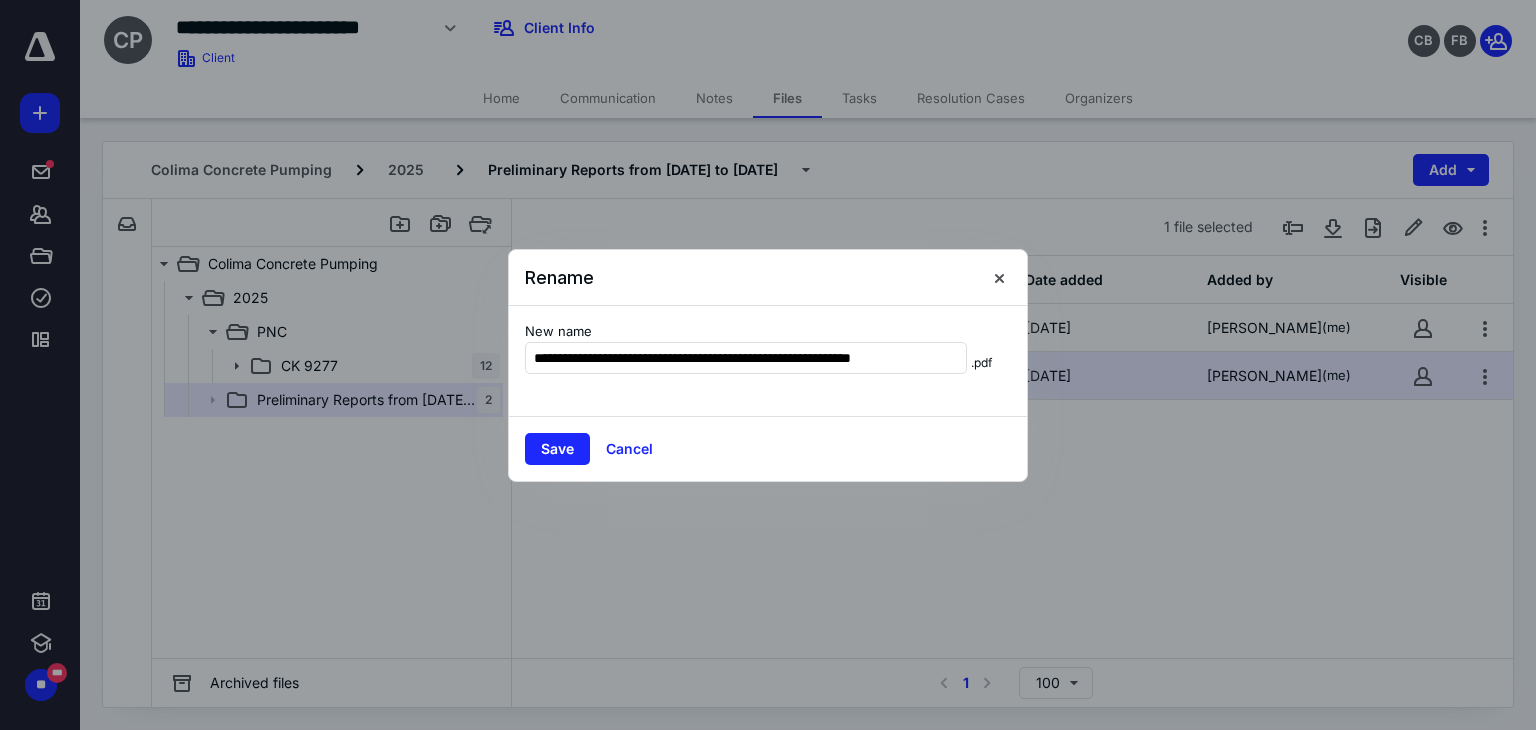 scroll, scrollTop: 0, scrollLeft: 25, axis: horizontal 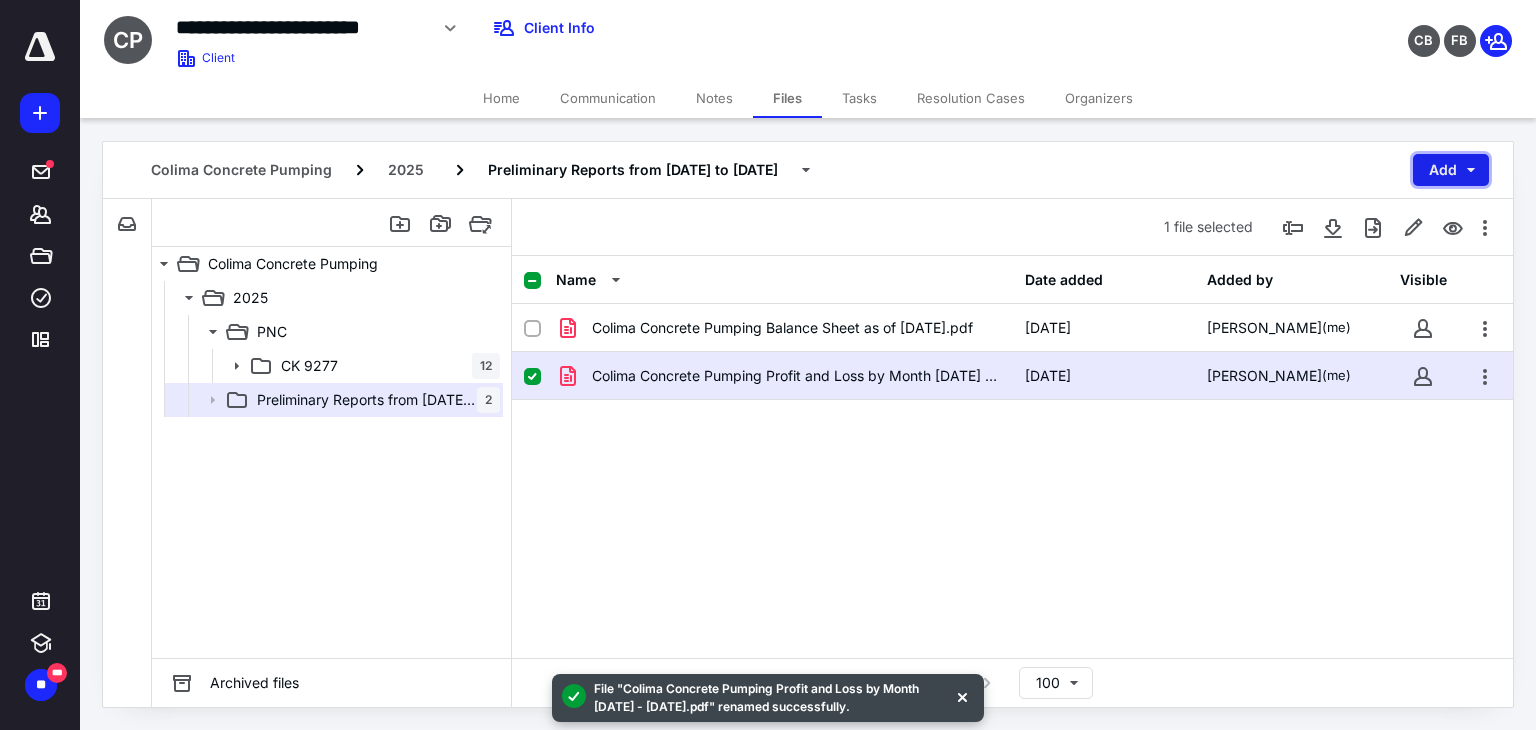 click on "Add" at bounding box center [1451, 170] 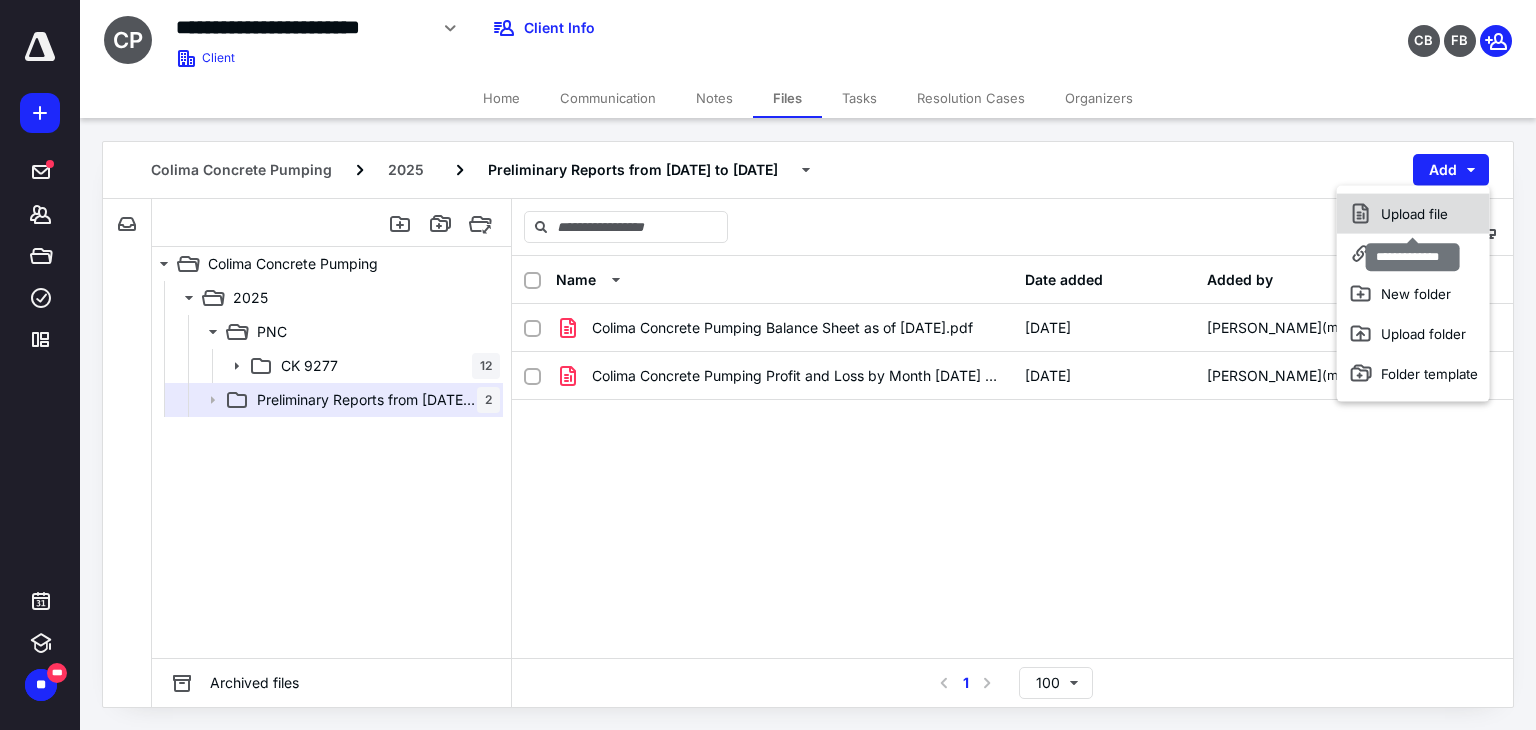 click on "Upload file" at bounding box center (1413, 214) 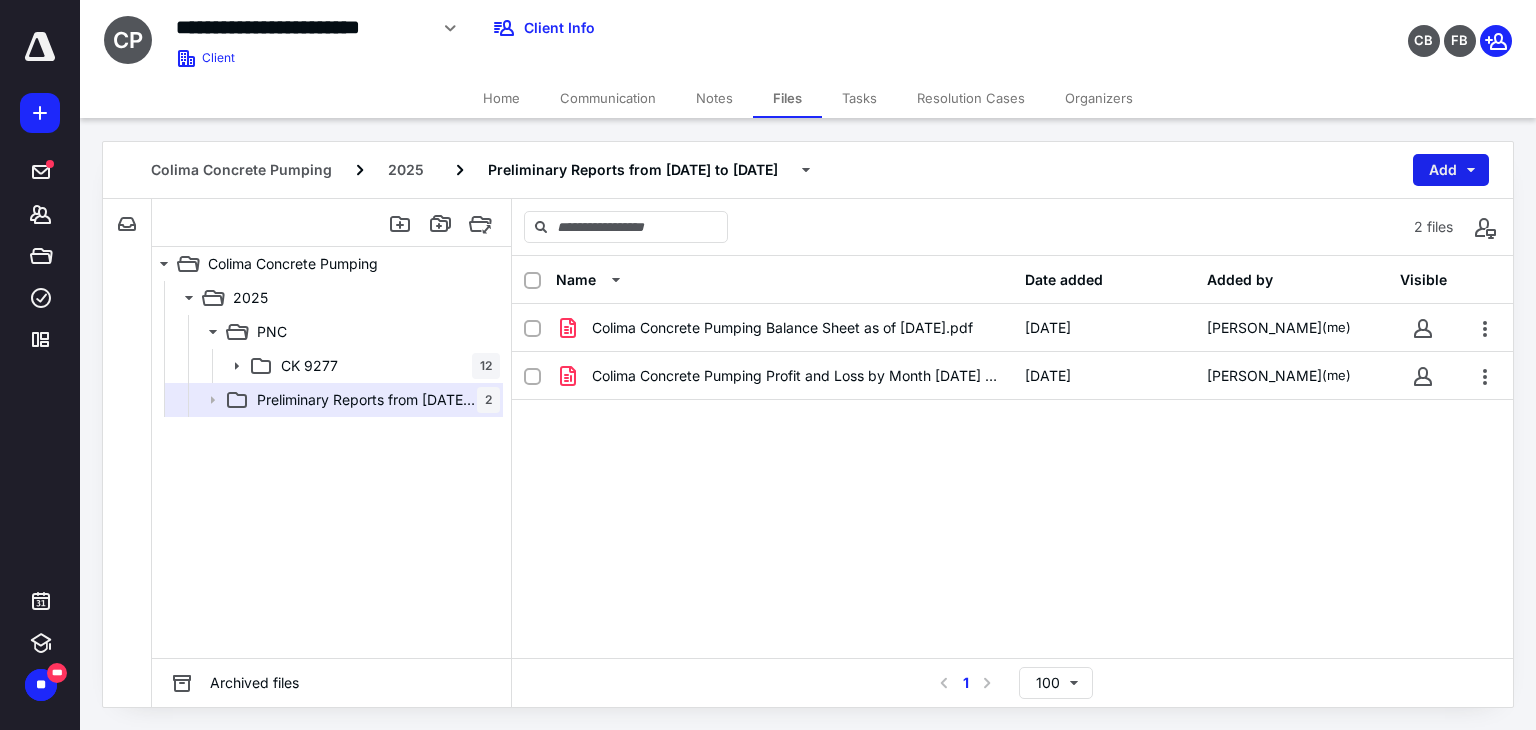 click on "Add" at bounding box center (1451, 170) 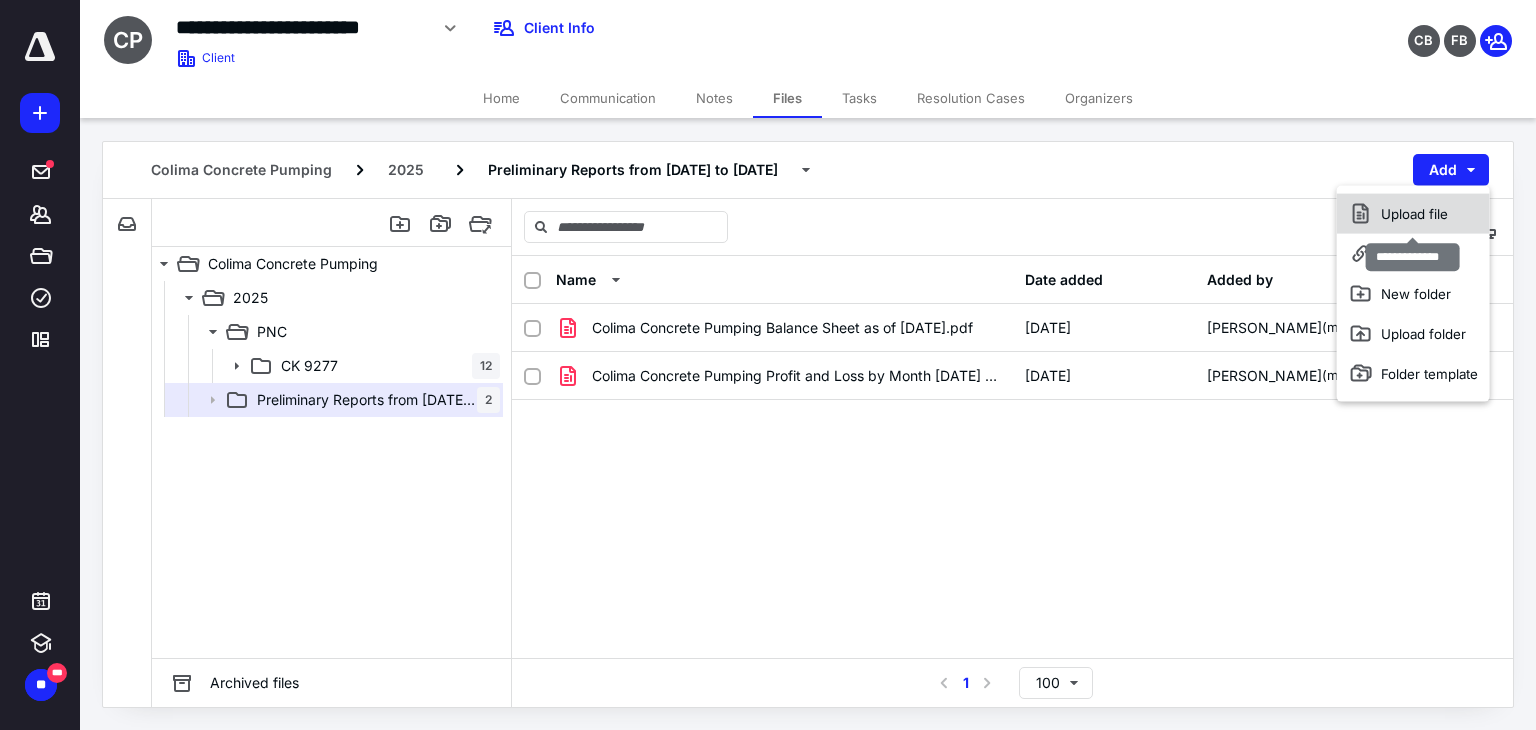 click on "Upload file" at bounding box center (1413, 214) 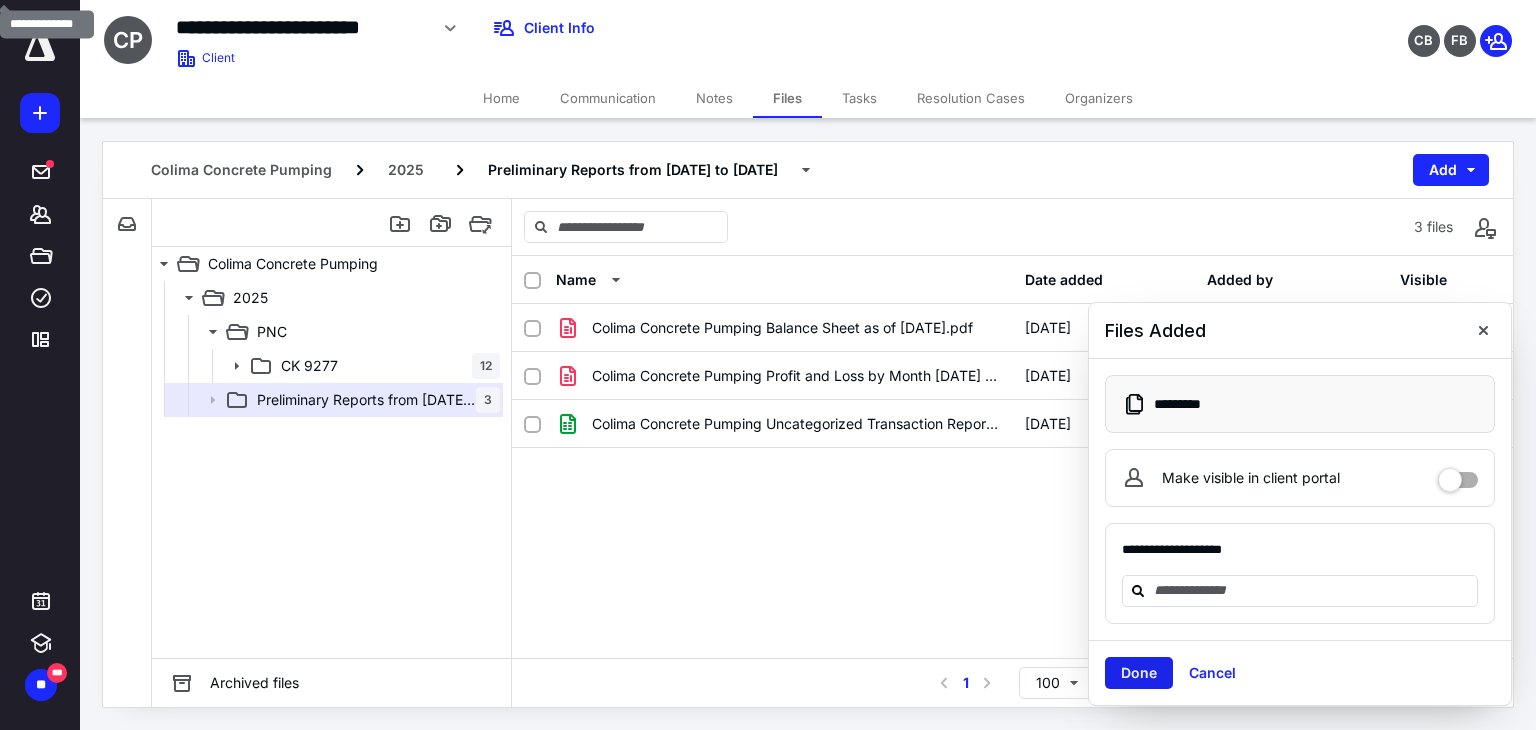 click on "Done" at bounding box center [1139, 673] 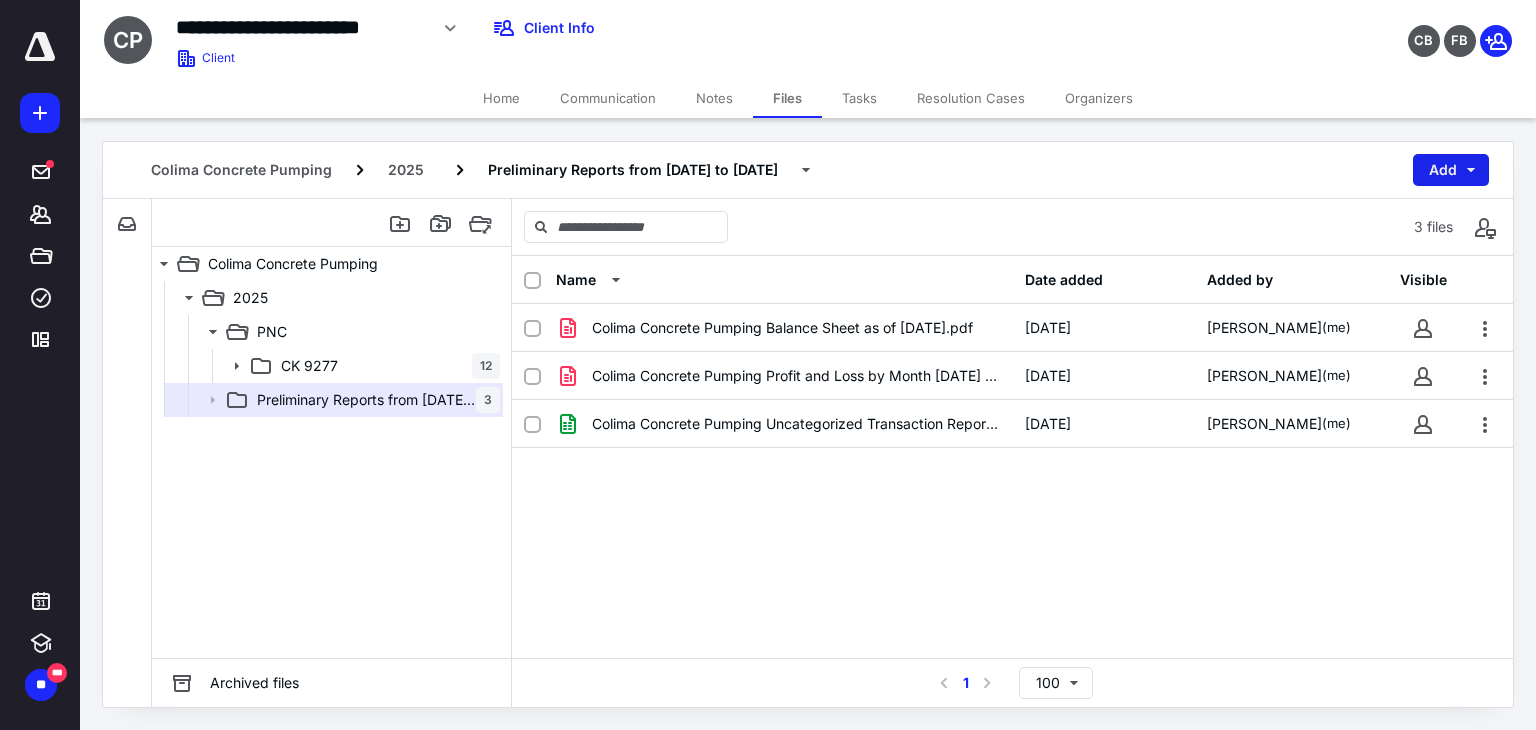 click on "Add" at bounding box center (1451, 170) 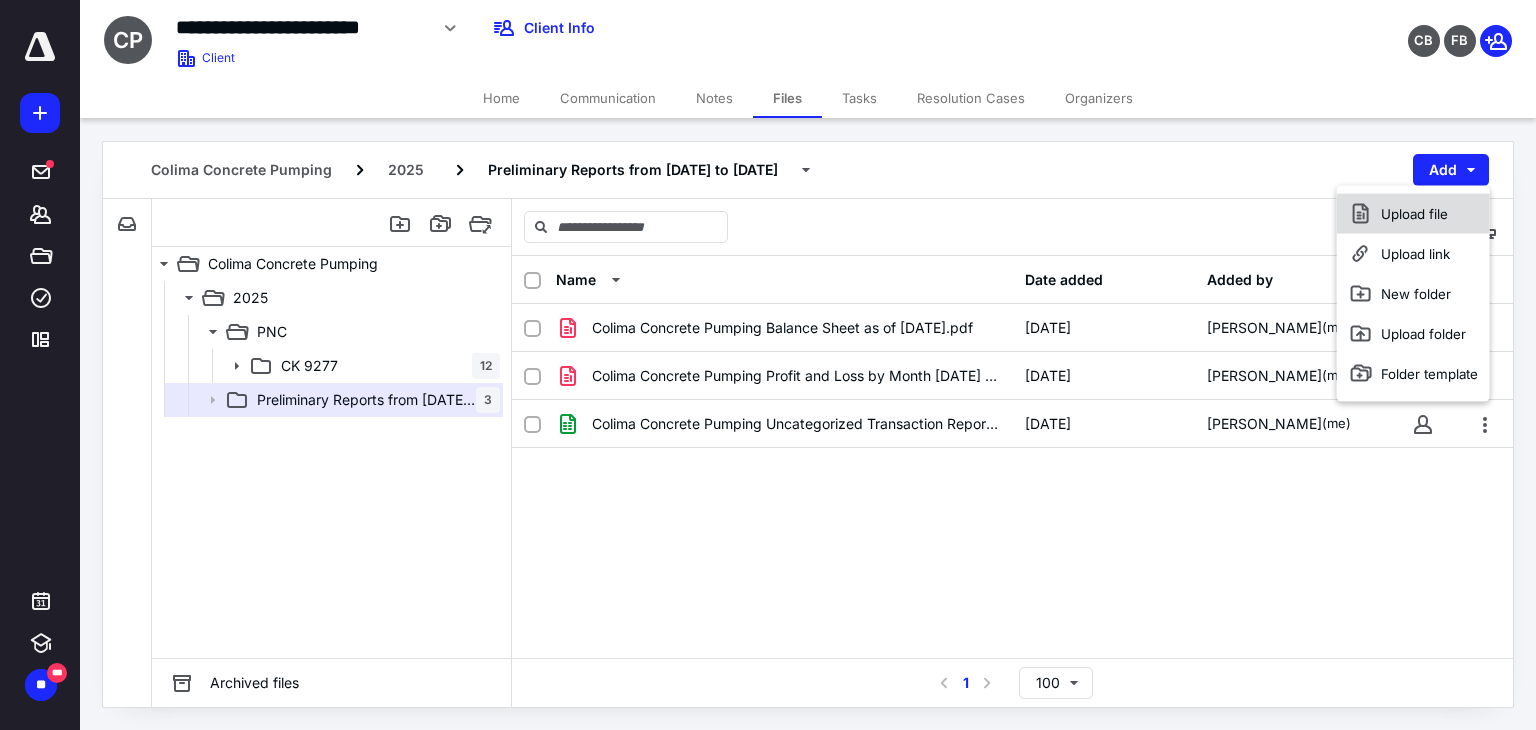 click on "Upload file" at bounding box center (1413, 214) 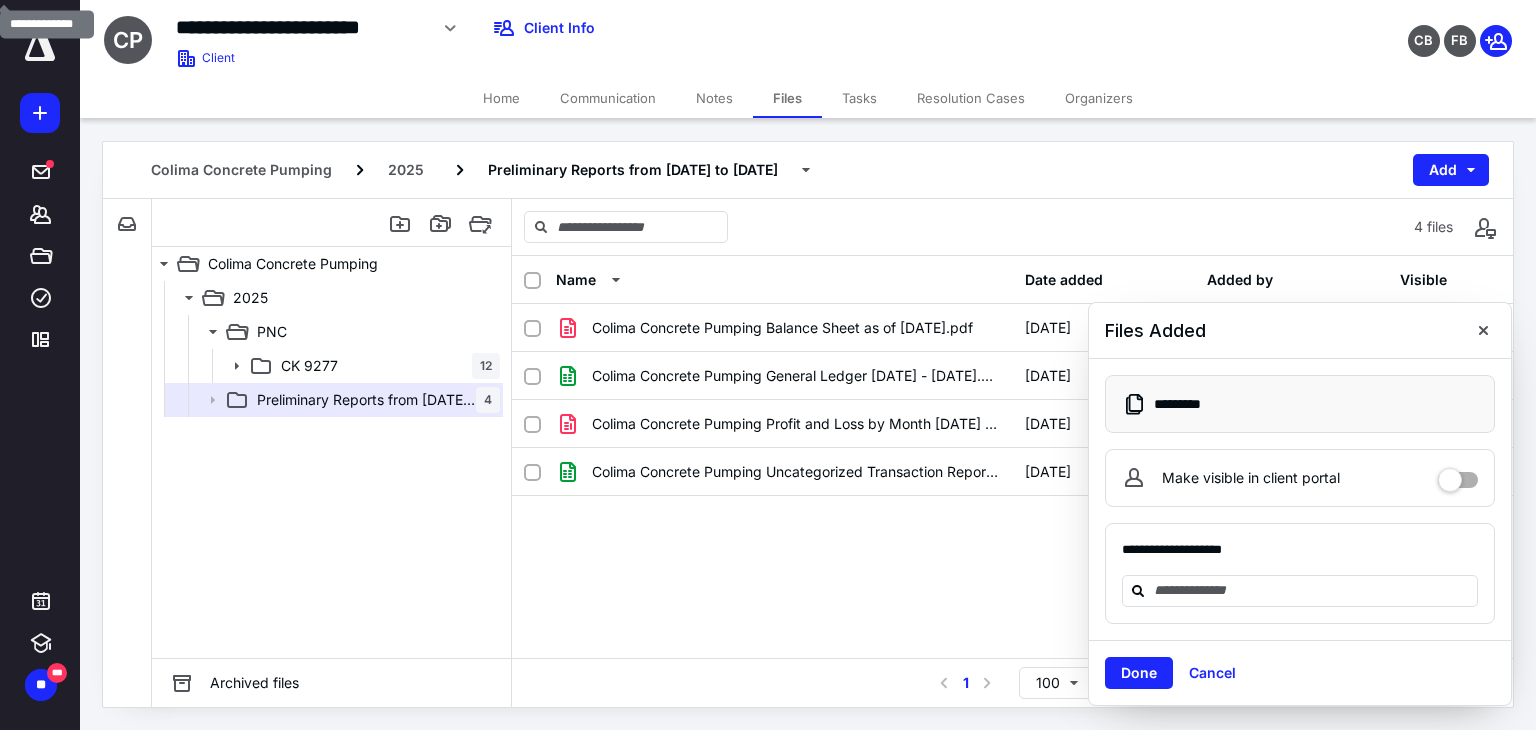 click on "Home" at bounding box center [501, 98] 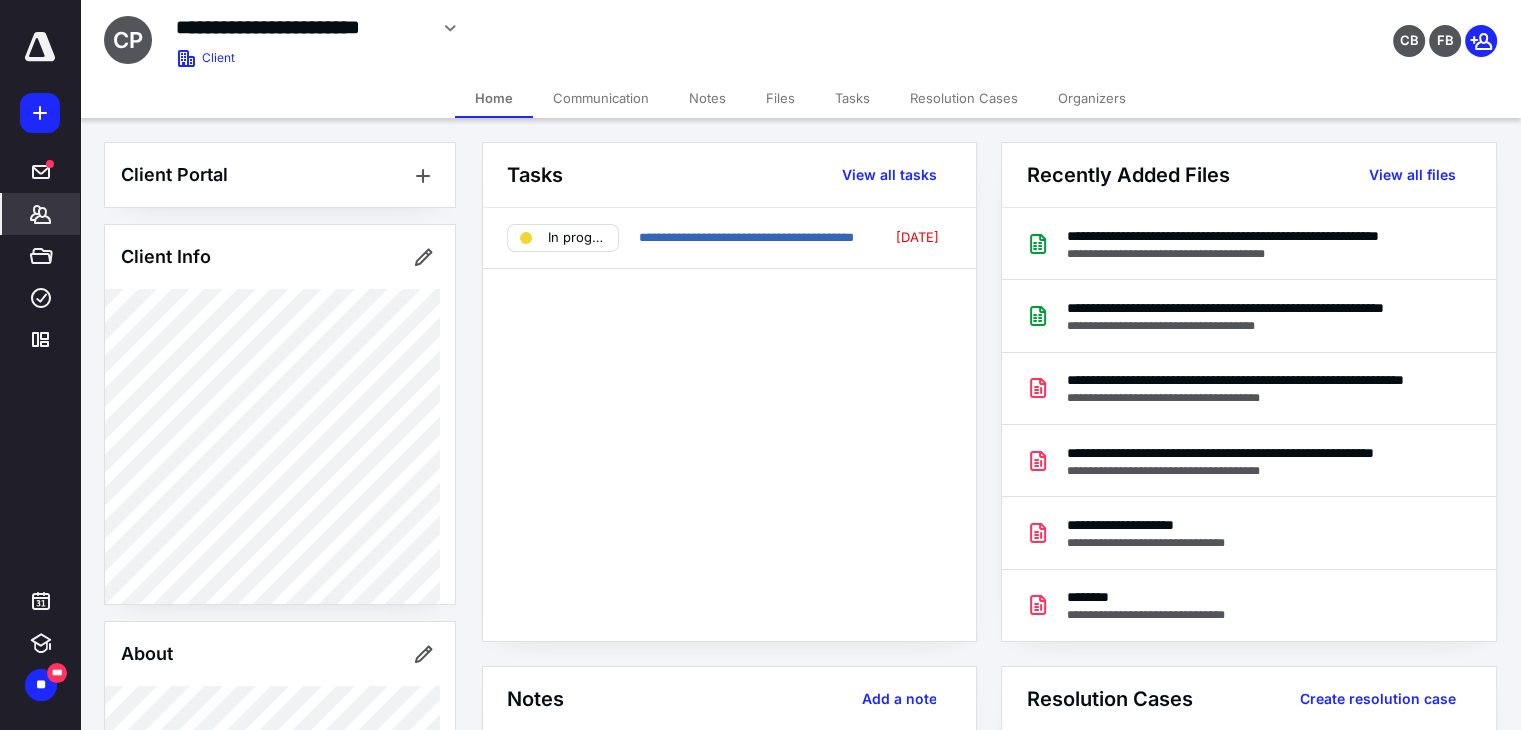 click on "Files" at bounding box center (780, 98) 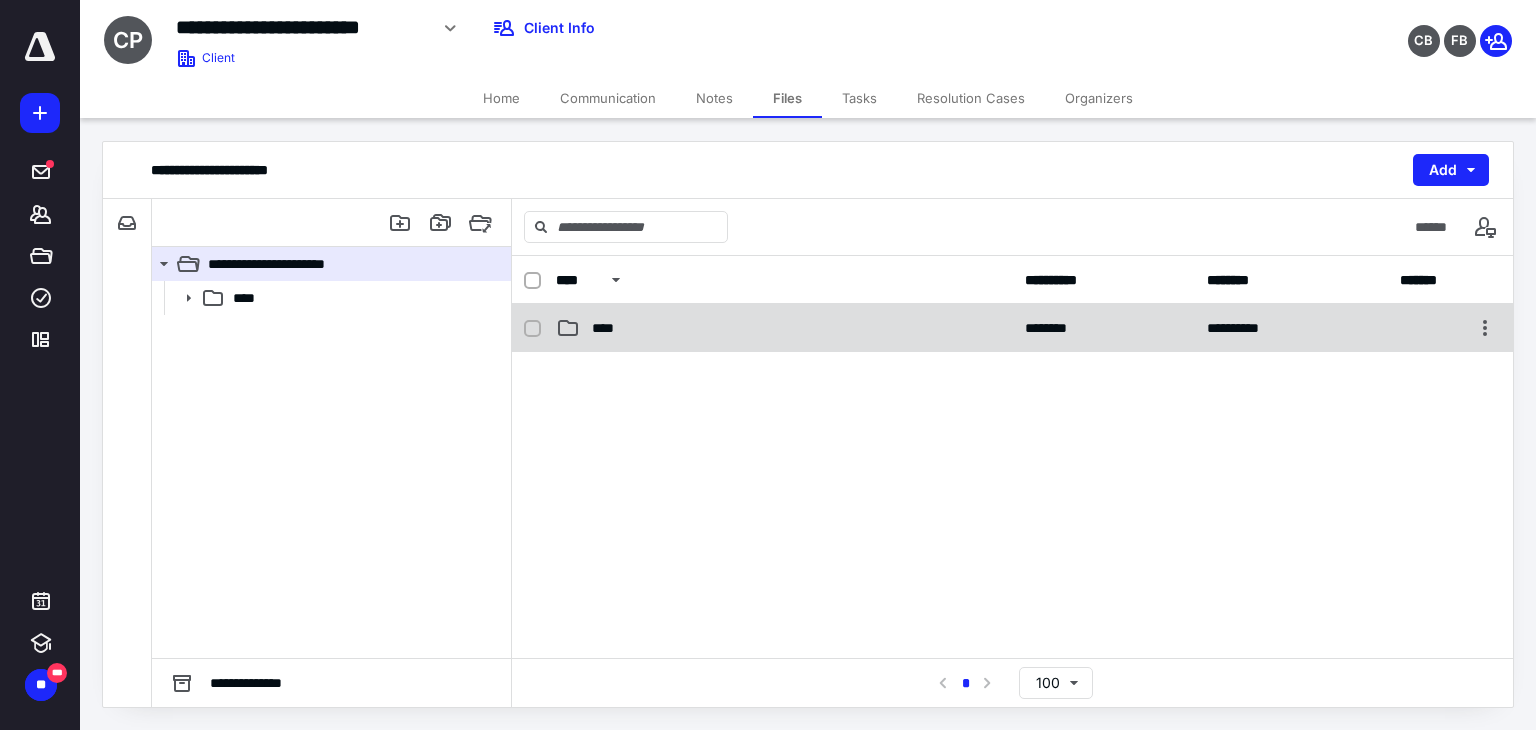 click on "****" at bounding box center [609, 328] 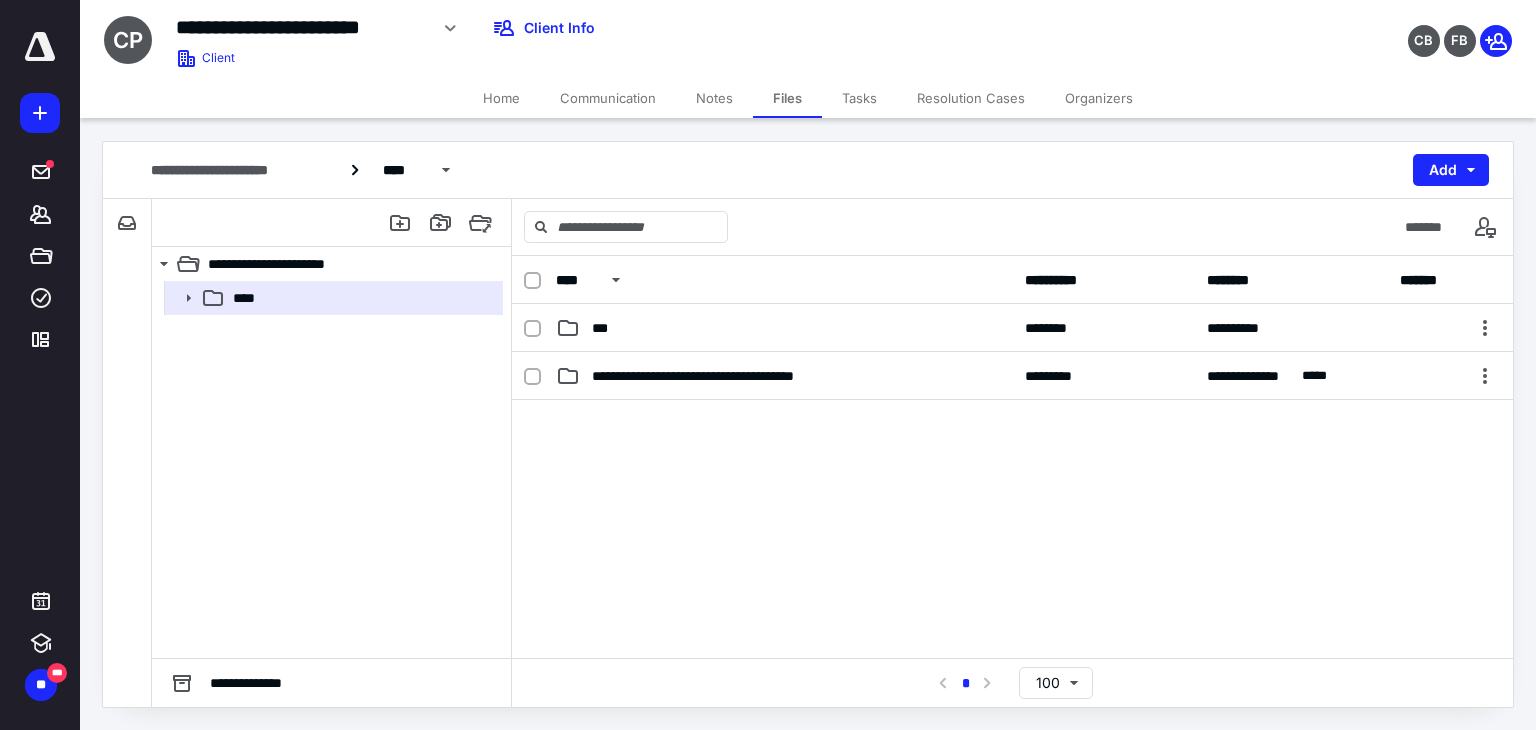 click on "***" at bounding box center [784, 328] 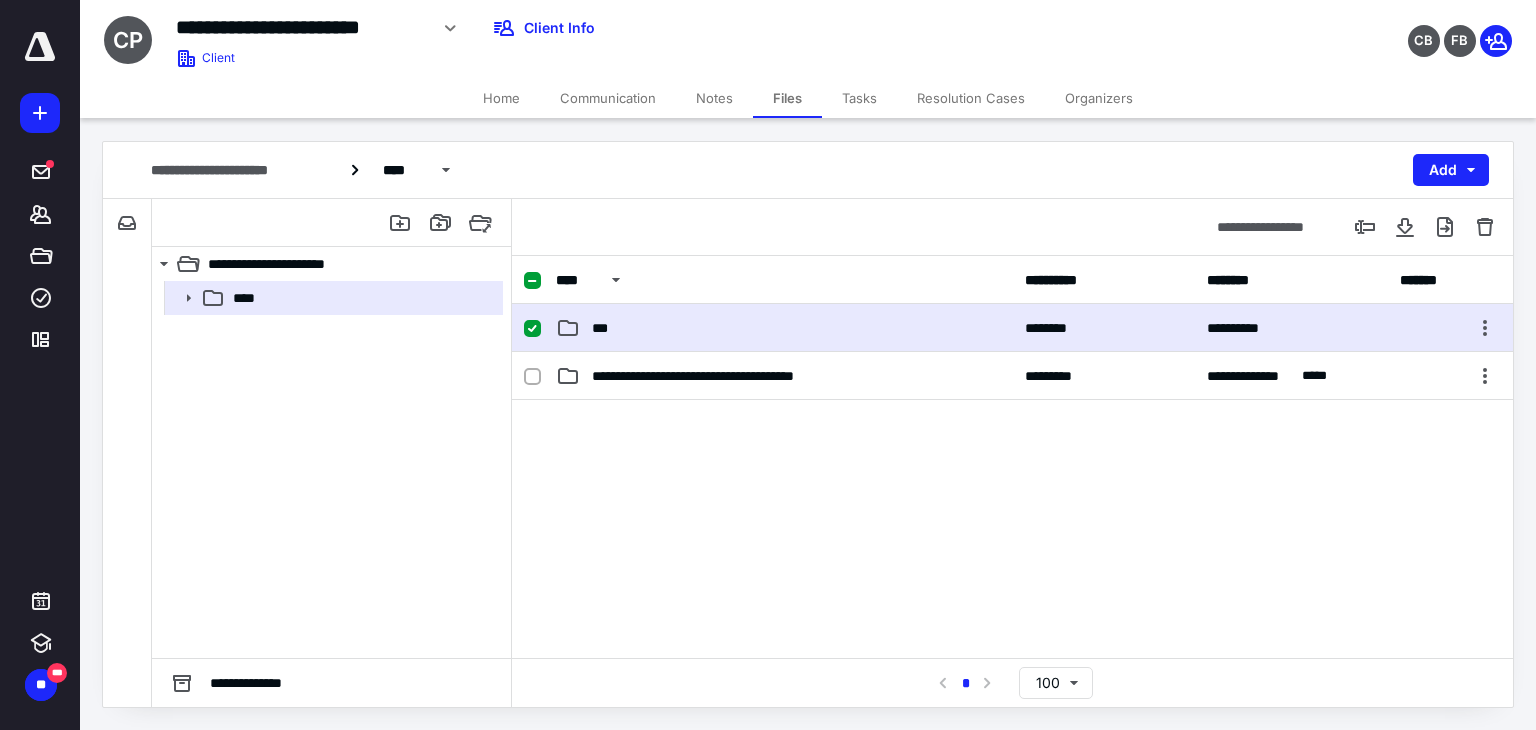 click on "***" at bounding box center [784, 328] 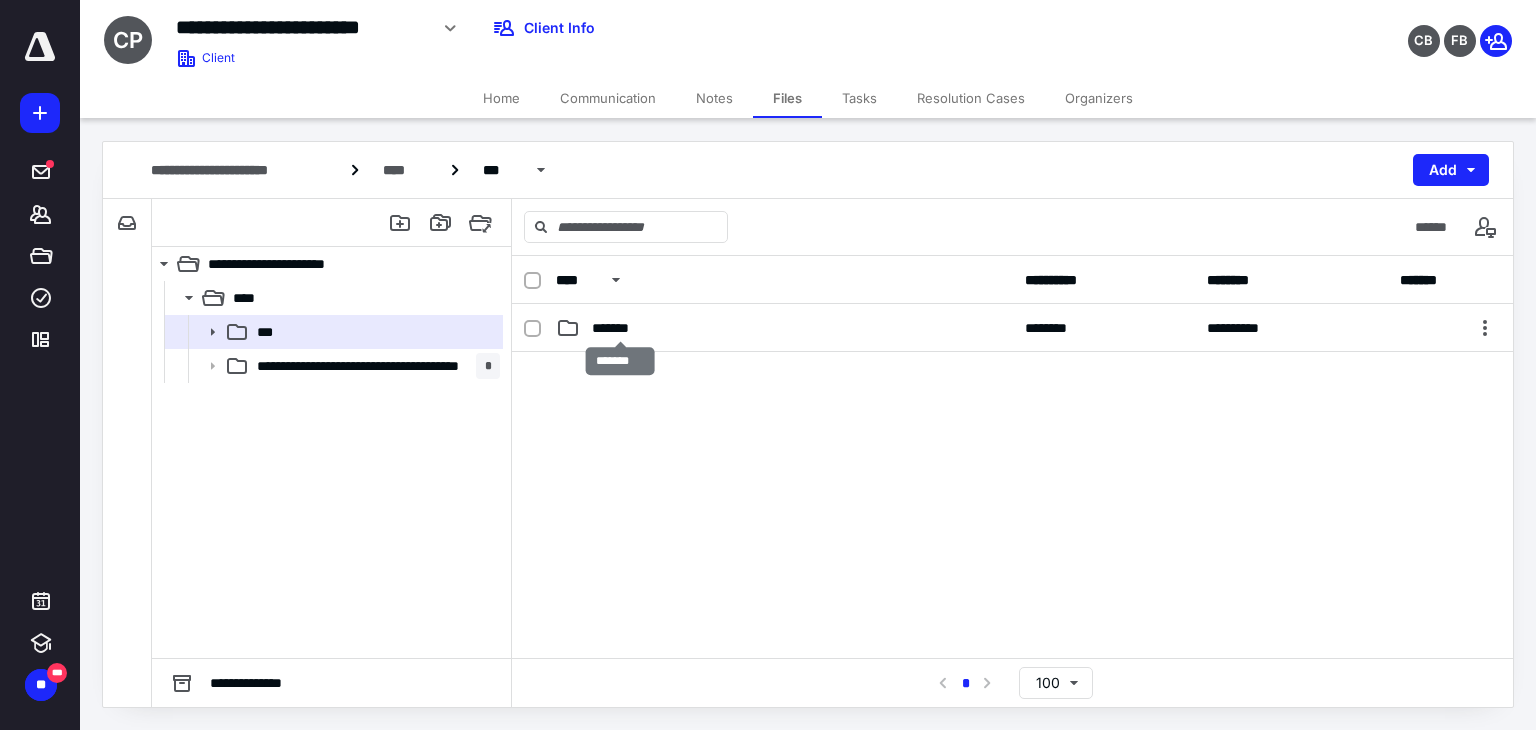 click on "*******" at bounding box center [620, 328] 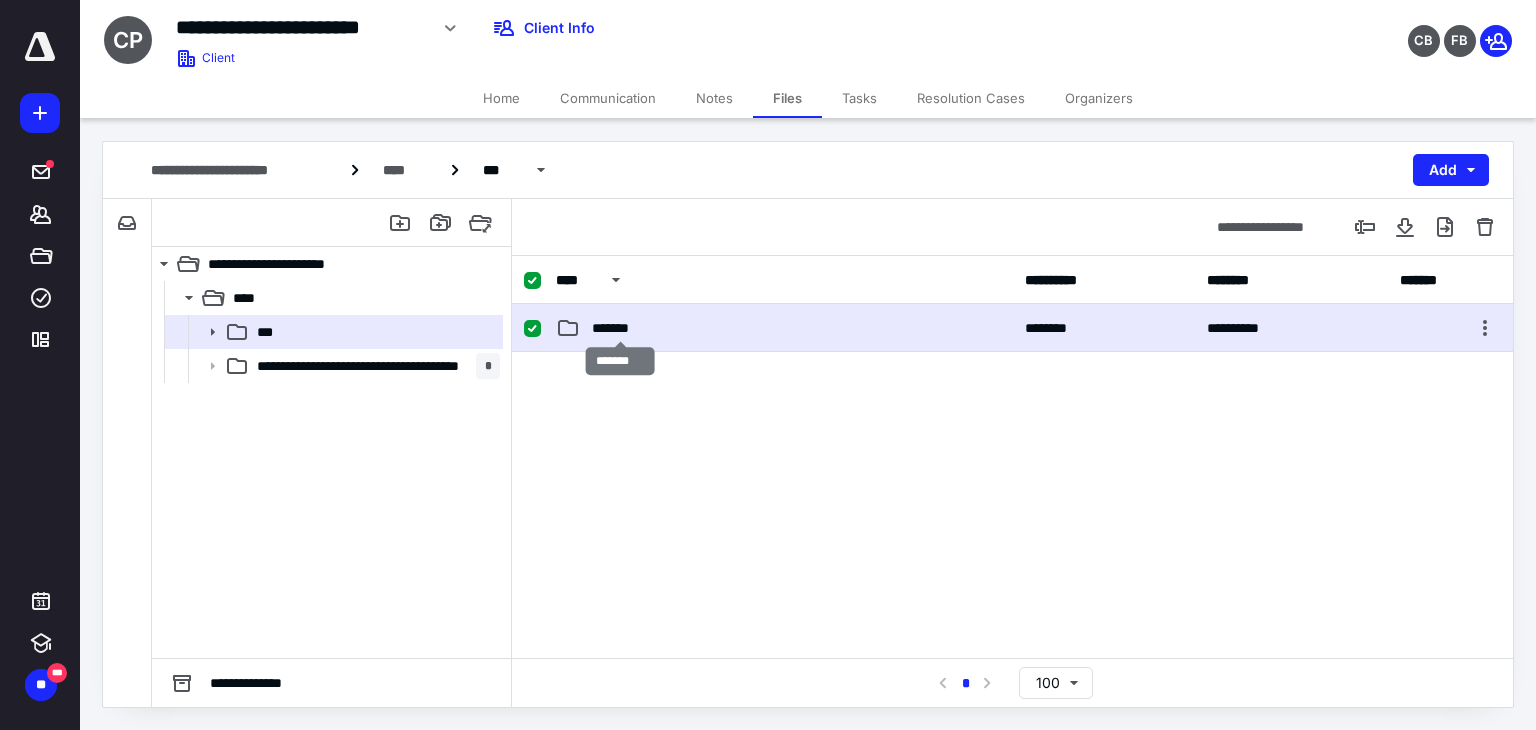 click on "*******" at bounding box center [620, 328] 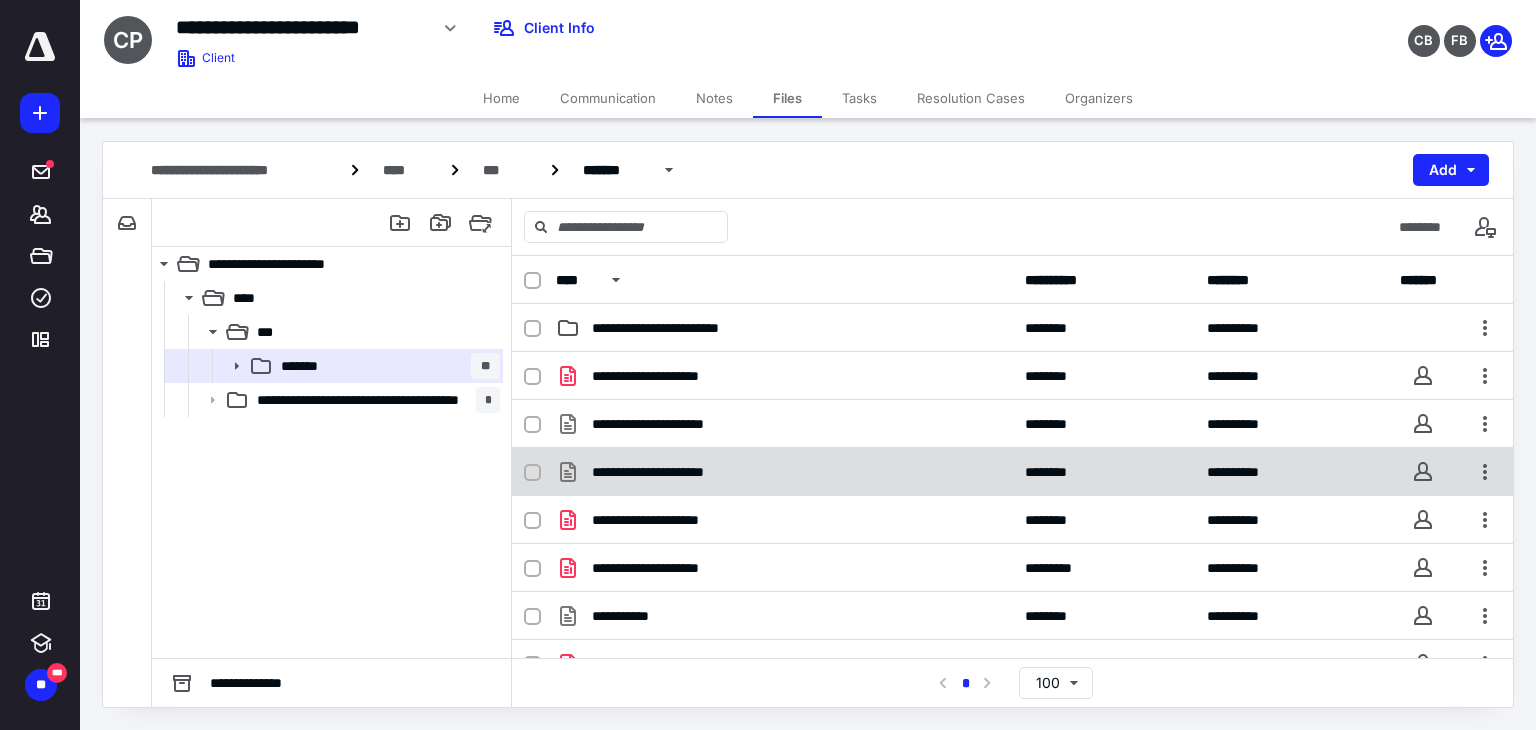 scroll, scrollTop: 267, scrollLeft: 0, axis: vertical 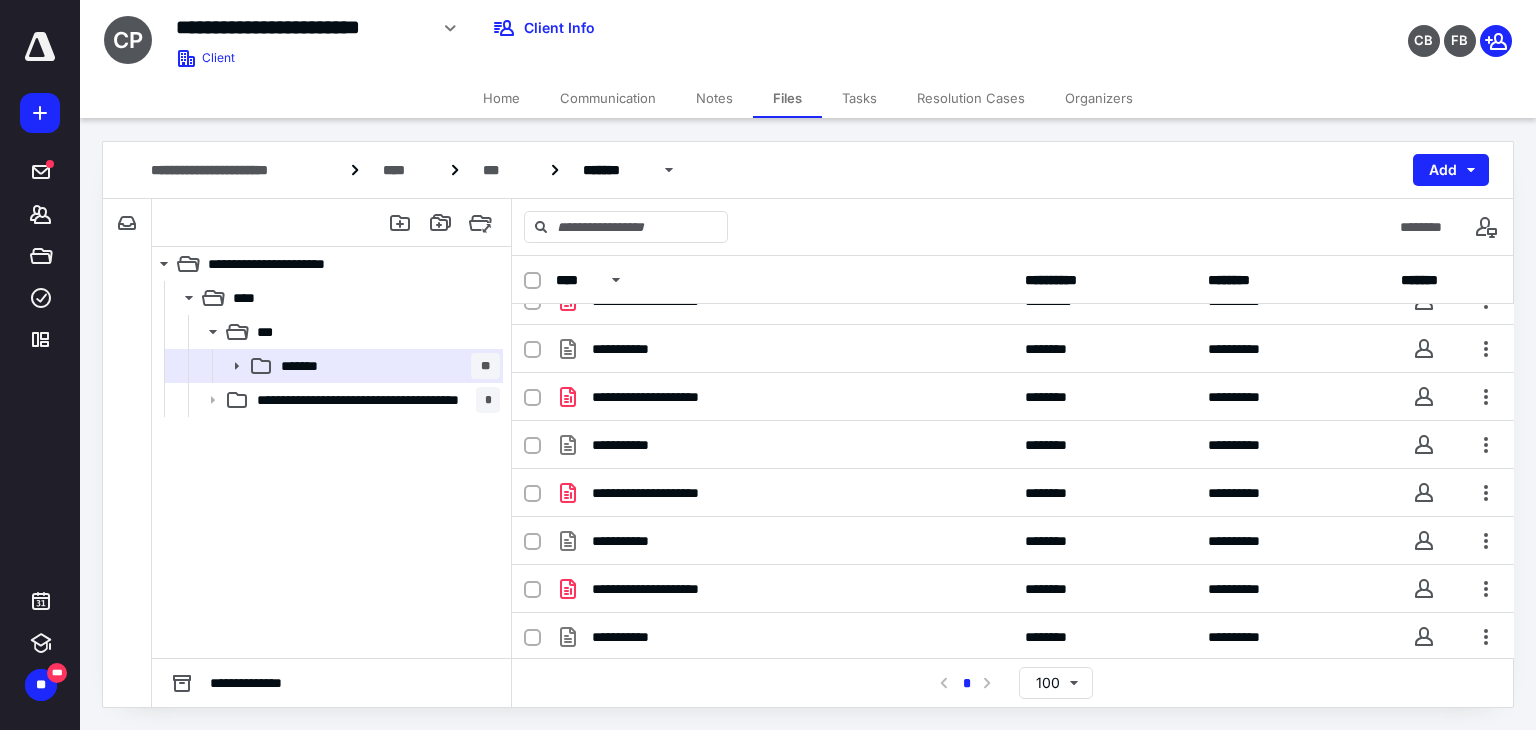 click on "Files" at bounding box center (787, 98) 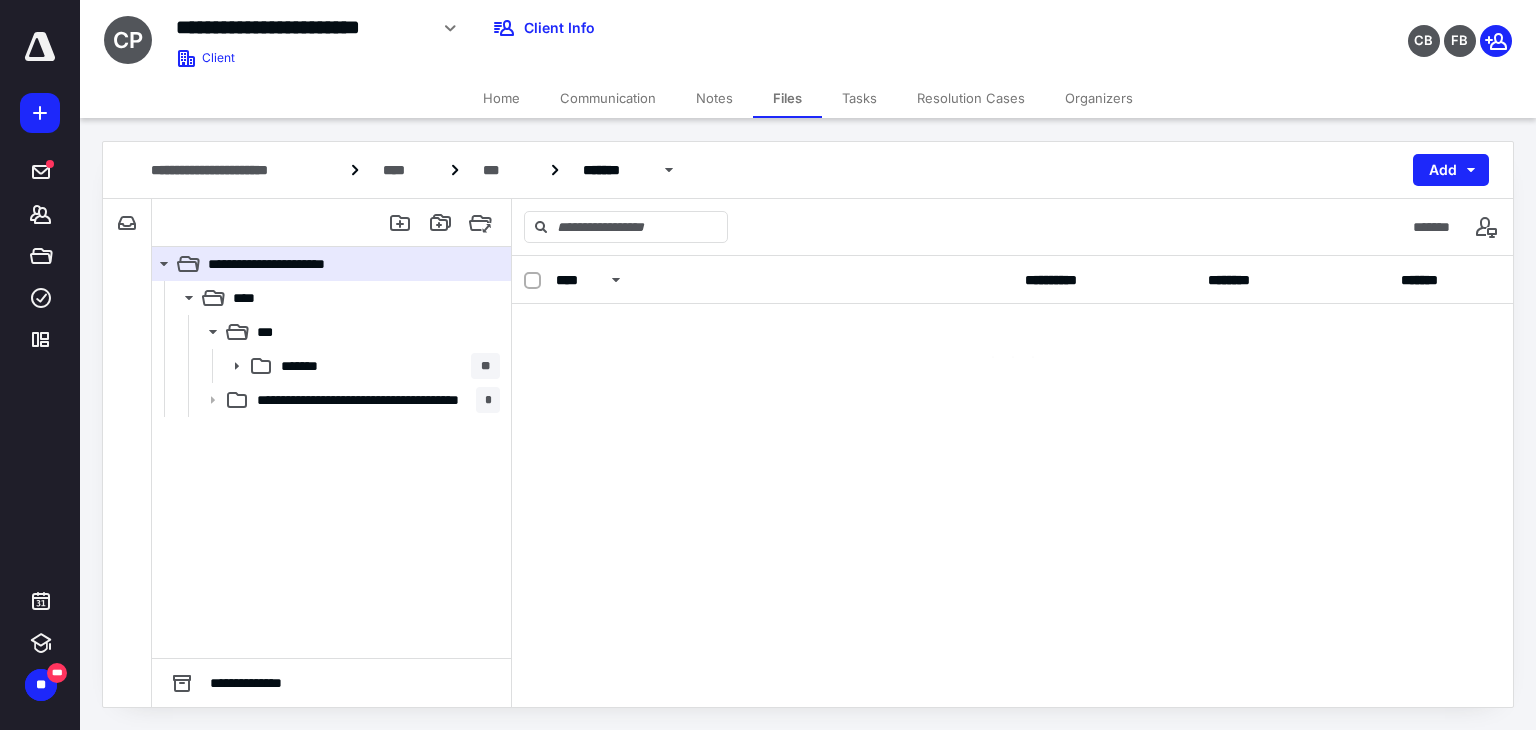 scroll, scrollTop: 0, scrollLeft: 0, axis: both 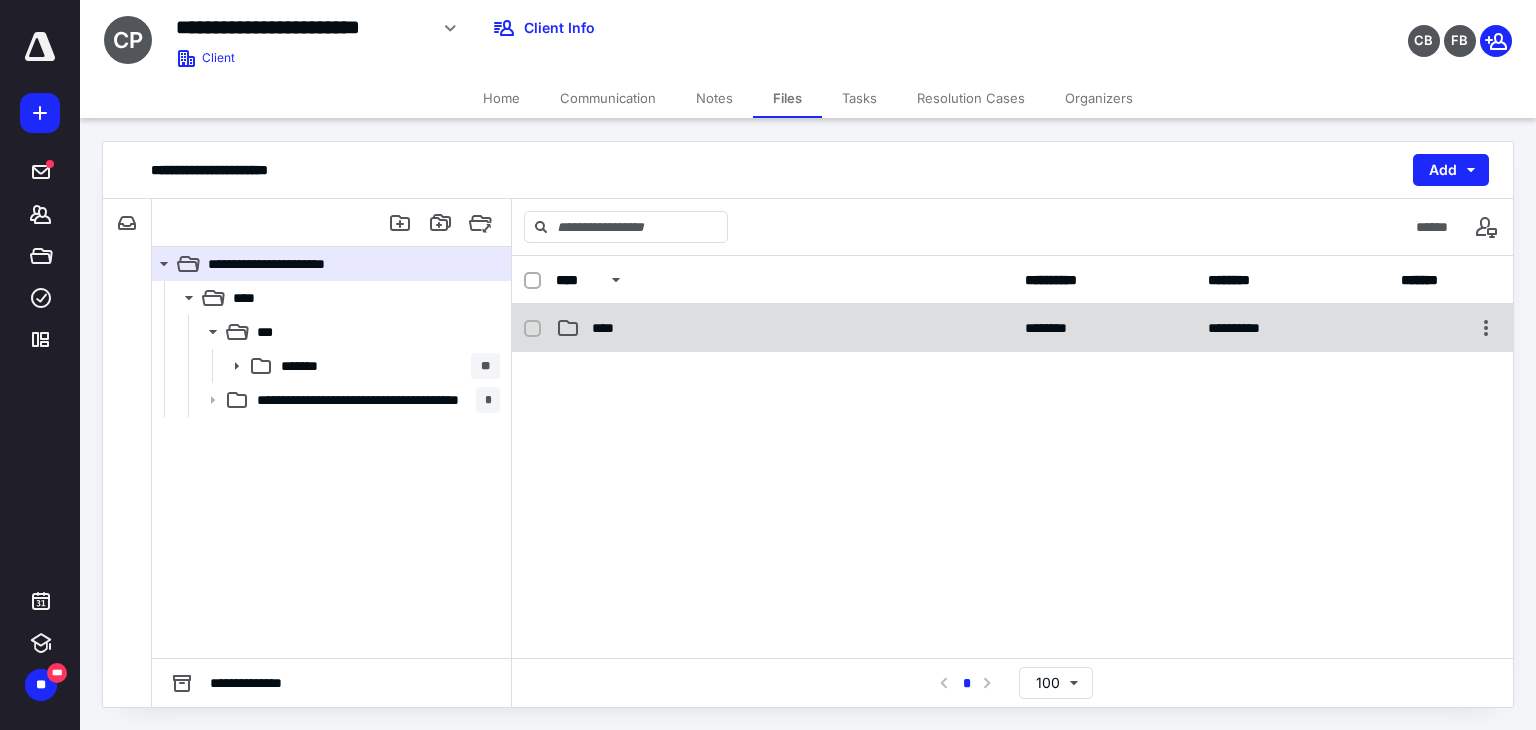 click on "****" at bounding box center (784, 328) 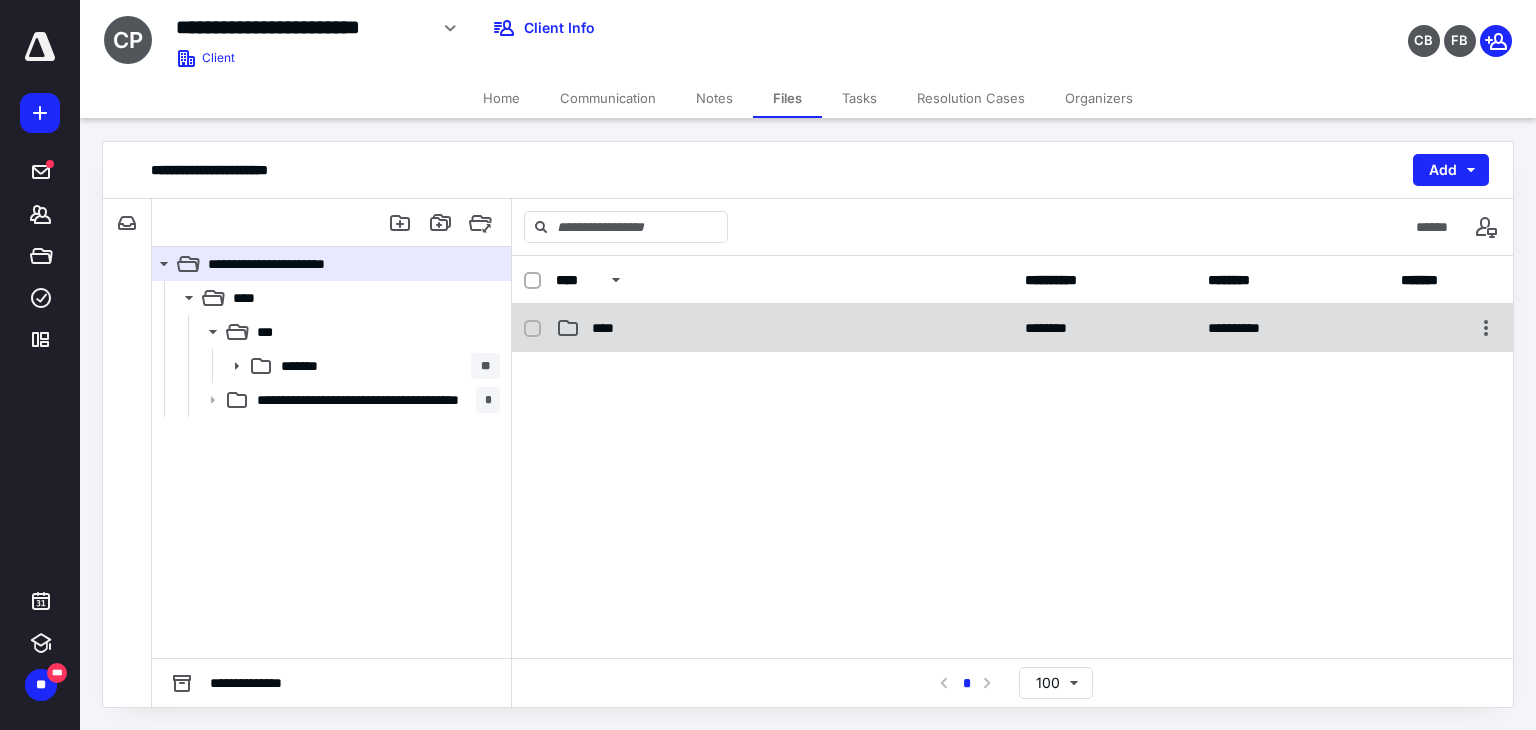 checkbox on "false" 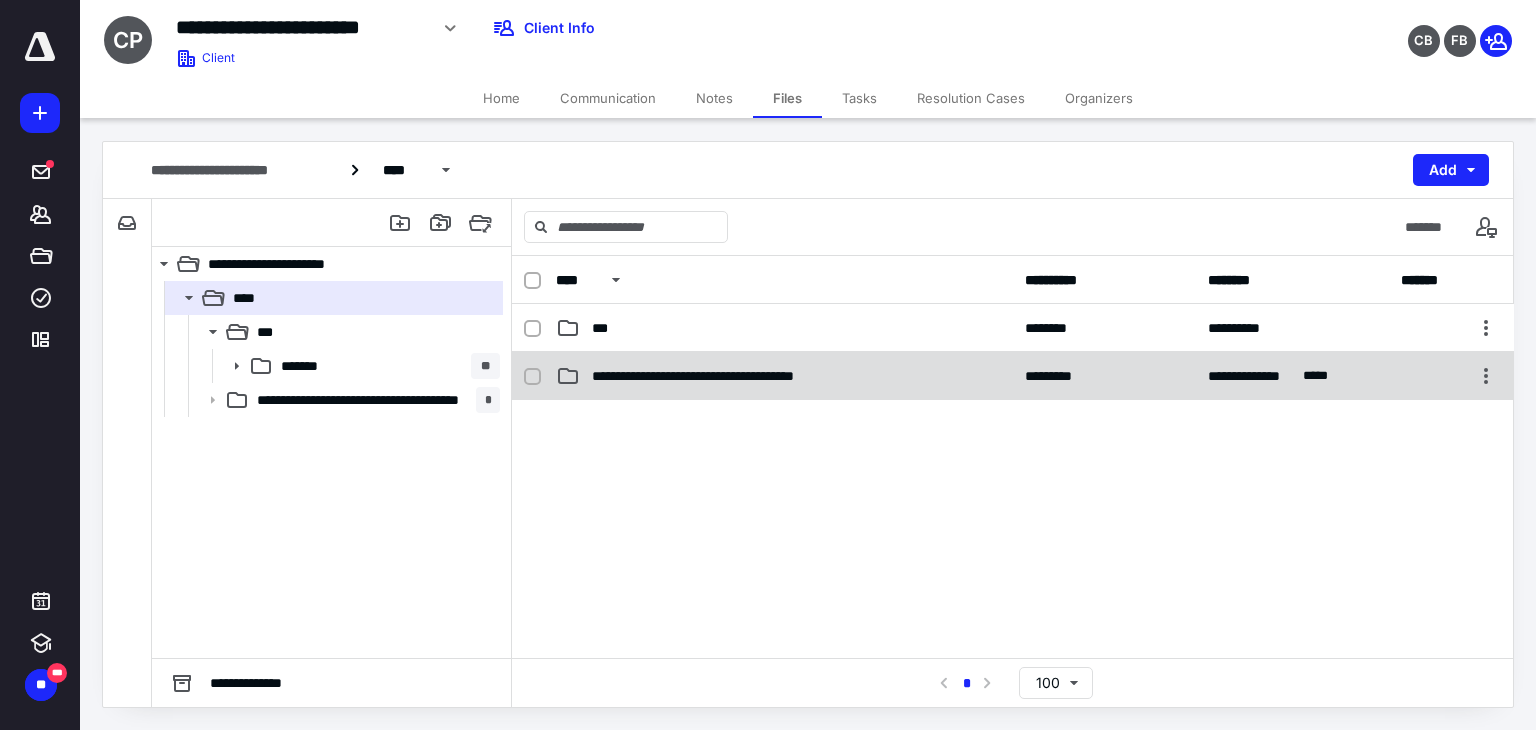 click on "**********" at bounding box center (731, 376) 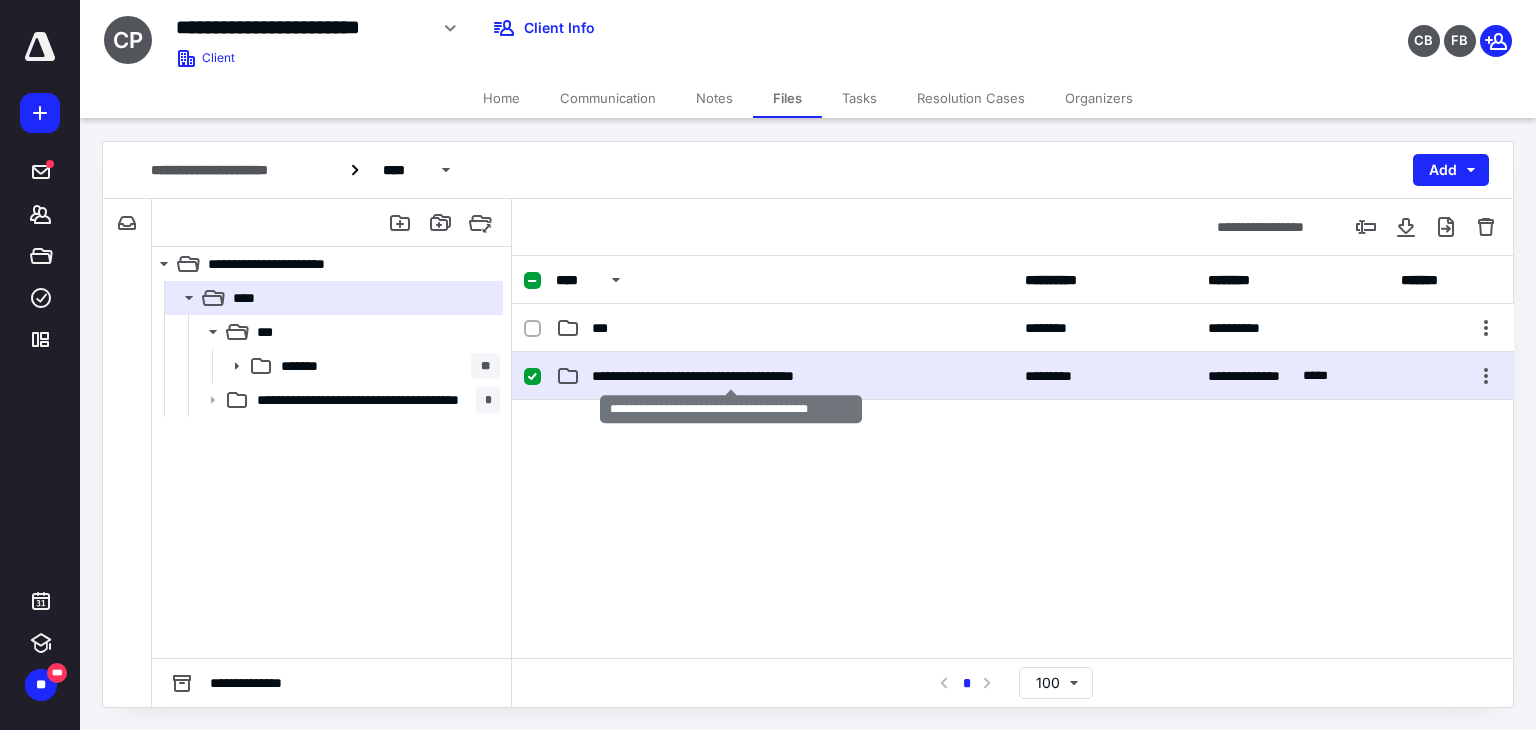 click on "**********" at bounding box center [731, 376] 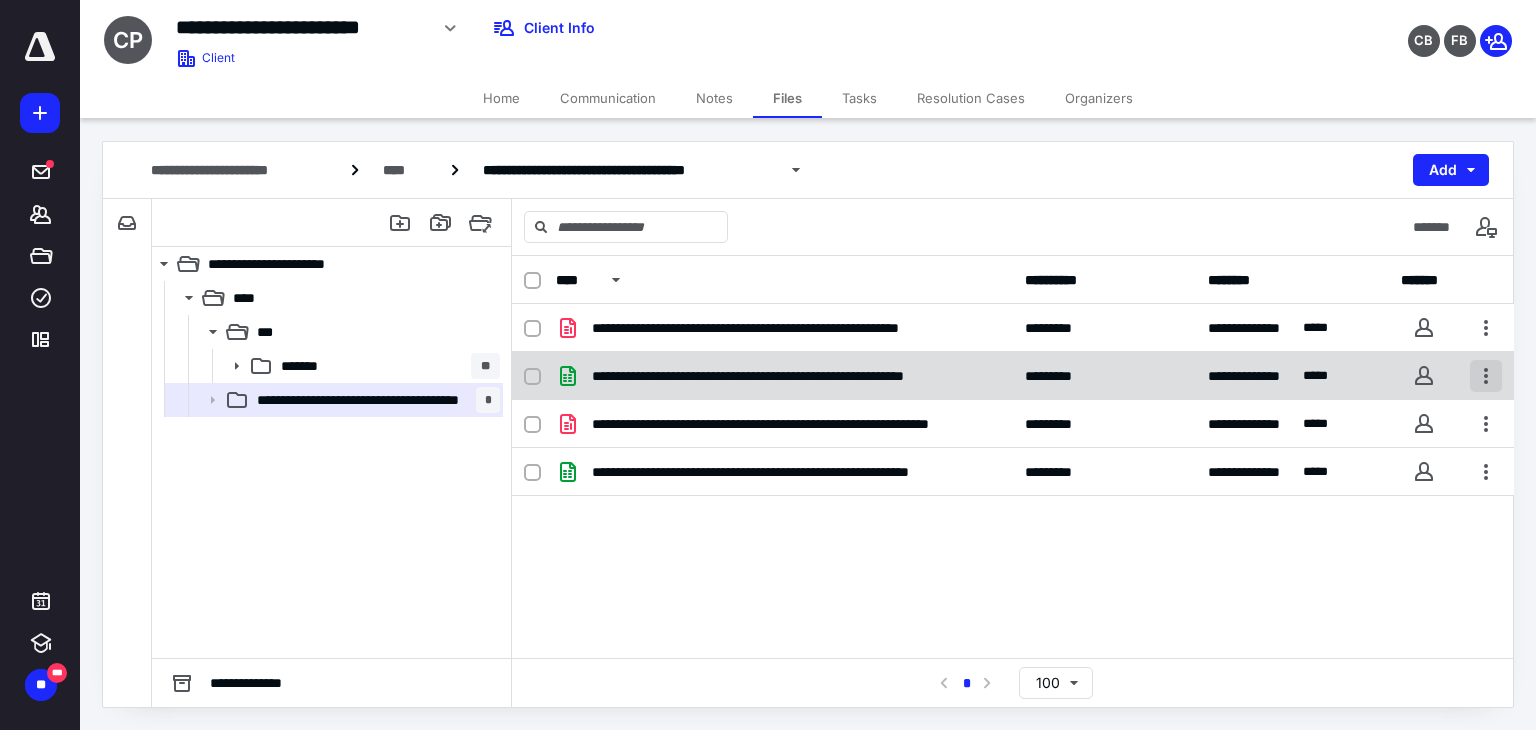 click at bounding box center [1486, 376] 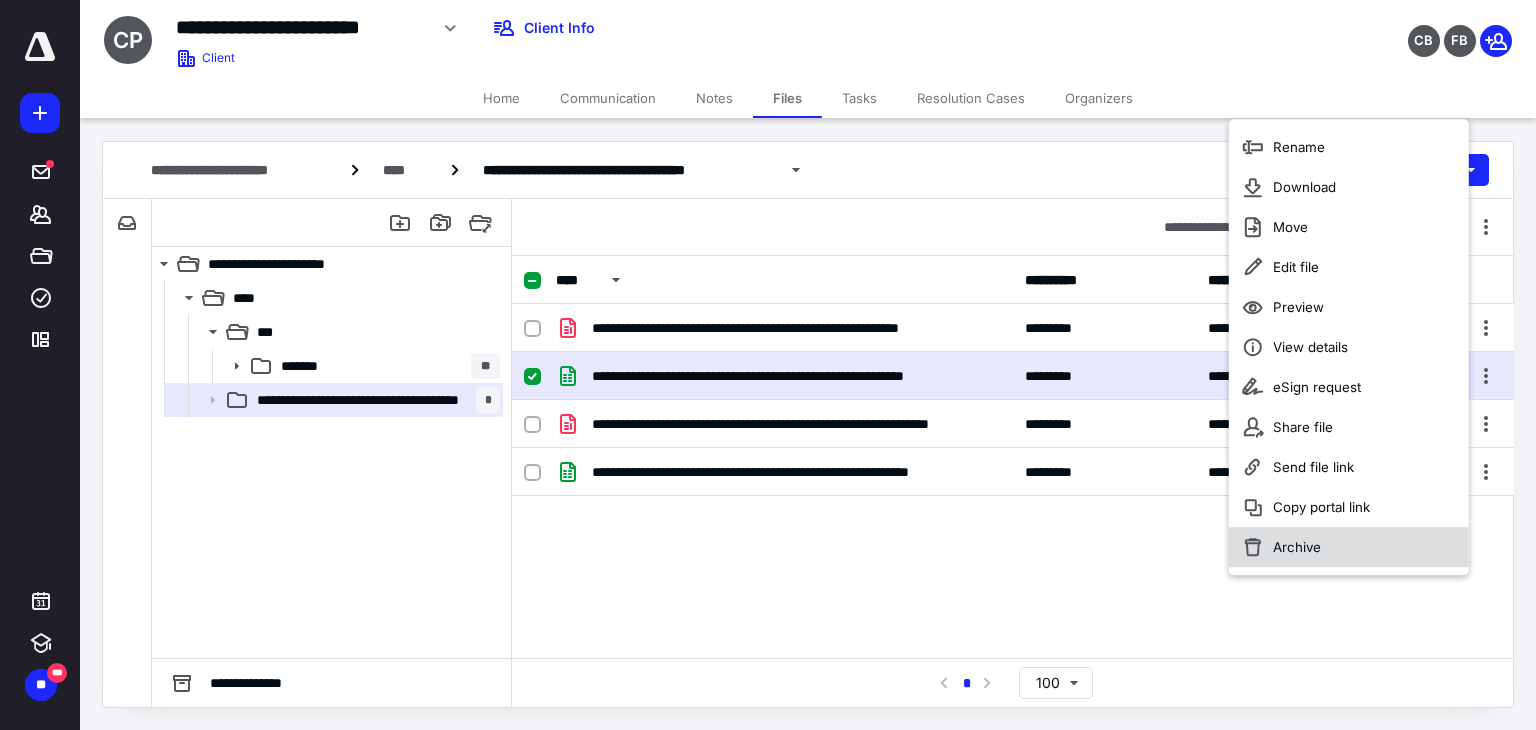 click on "Archive" at bounding box center (1349, 547) 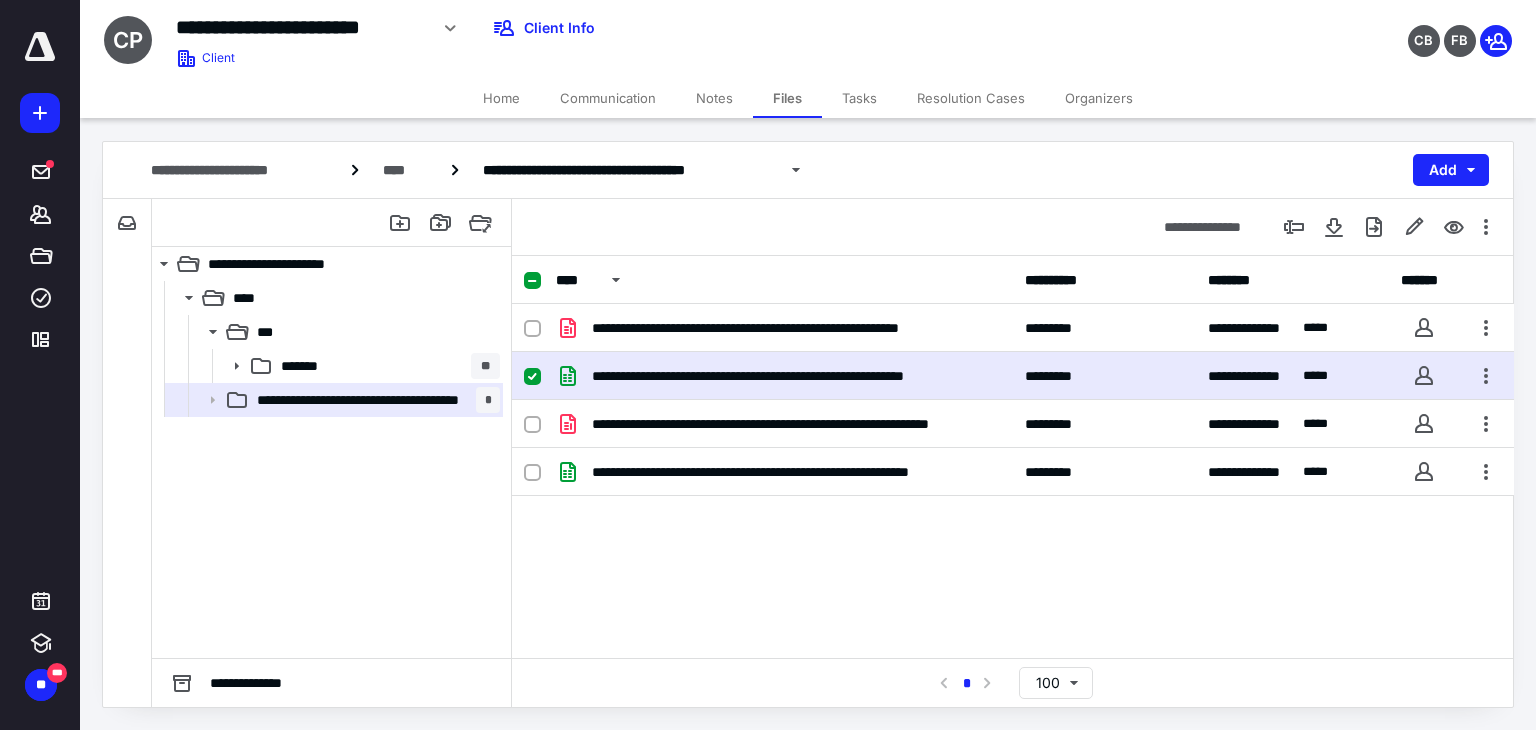checkbox on "false" 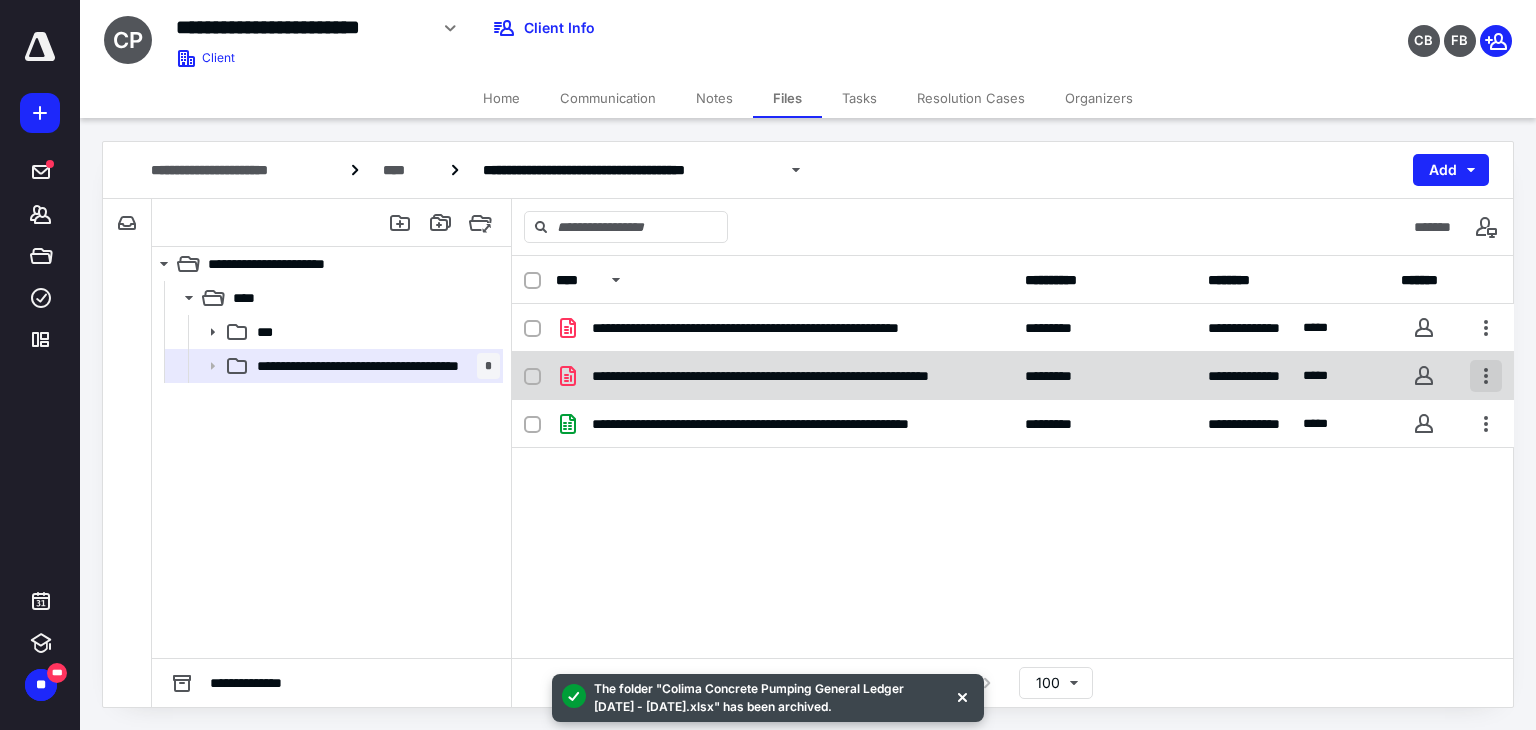 click at bounding box center [1486, 376] 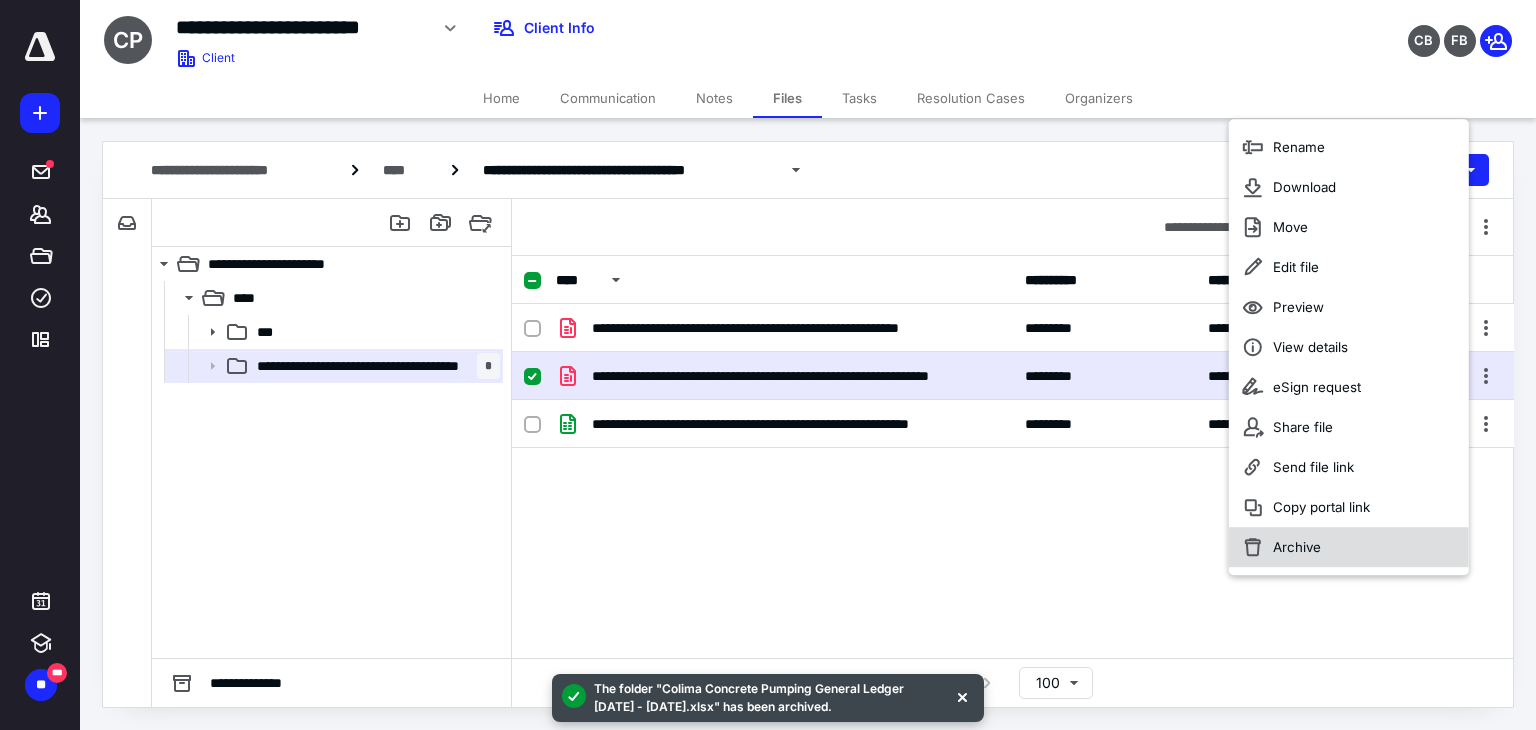 click on "Archive" at bounding box center [1349, 547] 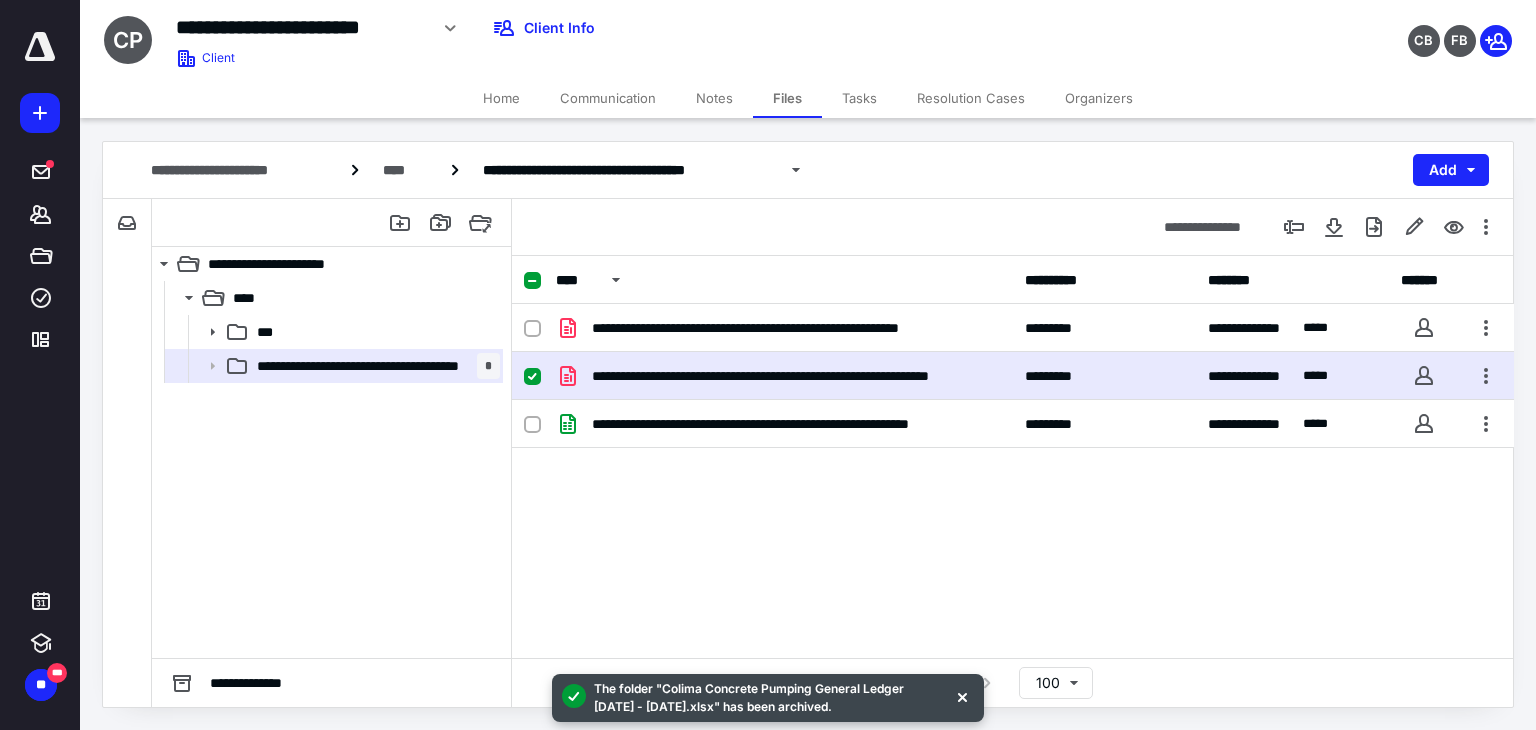 checkbox on "false" 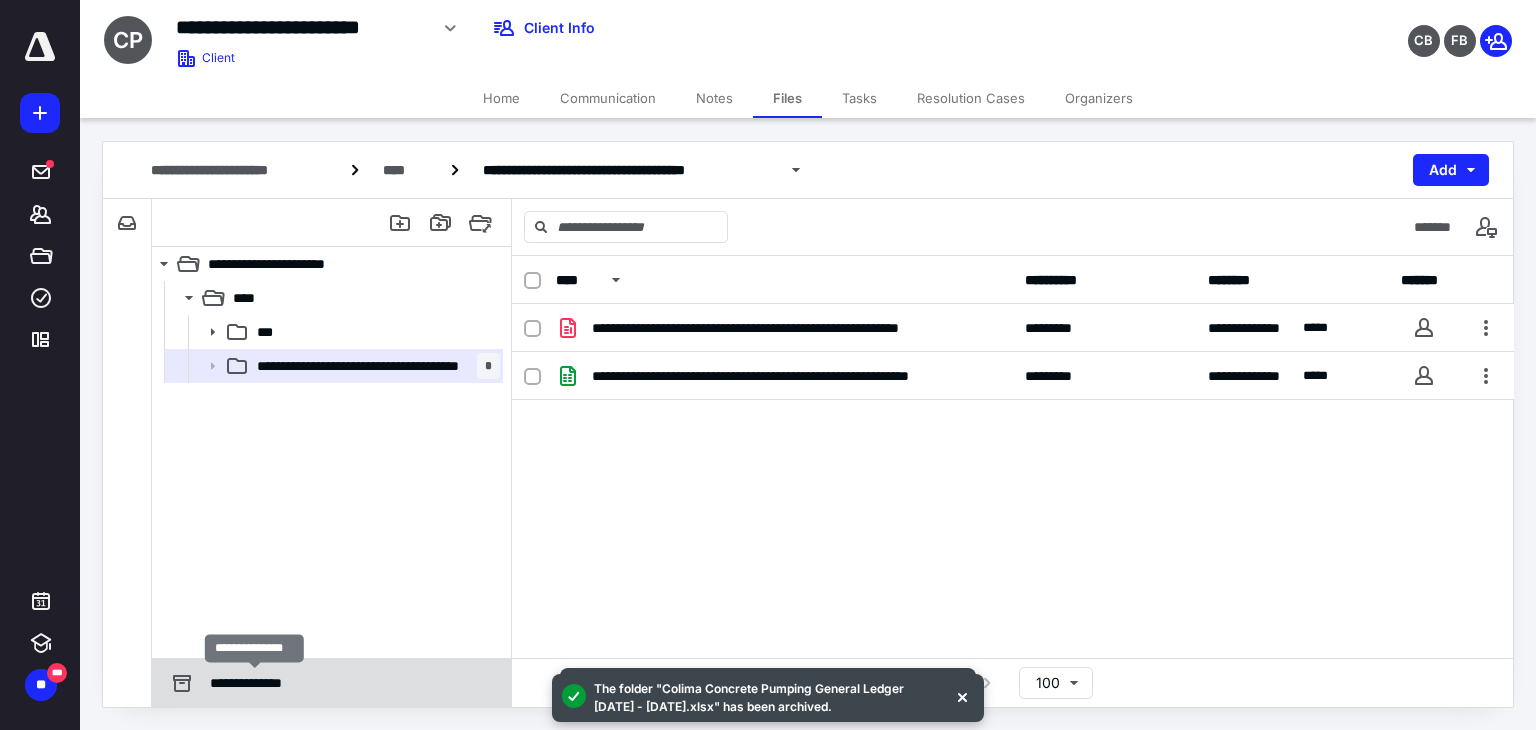 click on "**********" at bounding box center (255, 683) 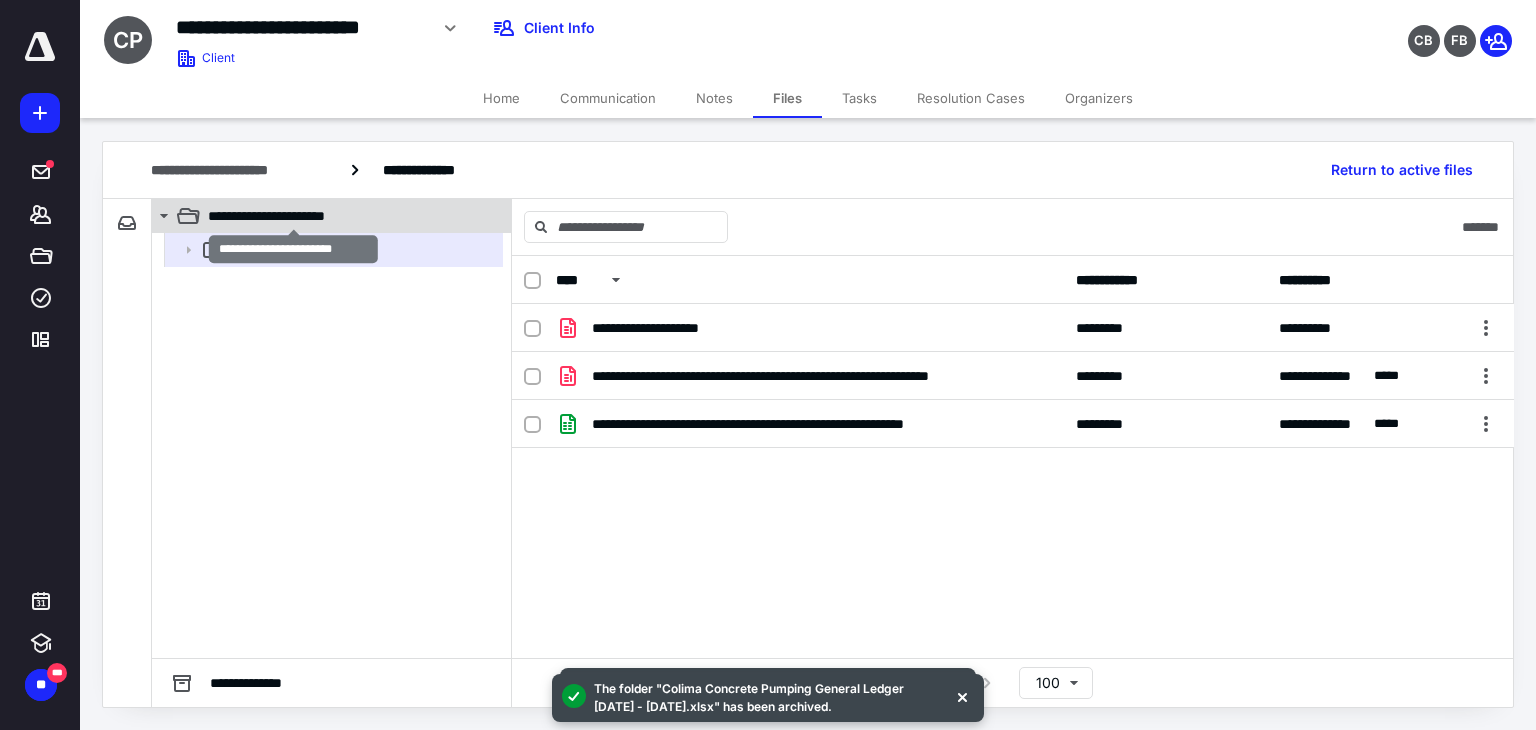 click on "**********" at bounding box center (294, 216) 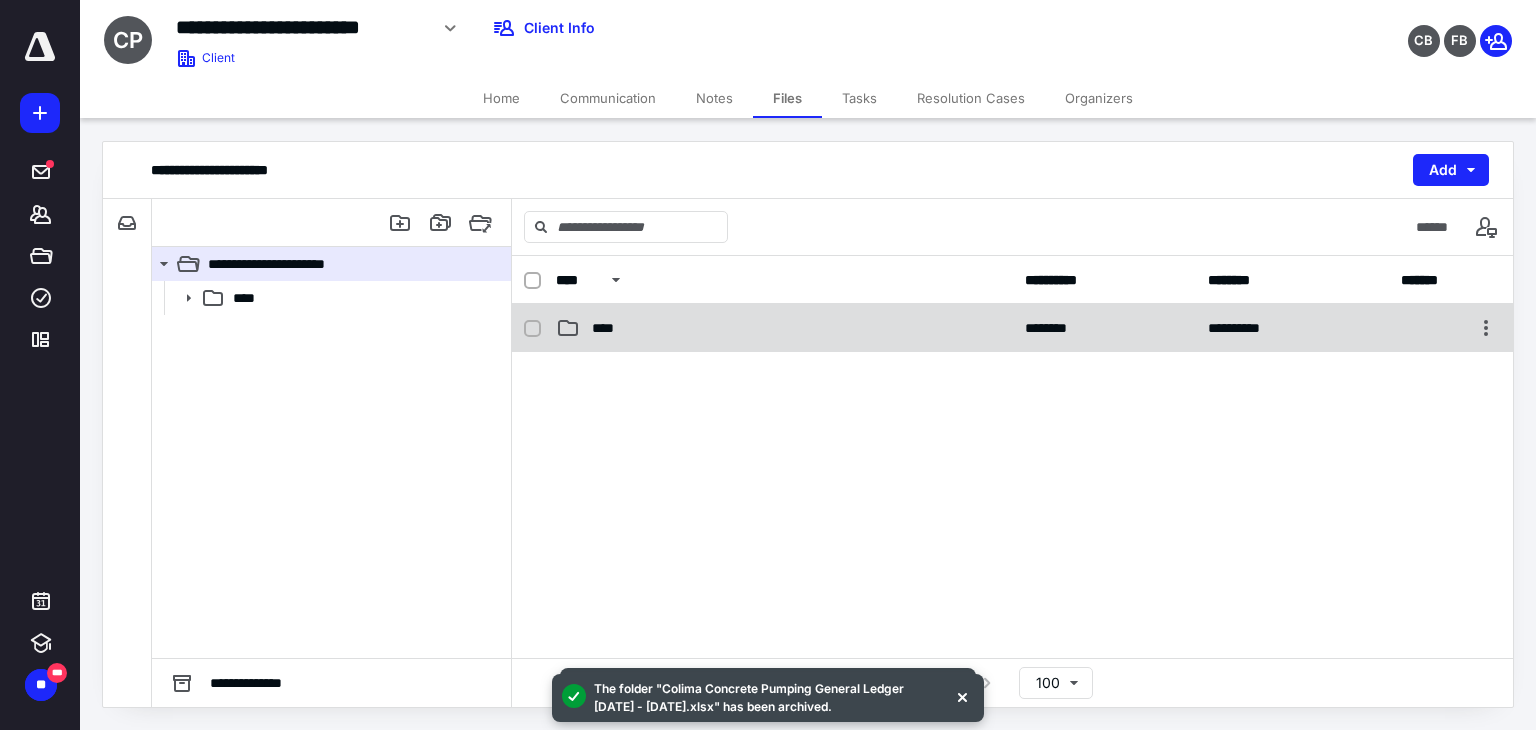 click on "****" at bounding box center [784, 328] 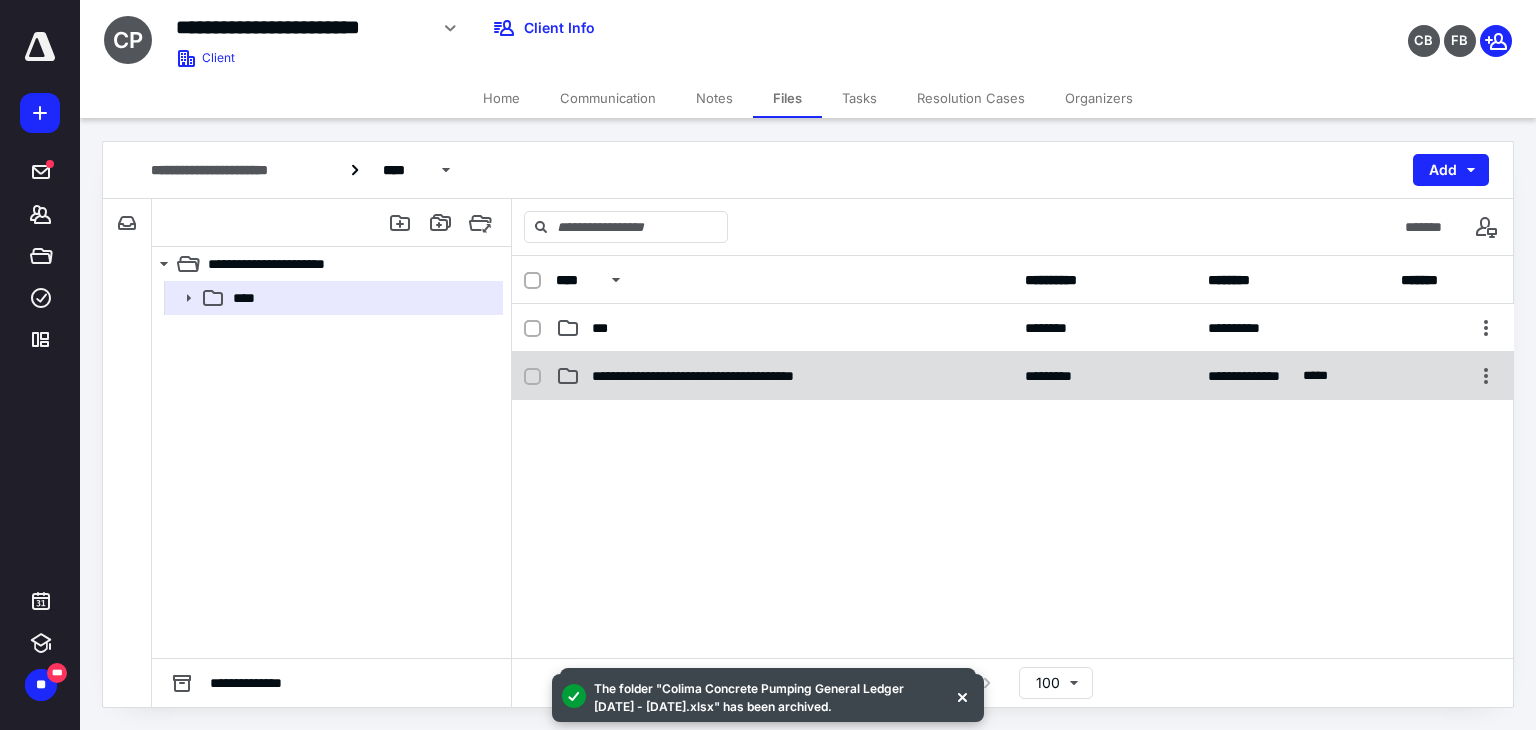 click on "**********" at bounding box center (784, 376) 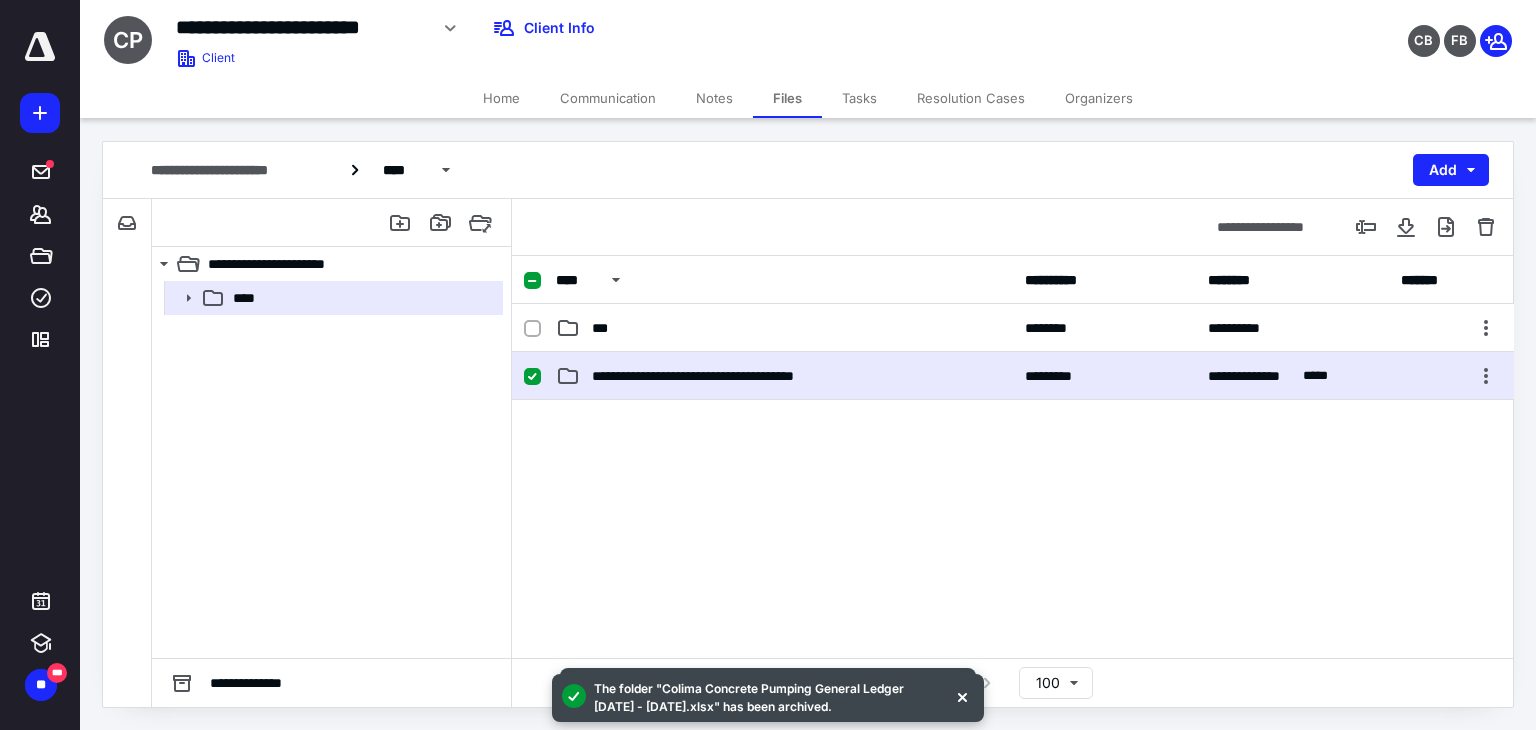 click on "**********" at bounding box center (784, 376) 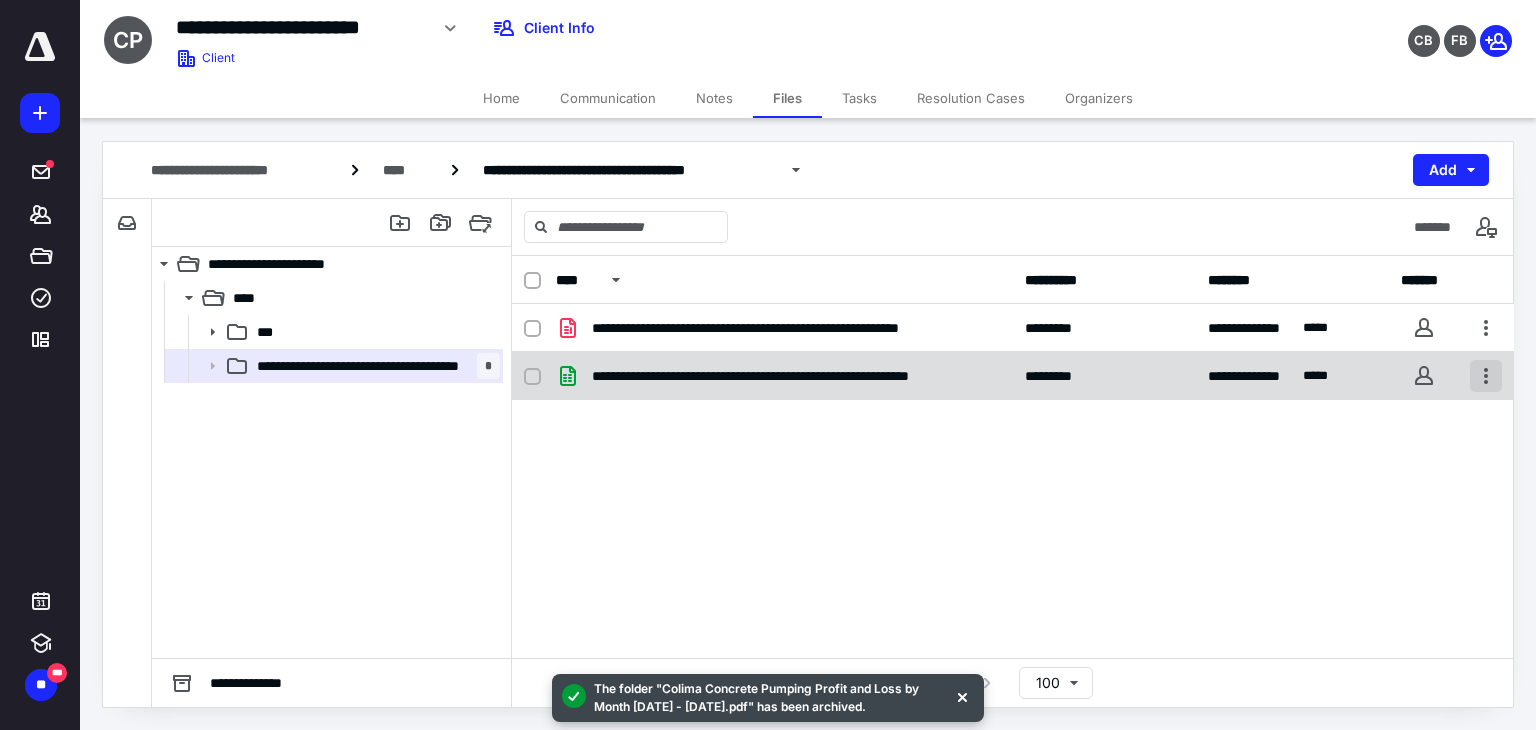click at bounding box center (1486, 376) 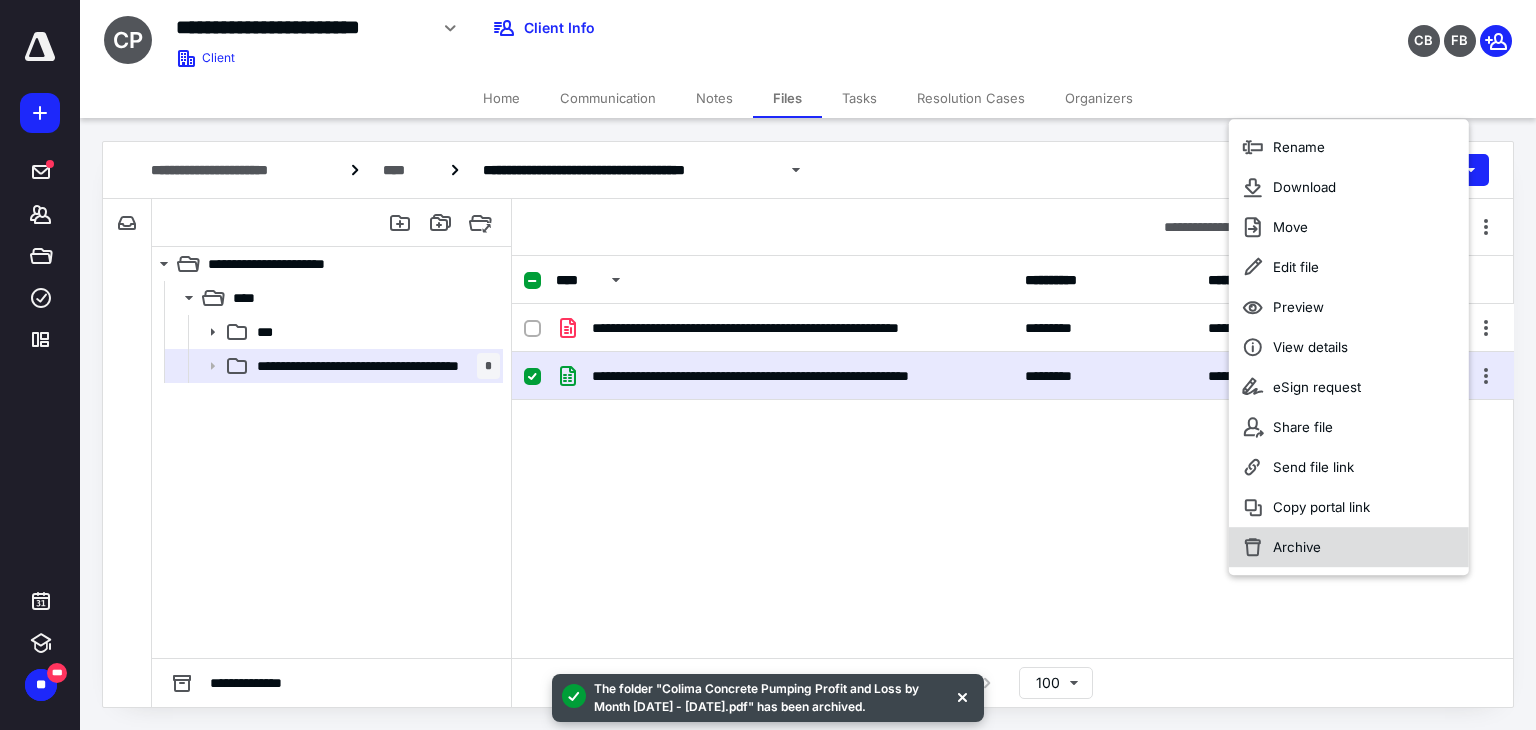 click on "Archive" at bounding box center [1349, 547] 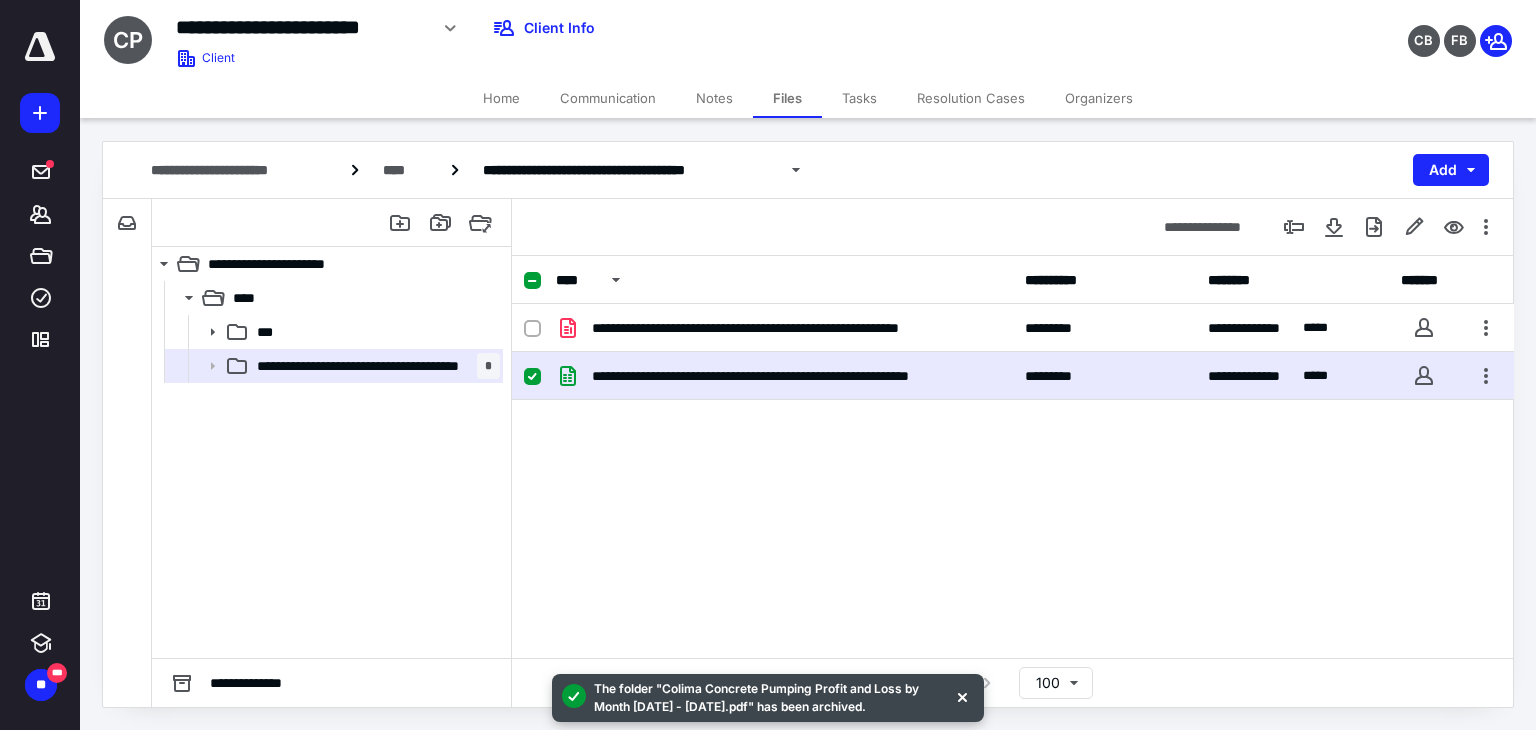 checkbox on "false" 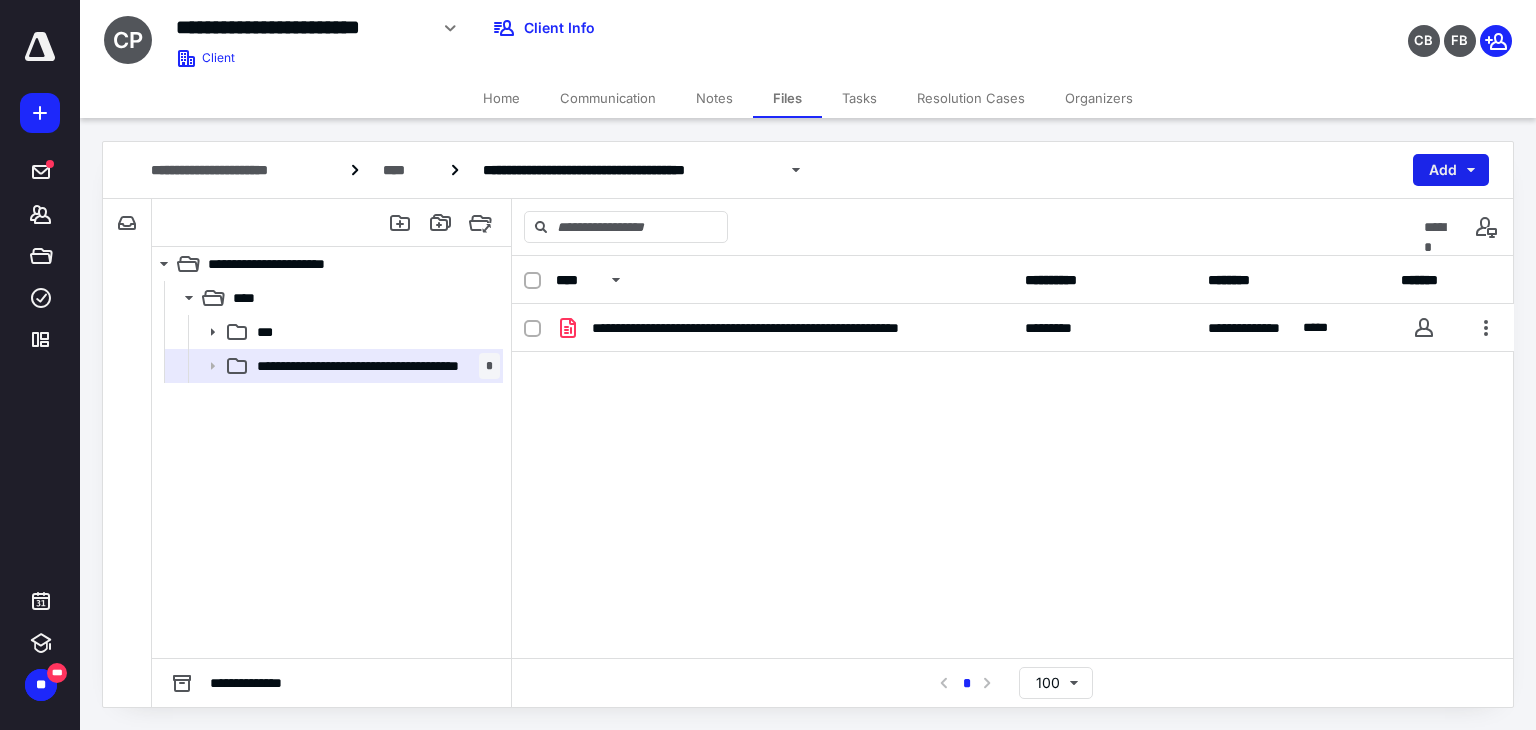 click on "Add" at bounding box center [1451, 170] 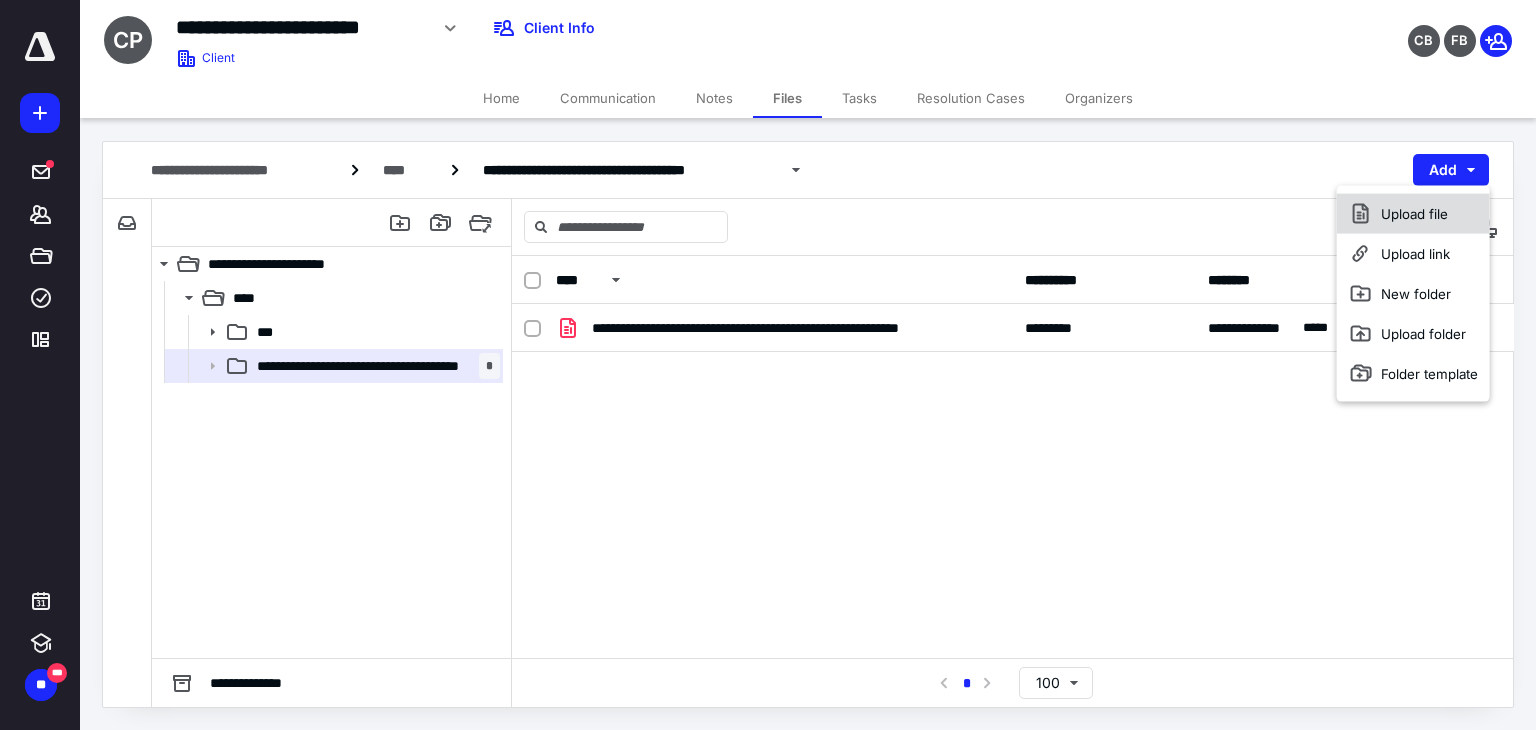 click on "Upload file" at bounding box center [1413, 214] 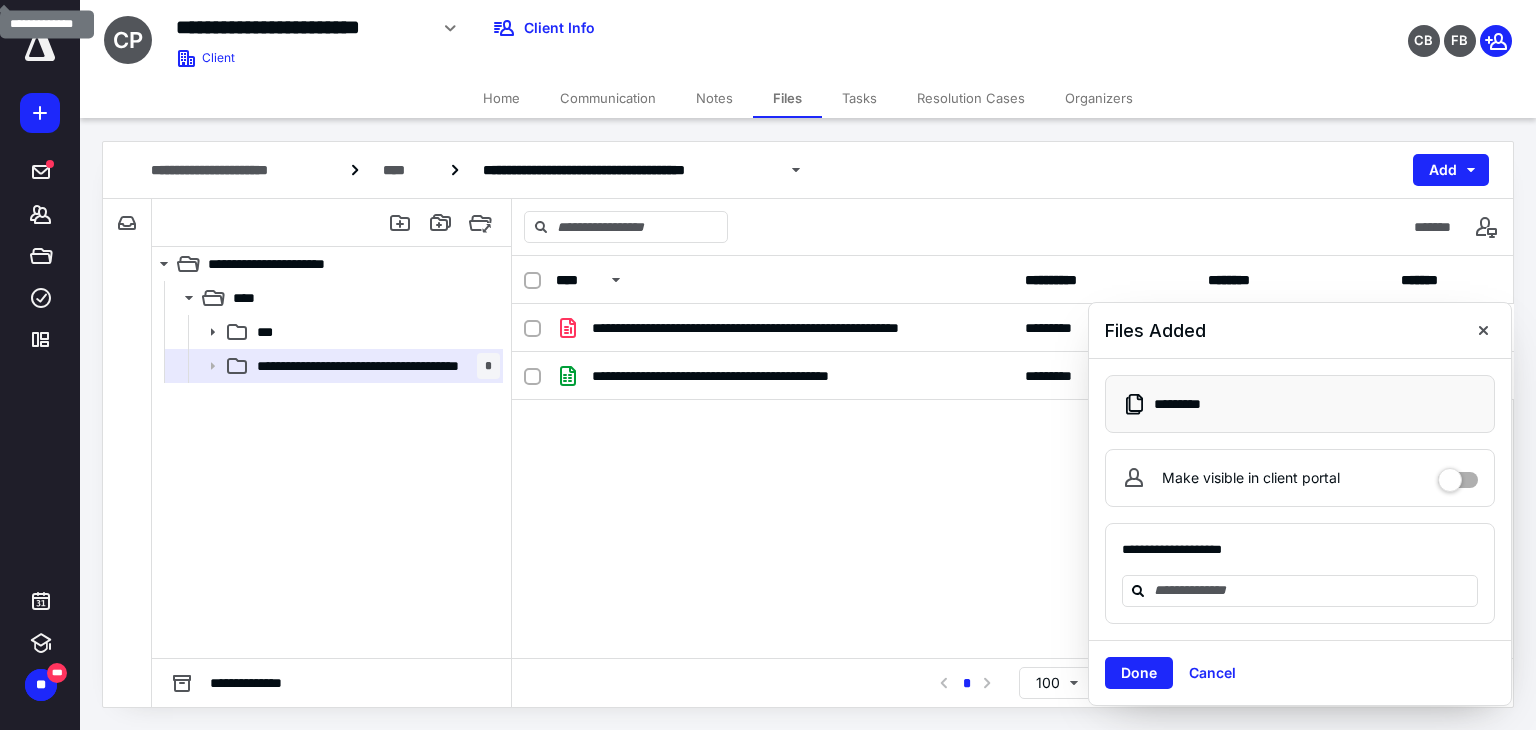 click on "**********" at bounding box center [1300, 499] 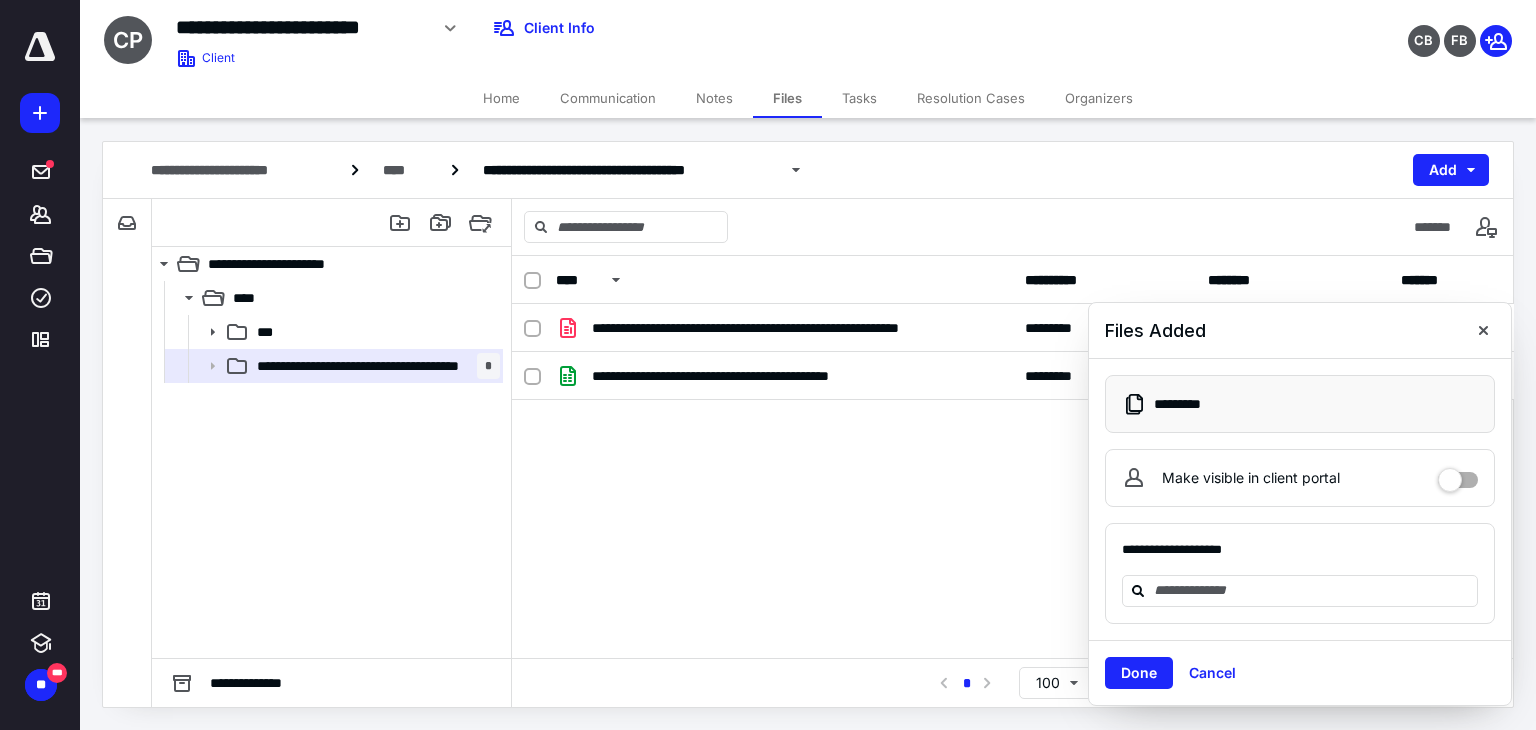click on "**********" at bounding box center [1300, 499] 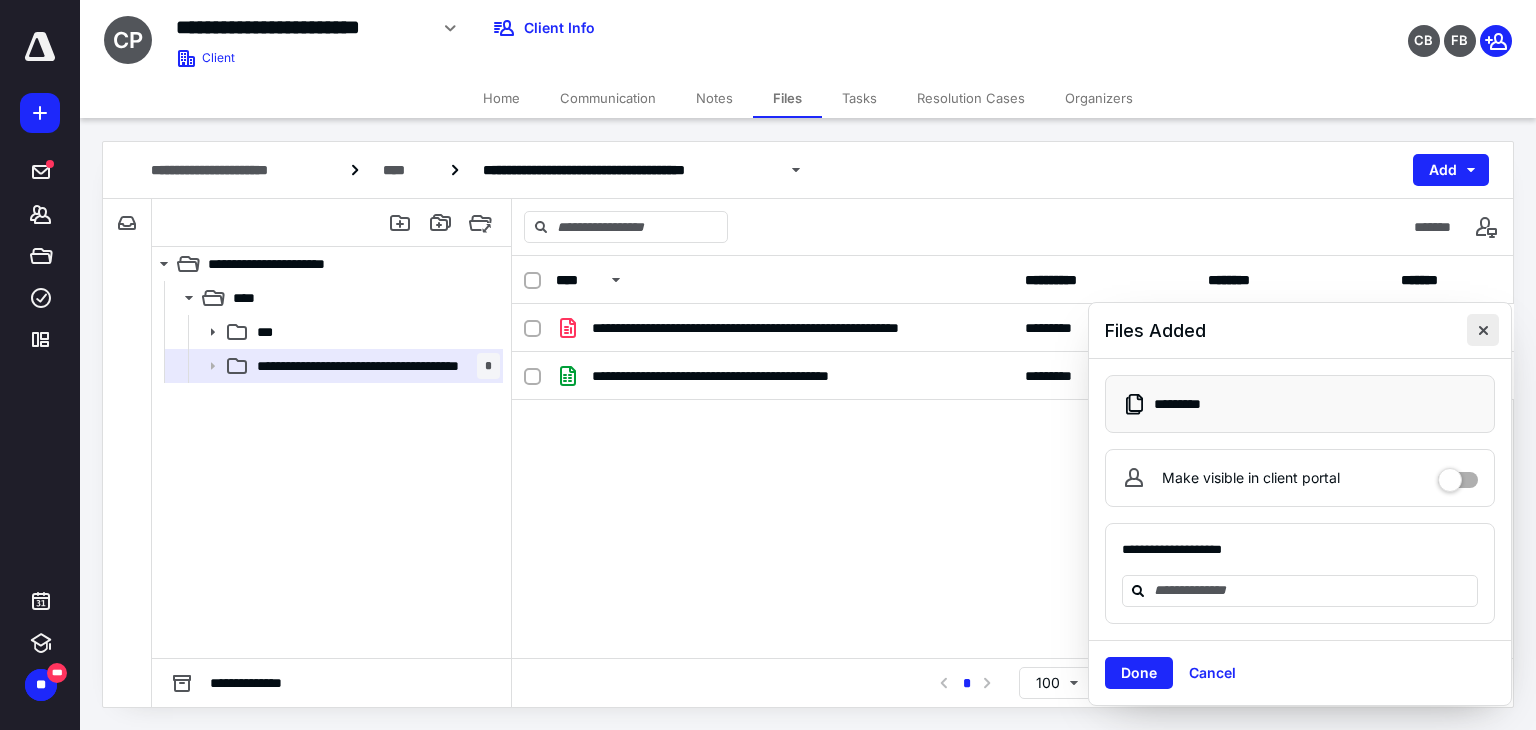 click at bounding box center (1483, 330) 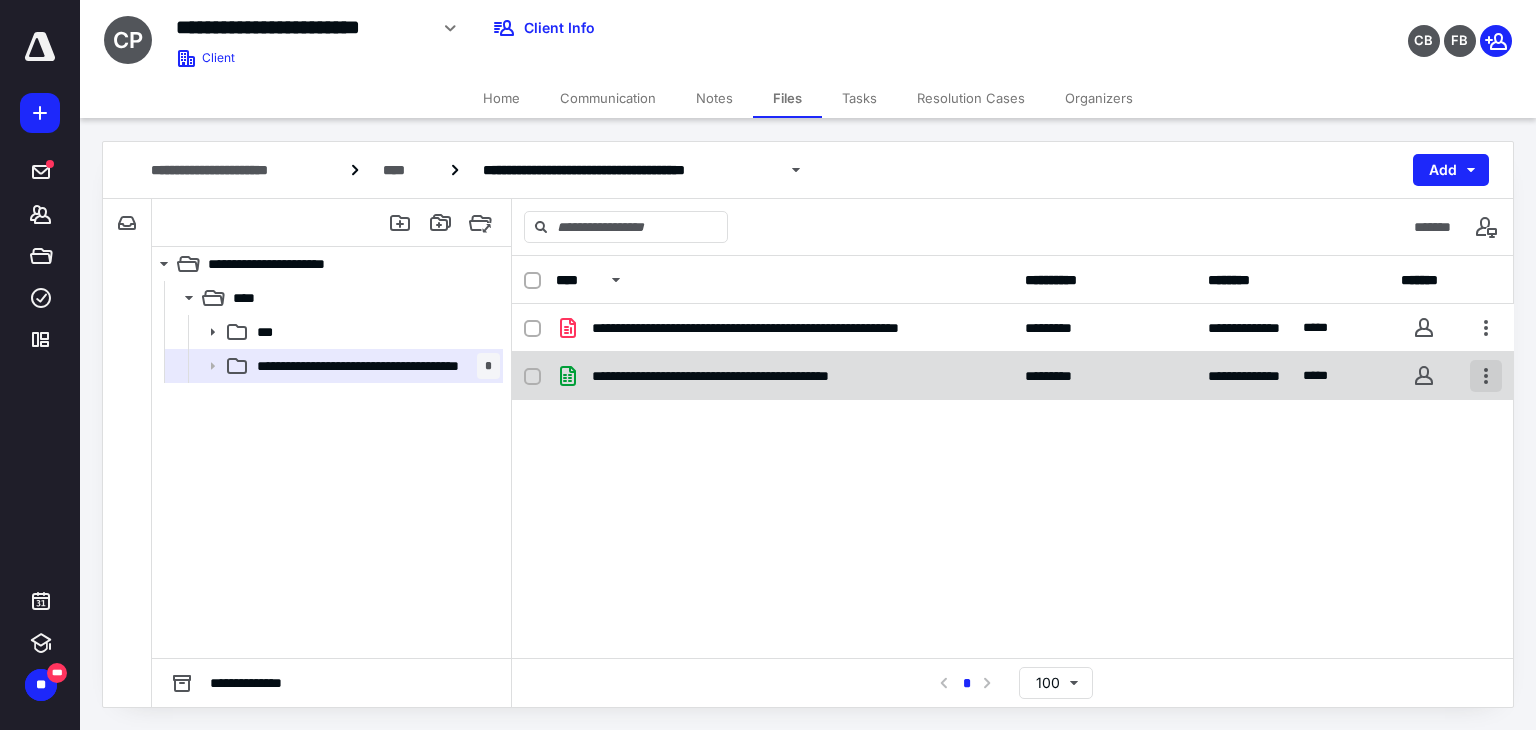 click at bounding box center [1486, 376] 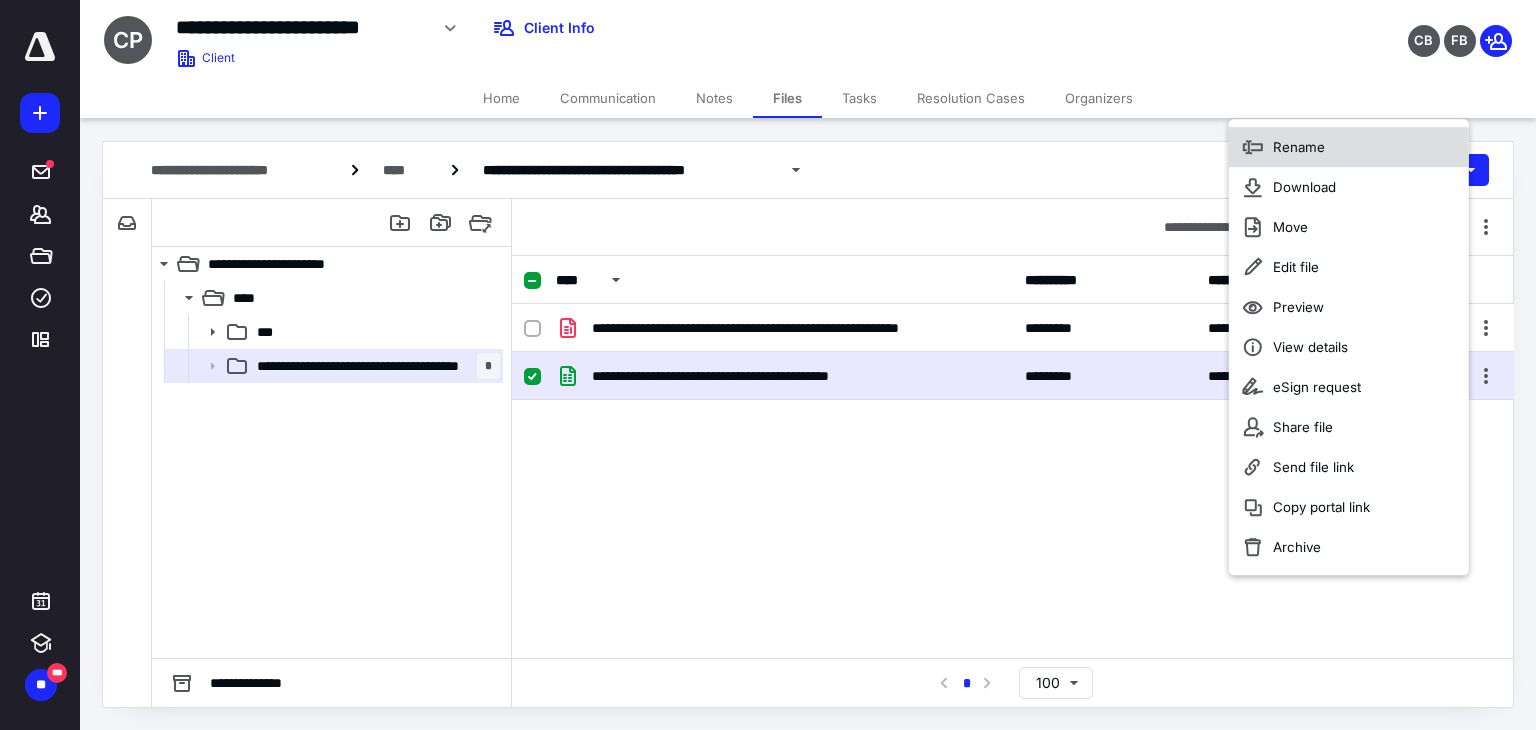 click on "Rename" at bounding box center (1349, 147) 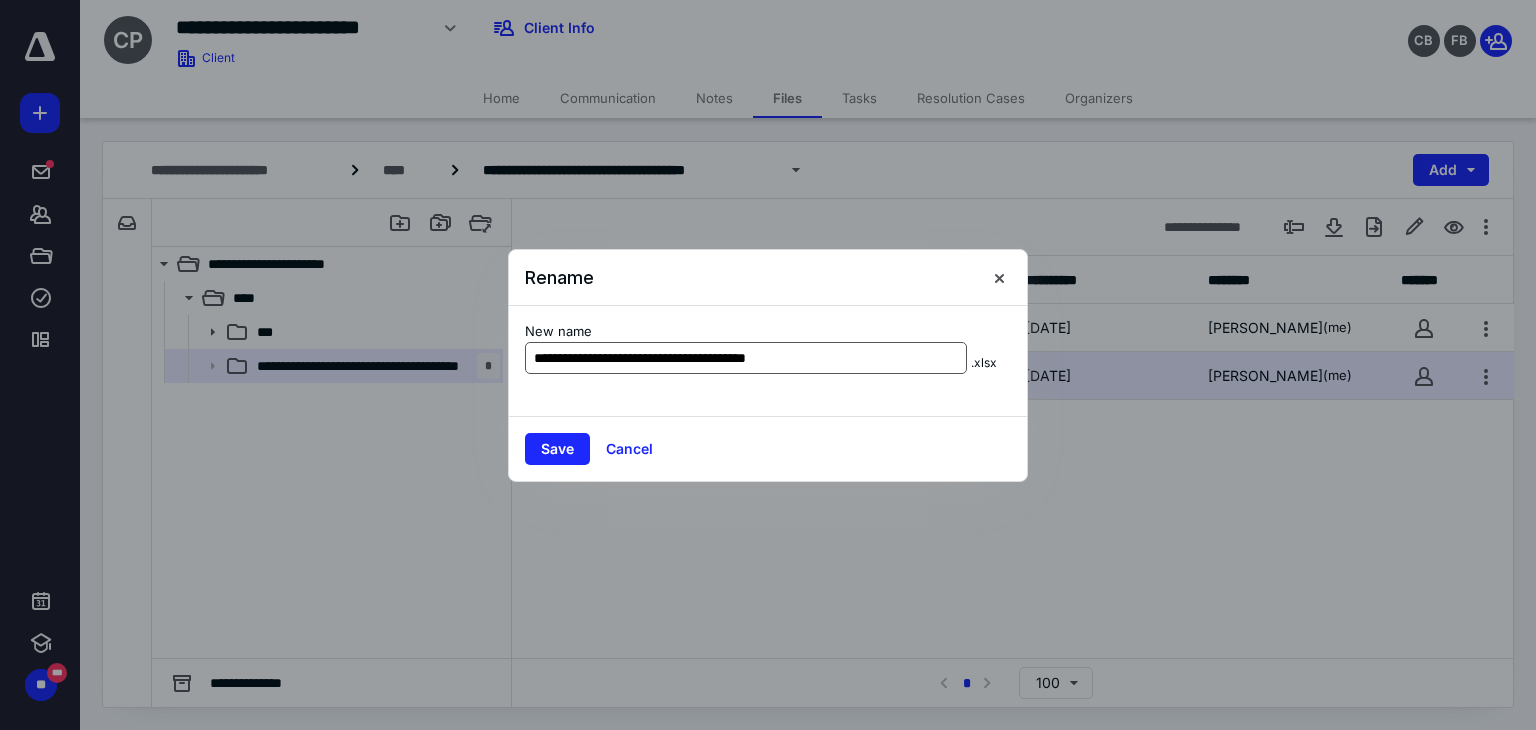 click on "**********" at bounding box center (746, 358) 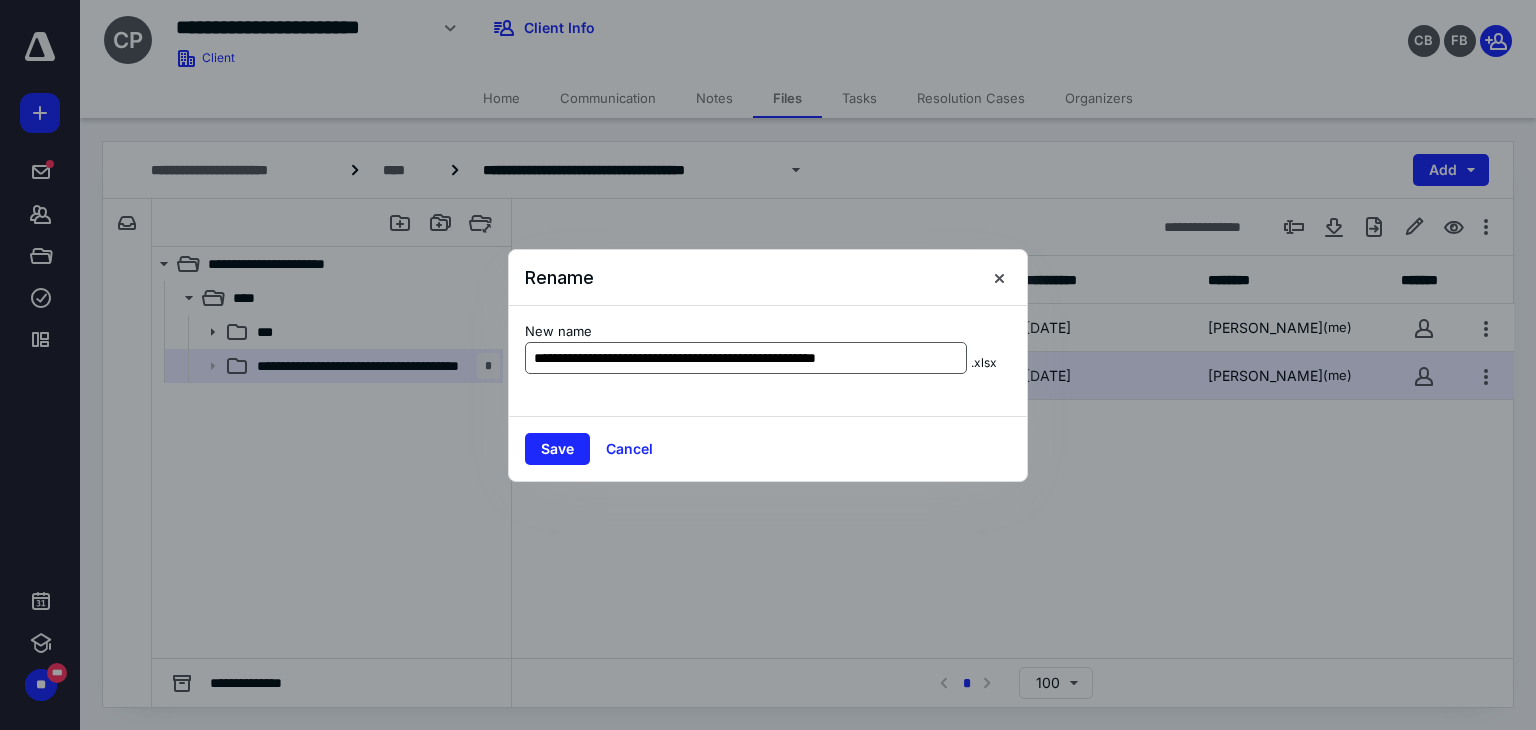 type on "**********" 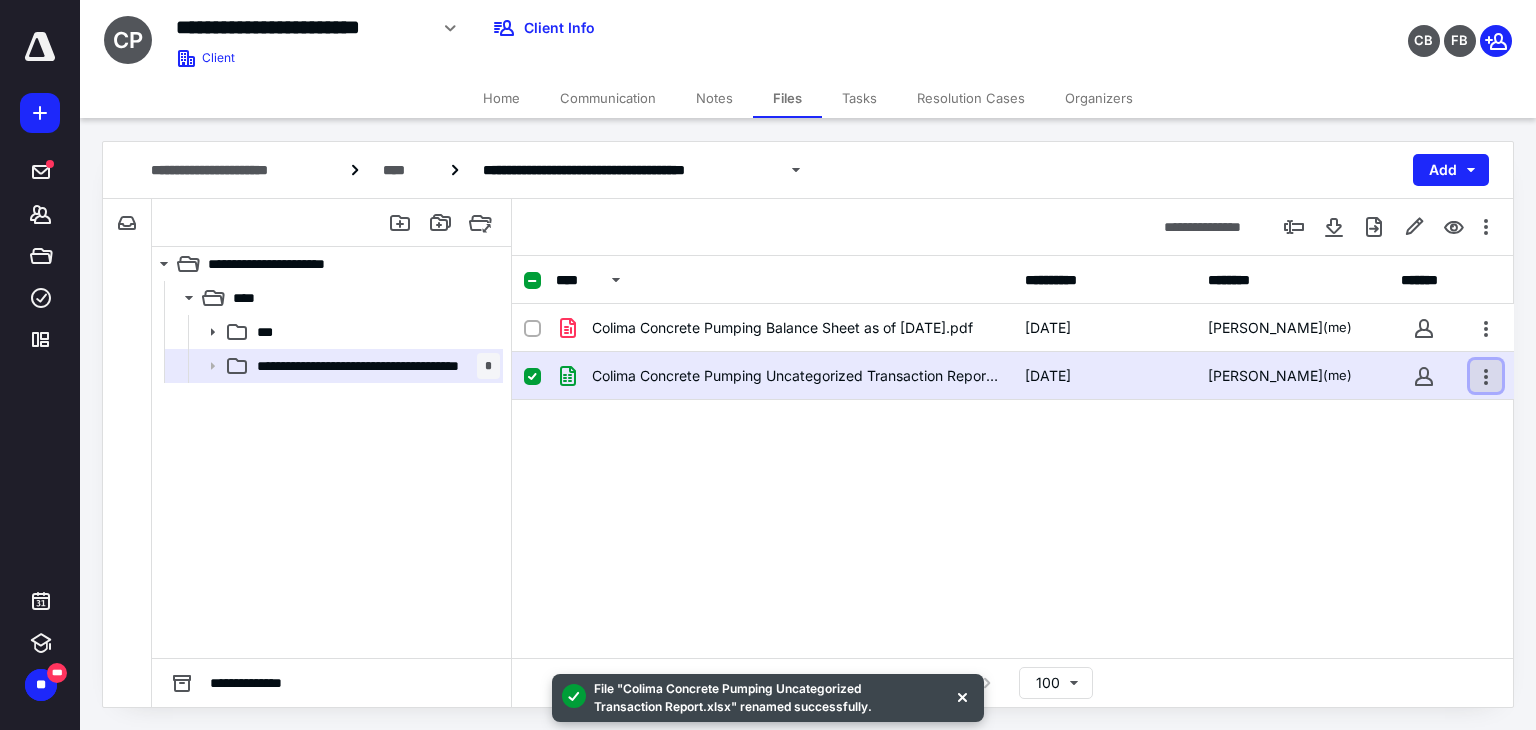 click at bounding box center (1486, 376) 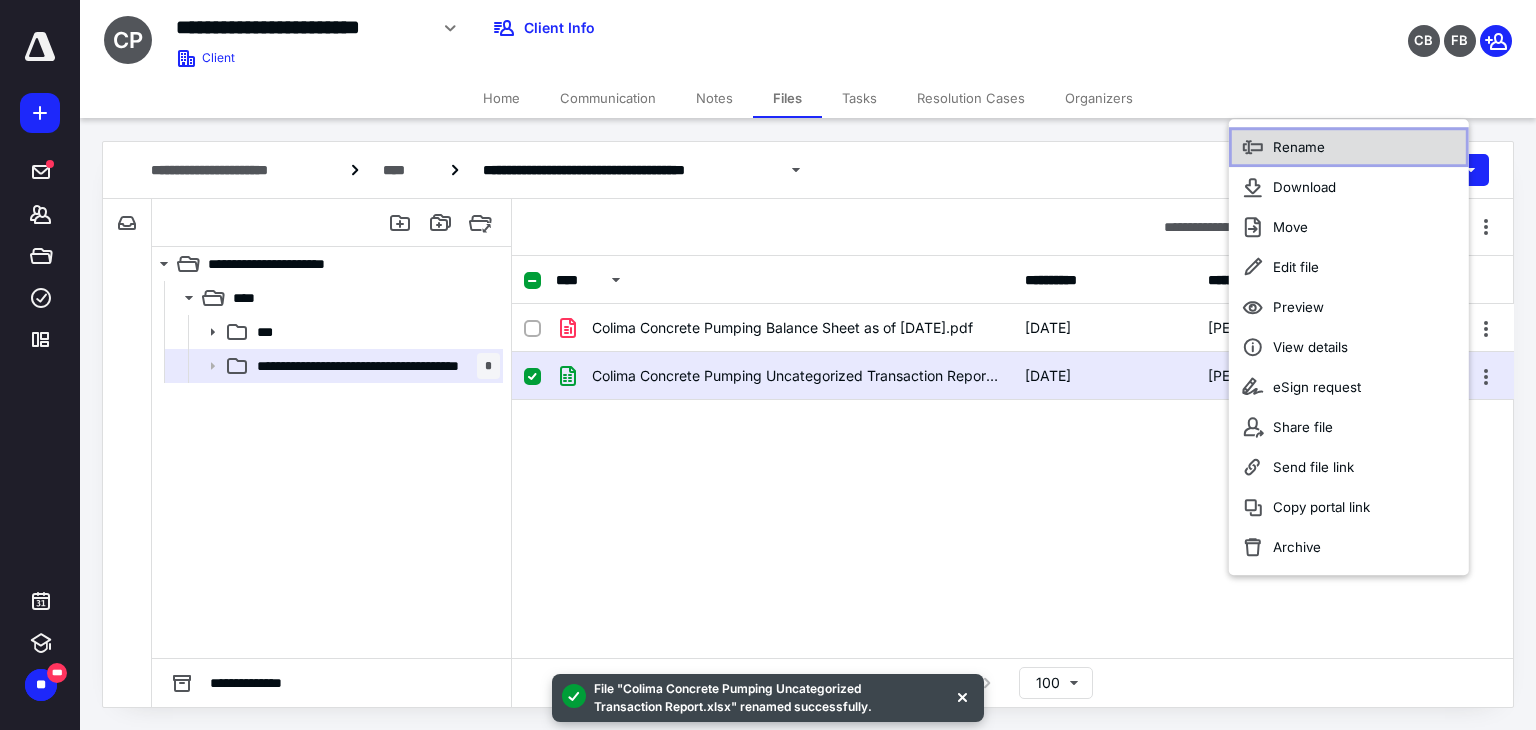 click on "Rename" at bounding box center [1299, 147] 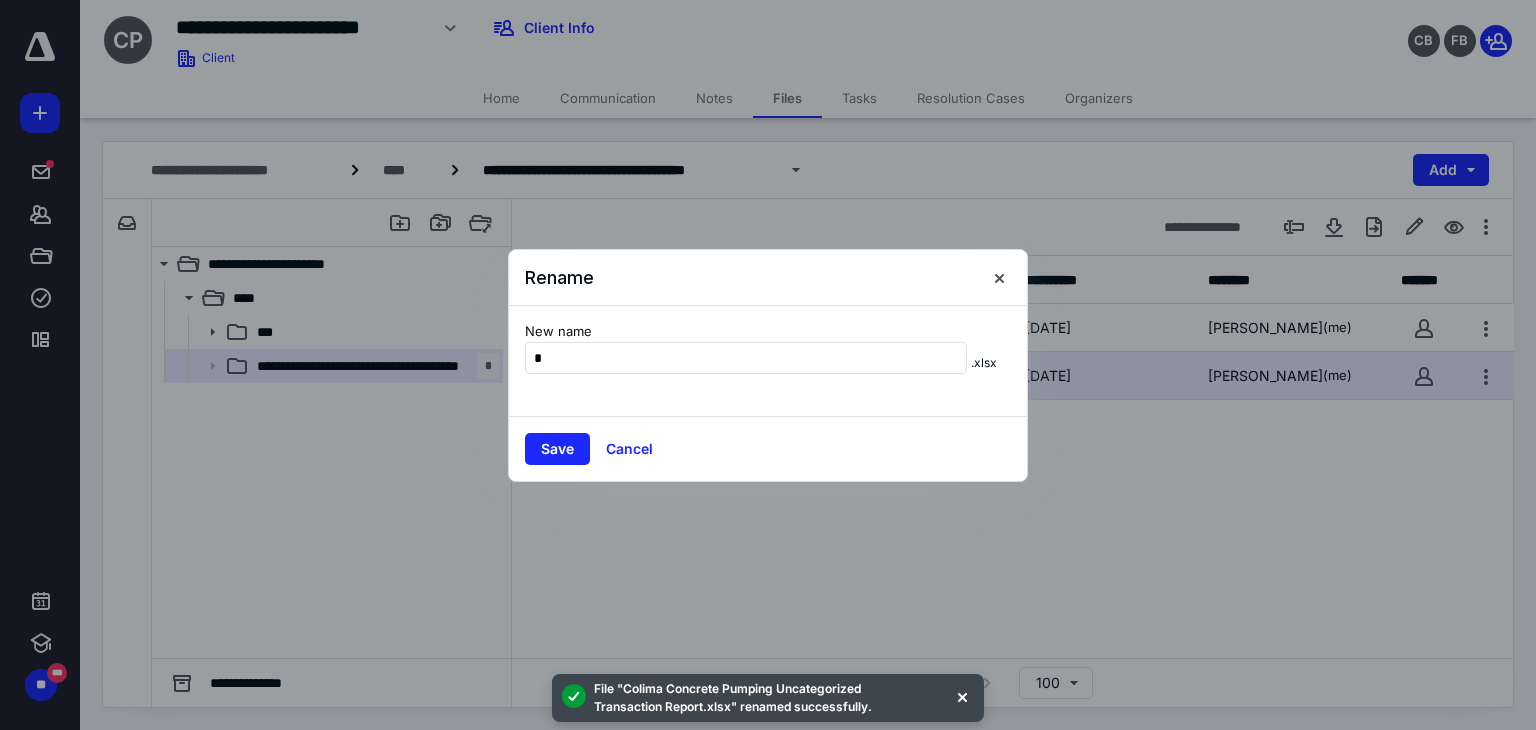 type on "*" 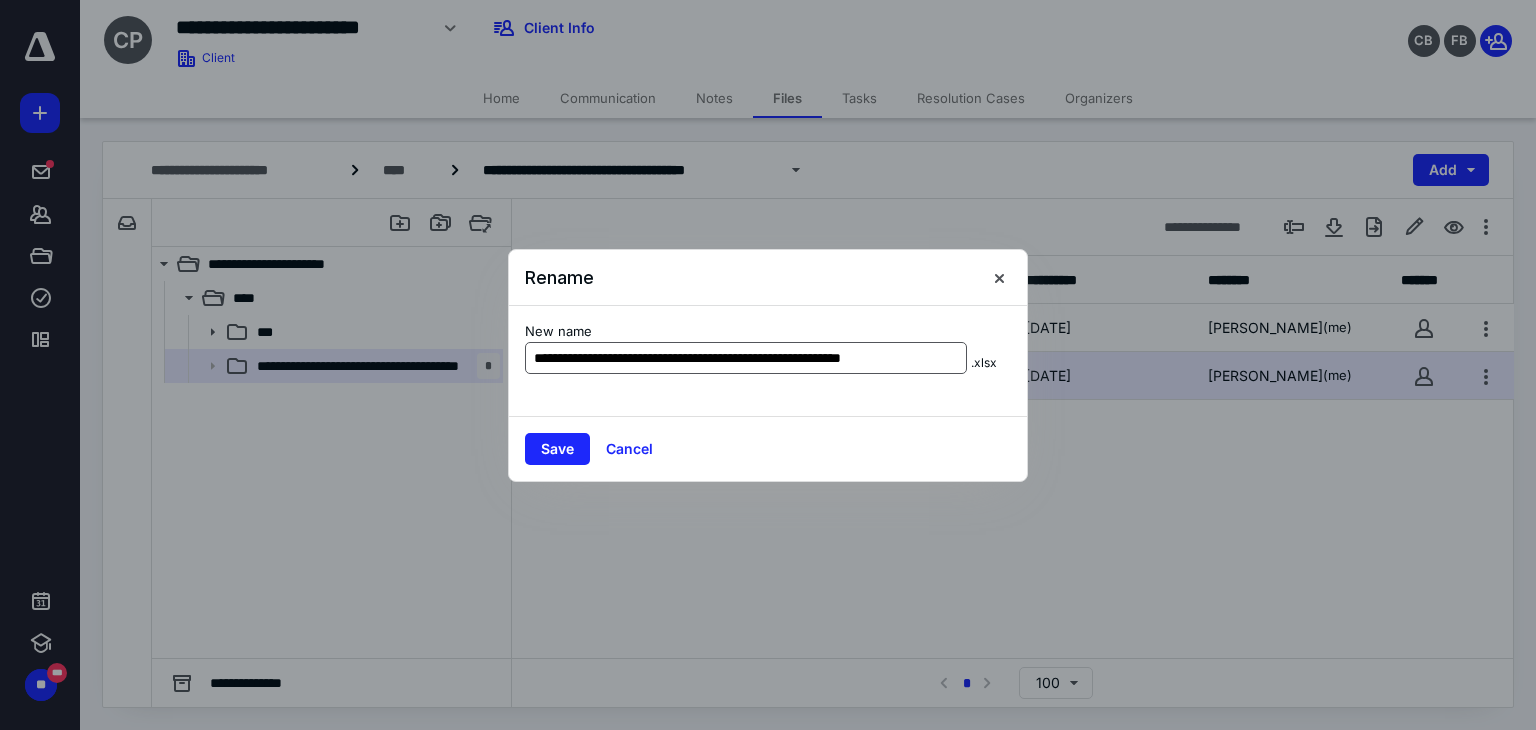scroll, scrollTop: 0, scrollLeft: 10, axis: horizontal 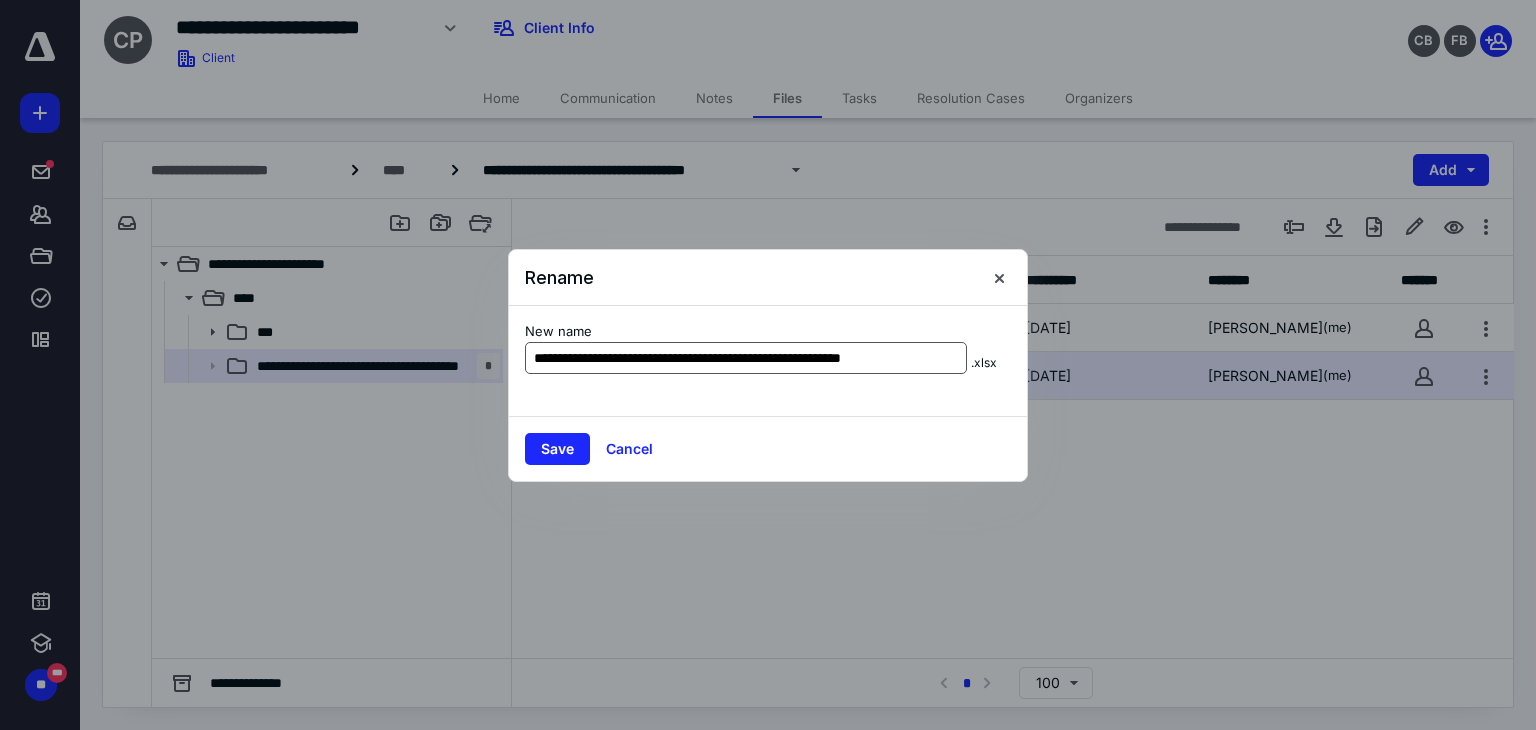 click on "**********" at bounding box center (746, 358) 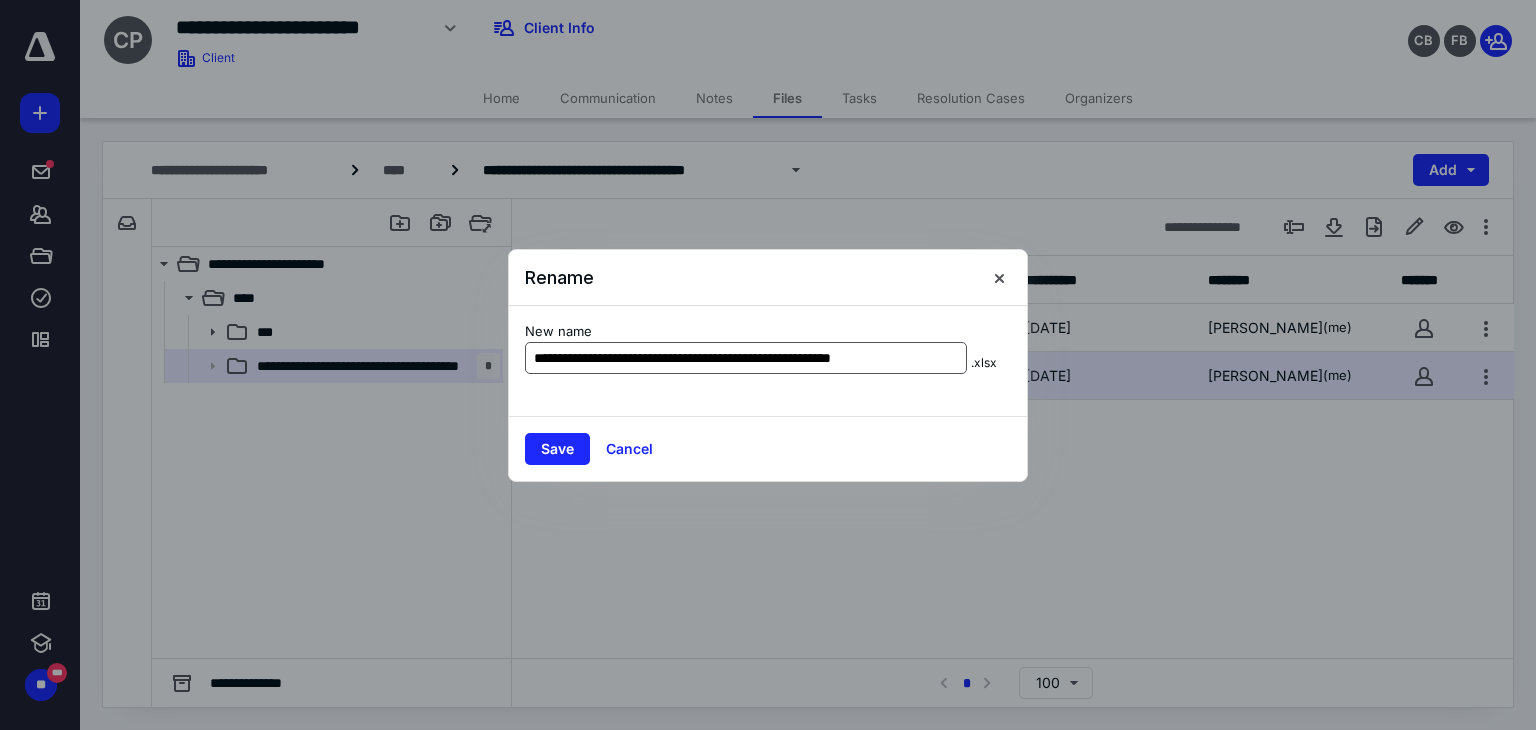 scroll, scrollTop: 0, scrollLeft: 0, axis: both 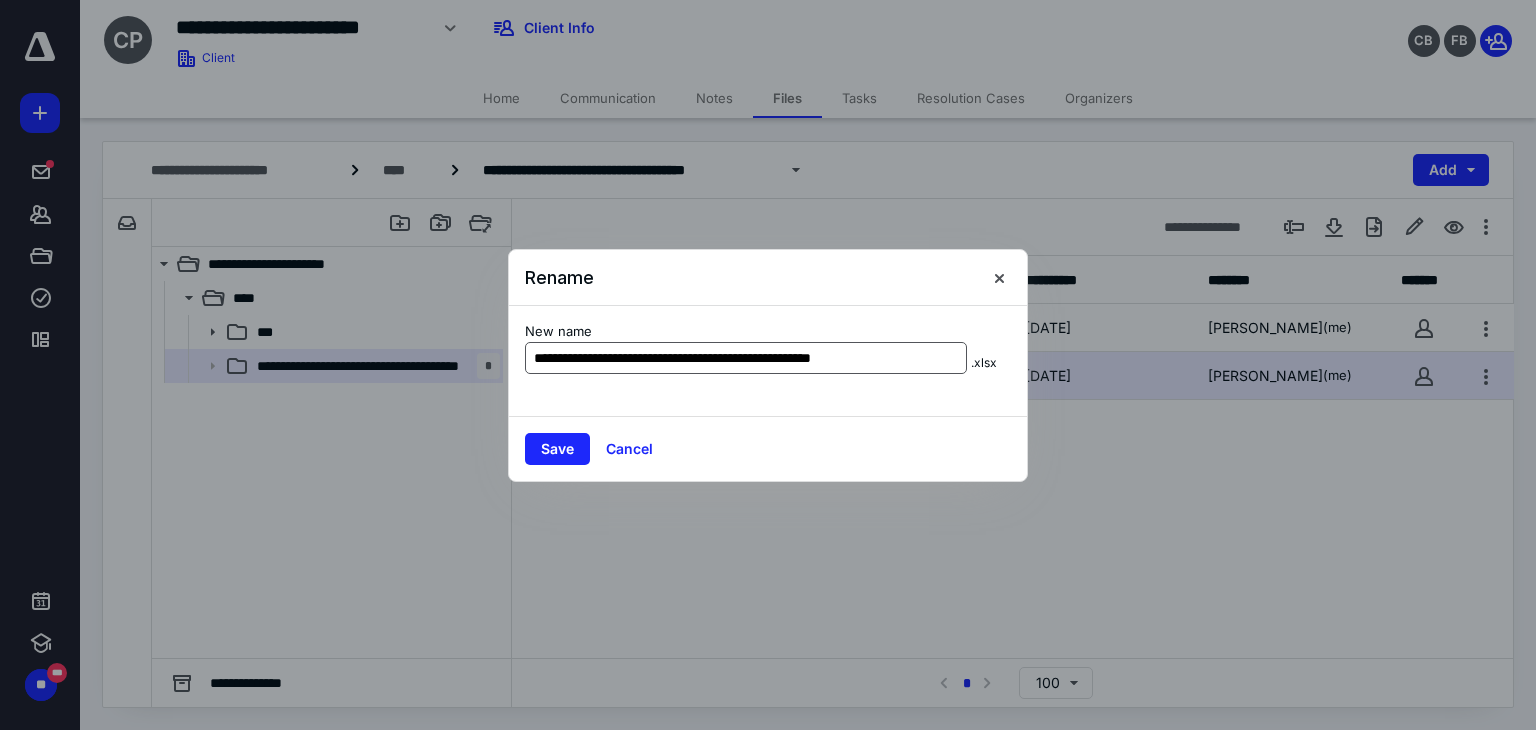 click on "**********" at bounding box center (746, 358) 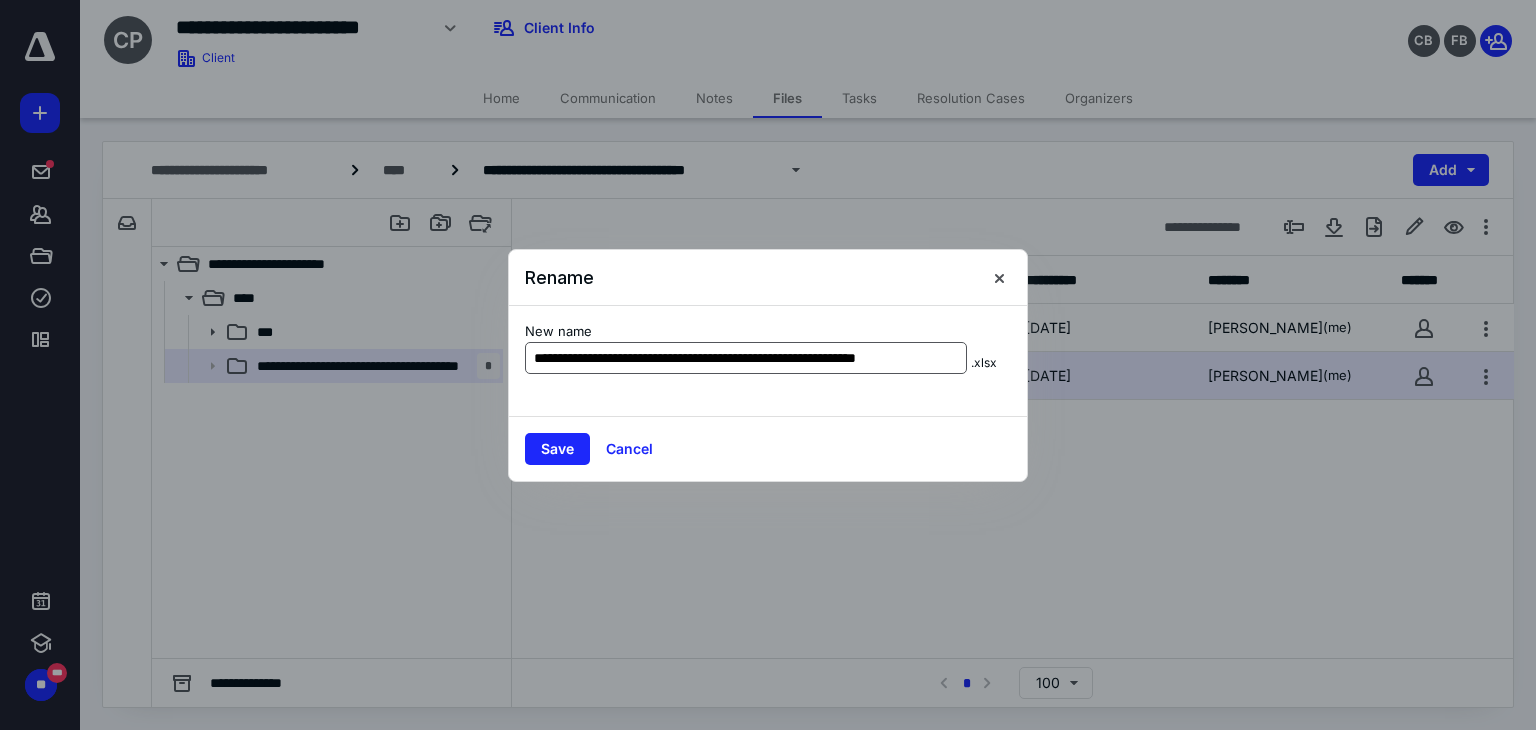 scroll, scrollTop: 0, scrollLeft: 38, axis: horizontal 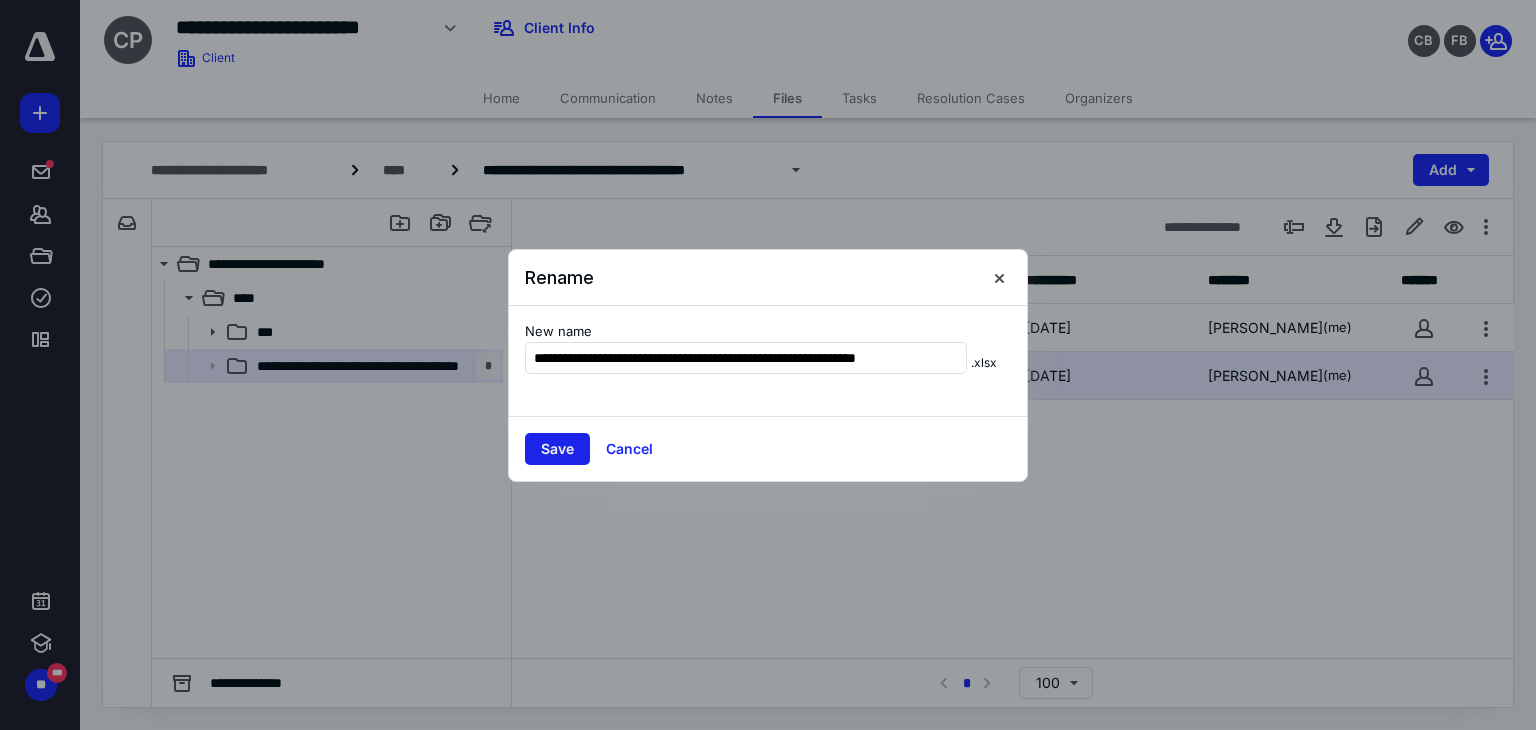 type on "**********" 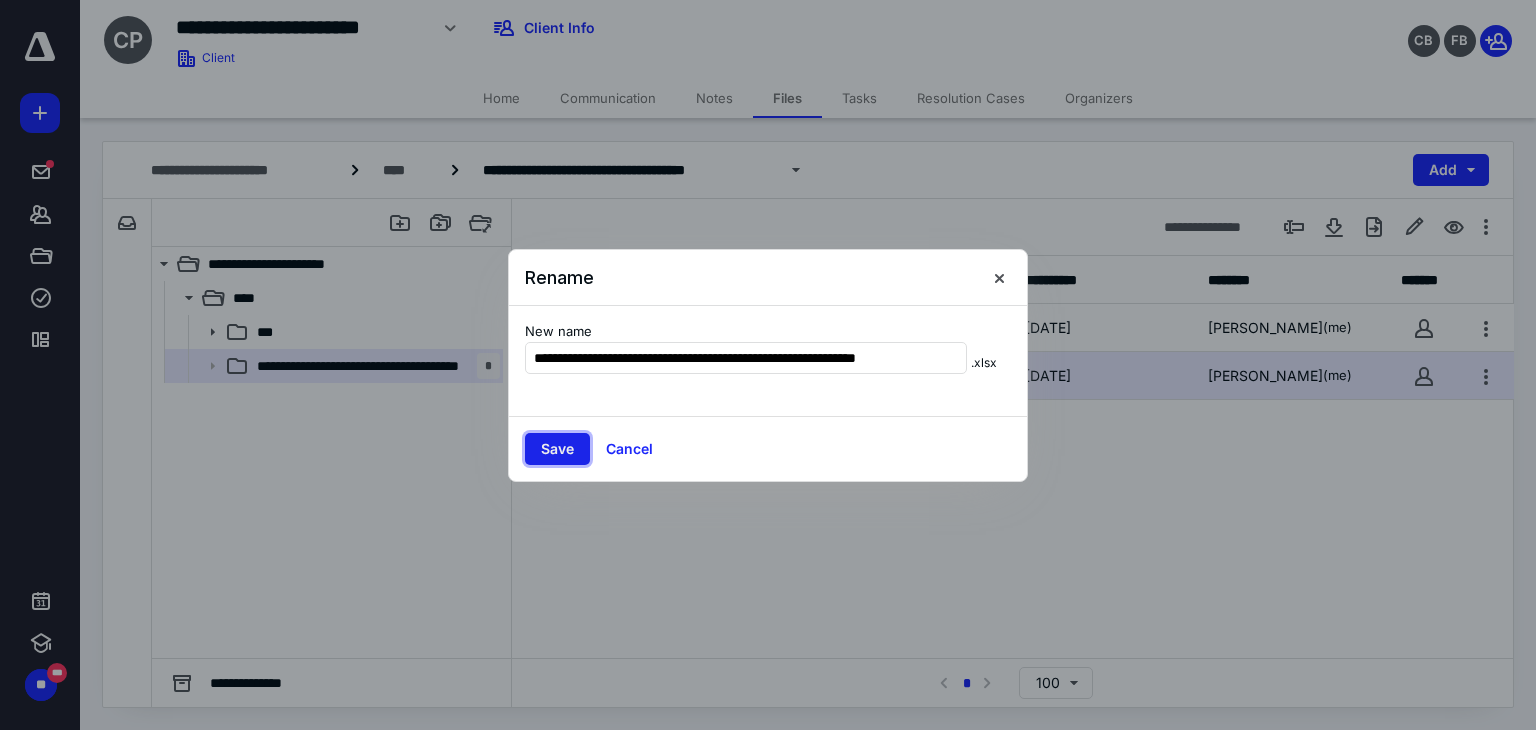scroll, scrollTop: 0, scrollLeft: 0, axis: both 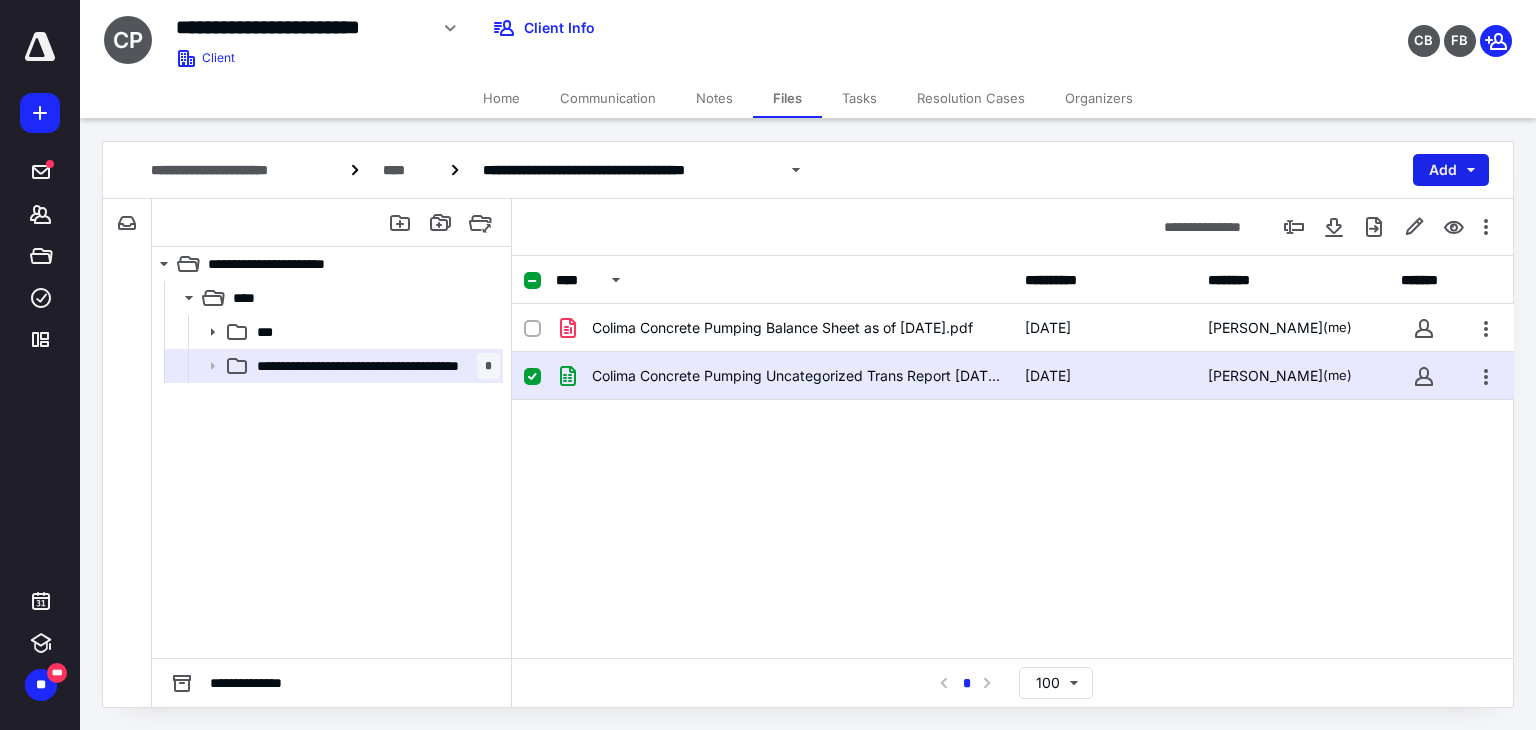 click on "Add" at bounding box center [1451, 170] 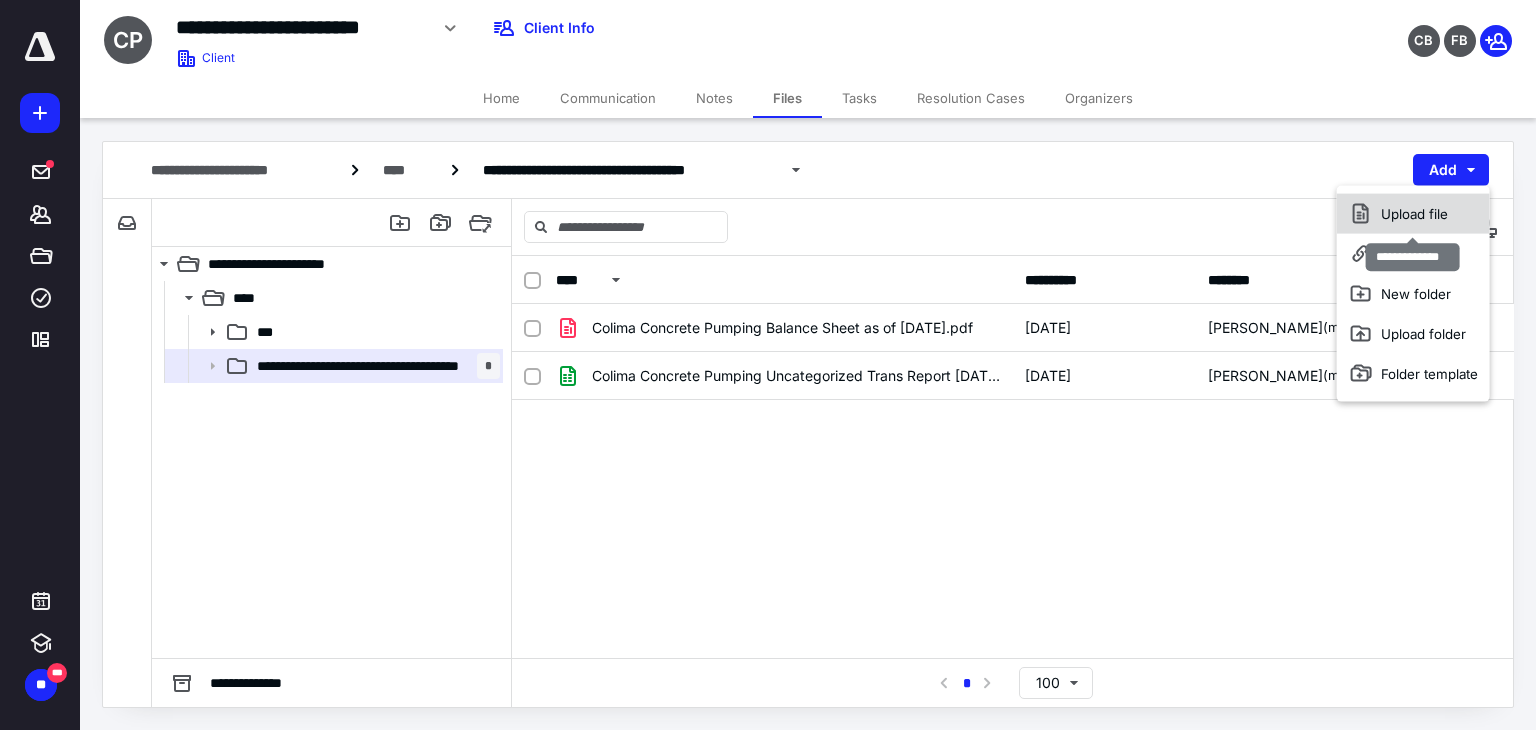 click on "Upload file" at bounding box center [1413, 214] 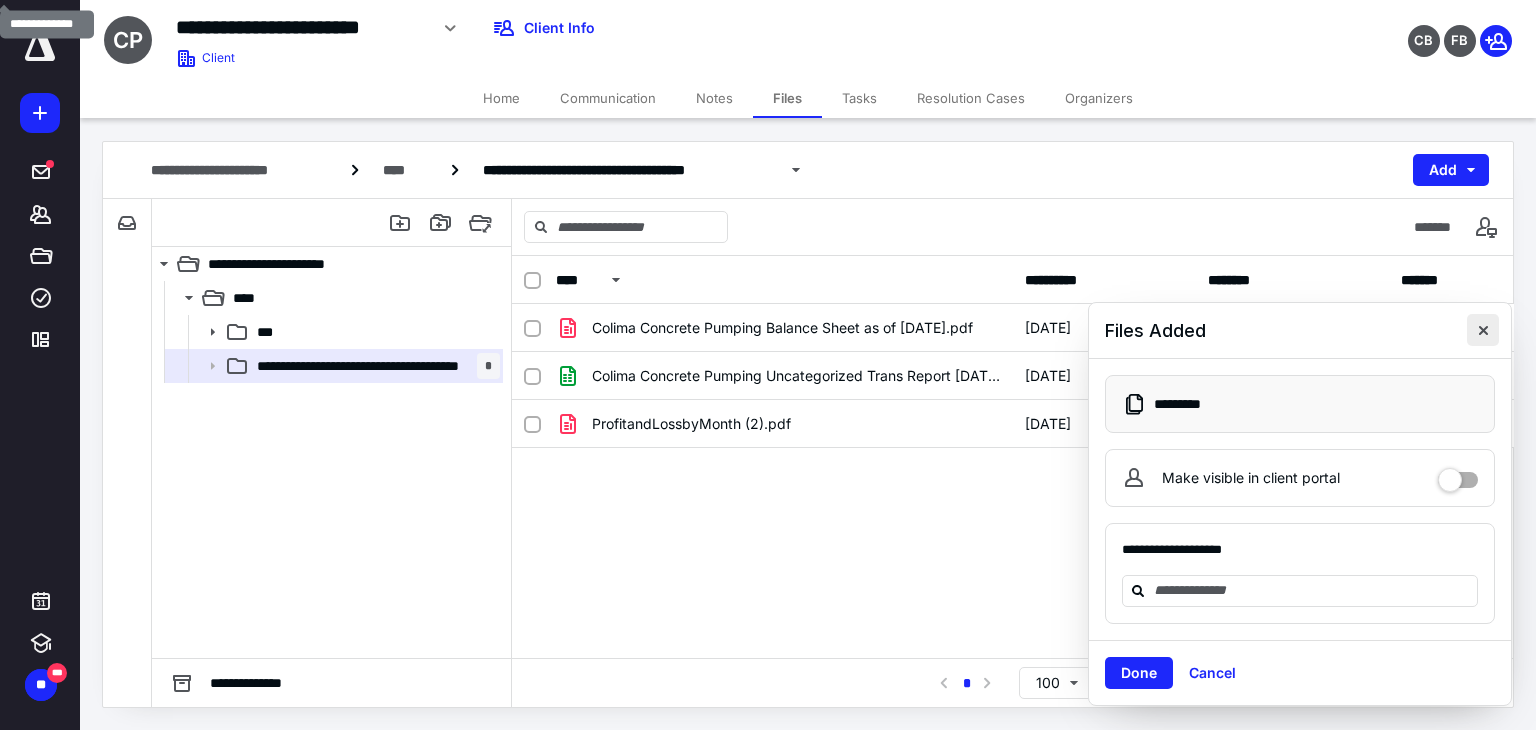 click at bounding box center [1483, 330] 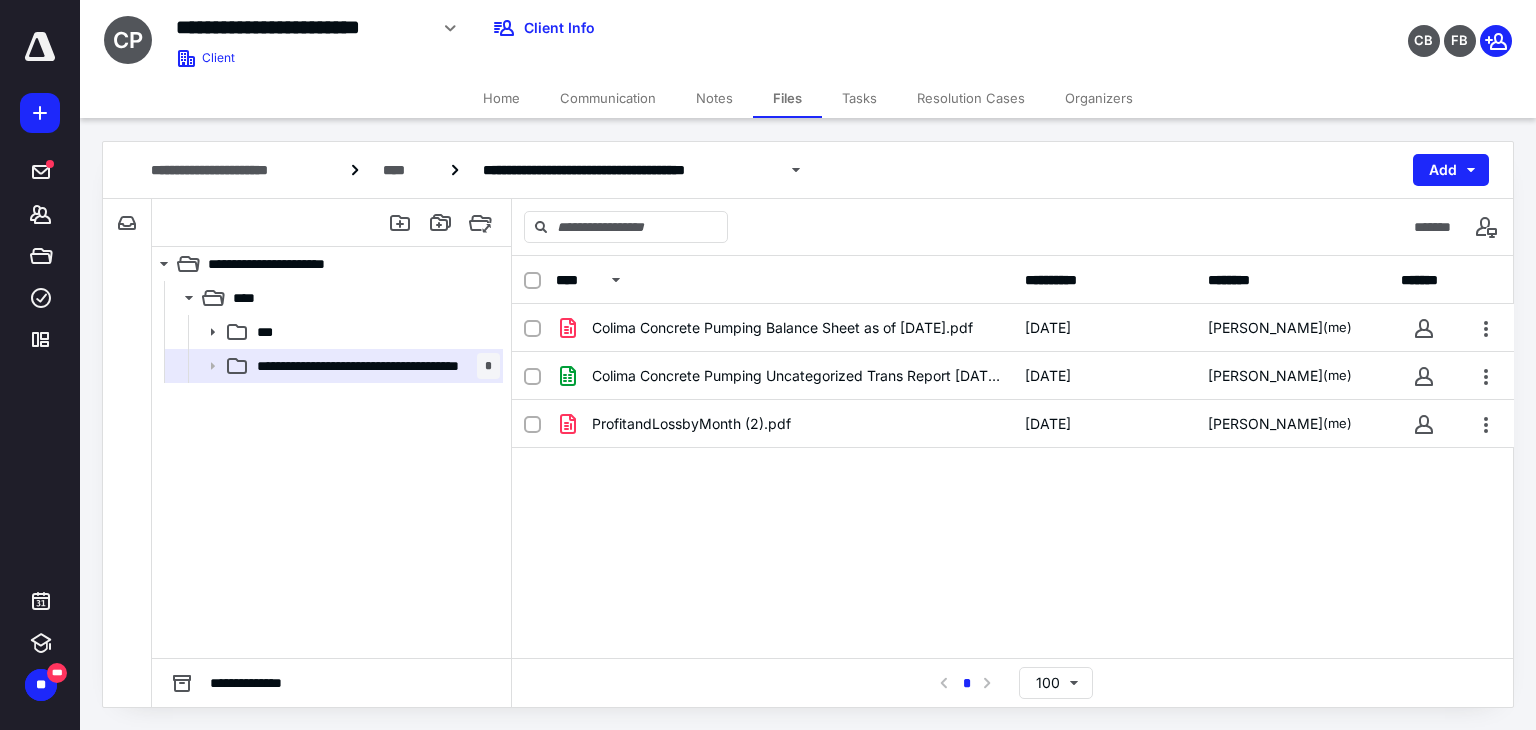 click on "**********" at bounding box center [808, 170] 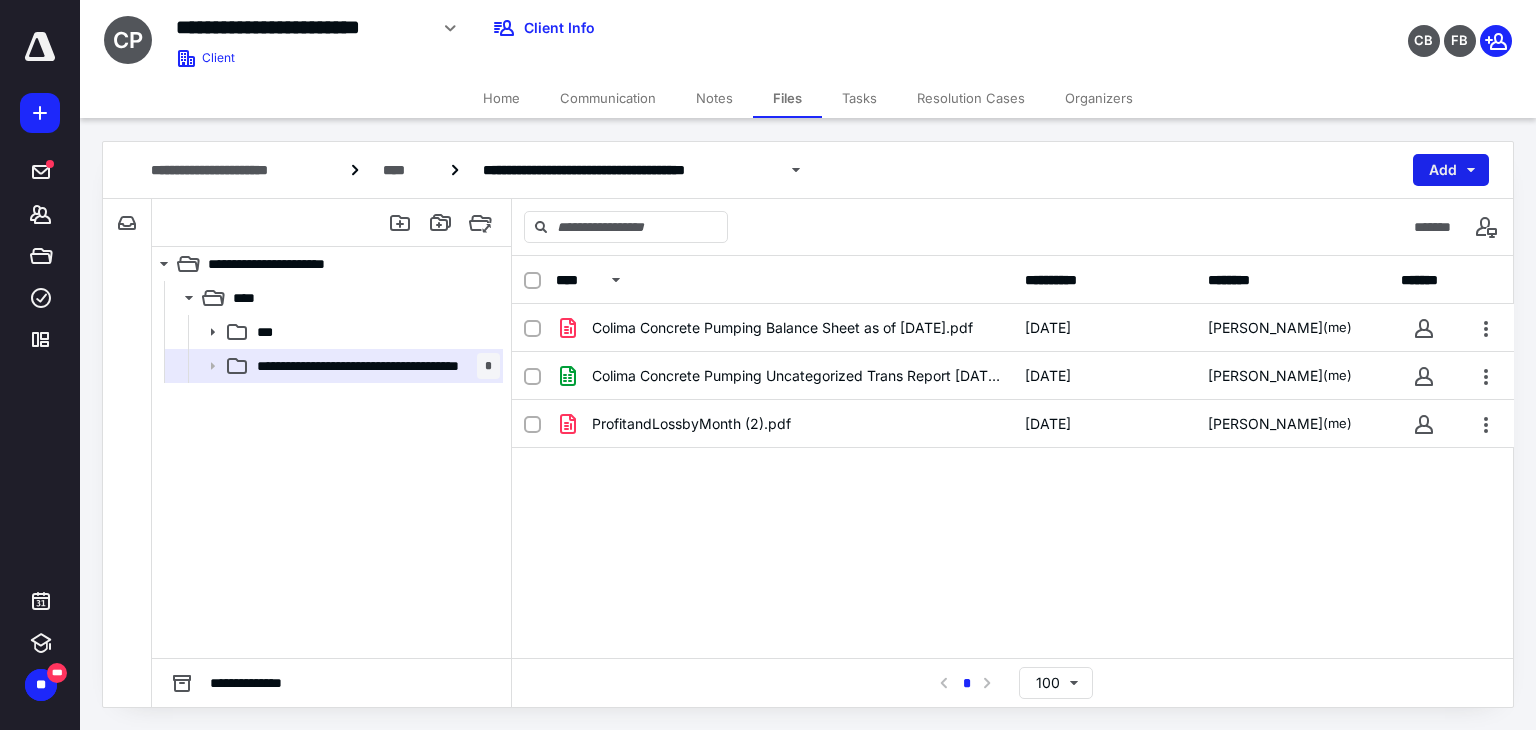 click on "Add" at bounding box center [1451, 170] 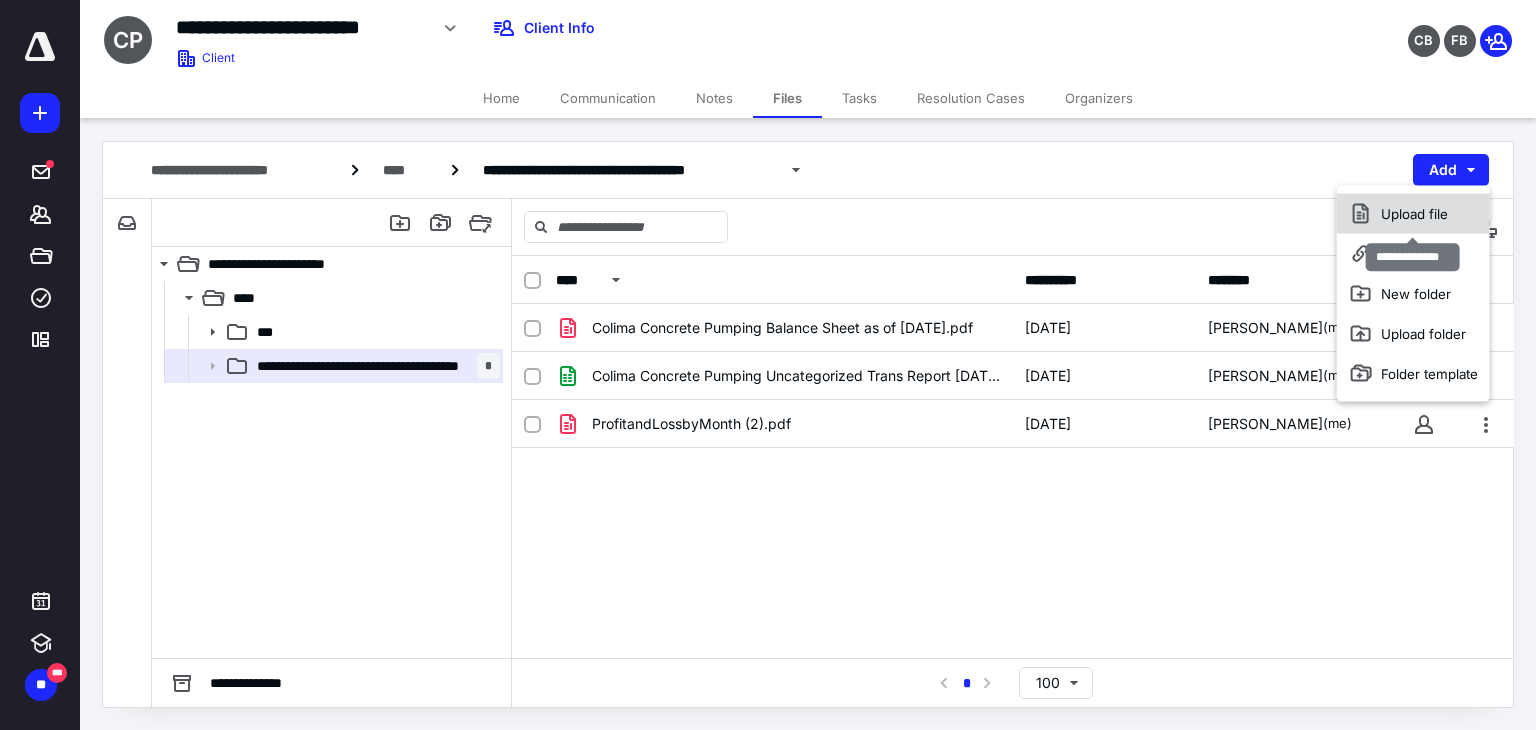 click on "Upload file" at bounding box center [1413, 214] 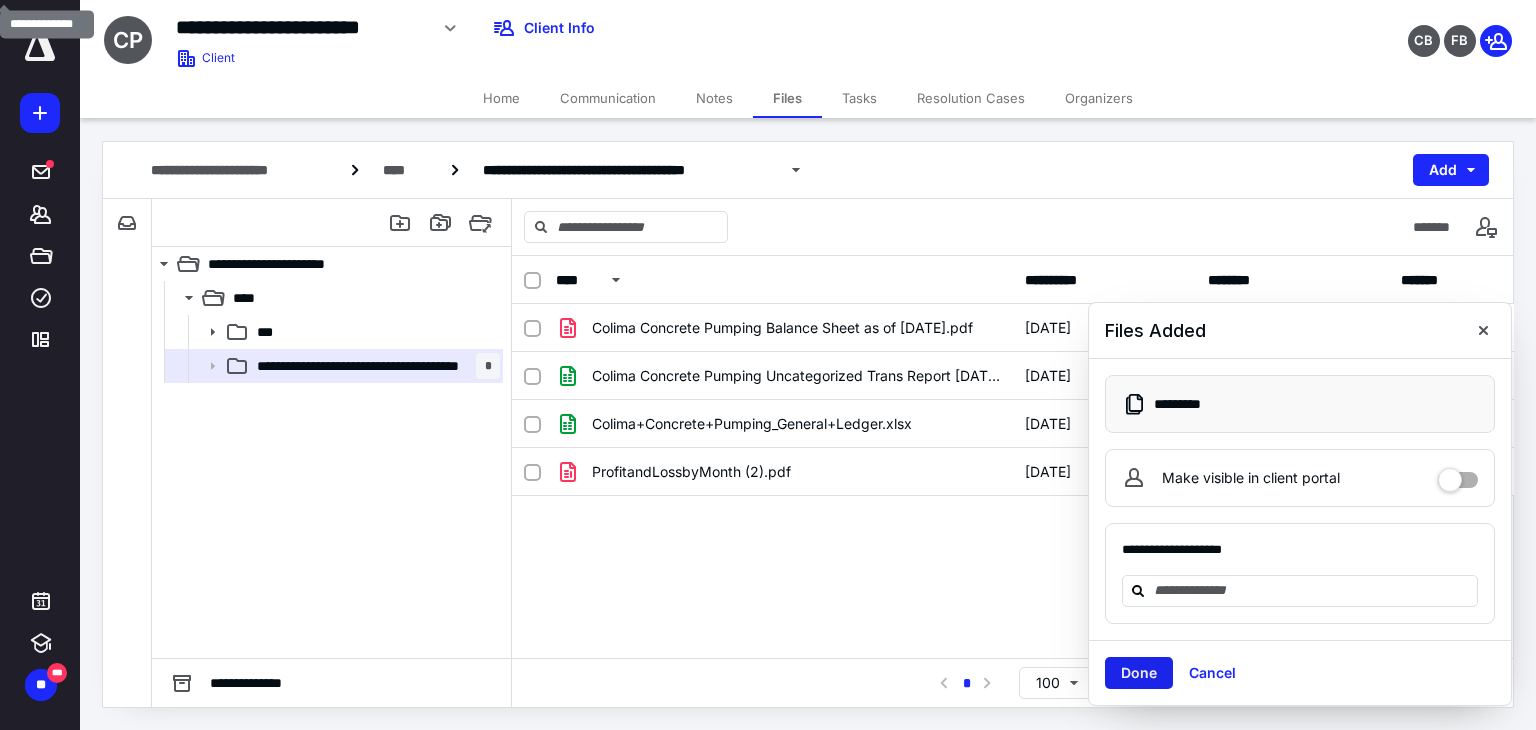 click on "Done" at bounding box center [1139, 673] 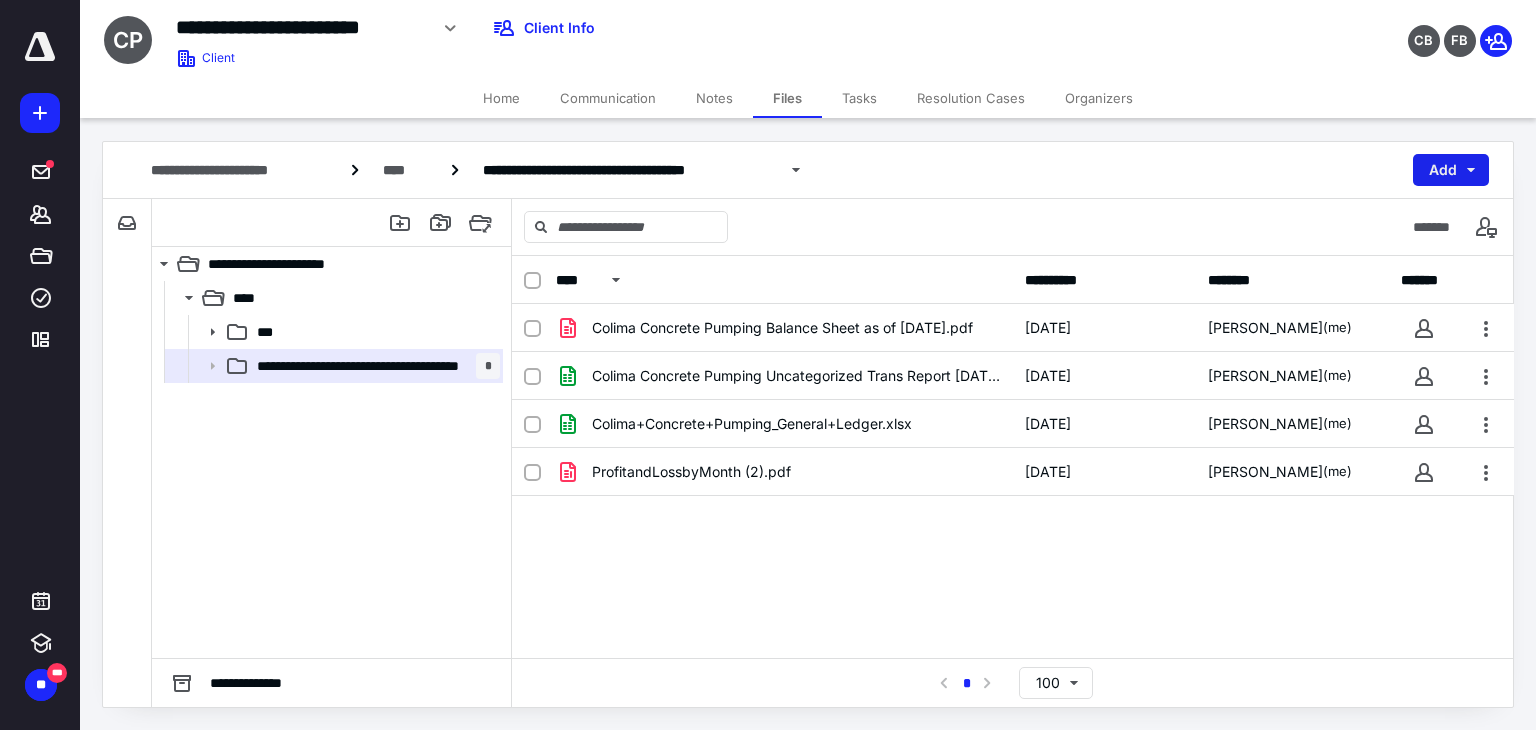 click on "Add" at bounding box center [1451, 170] 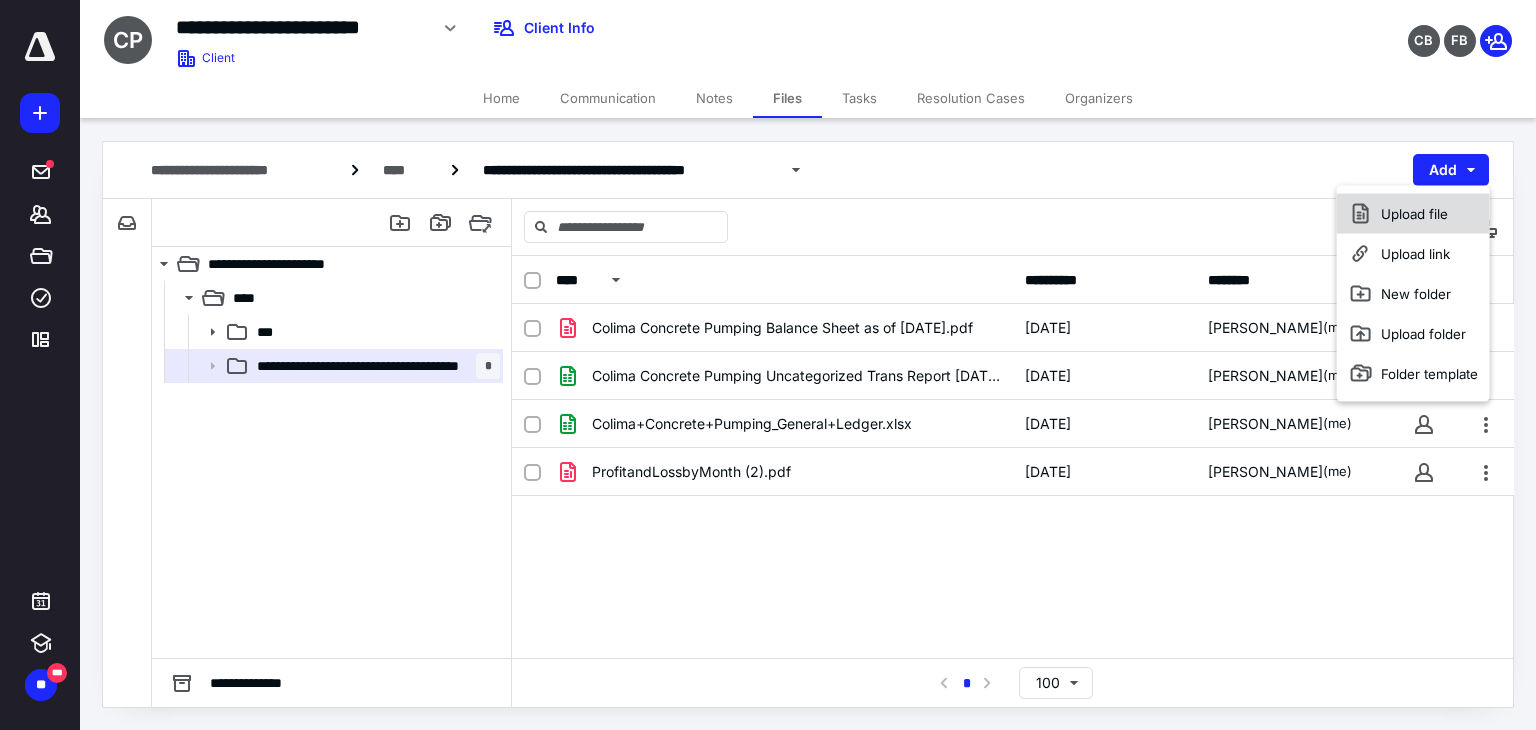 click on "Upload file" at bounding box center (1413, 214) 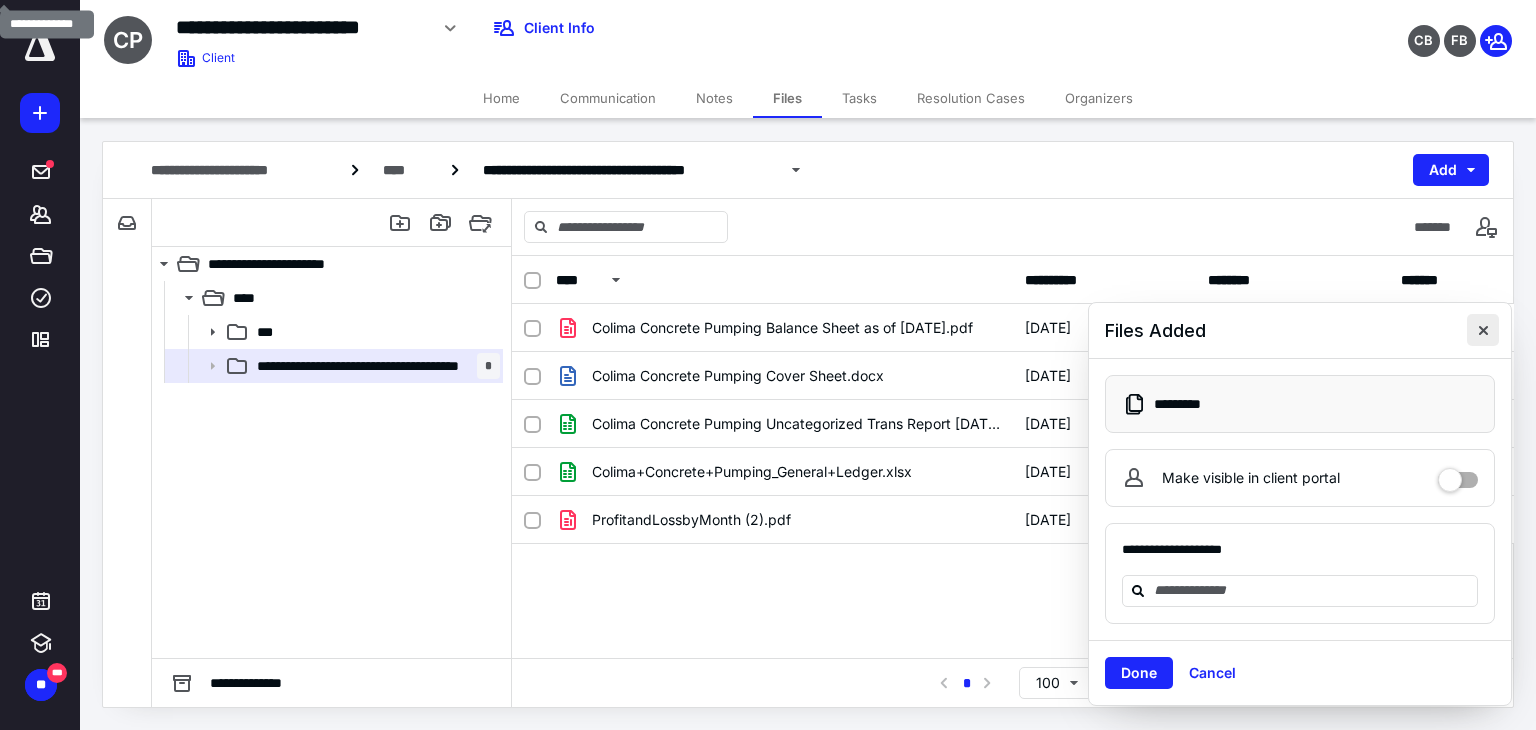 click at bounding box center (1483, 330) 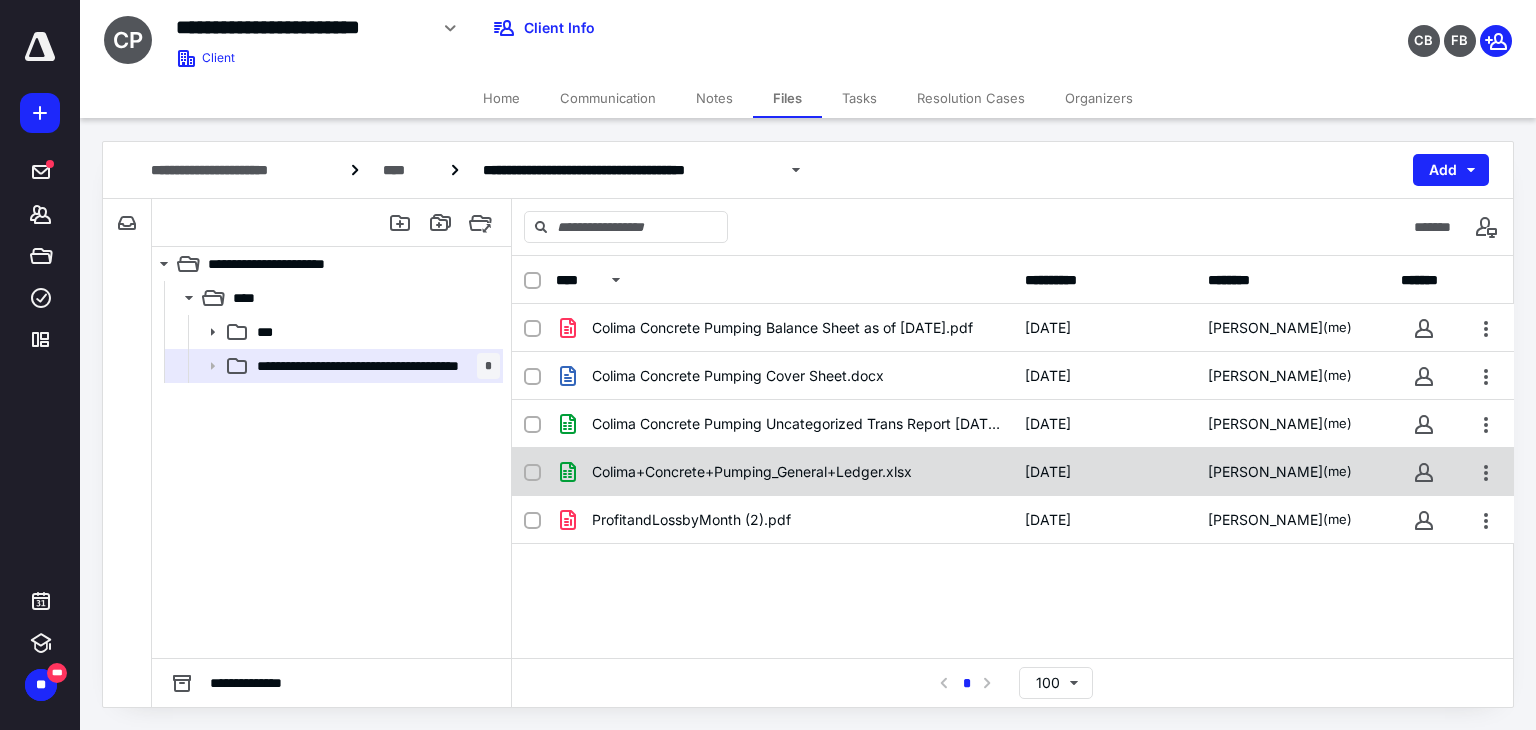 checkbox on "true" 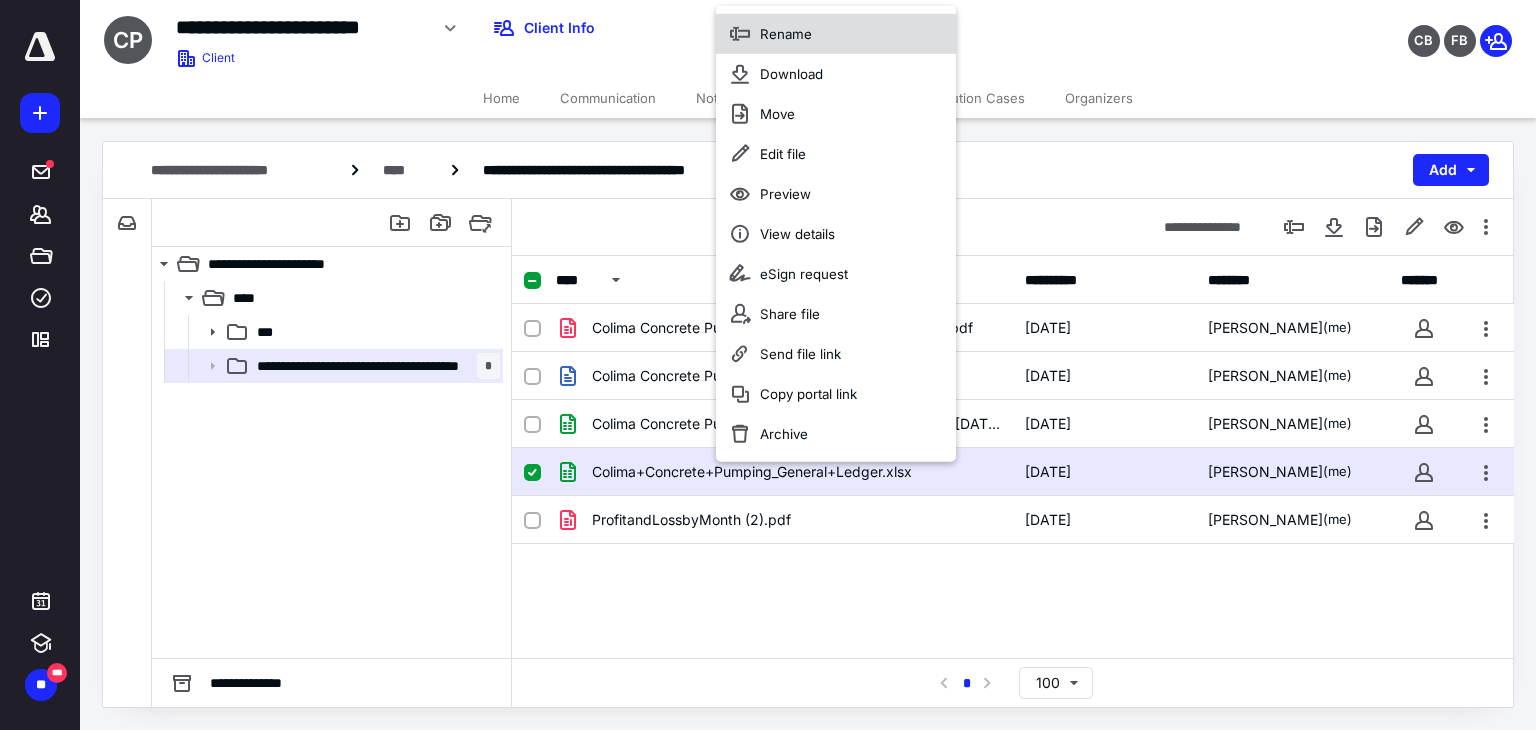 click on "Rename" at bounding box center [786, 33] 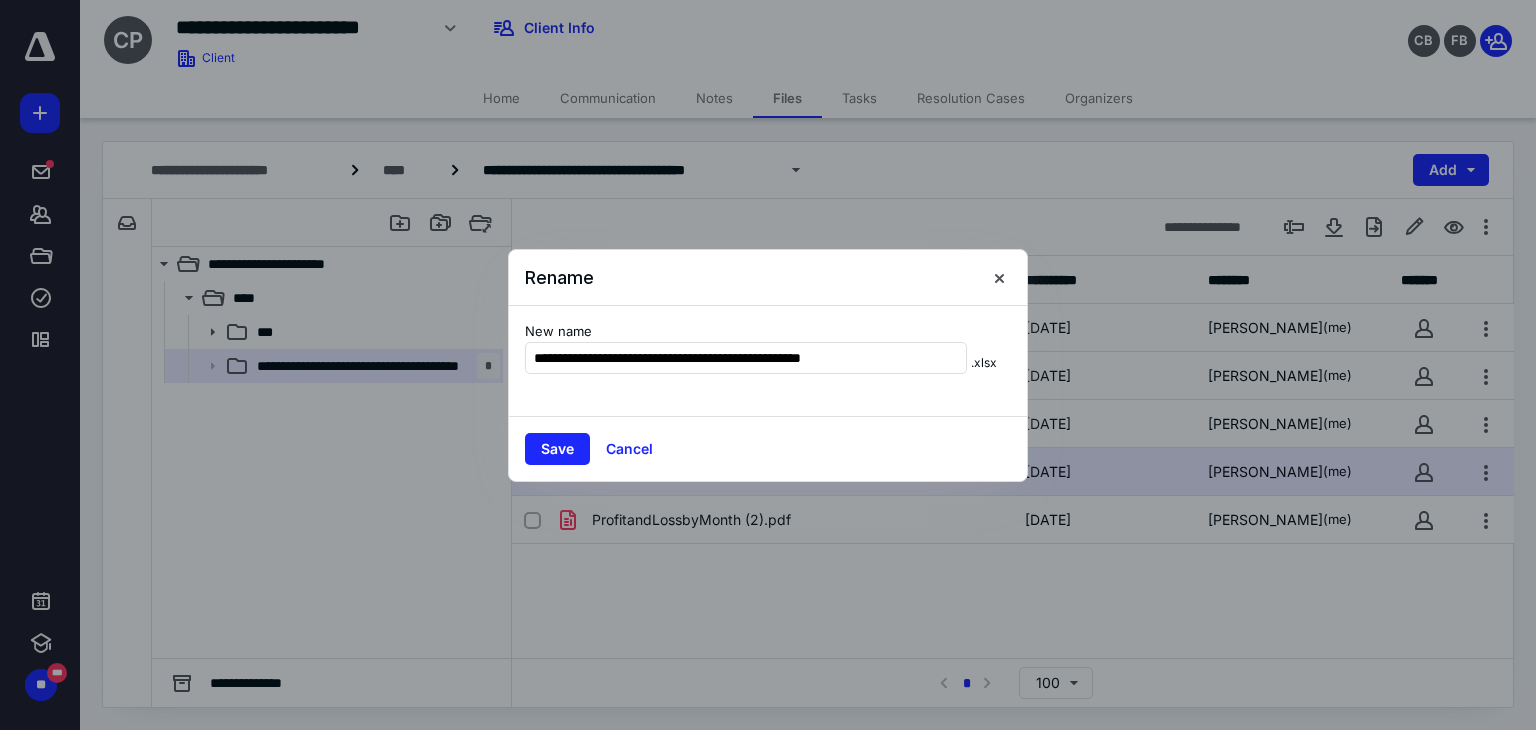 type on "**********" 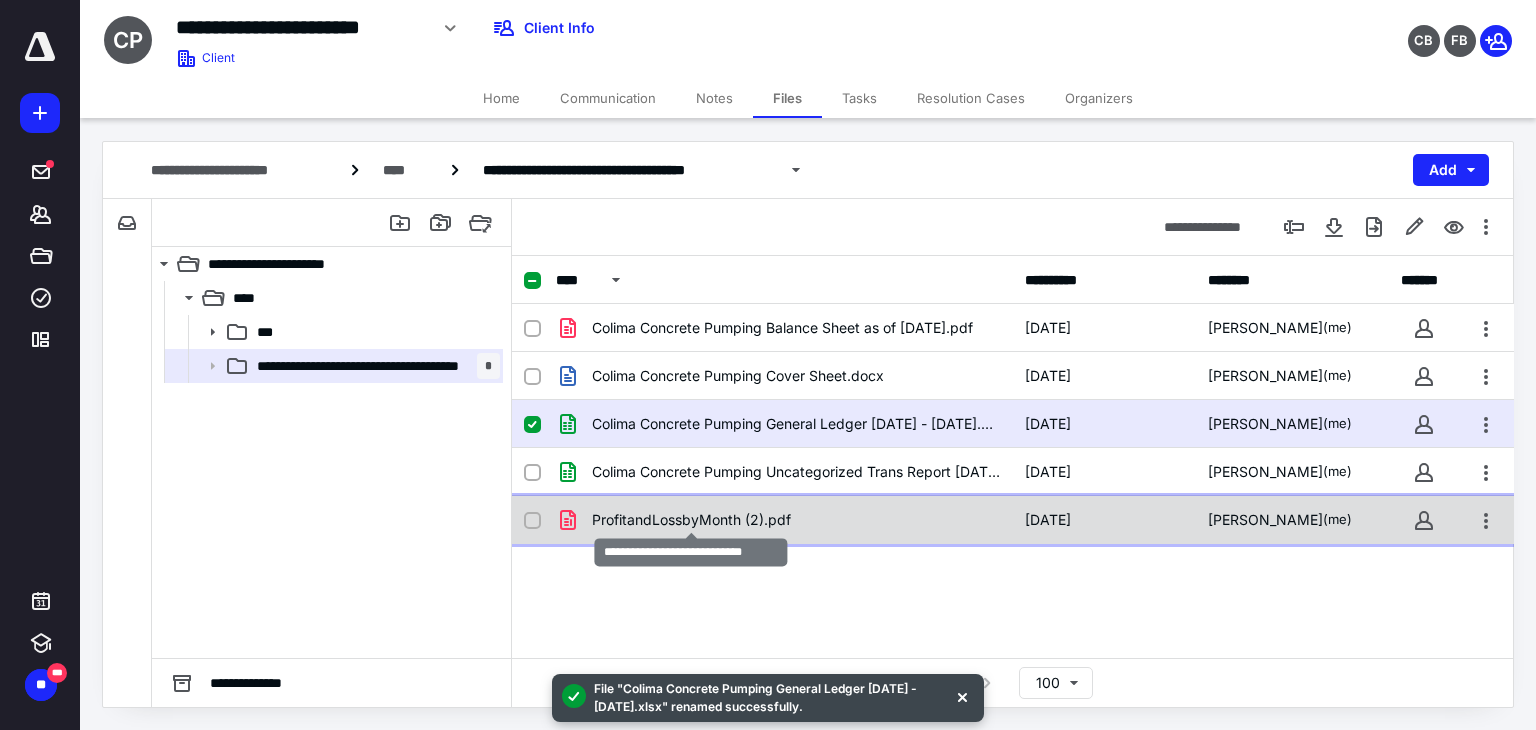 checkbox on "true" 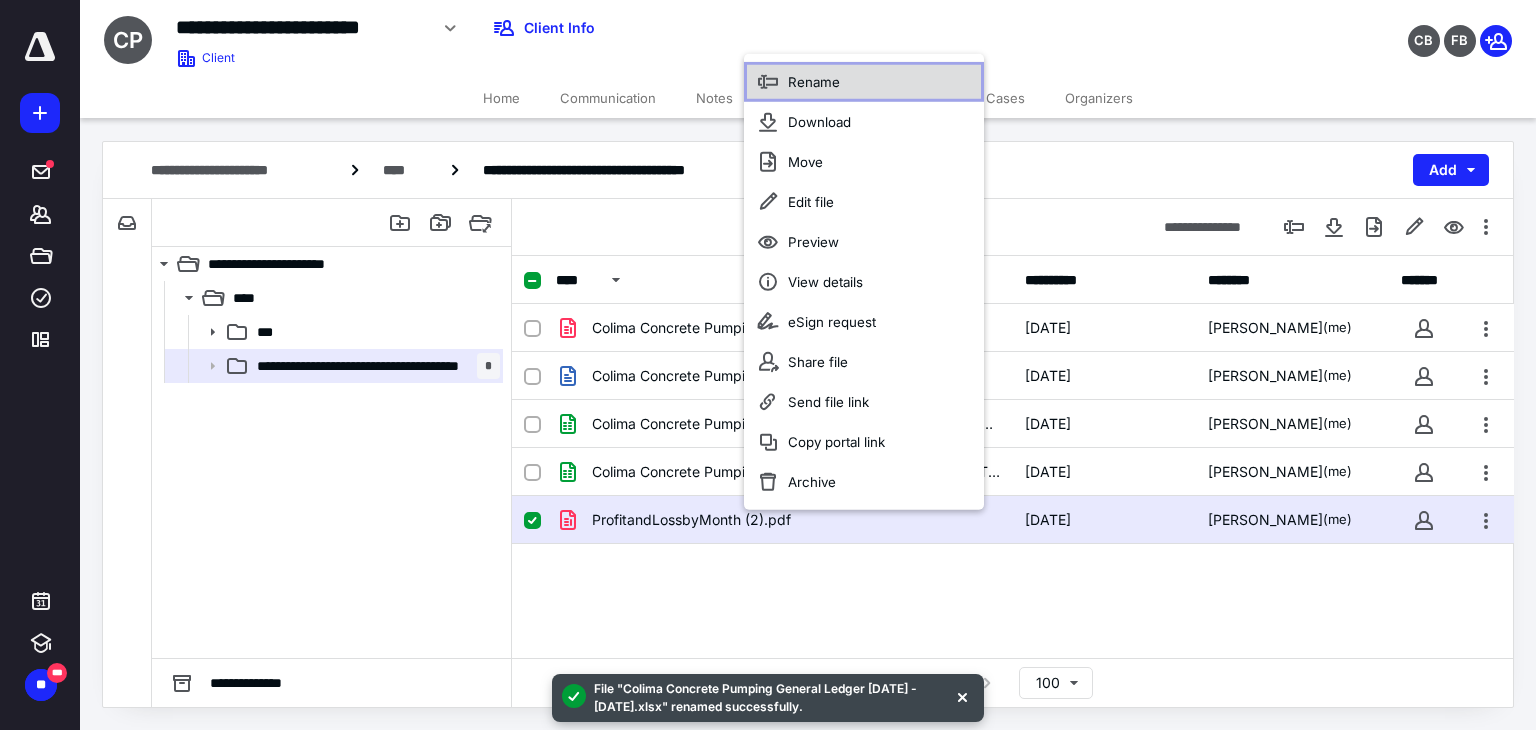 click on "Rename" at bounding box center (864, 81) 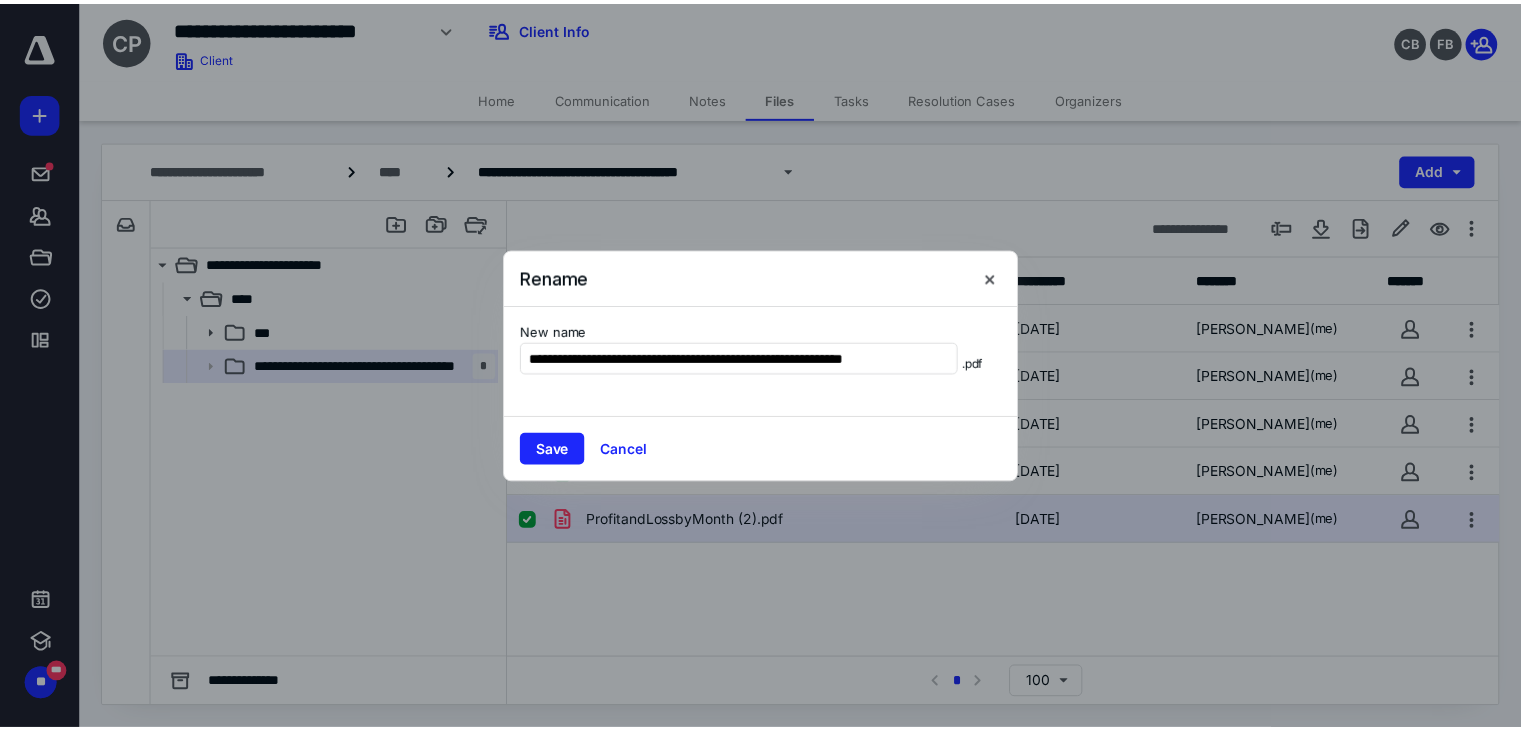 scroll, scrollTop: 0, scrollLeft: 25, axis: horizontal 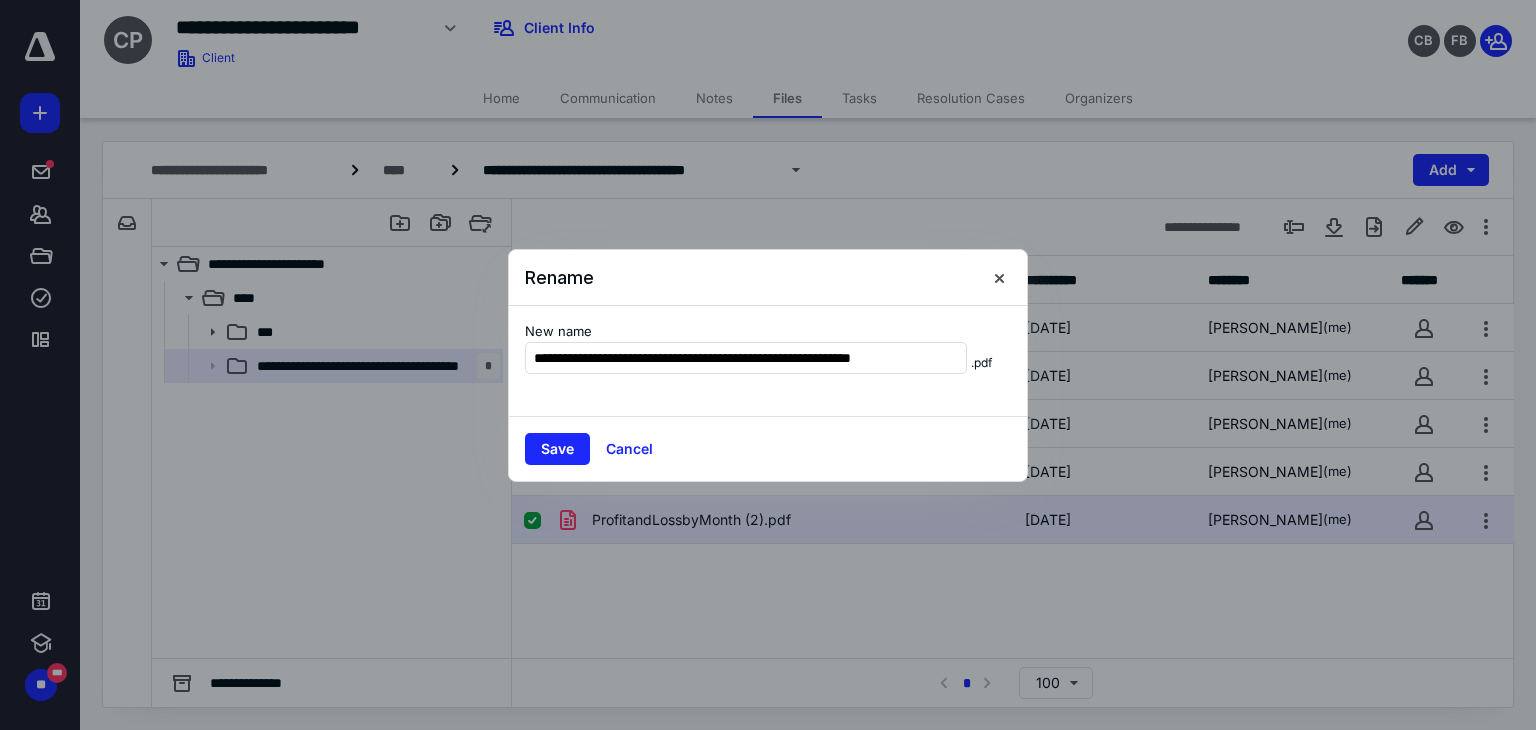 type on "**********" 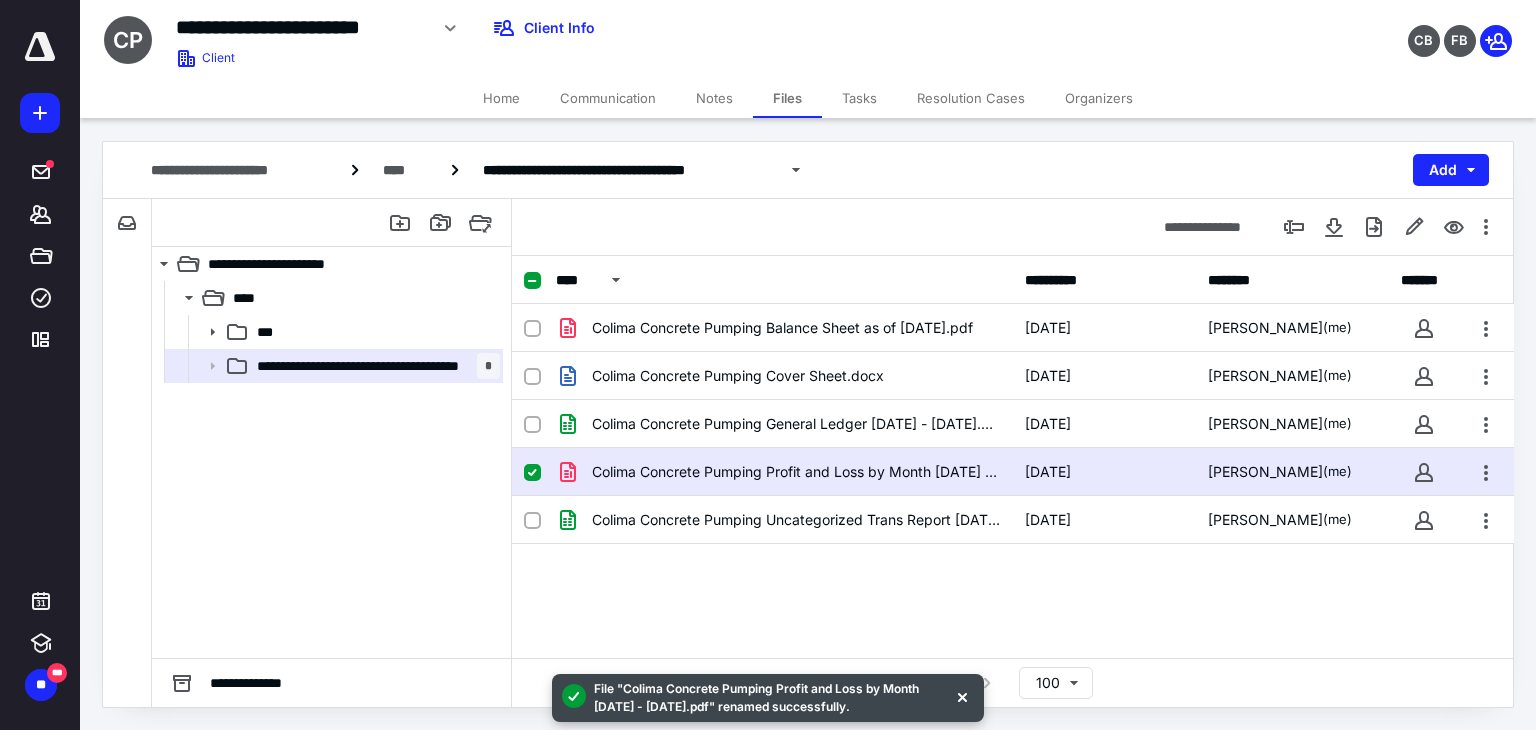 click on "Tasks" at bounding box center [859, 98] 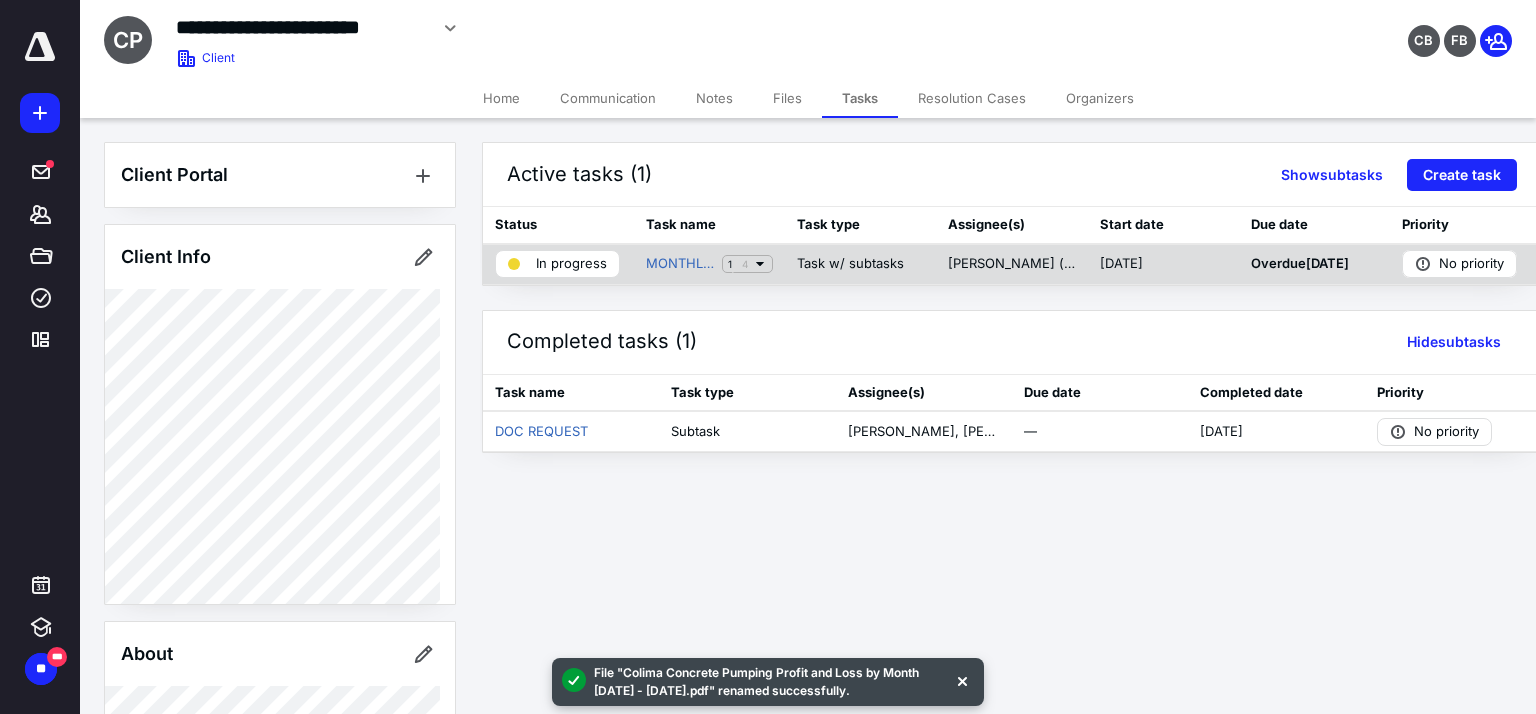 click on "In progress" at bounding box center [571, 264] 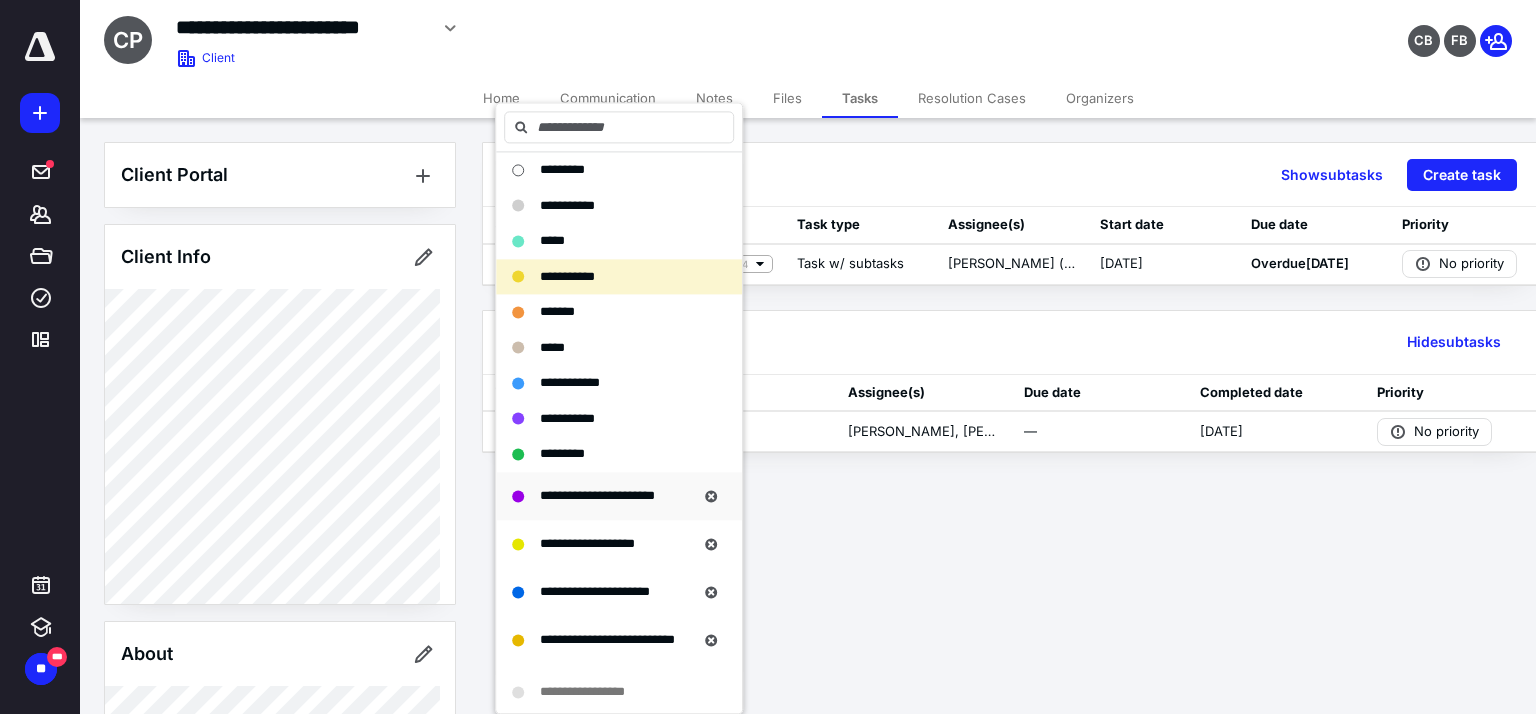 click on "**********" at bounding box center [597, 495] 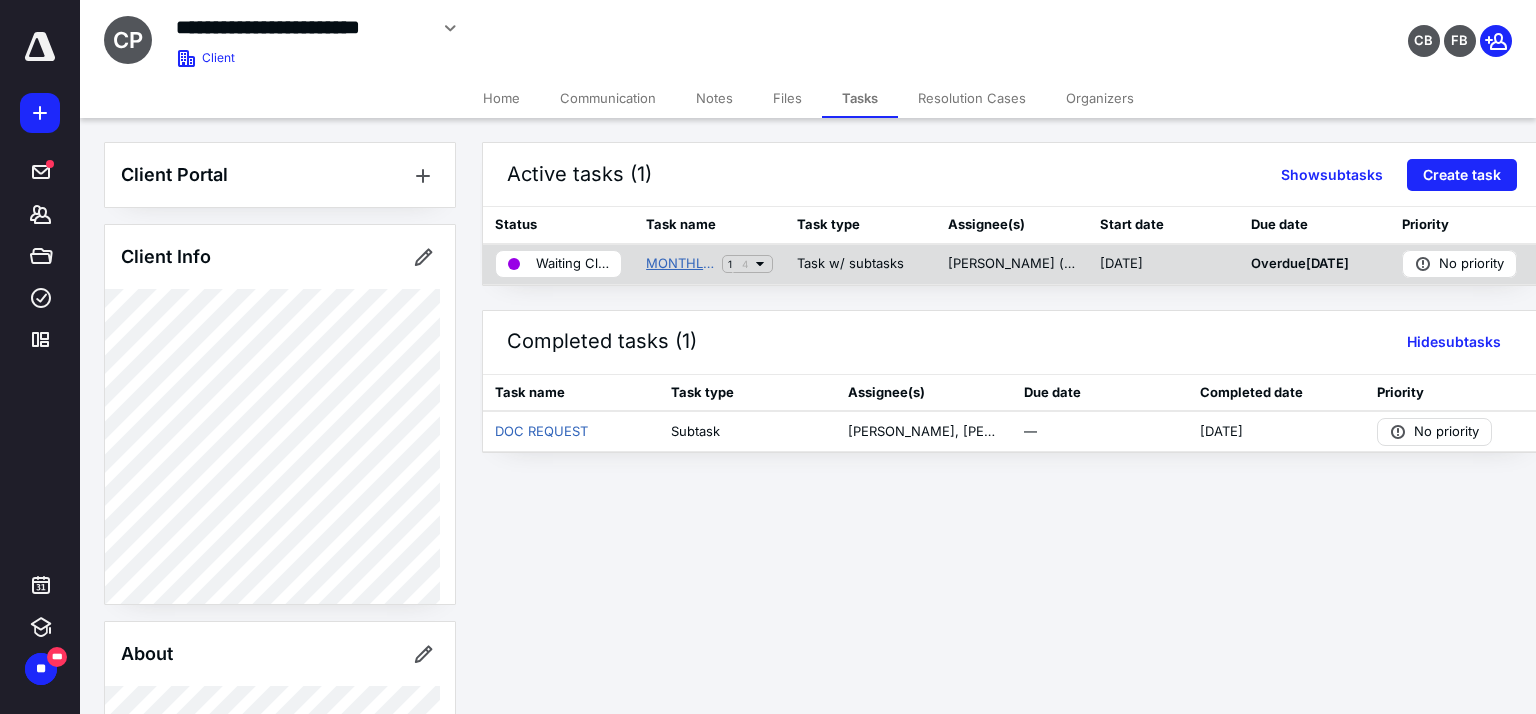click on "MONTHLY BK BATCH #1 Colima Concrete Pumping" at bounding box center [680, 264] 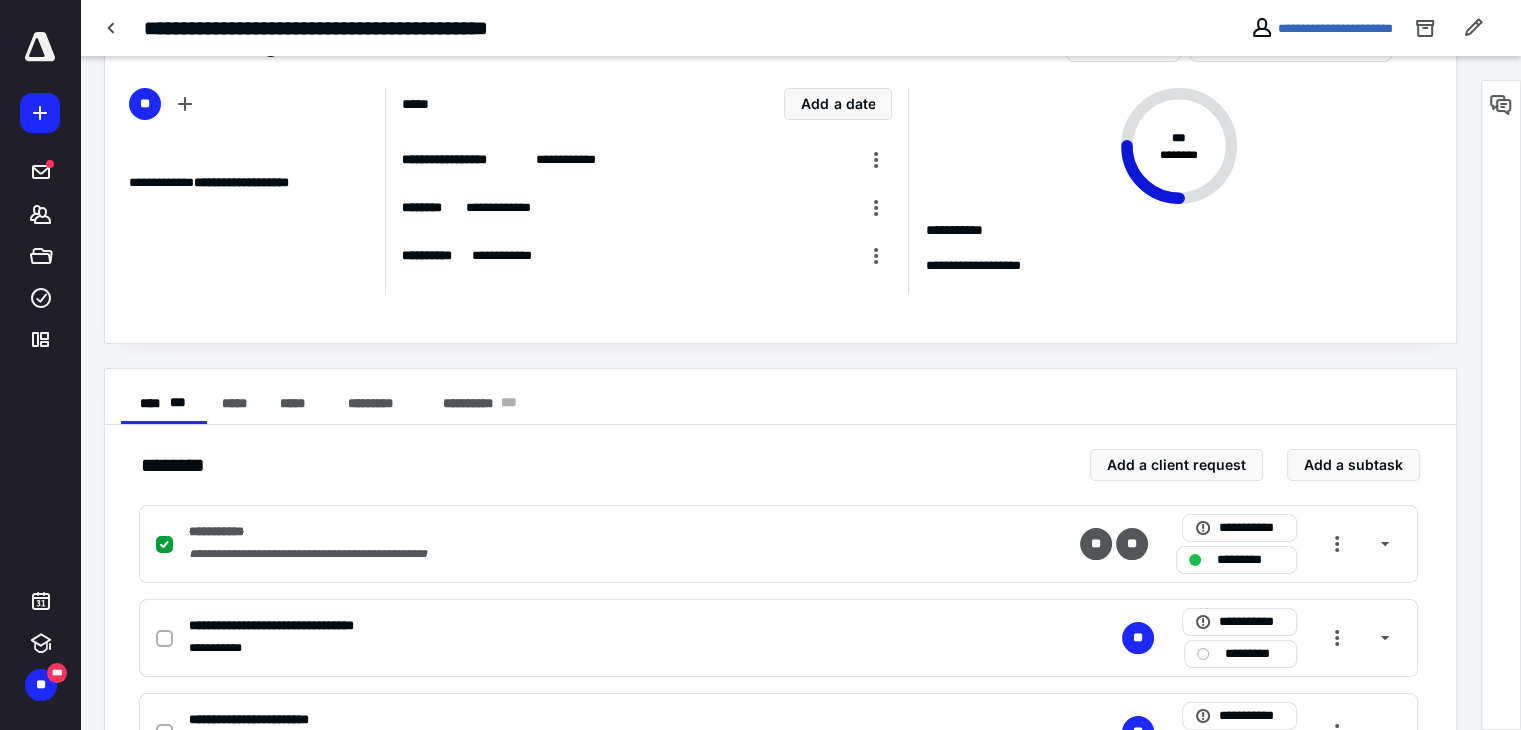 scroll, scrollTop: 256, scrollLeft: 0, axis: vertical 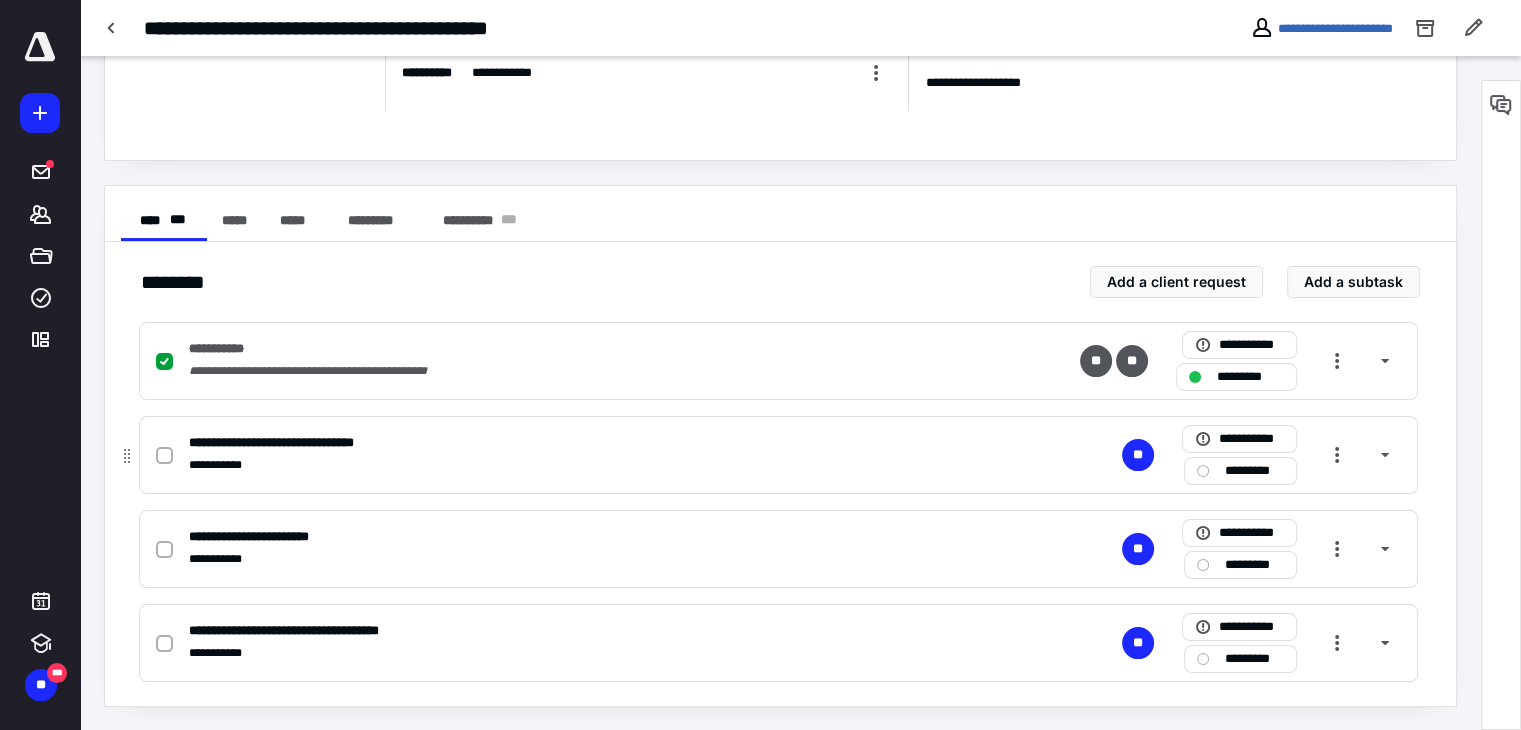 click at bounding box center [164, 456] 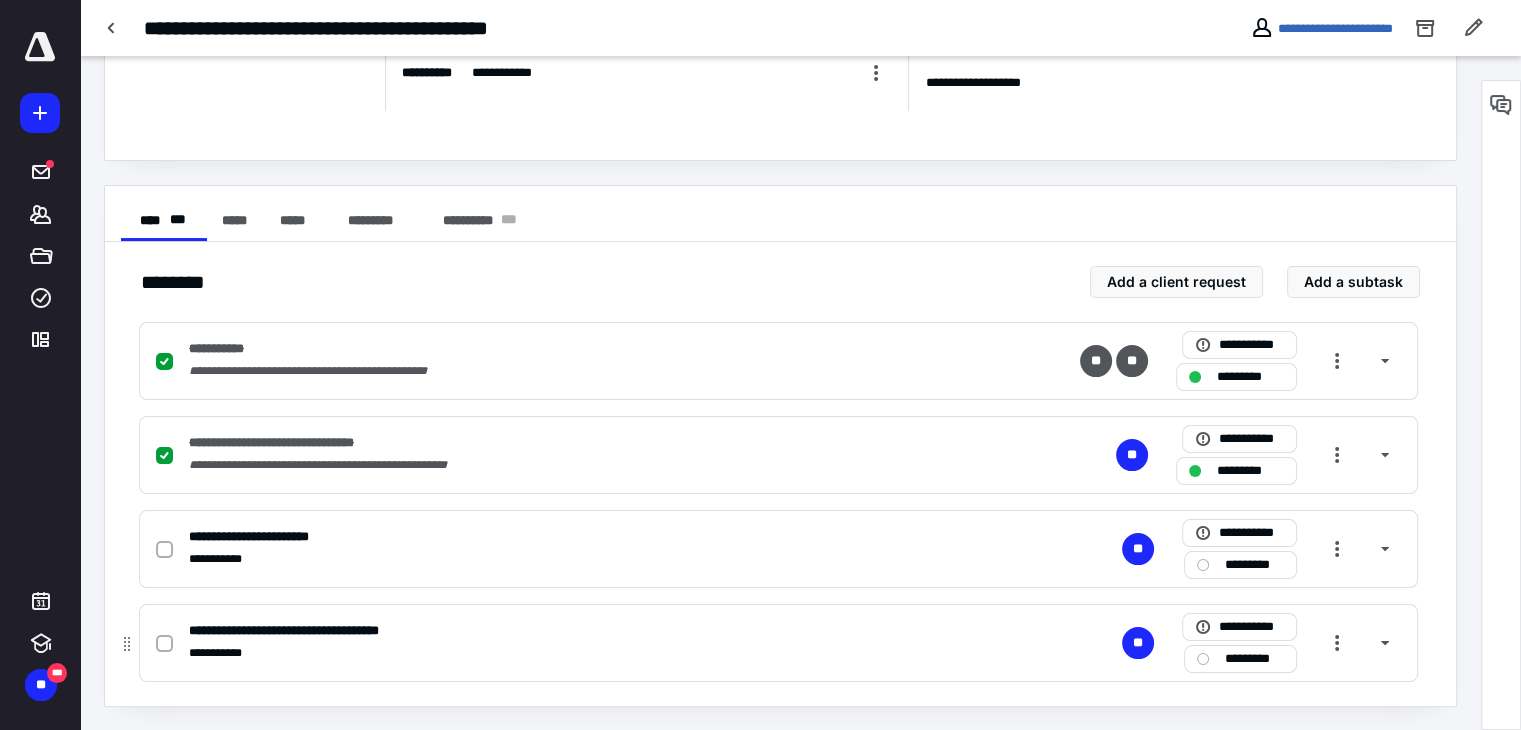 click at bounding box center [164, 644] 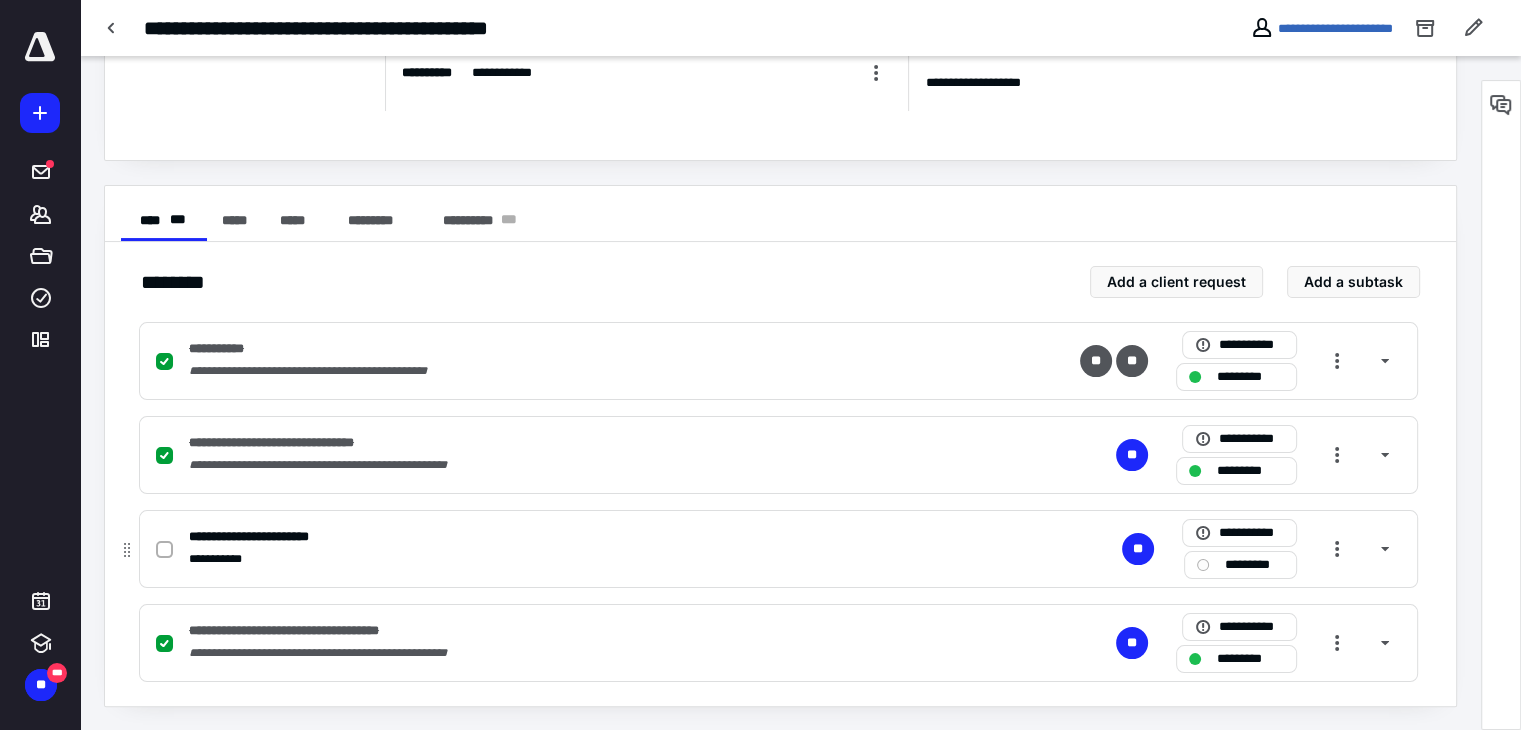 click on "*********" at bounding box center (1254, 565) 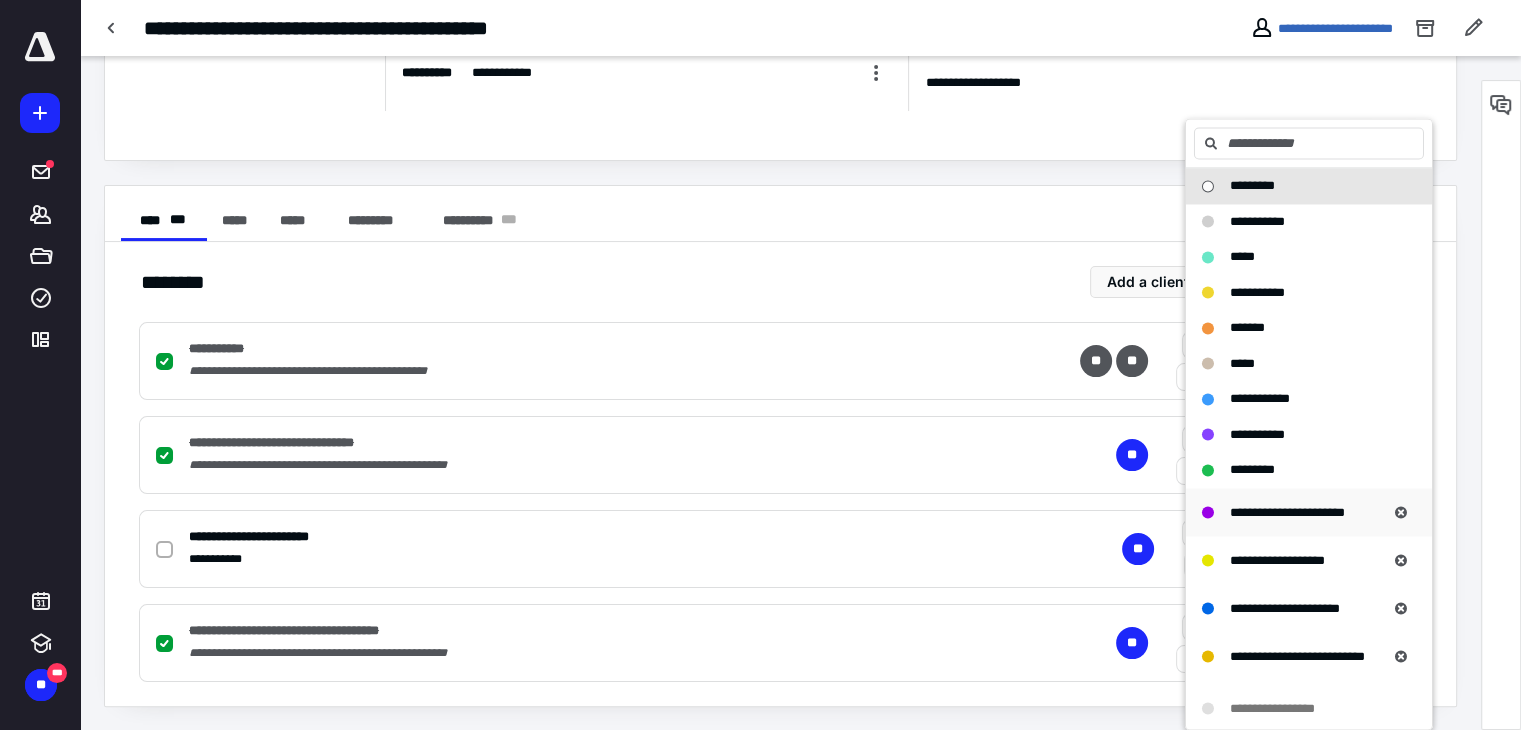 click on "**********" at bounding box center [1287, 511] 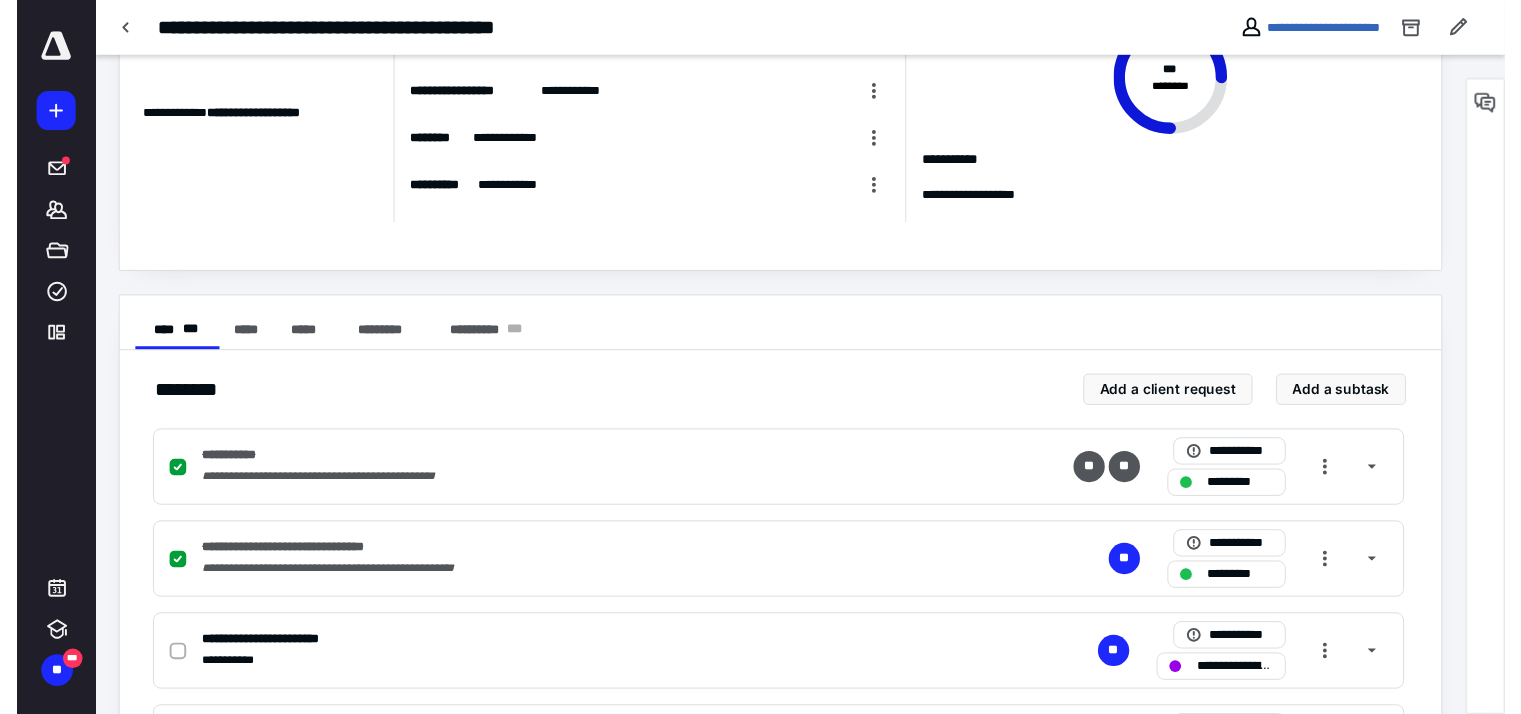 scroll, scrollTop: 0, scrollLeft: 0, axis: both 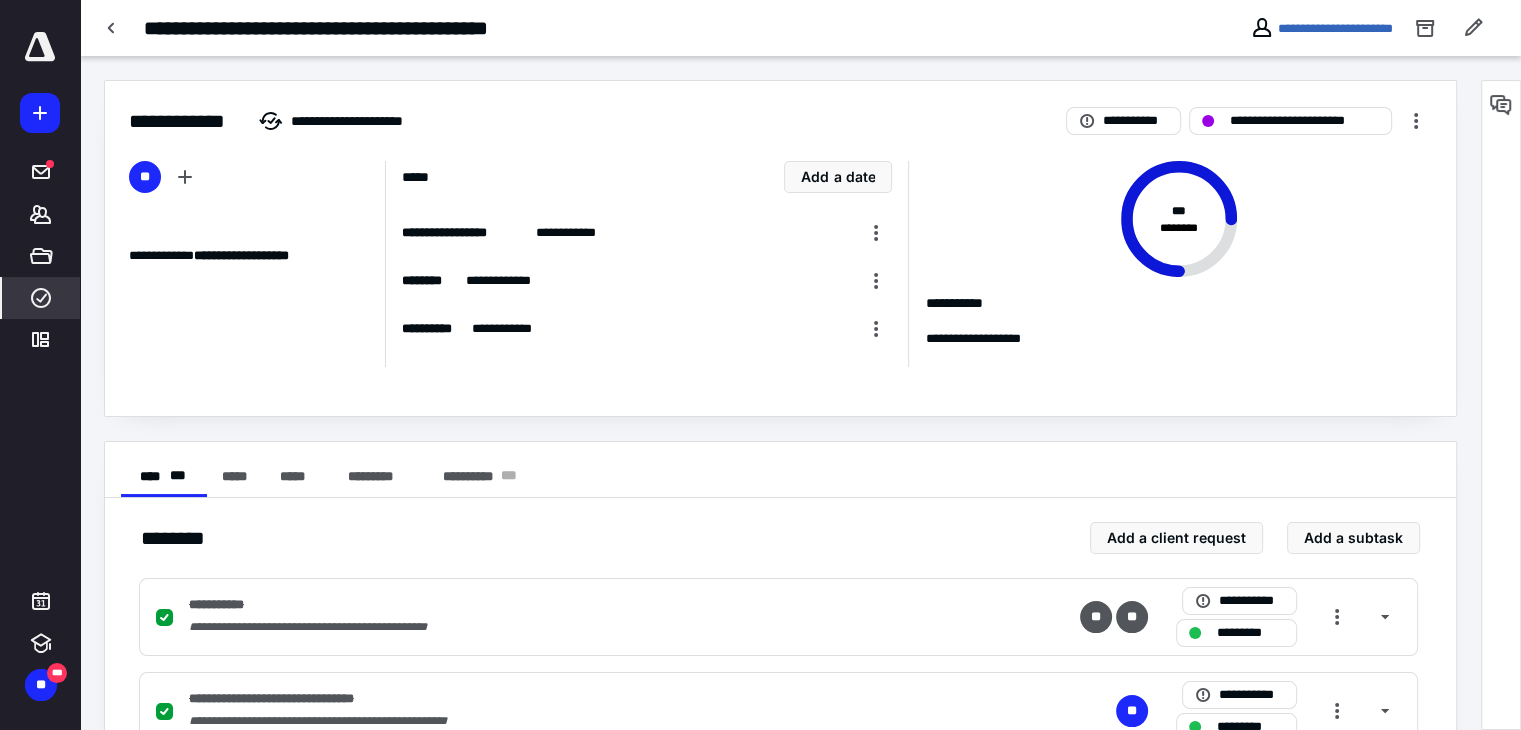 click 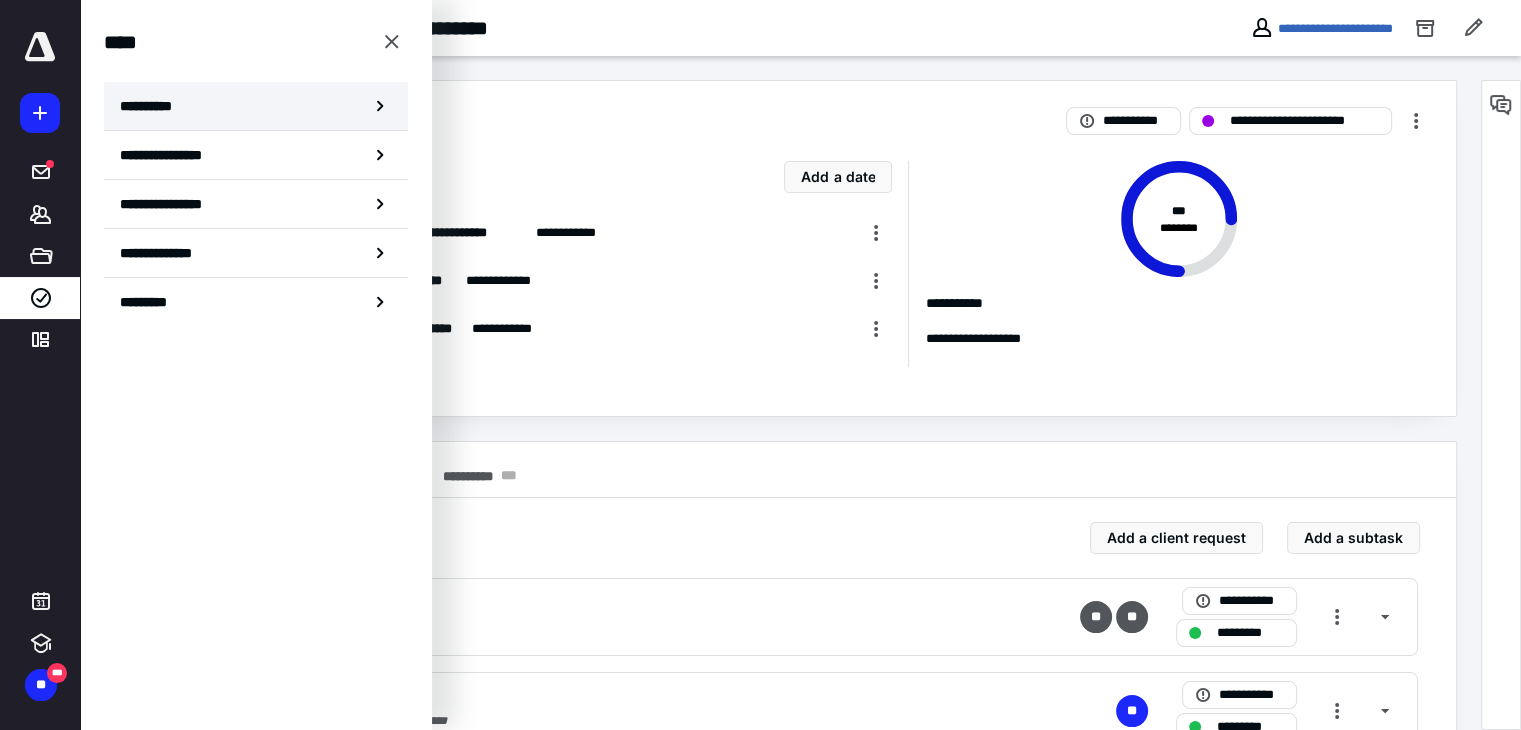 click on "**********" at bounding box center (256, 106) 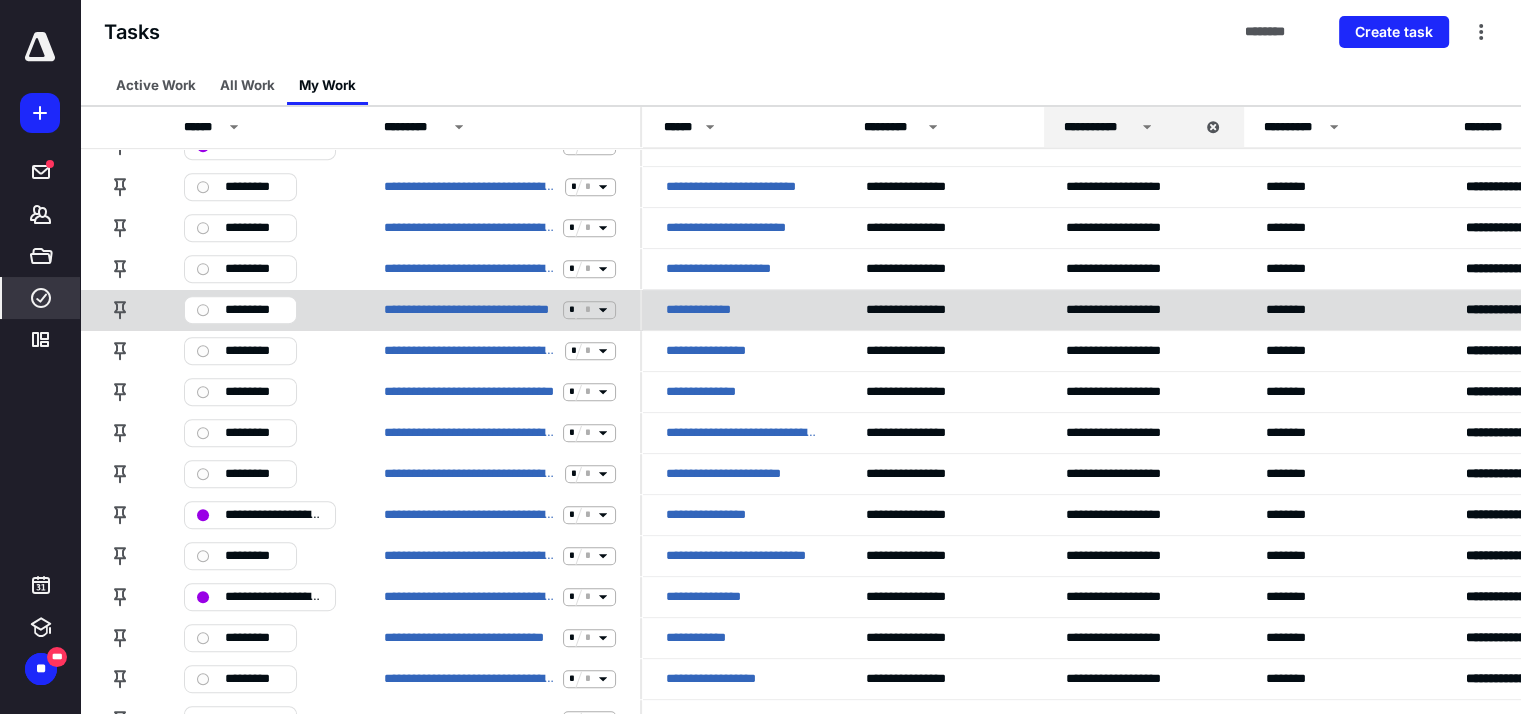 scroll, scrollTop: 900, scrollLeft: 0, axis: vertical 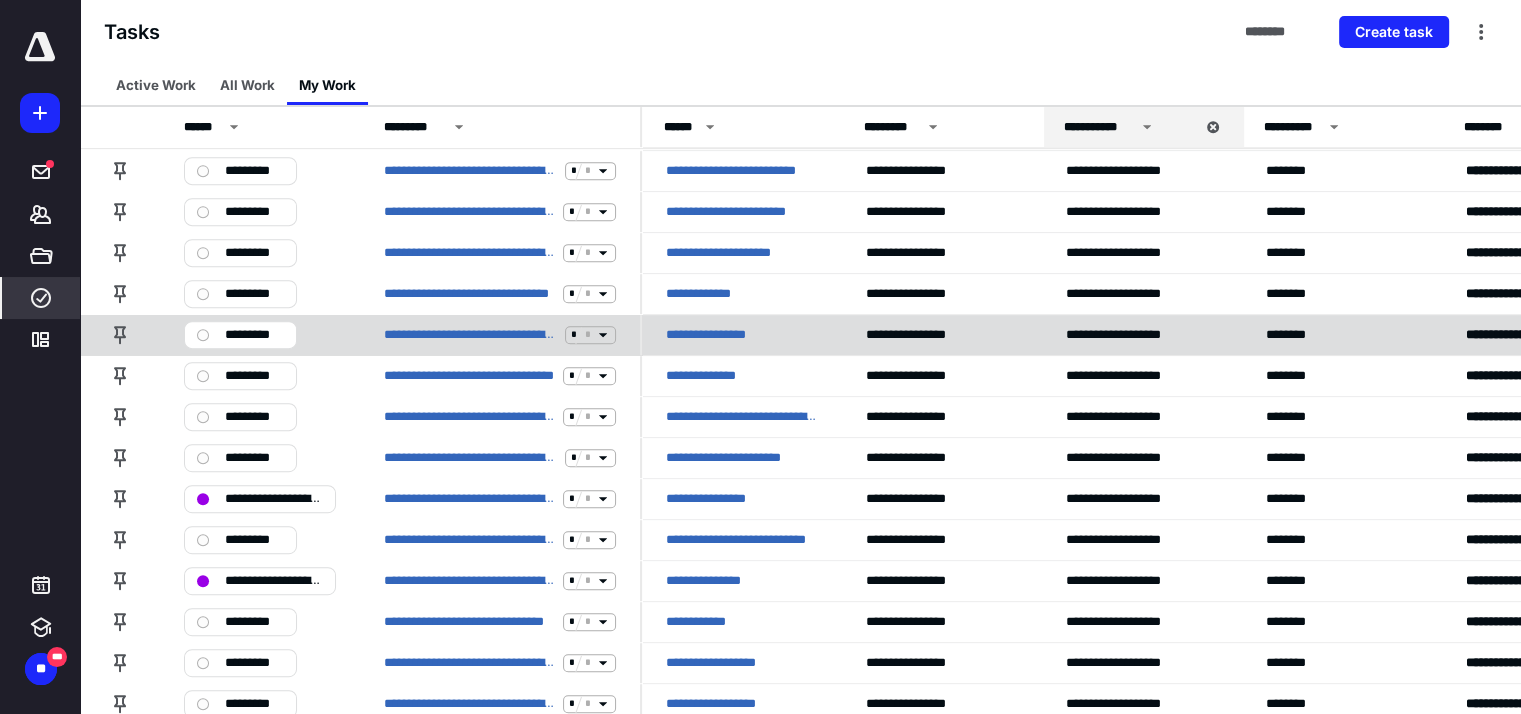 click on "**********" at bounding box center [727, 335] 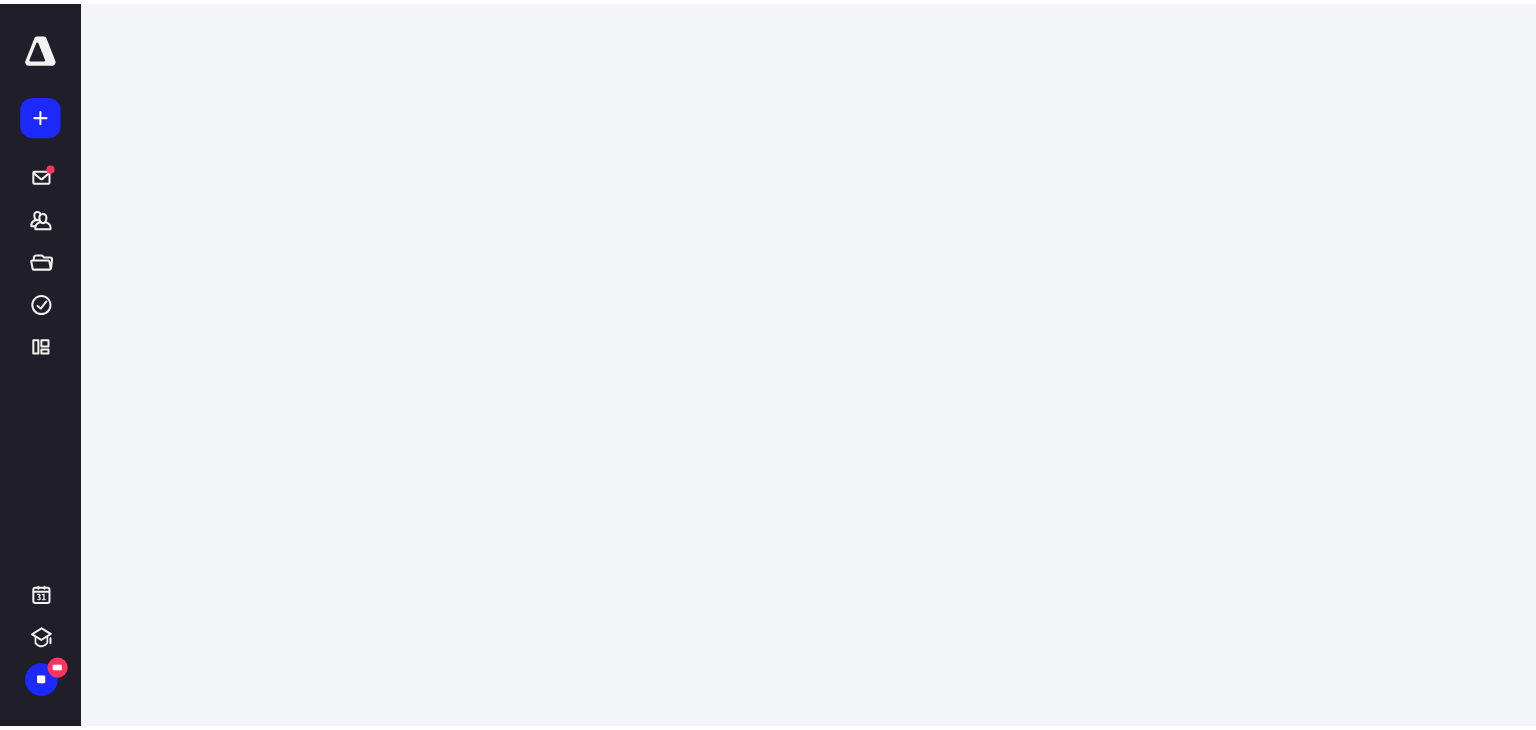 scroll, scrollTop: 0, scrollLeft: 0, axis: both 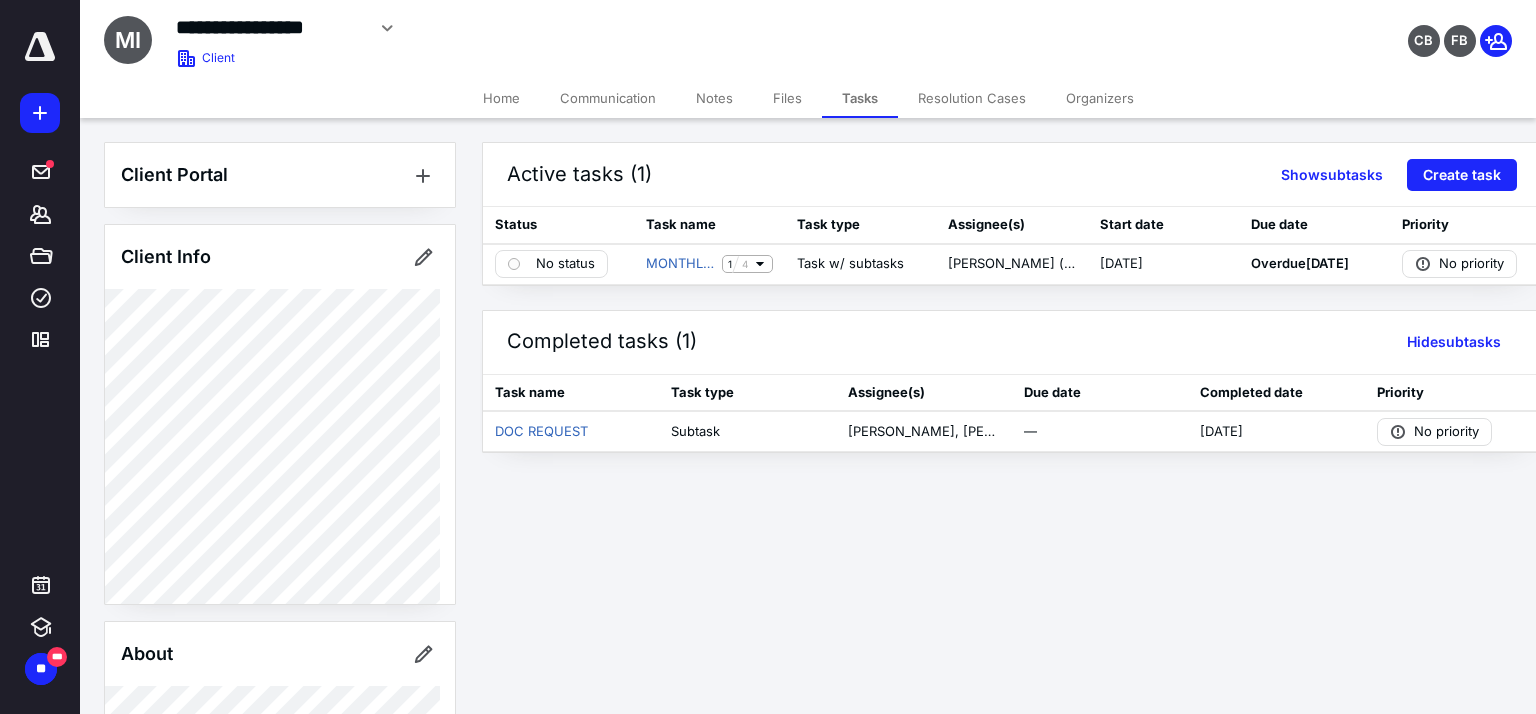click on "Files" at bounding box center [787, 98] 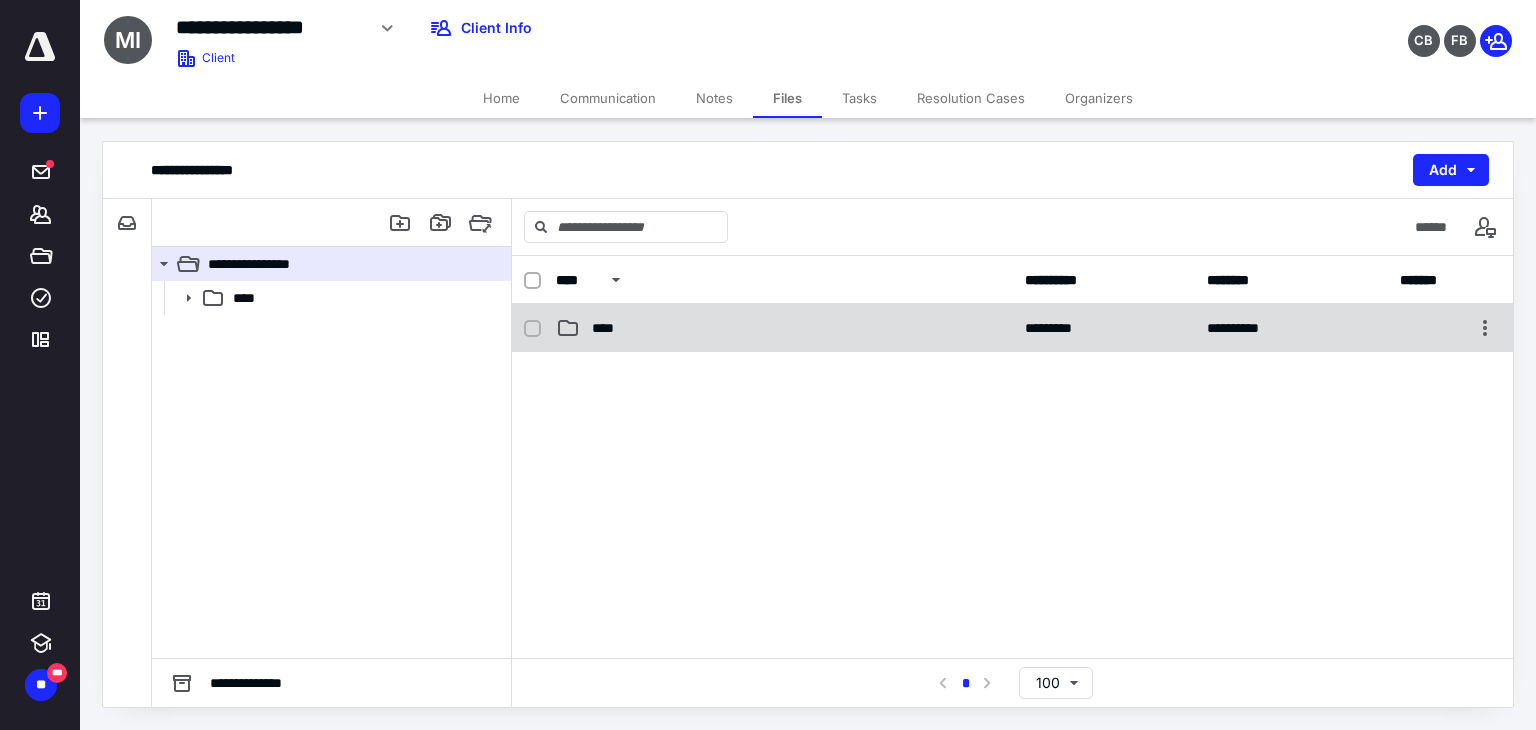 click on "**********" at bounding box center [1012, 328] 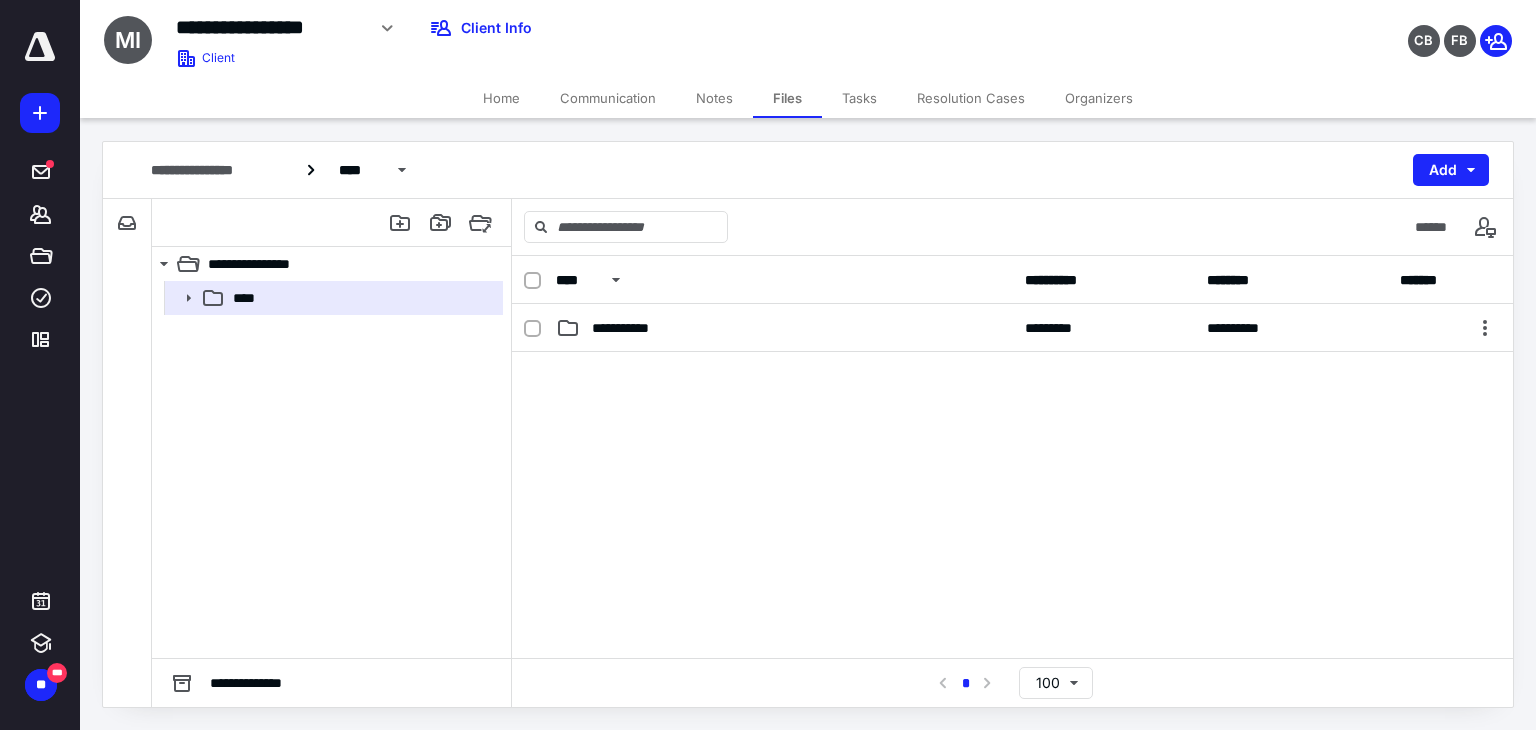 click on "**********" at bounding box center [630, 328] 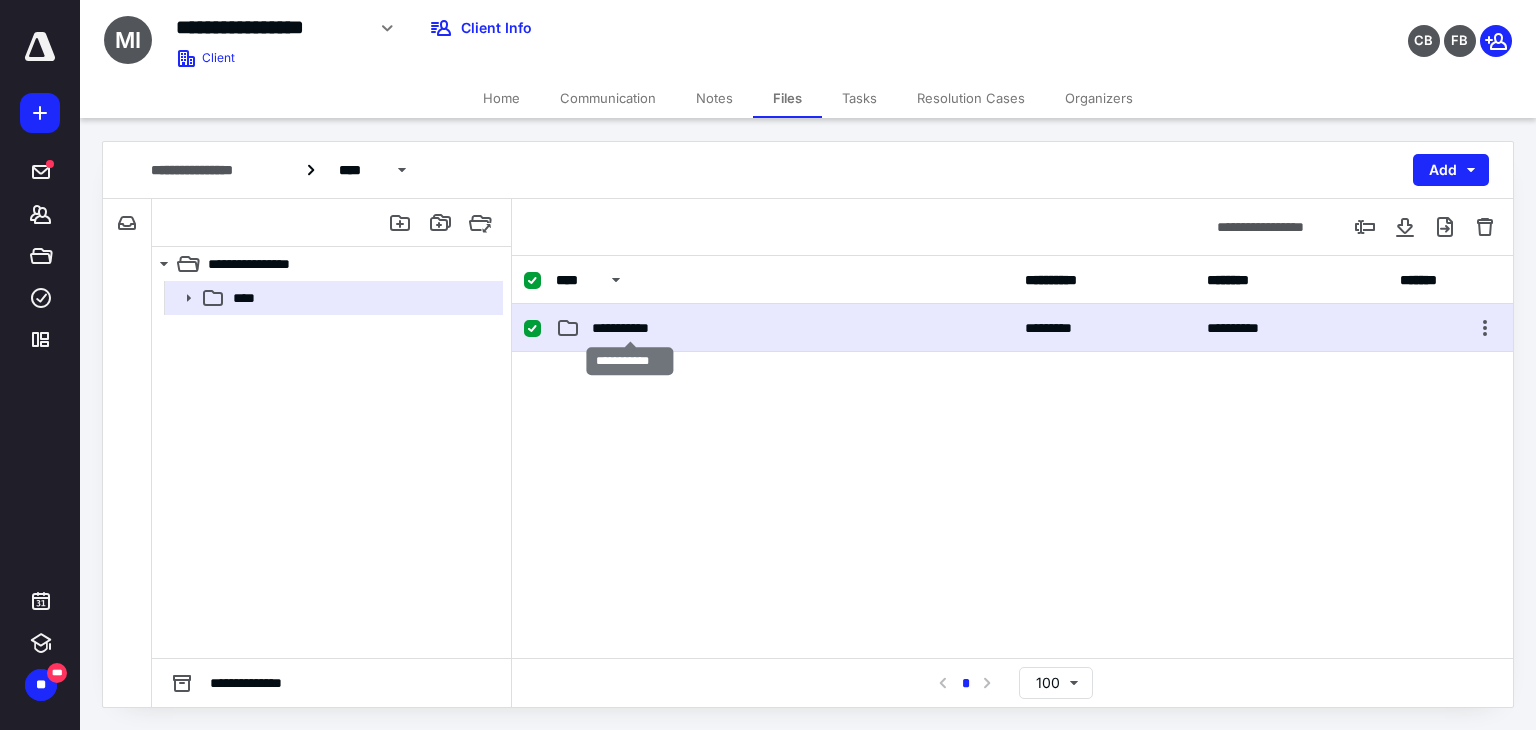 click on "**********" at bounding box center [630, 328] 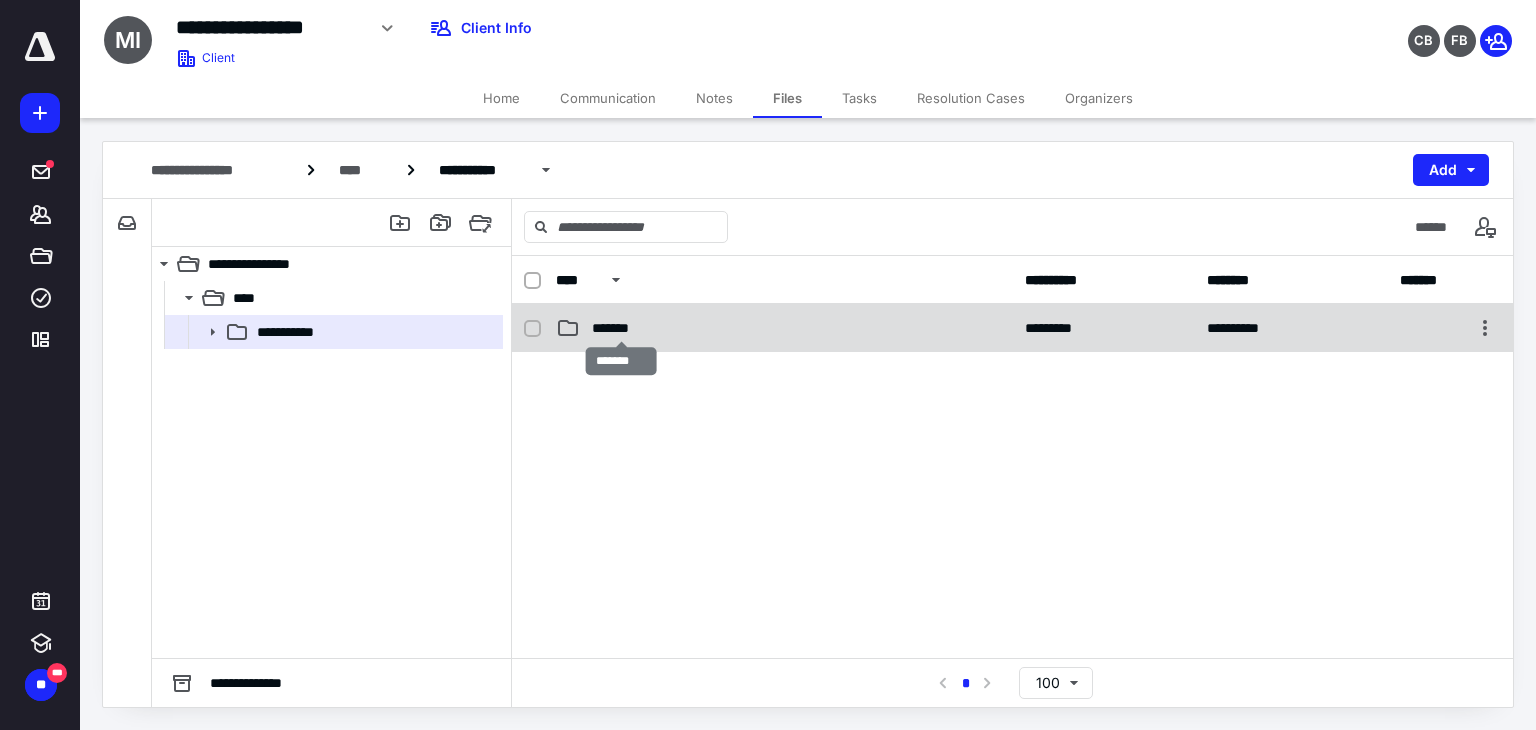 click on "*******" at bounding box center (621, 328) 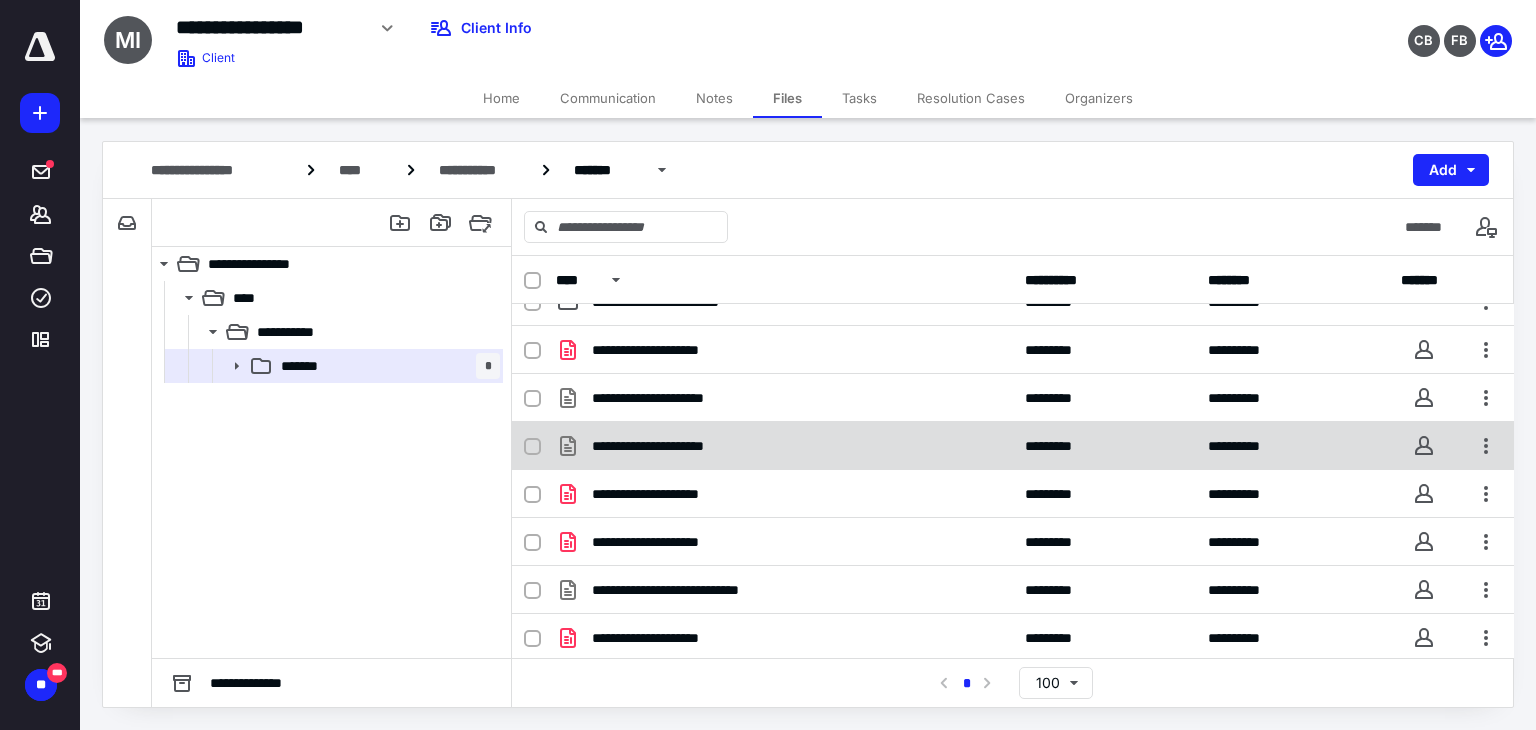 scroll, scrollTop: 0, scrollLeft: 0, axis: both 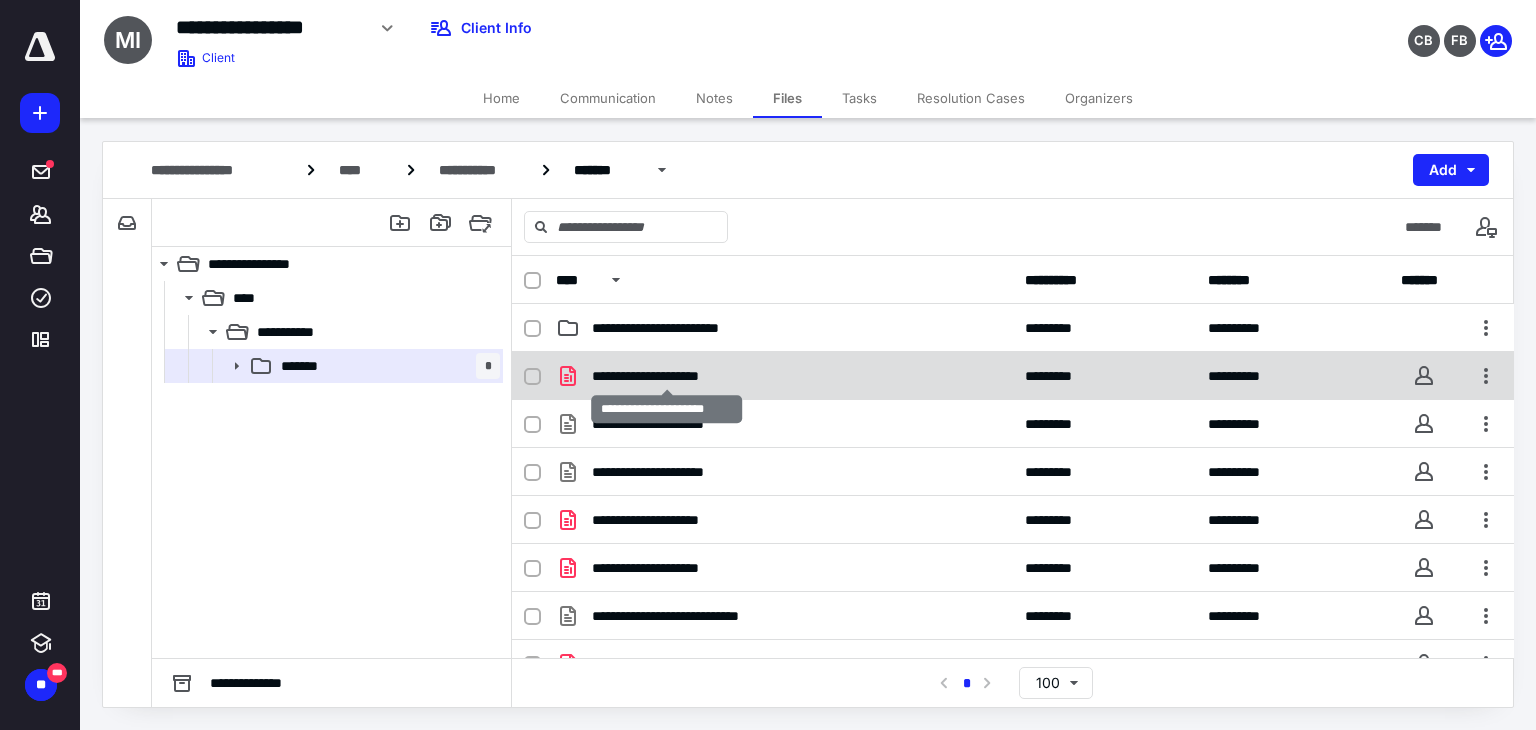 click on "**********" at bounding box center (667, 376) 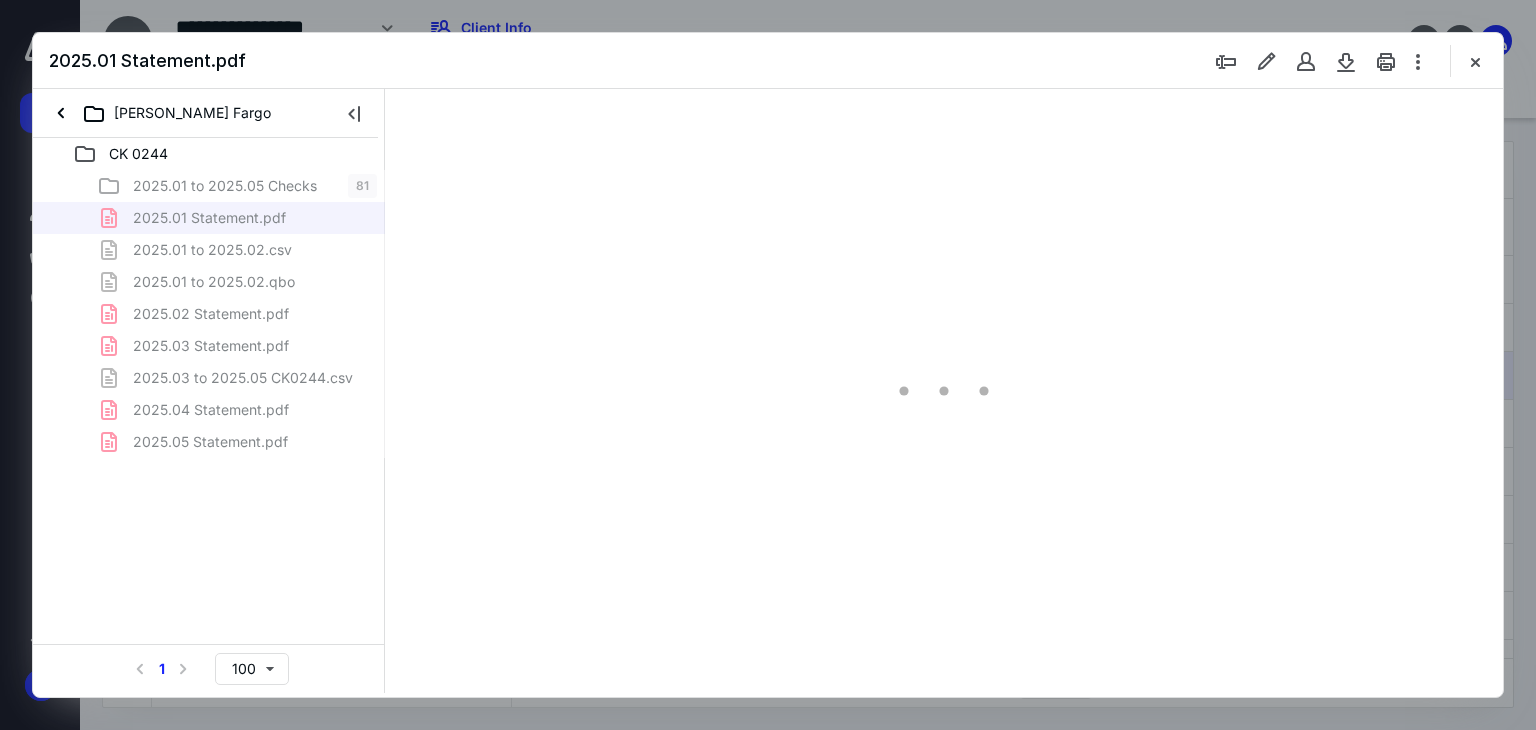 scroll, scrollTop: 0, scrollLeft: 0, axis: both 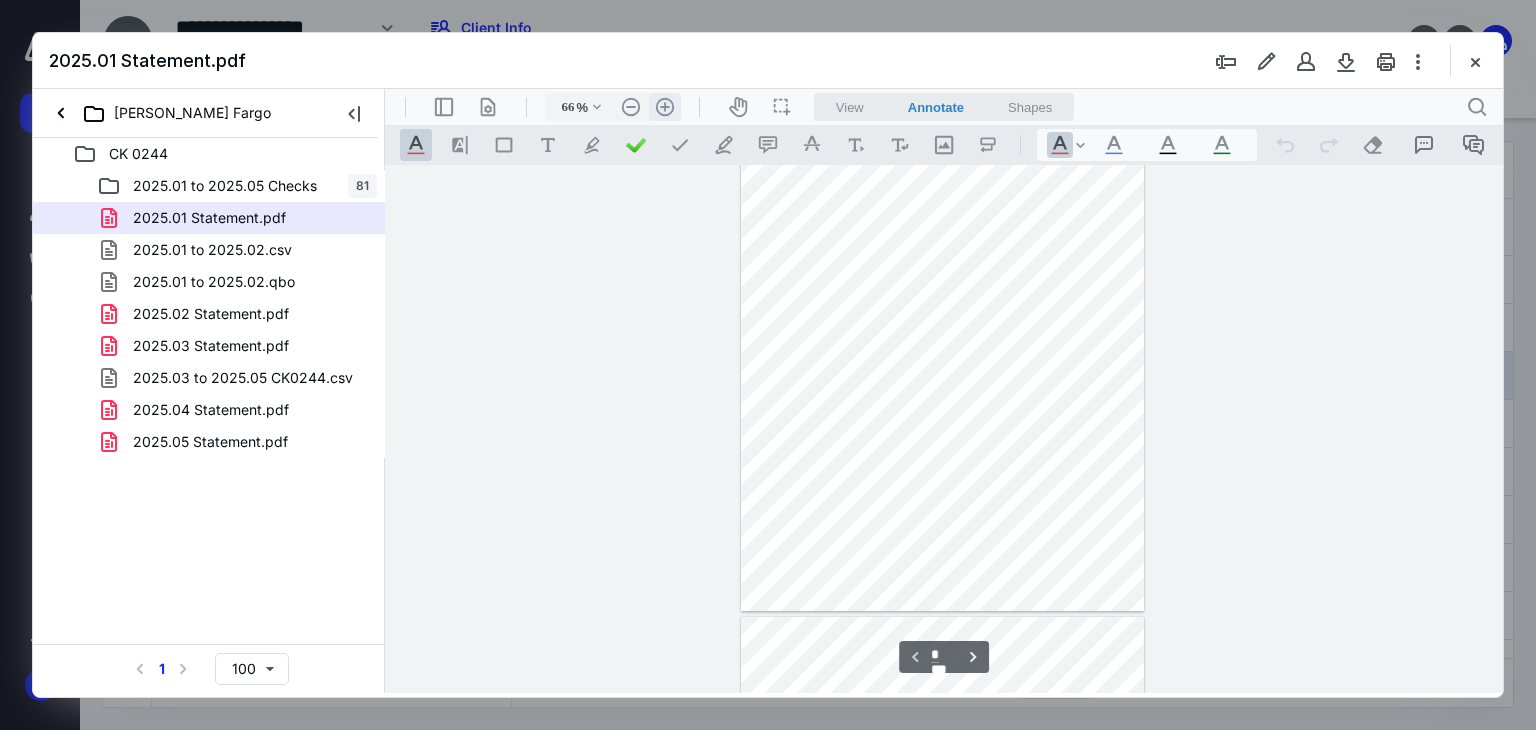click on ".cls-1{fill:#abb0c4;} icon - header - zoom - in - line" at bounding box center [665, 107] 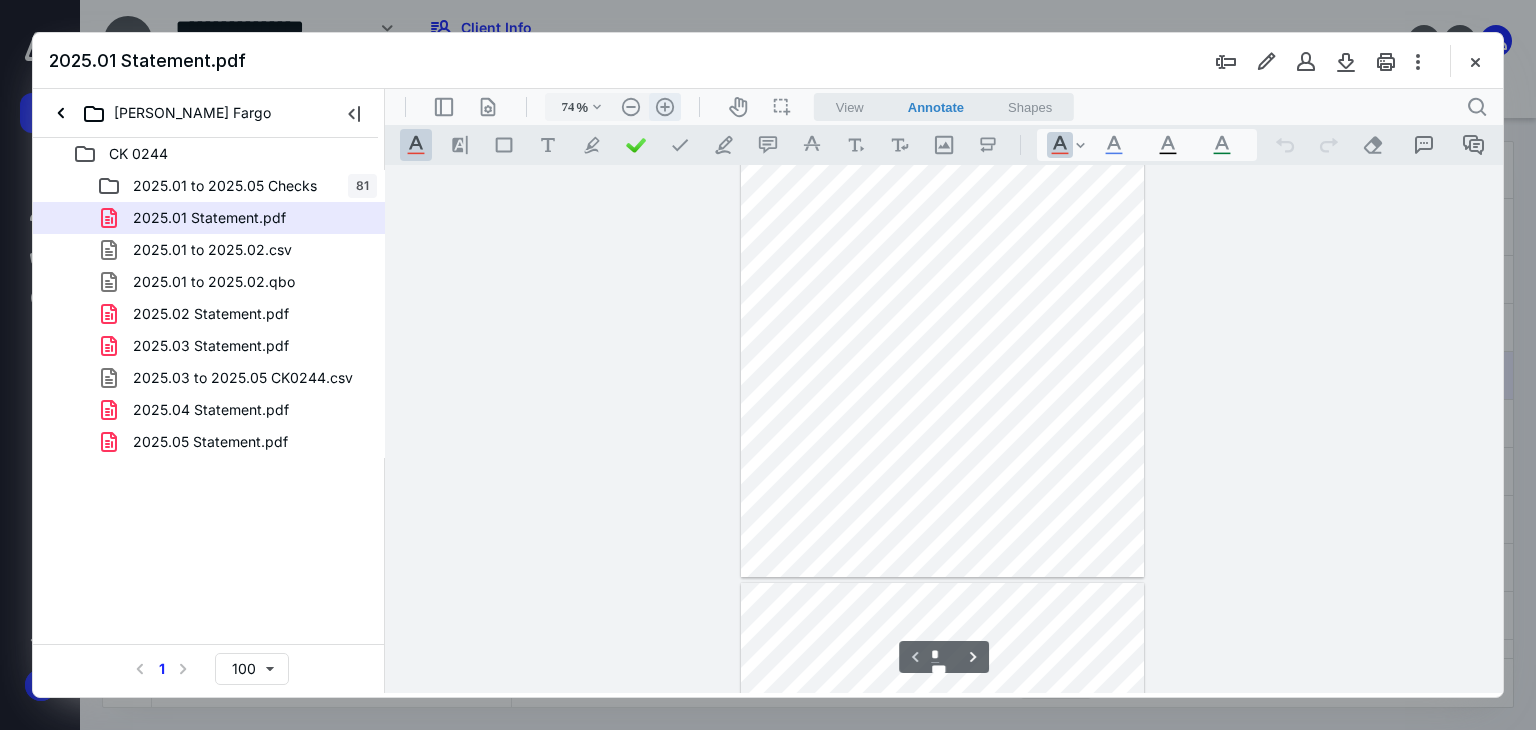 click on ".cls-1{fill:#abb0c4;} icon - header - zoom - in - line" at bounding box center [665, 107] 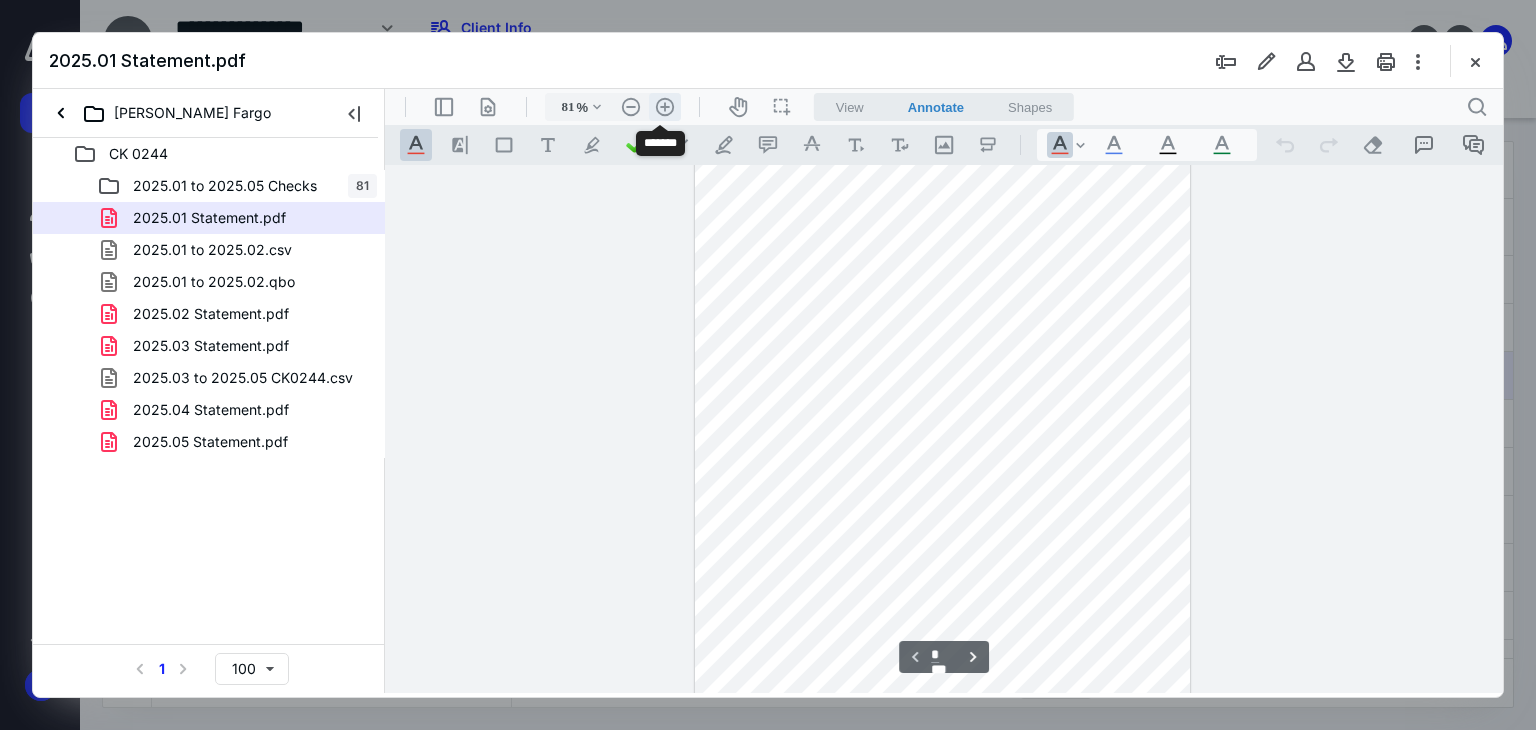 click on ".cls-1{fill:#abb0c4;} icon - header - zoom - in - line" at bounding box center [665, 107] 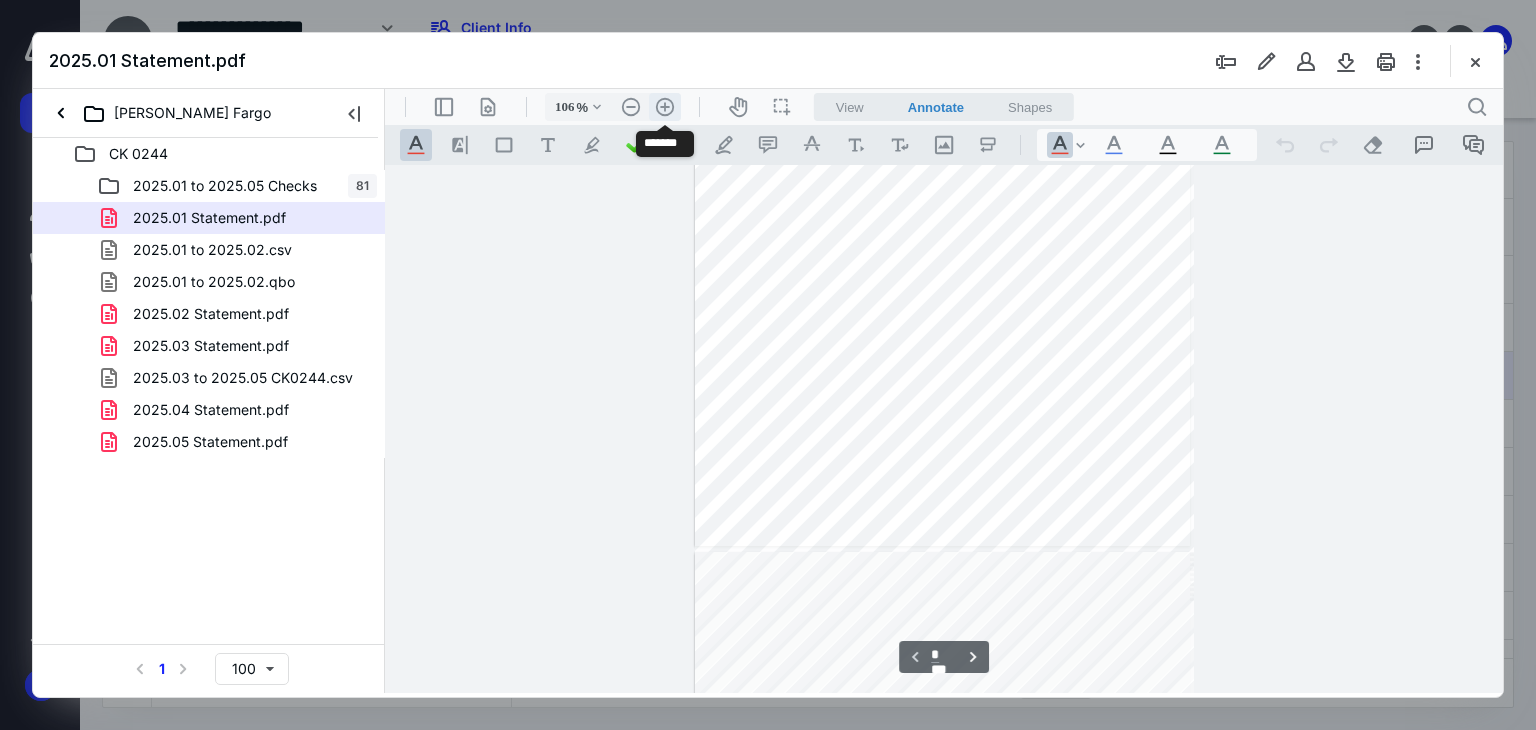 click on ".cls-1{fill:#abb0c4;} icon - header - zoom - in - line" at bounding box center [665, 107] 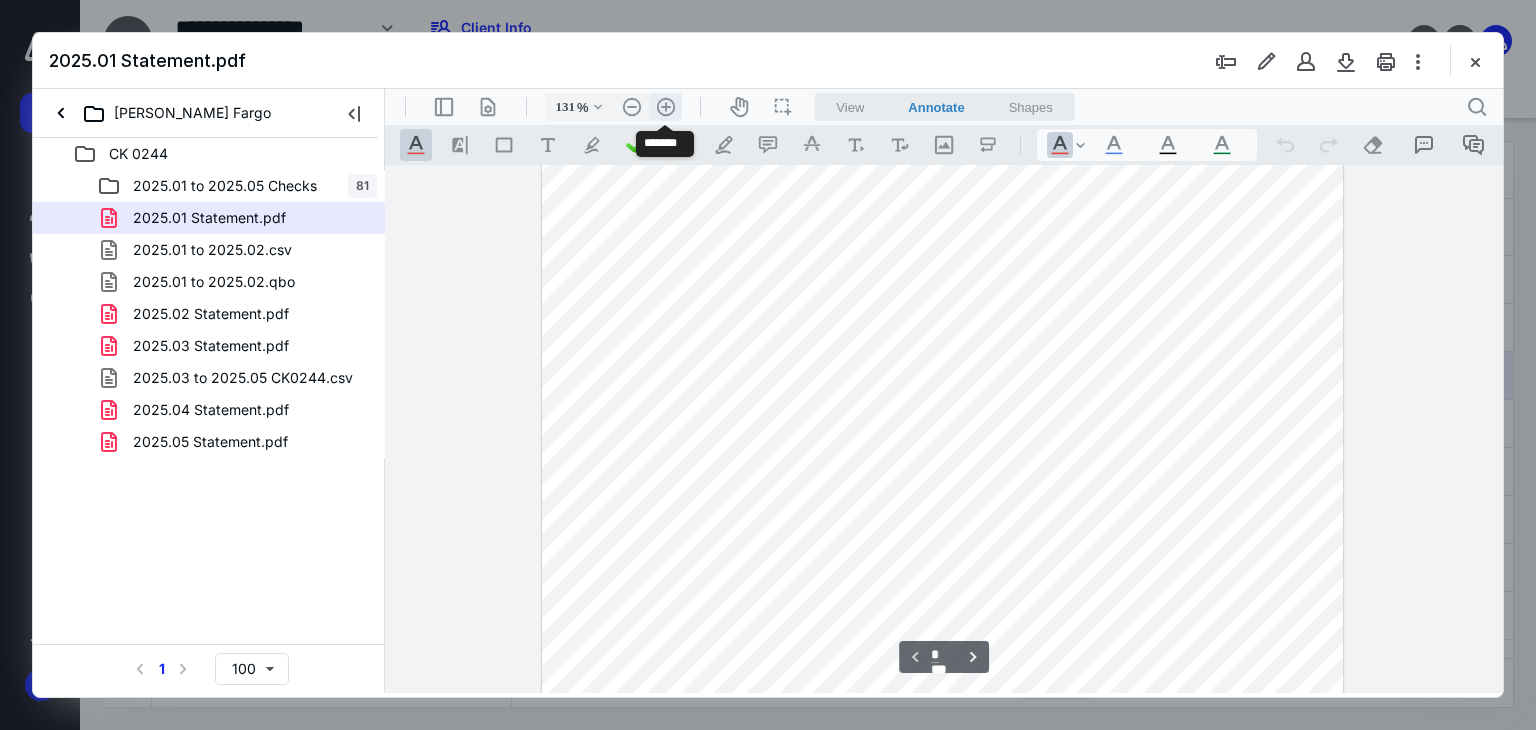 scroll, scrollTop: 378, scrollLeft: 0, axis: vertical 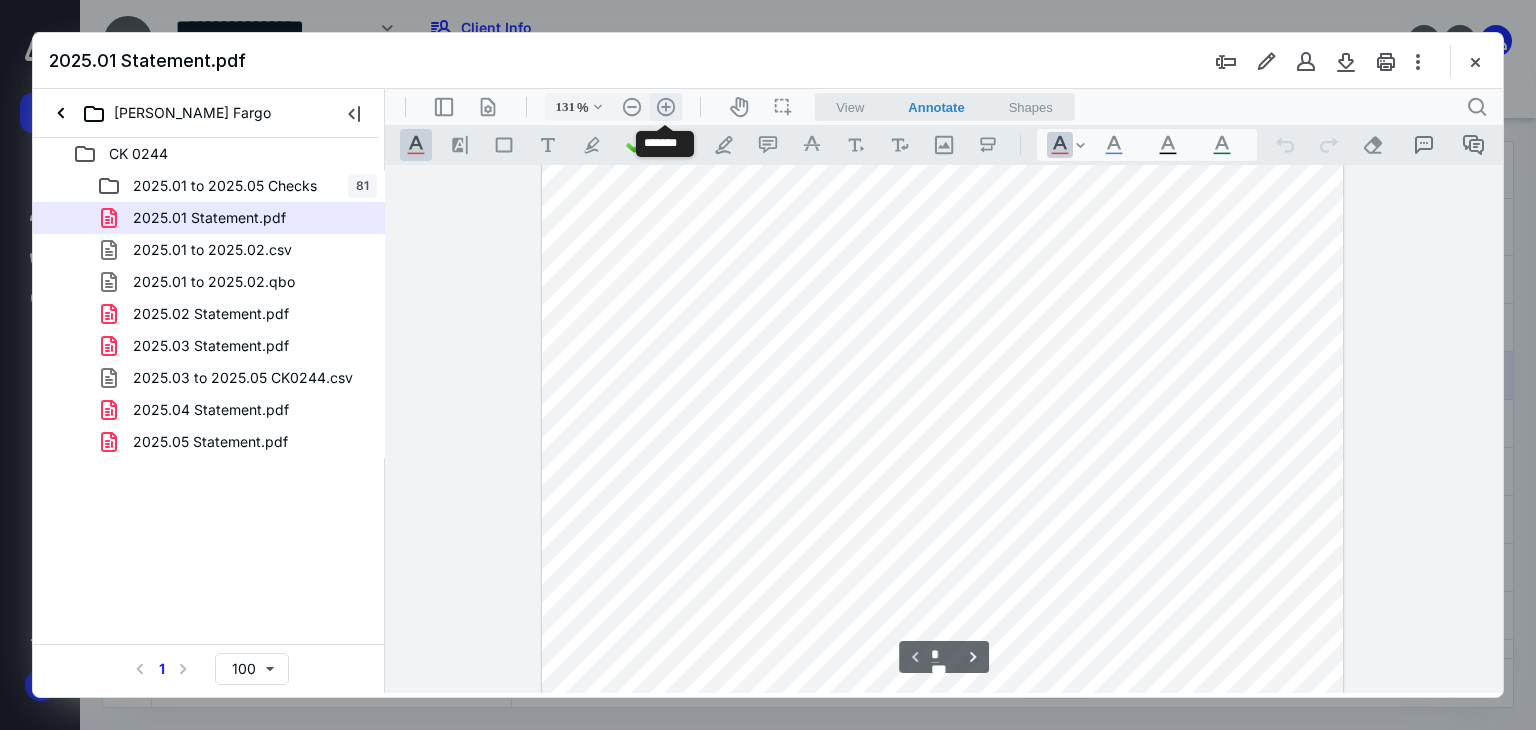 click on ".cls-1{fill:#abb0c4;} icon - header - zoom - in - line" at bounding box center (666, 107) 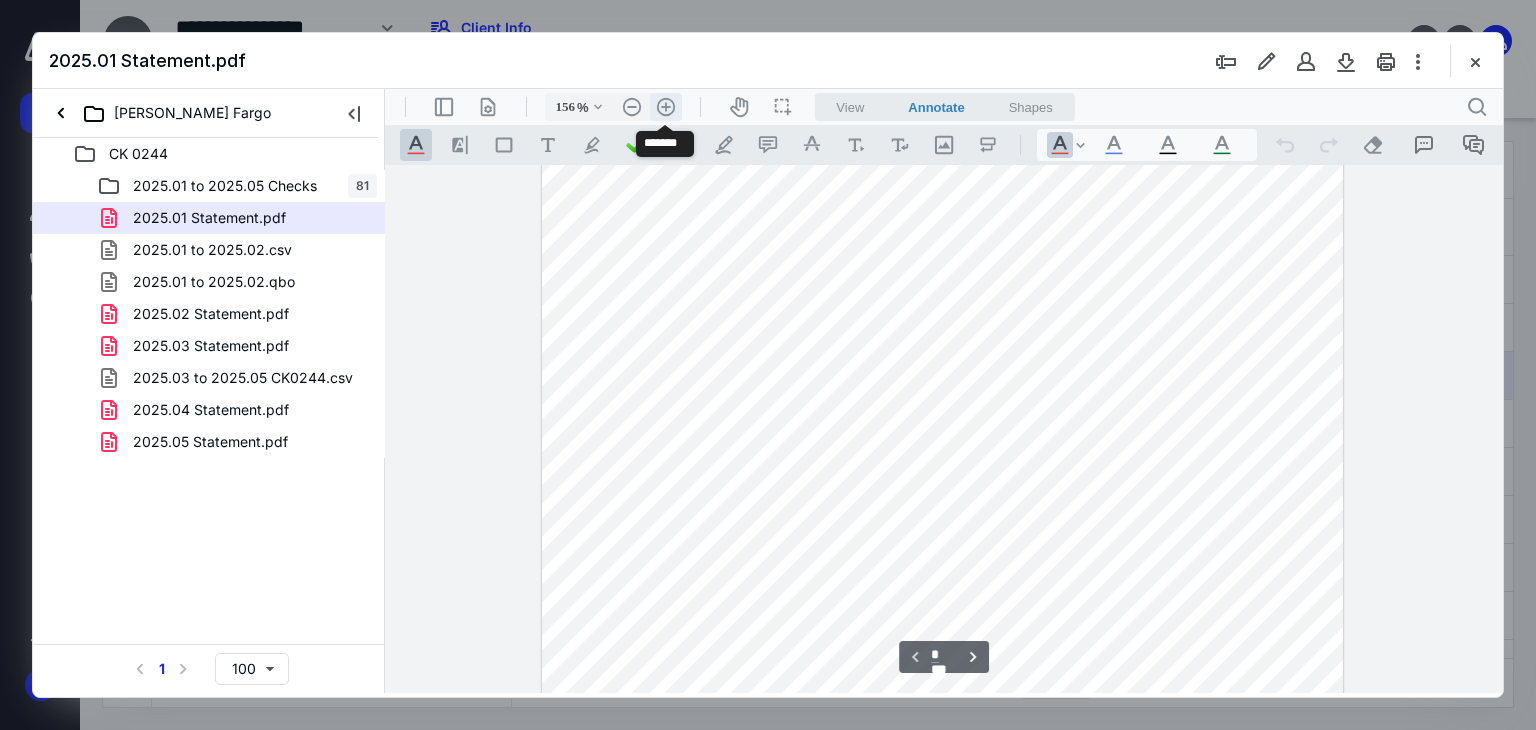 click on ".cls-1{fill:#abb0c4;} icon - header - zoom - in - line" at bounding box center (666, 107) 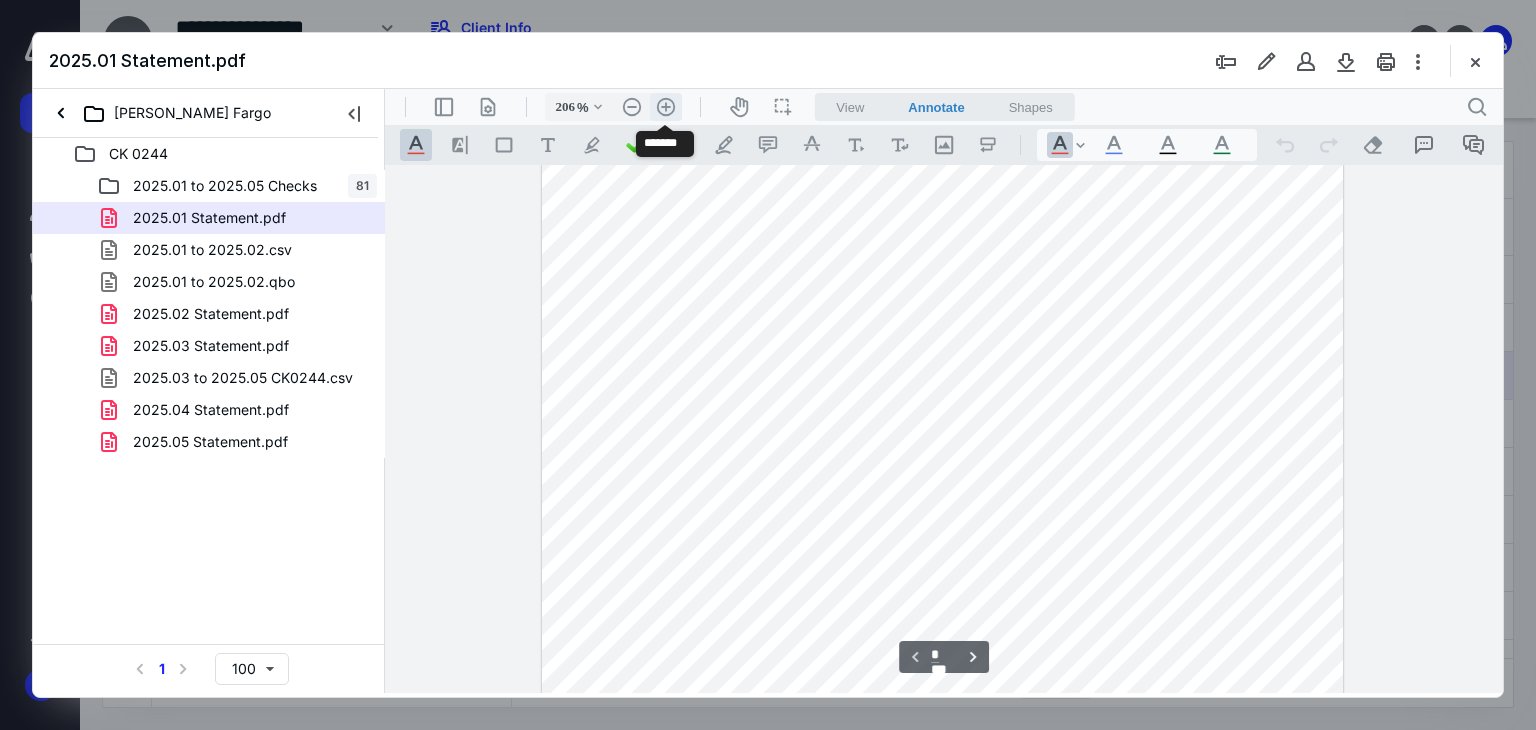 scroll, scrollTop: 724, scrollLeft: 85, axis: both 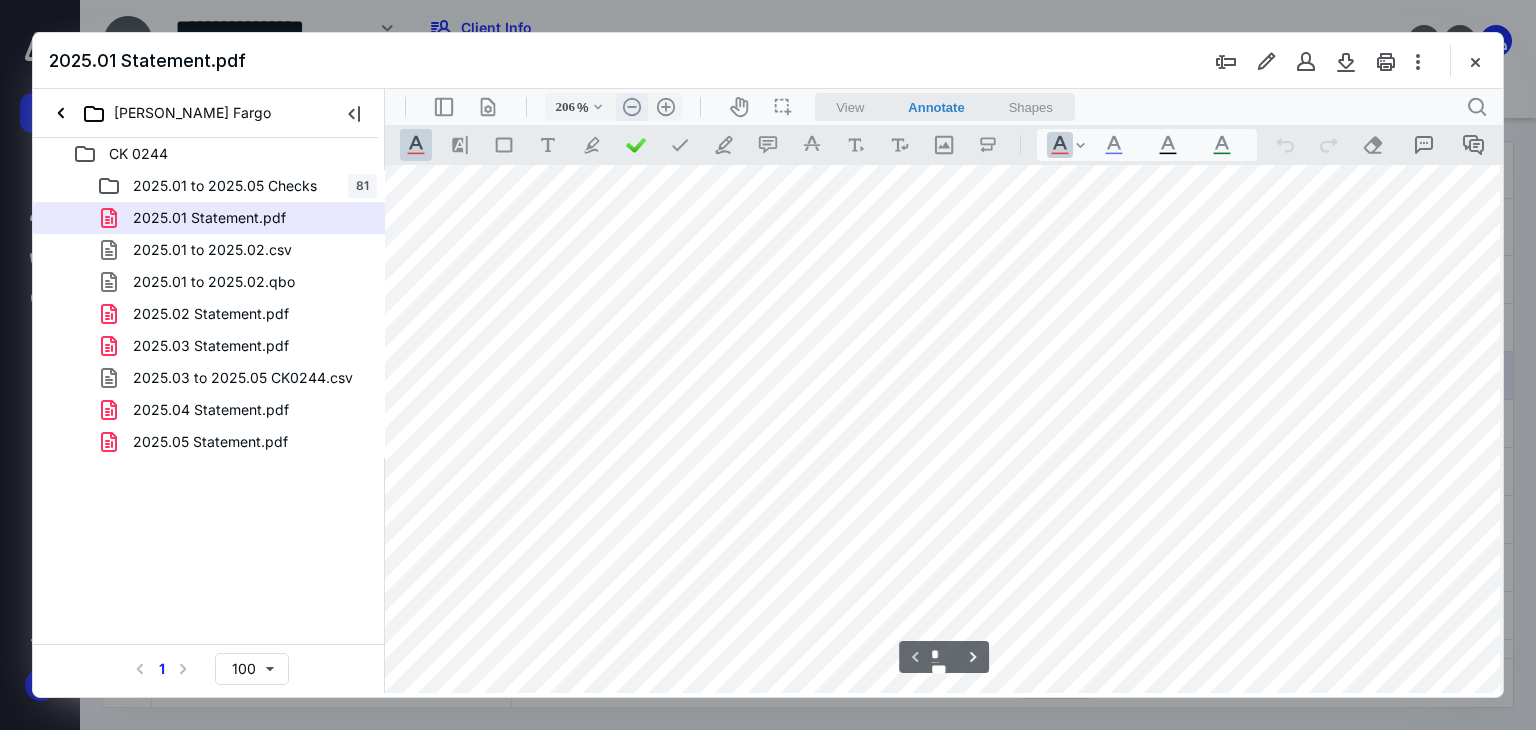 click on ".cls-1{fill:#abb0c4;} icon - header - zoom - out - line" at bounding box center [632, 107] 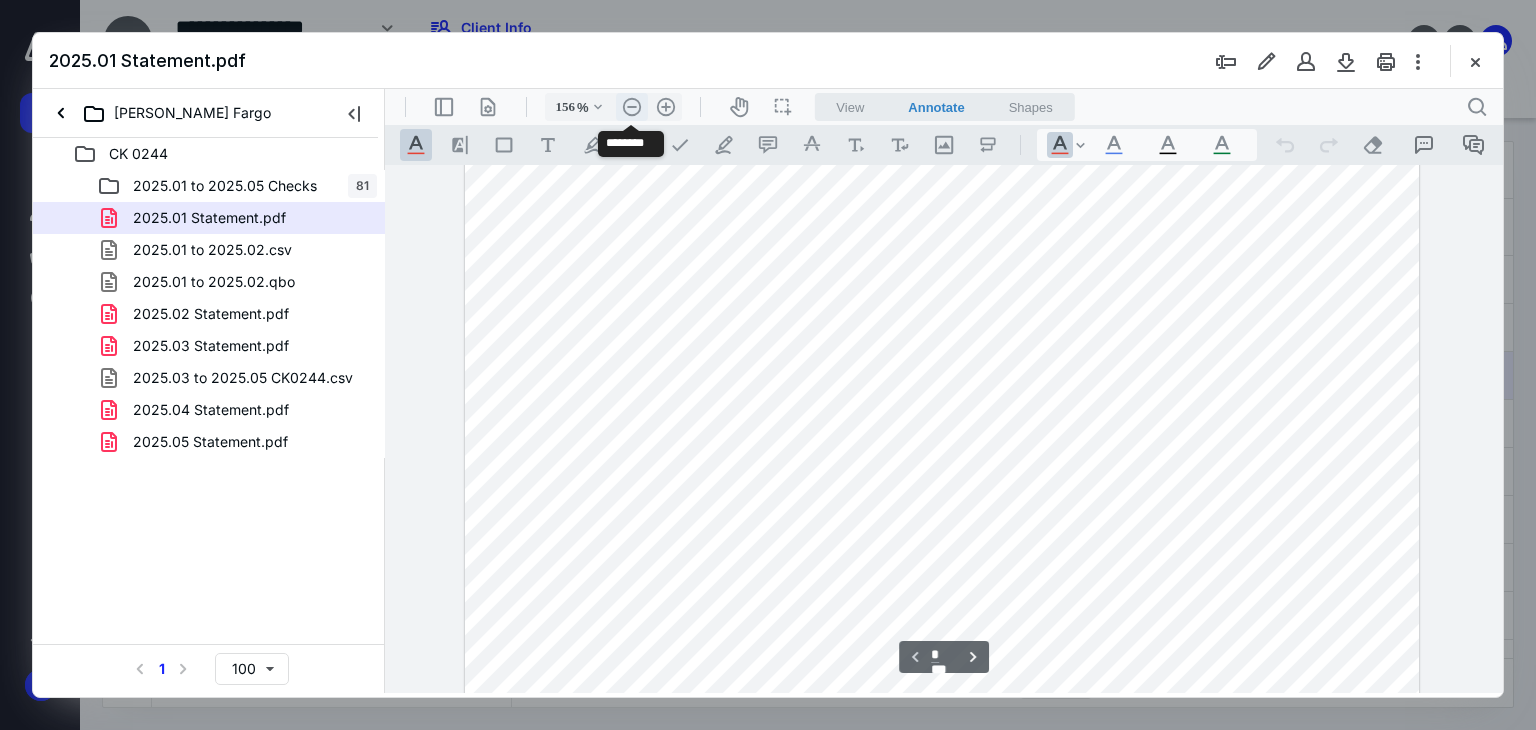 click on ".cls-1{fill:#abb0c4;} icon - header - zoom - out - line" at bounding box center [632, 107] 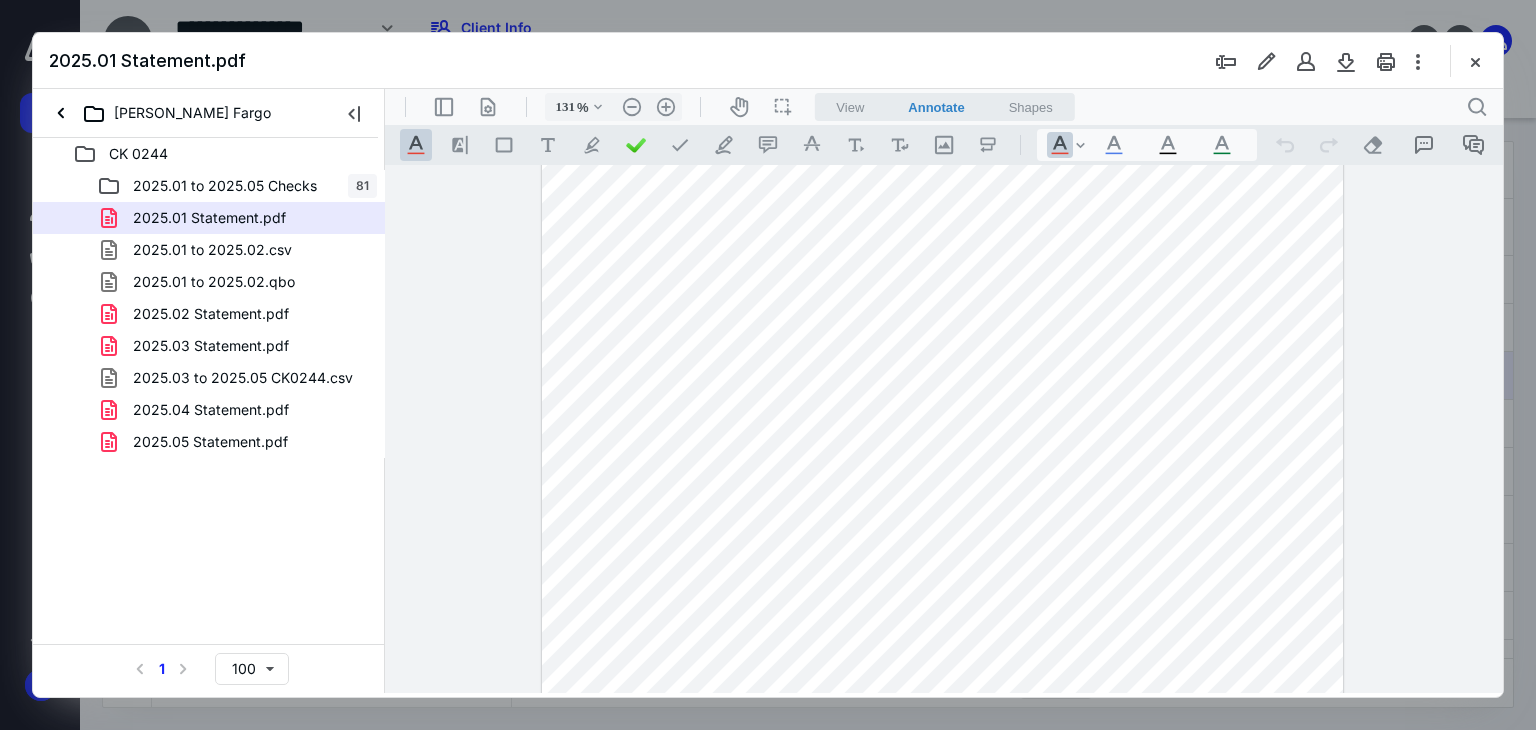 scroll, scrollTop: 1878, scrollLeft: 0, axis: vertical 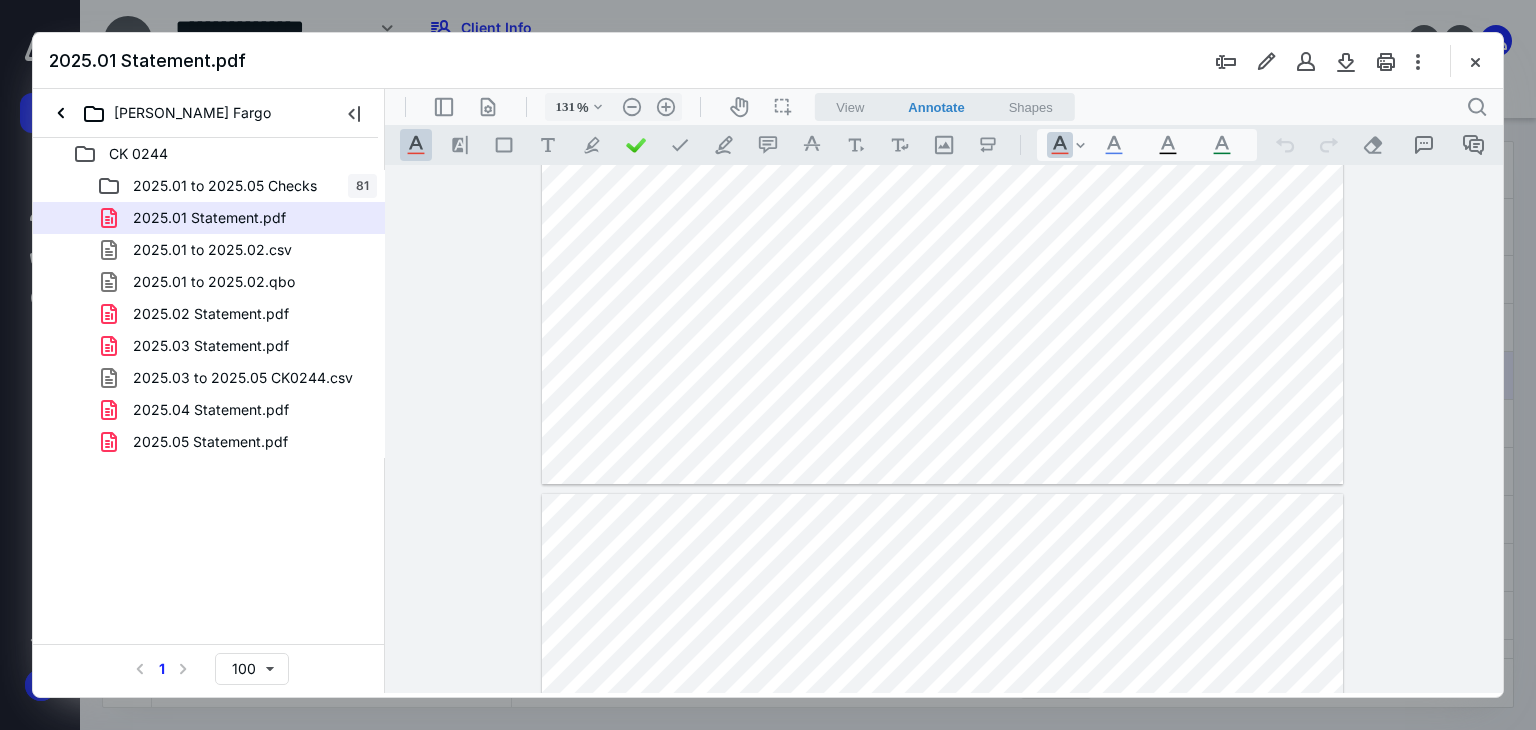 type on "*" 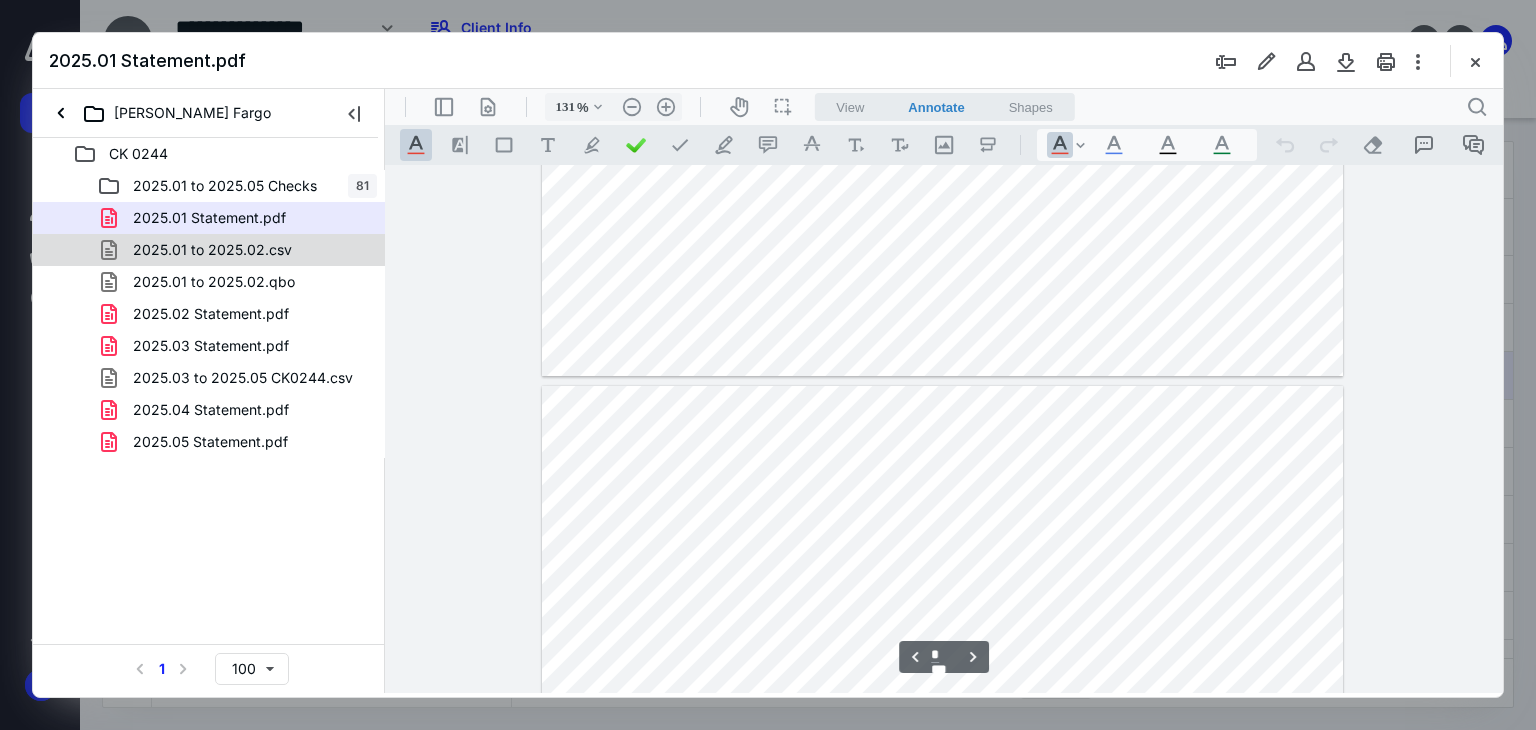 click on "2025.01 to 2025.02.csv" at bounding box center (209, 250) 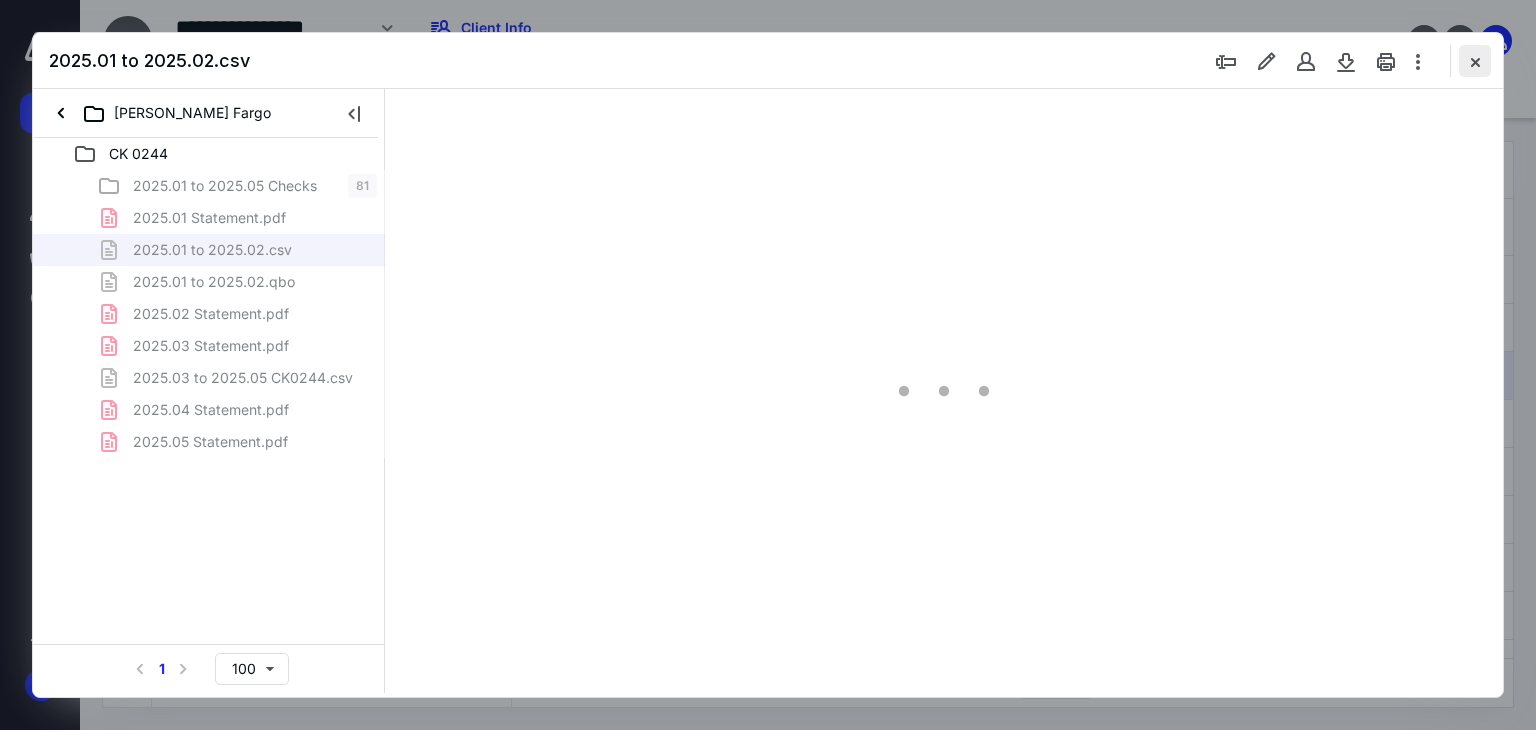 type on "66" 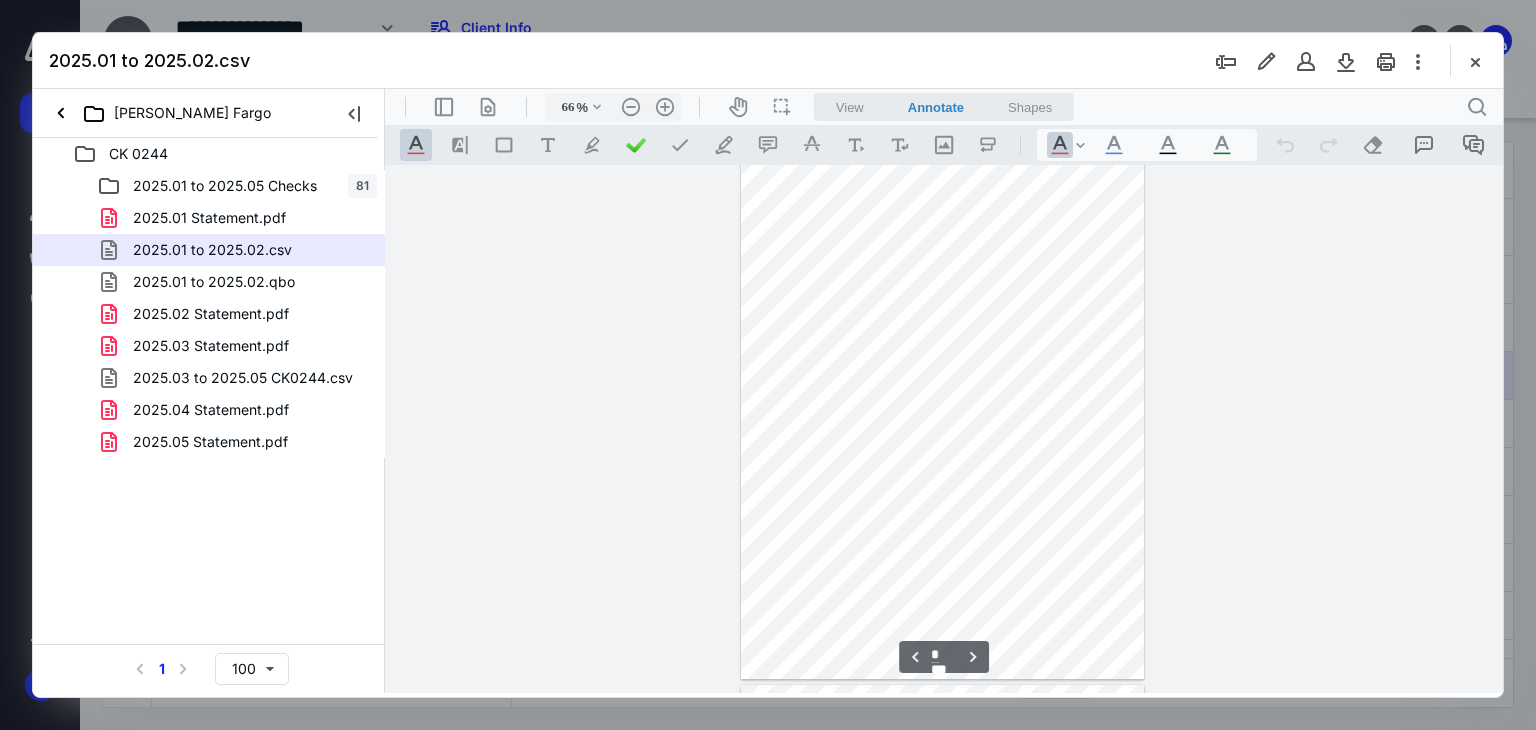 scroll, scrollTop: 3696, scrollLeft: 0, axis: vertical 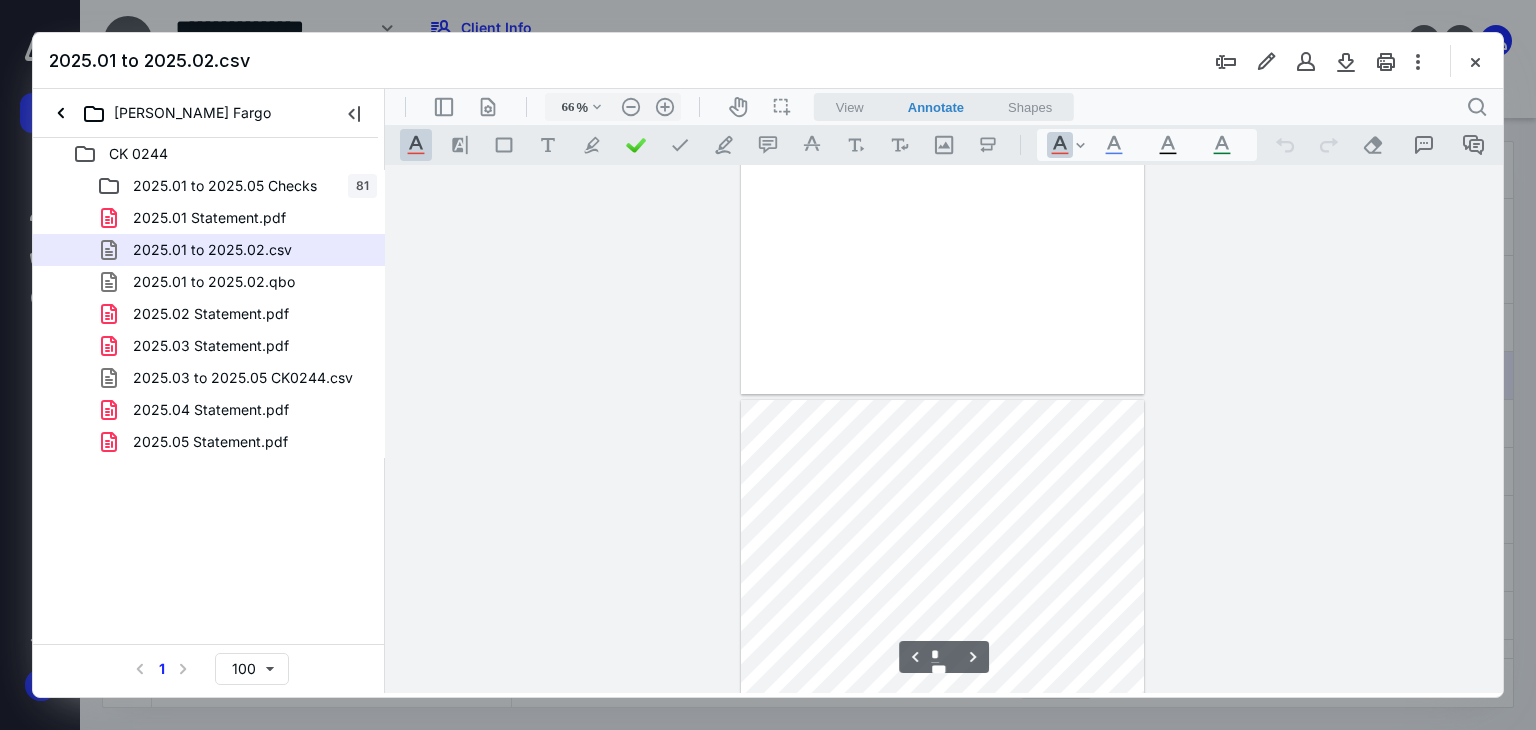 type on "*" 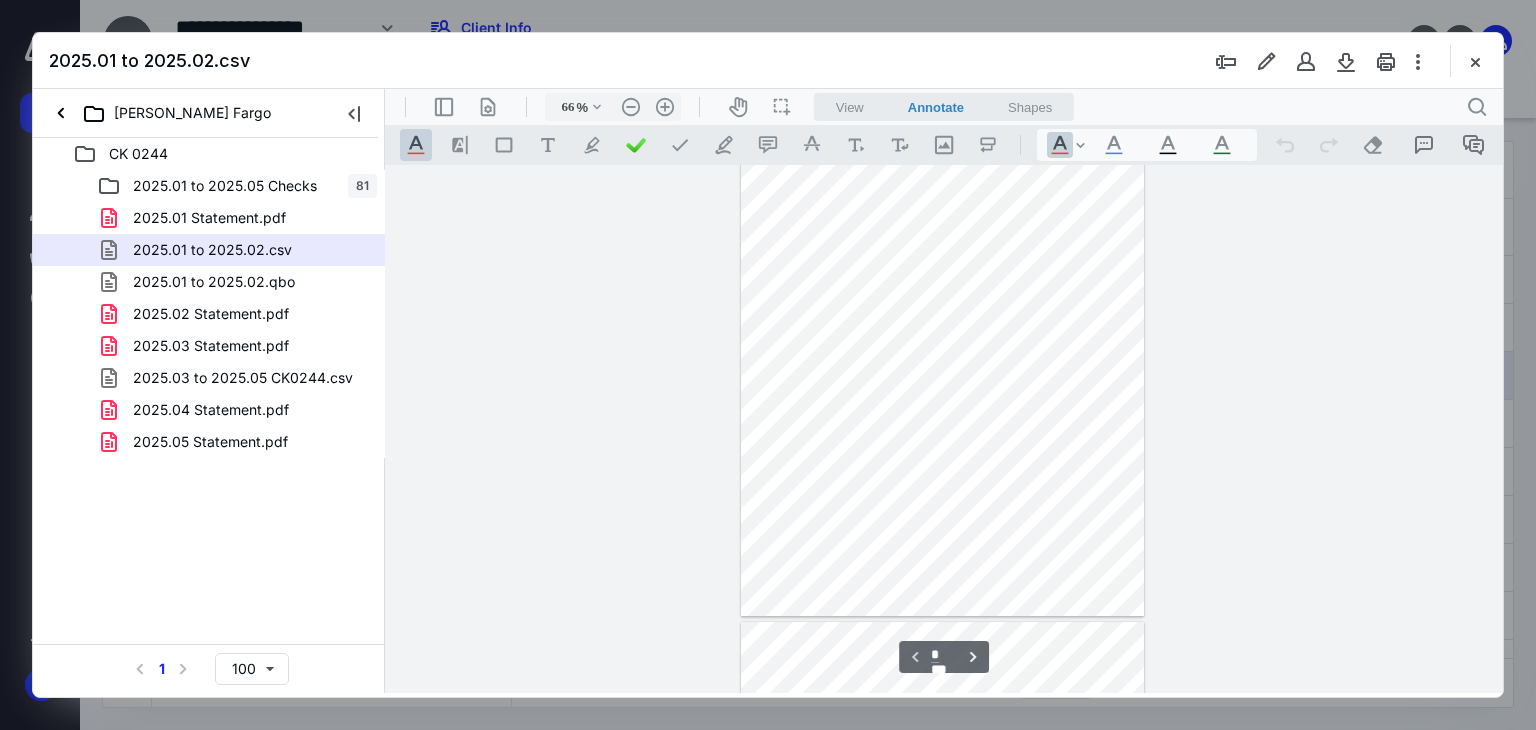 scroll, scrollTop: 0, scrollLeft: 0, axis: both 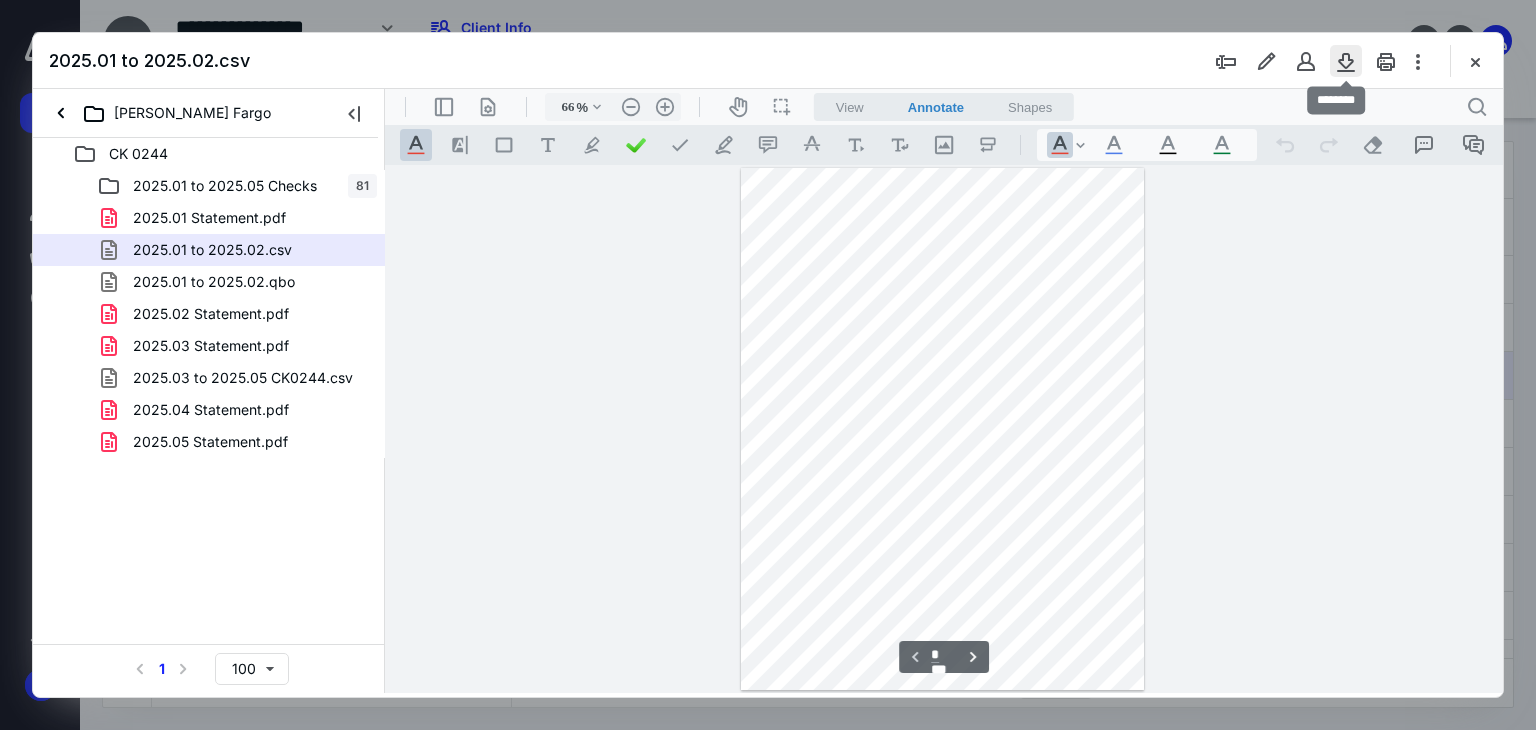 click at bounding box center (1346, 61) 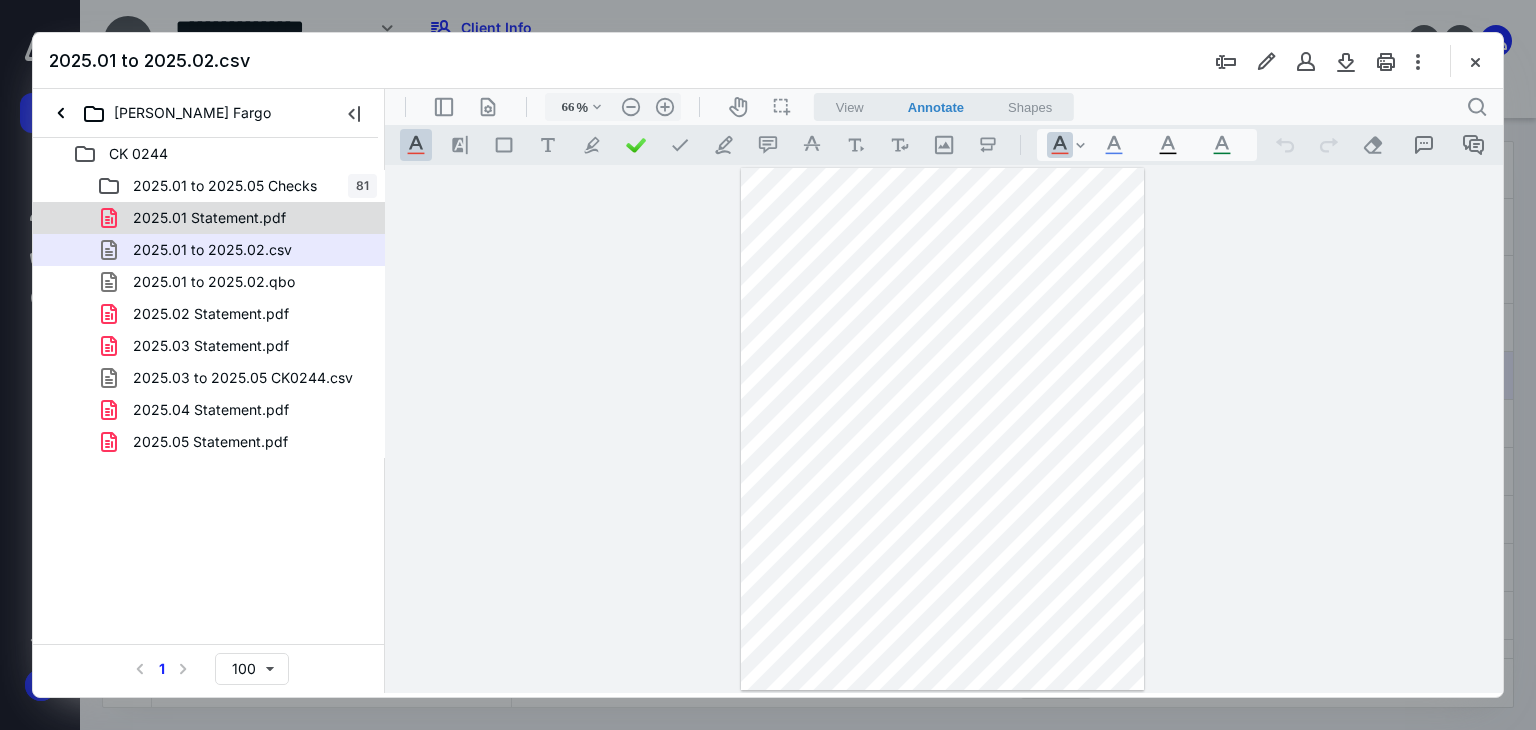 click on "2025.01 Statement.pdf" at bounding box center (209, 218) 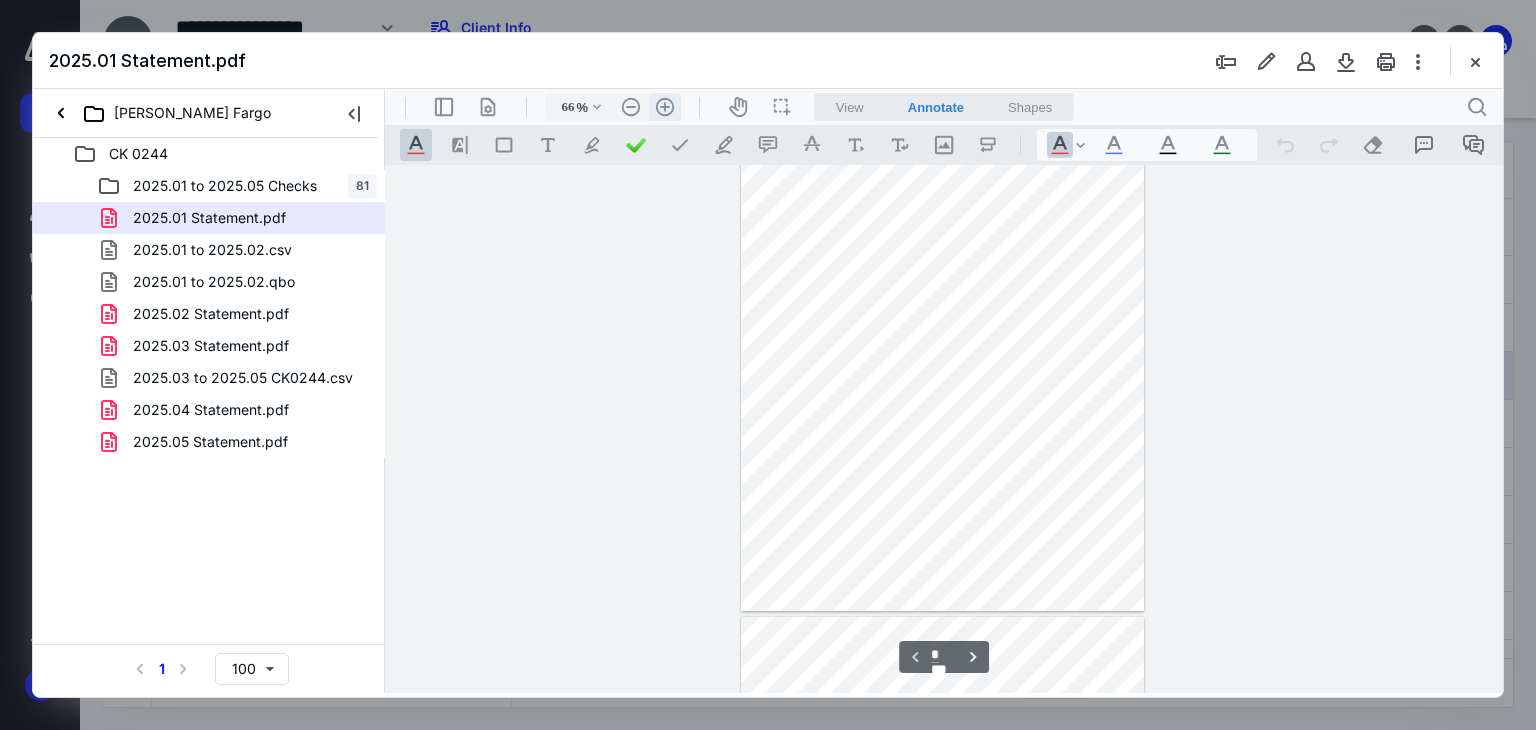 click on ".cls-1{fill:#abb0c4;} icon - header - zoom - in - line" at bounding box center (665, 107) 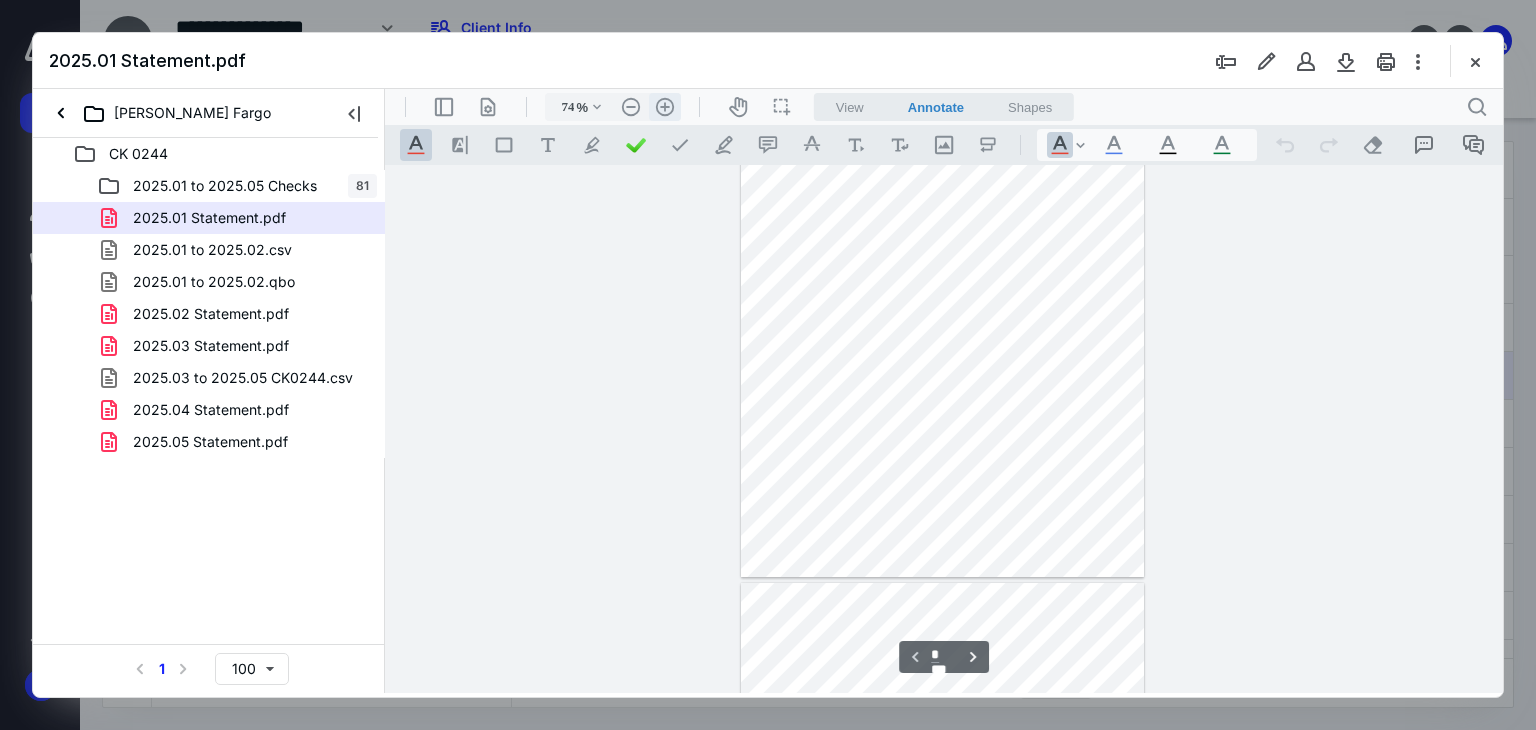 click on ".cls-1{fill:#abb0c4;} icon - header - zoom - in - line" at bounding box center (665, 107) 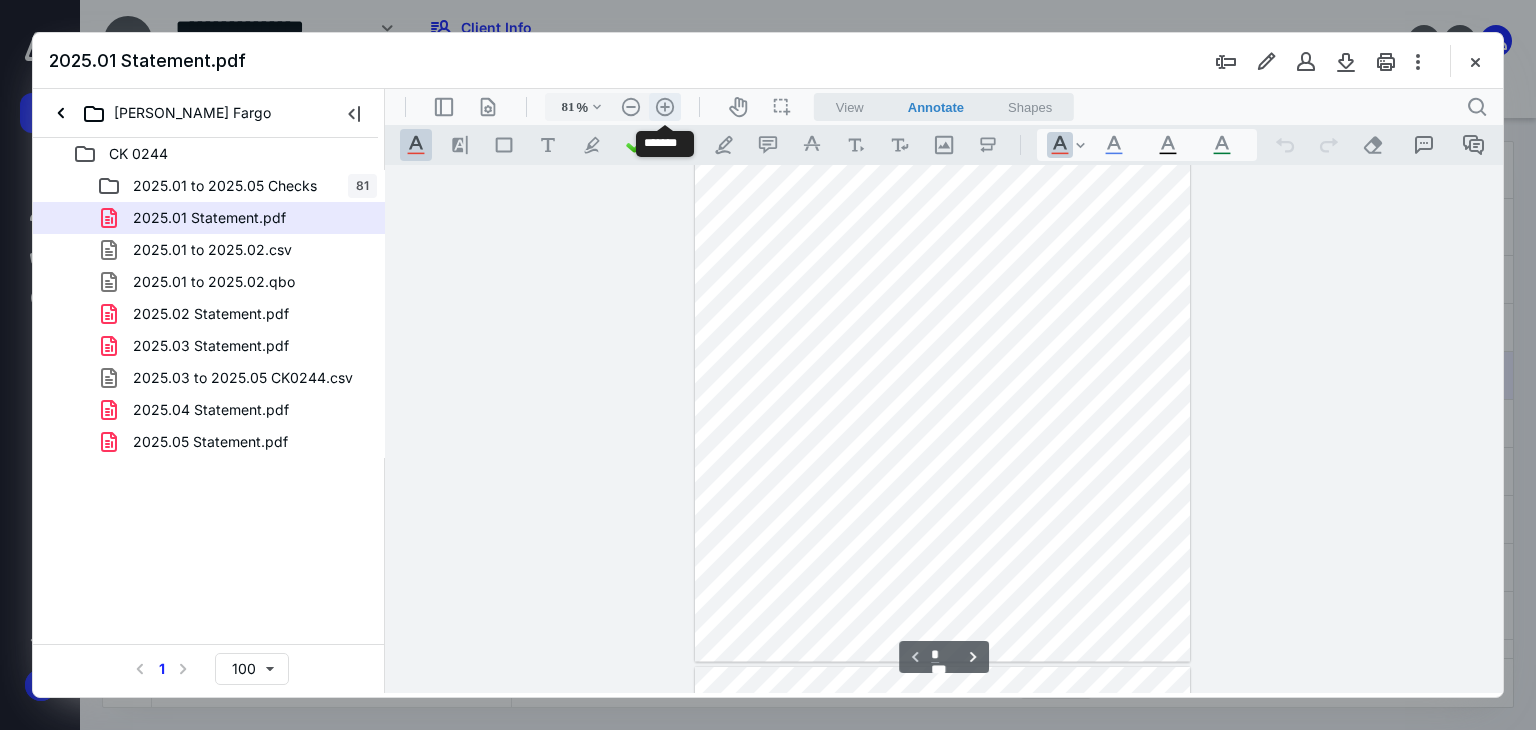 click on ".cls-1{fill:#abb0c4;} icon - header - zoom - in - line" at bounding box center (665, 107) 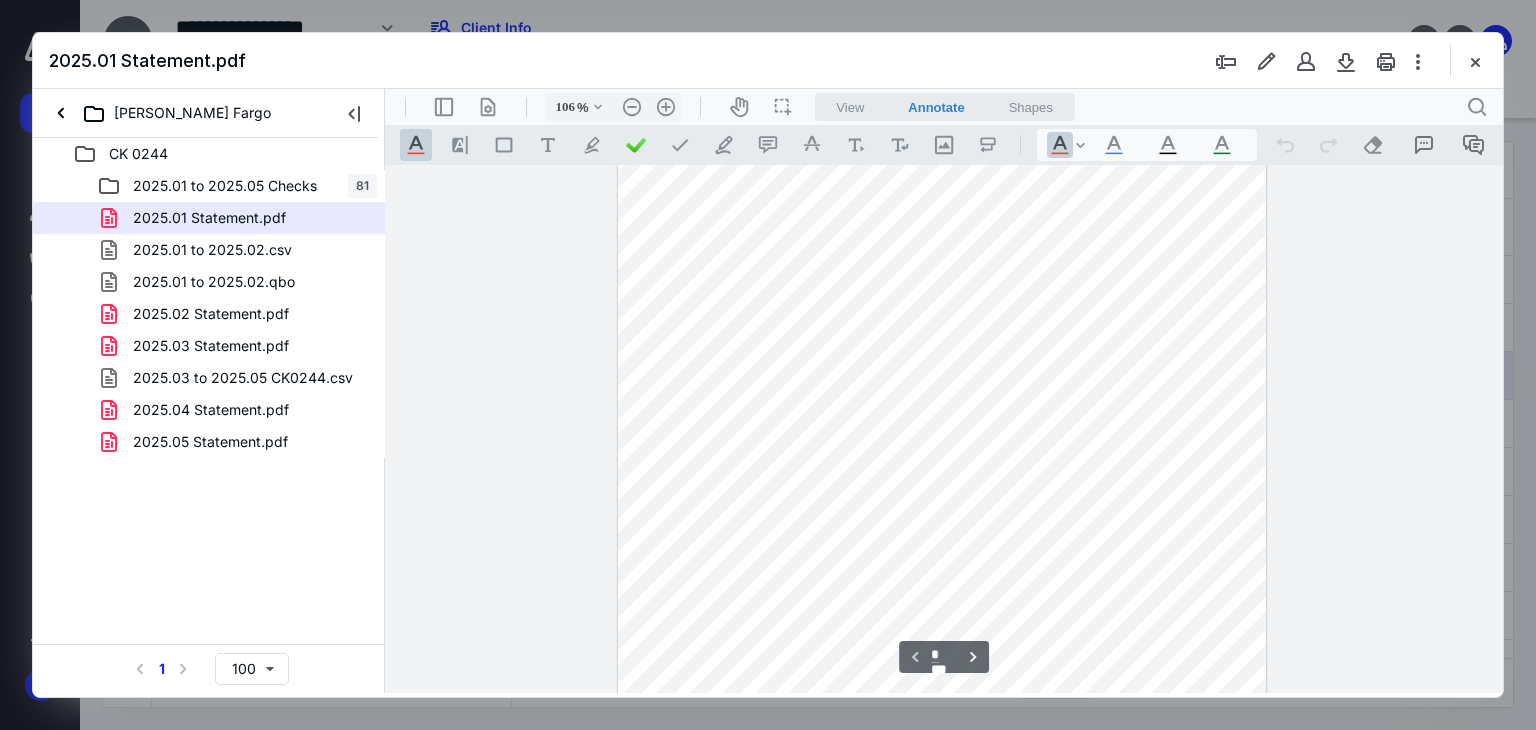 type on "*" 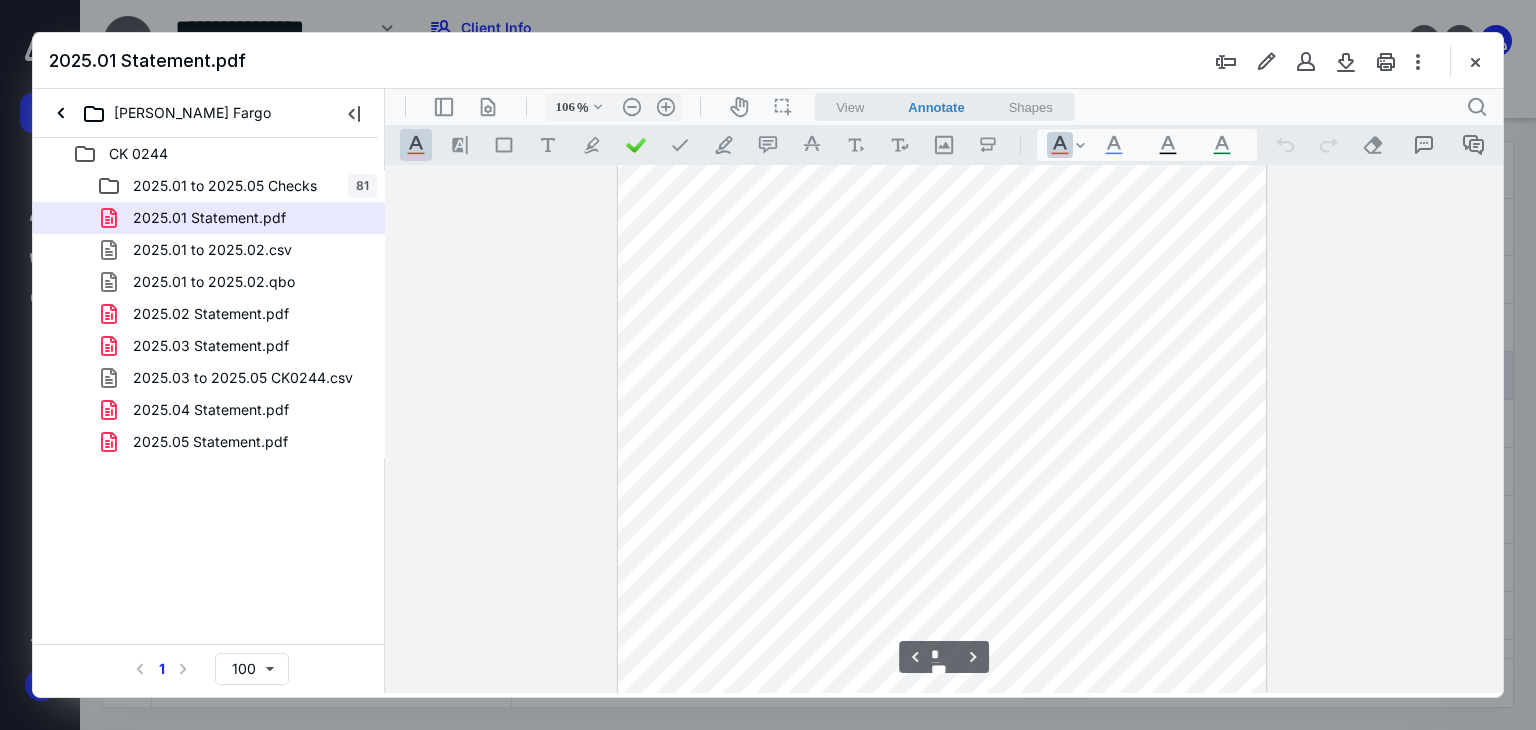 scroll, scrollTop: 863, scrollLeft: 0, axis: vertical 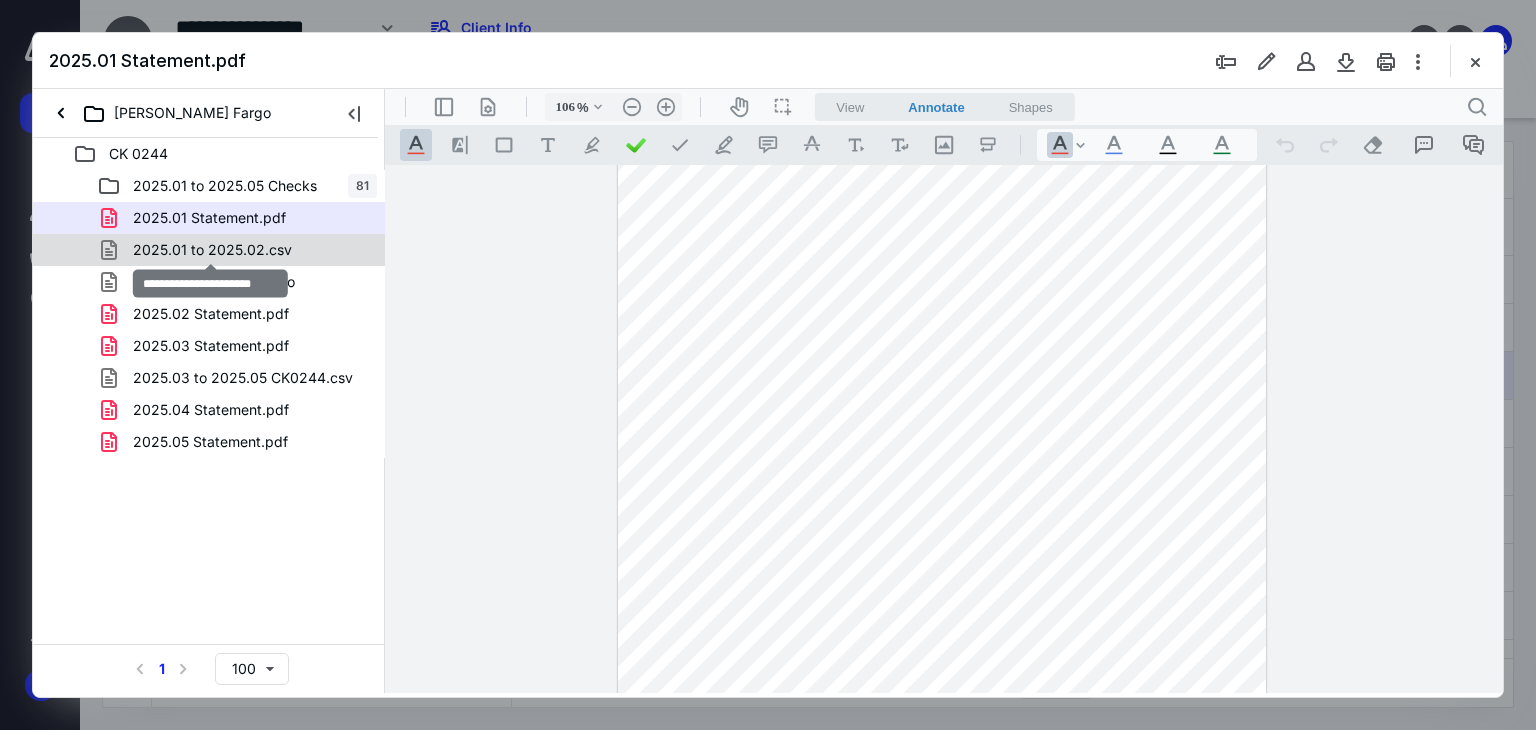 click on "2025.01 to 2025.02.csv" at bounding box center [212, 250] 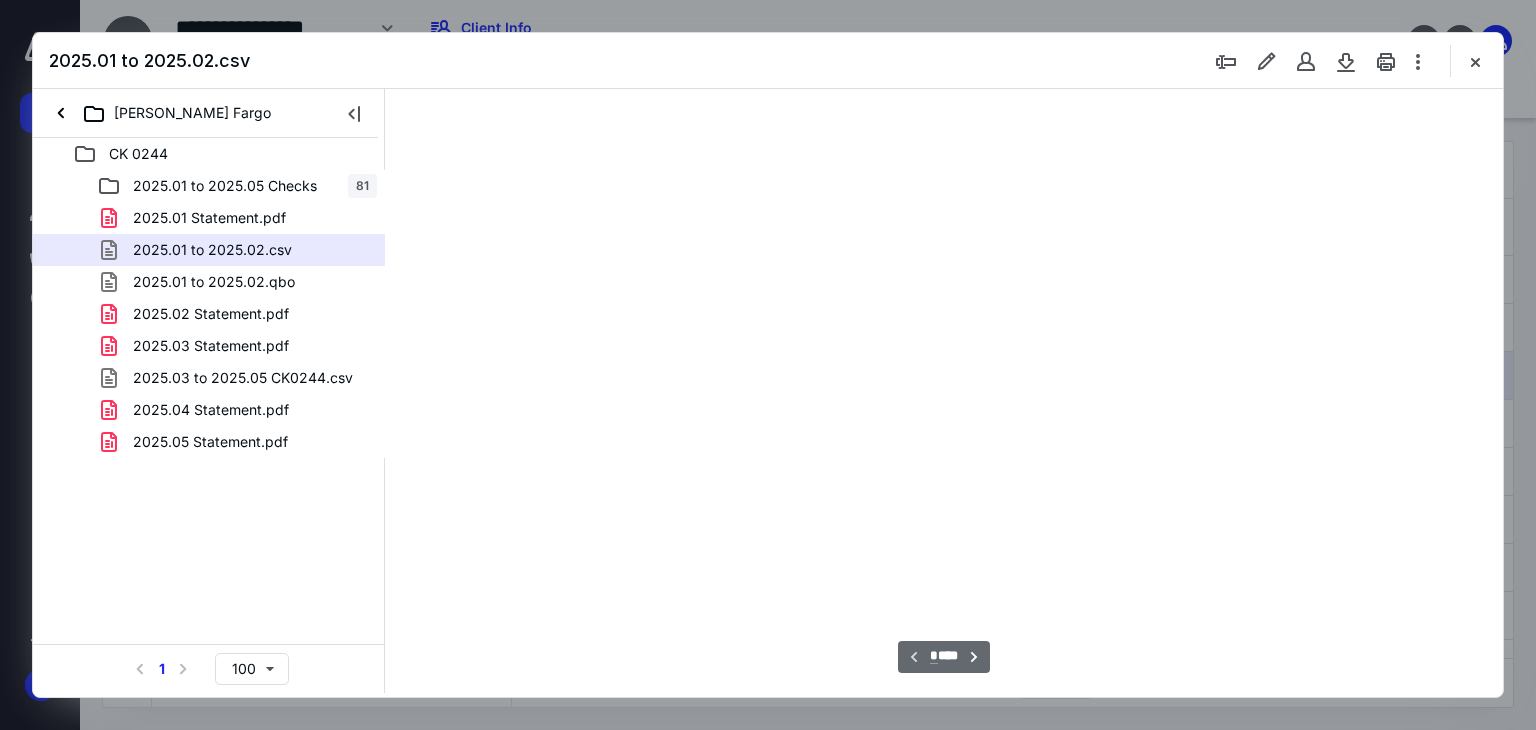 scroll, scrollTop: 79, scrollLeft: 0, axis: vertical 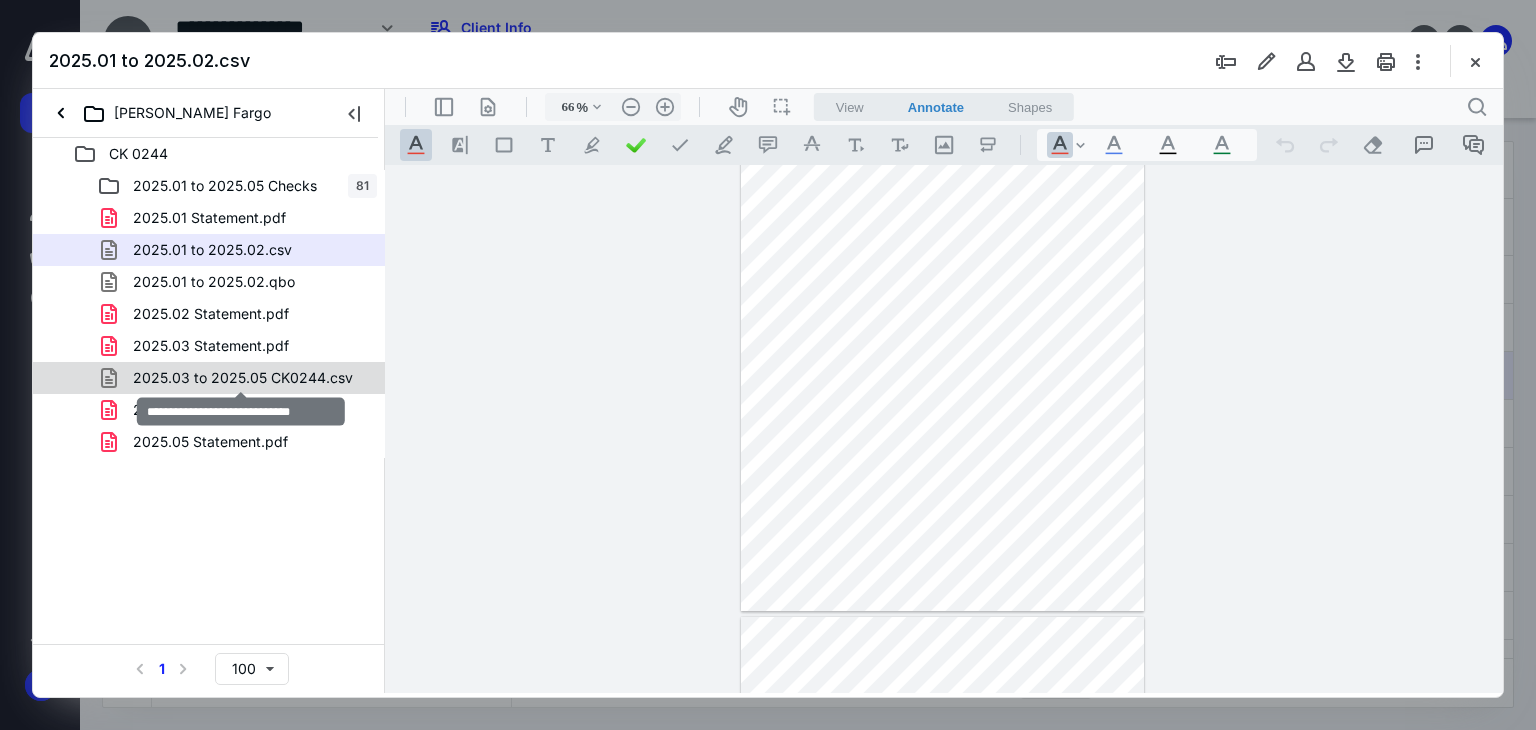 click on "2025.03 to 2025.05 CK0244.csv" at bounding box center (243, 378) 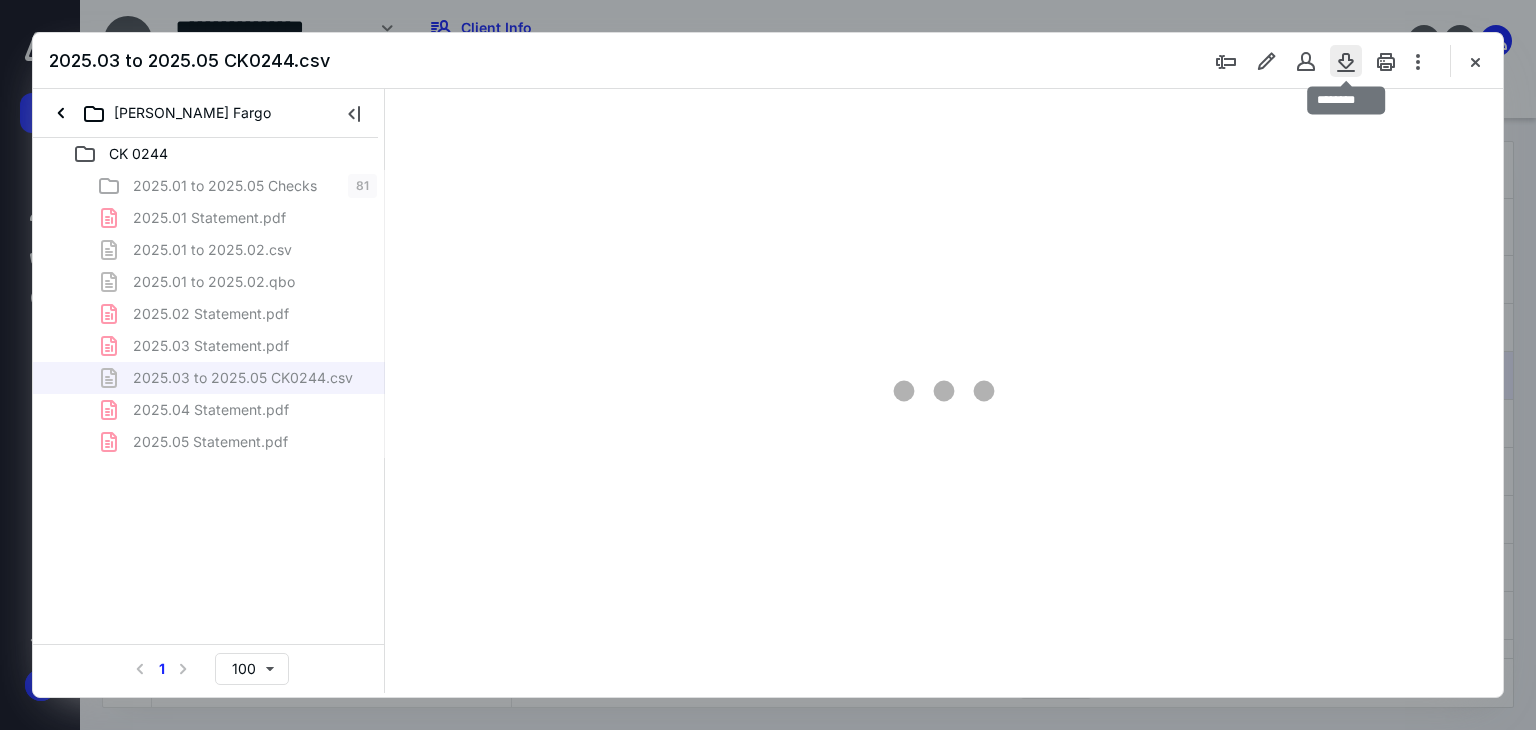 scroll, scrollTop: 79, scrollLeft: 0, axis: vertical 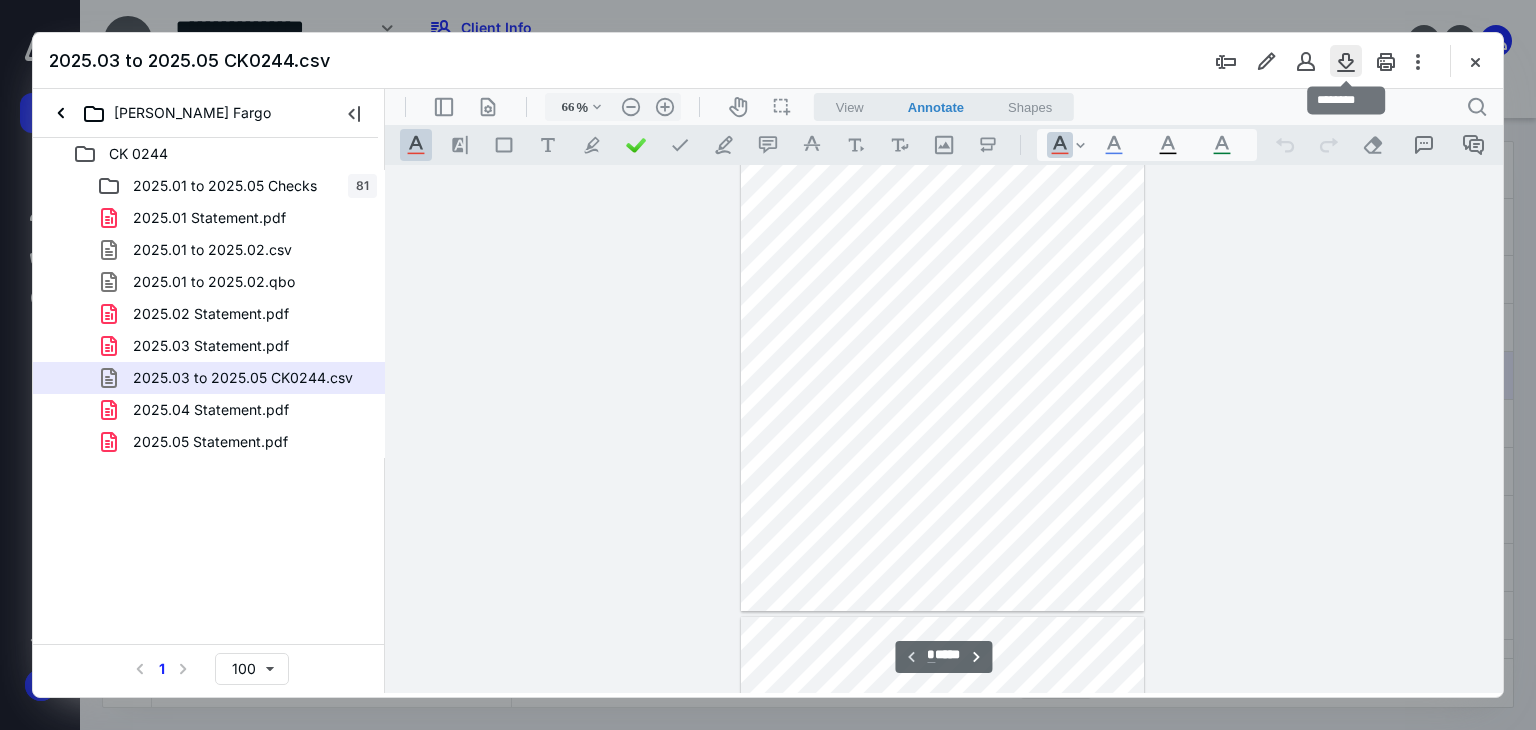 click at bounding box center [1346, 61] 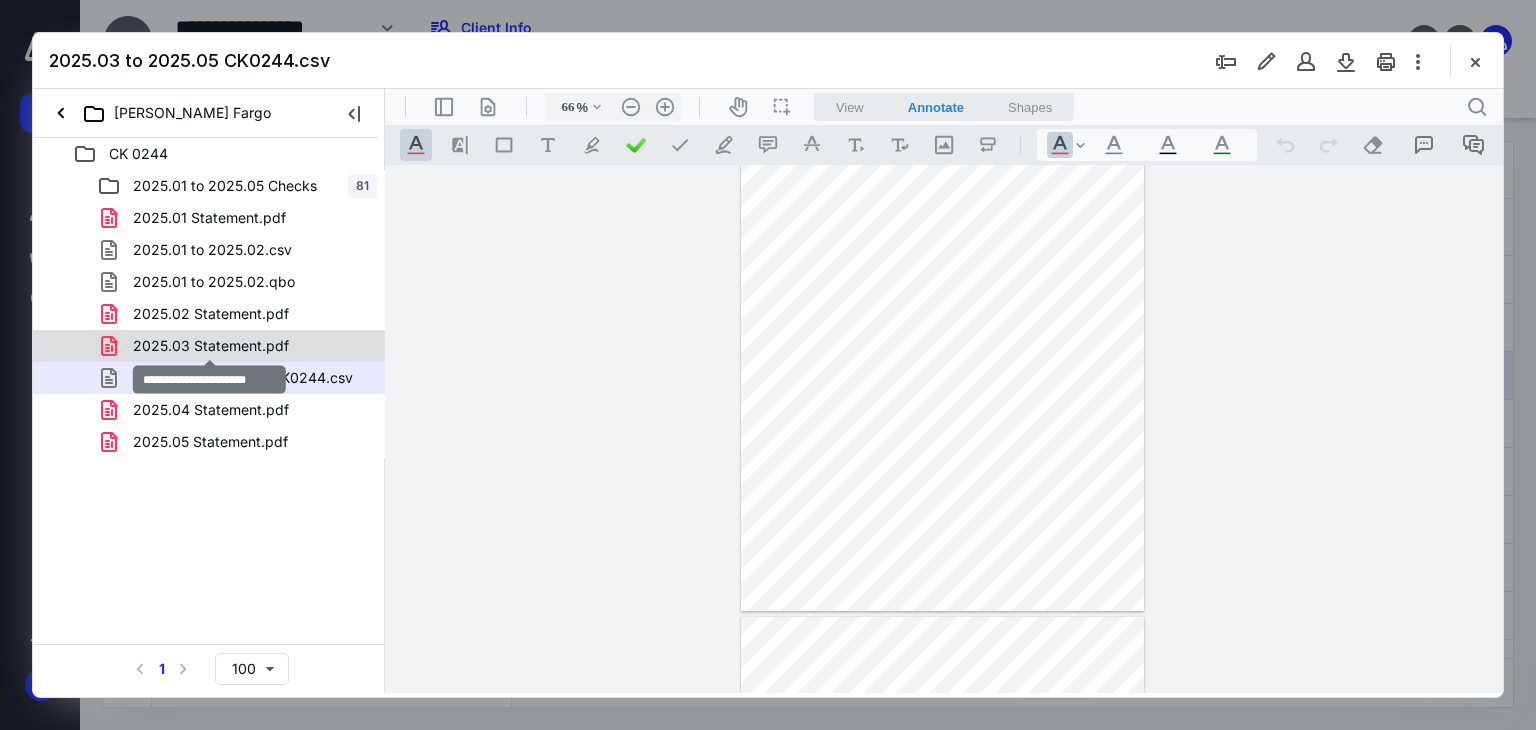 click on "2025.03 Statement.pdf" at bounding box center (211, 346) 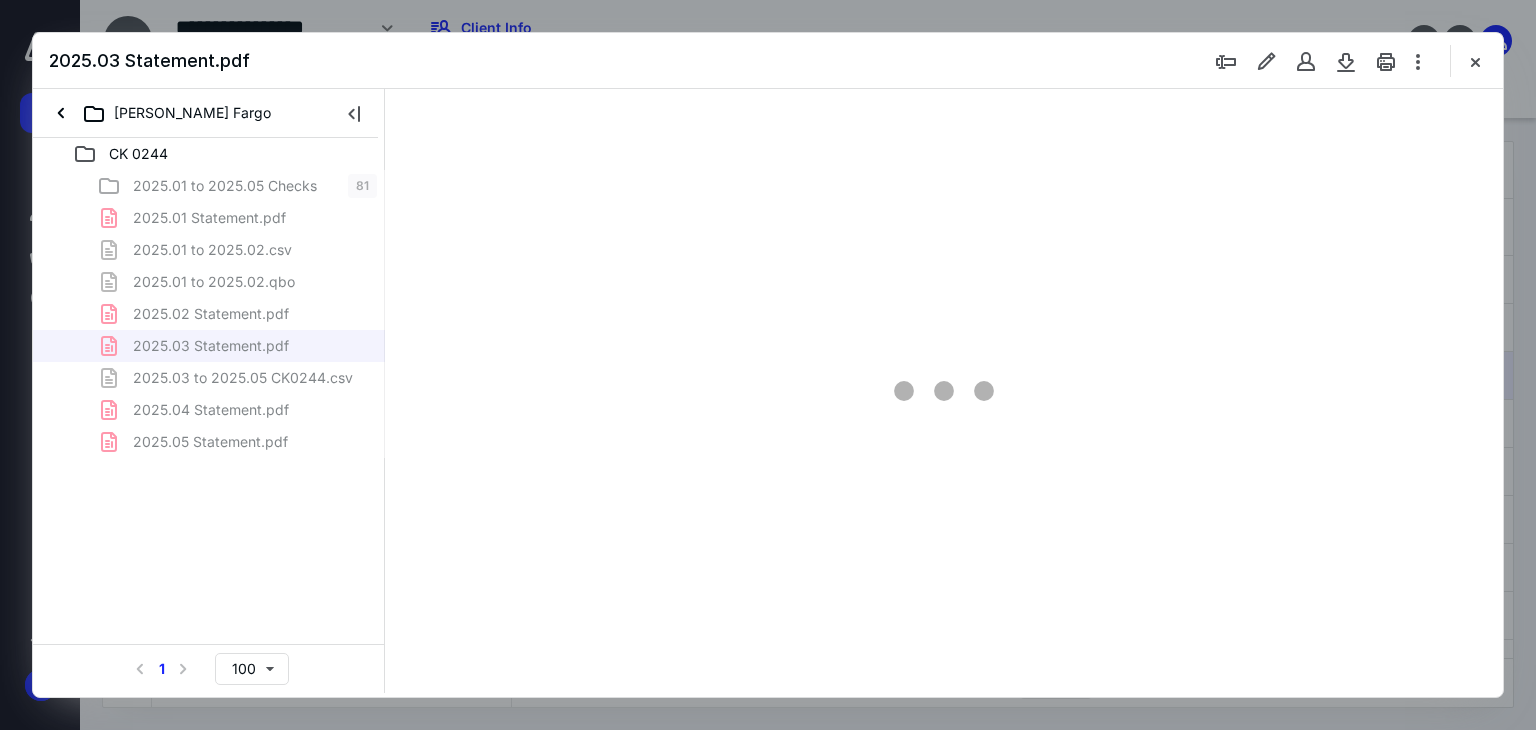 type on "66" 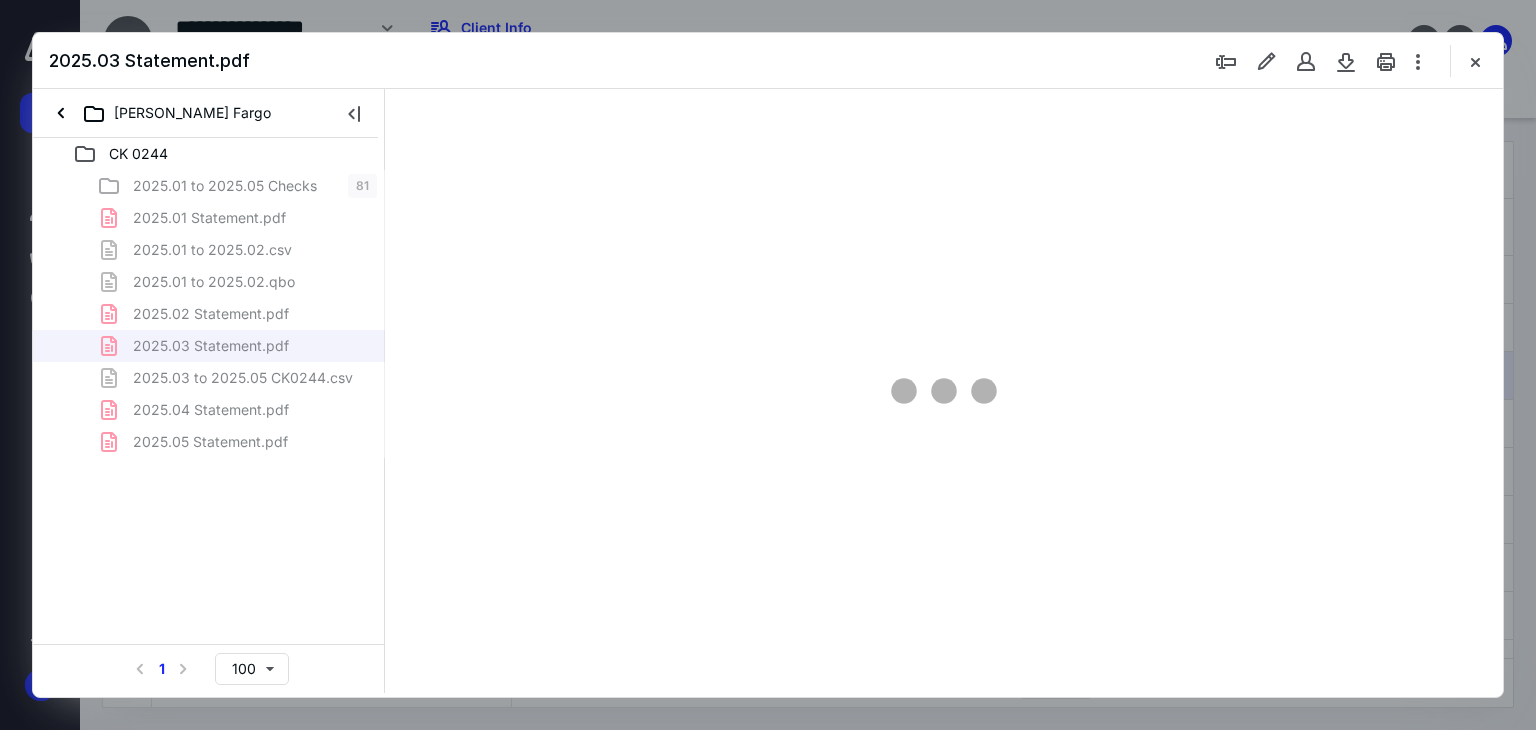 scroll, scrollTop: 79, scrollLeft: 0, axis: vertical 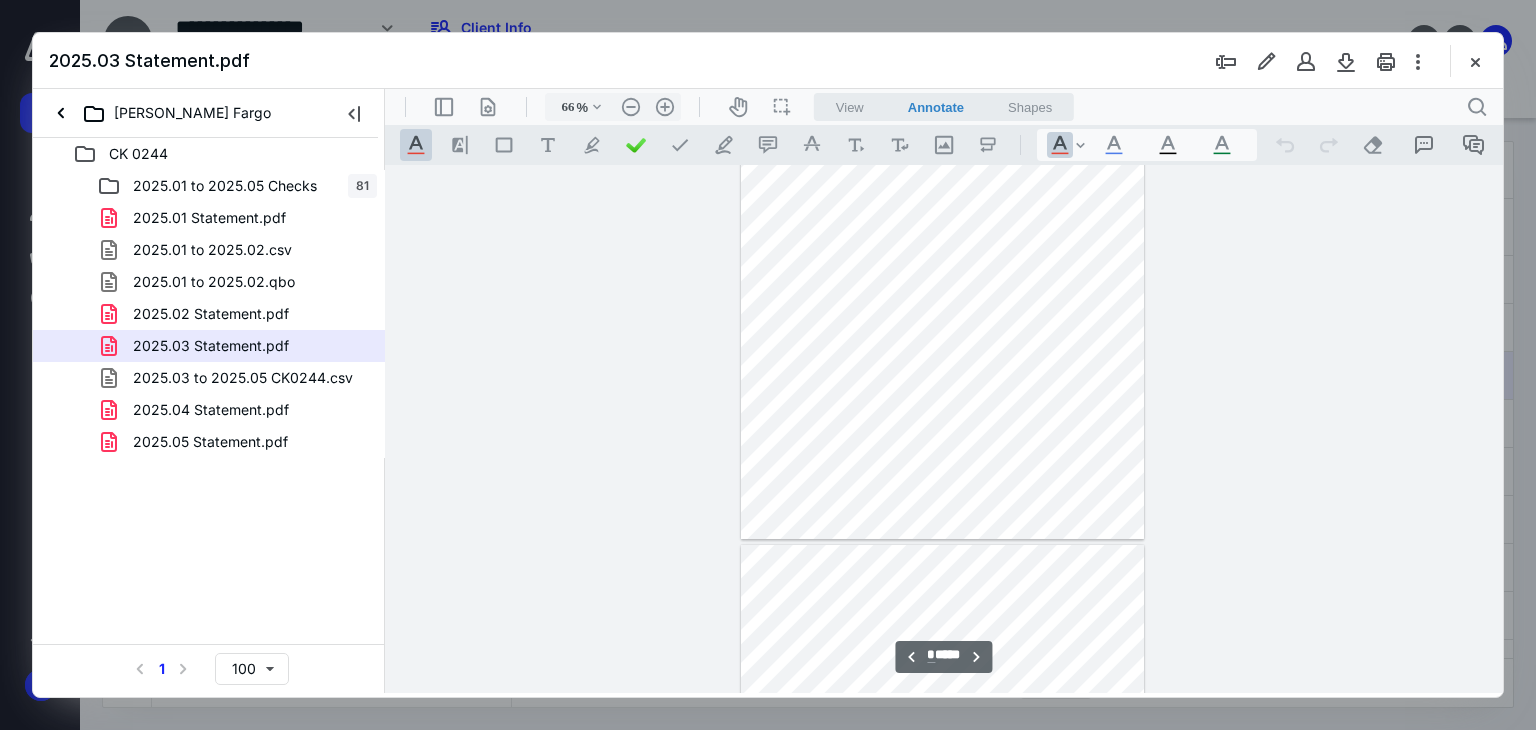 type on "*" 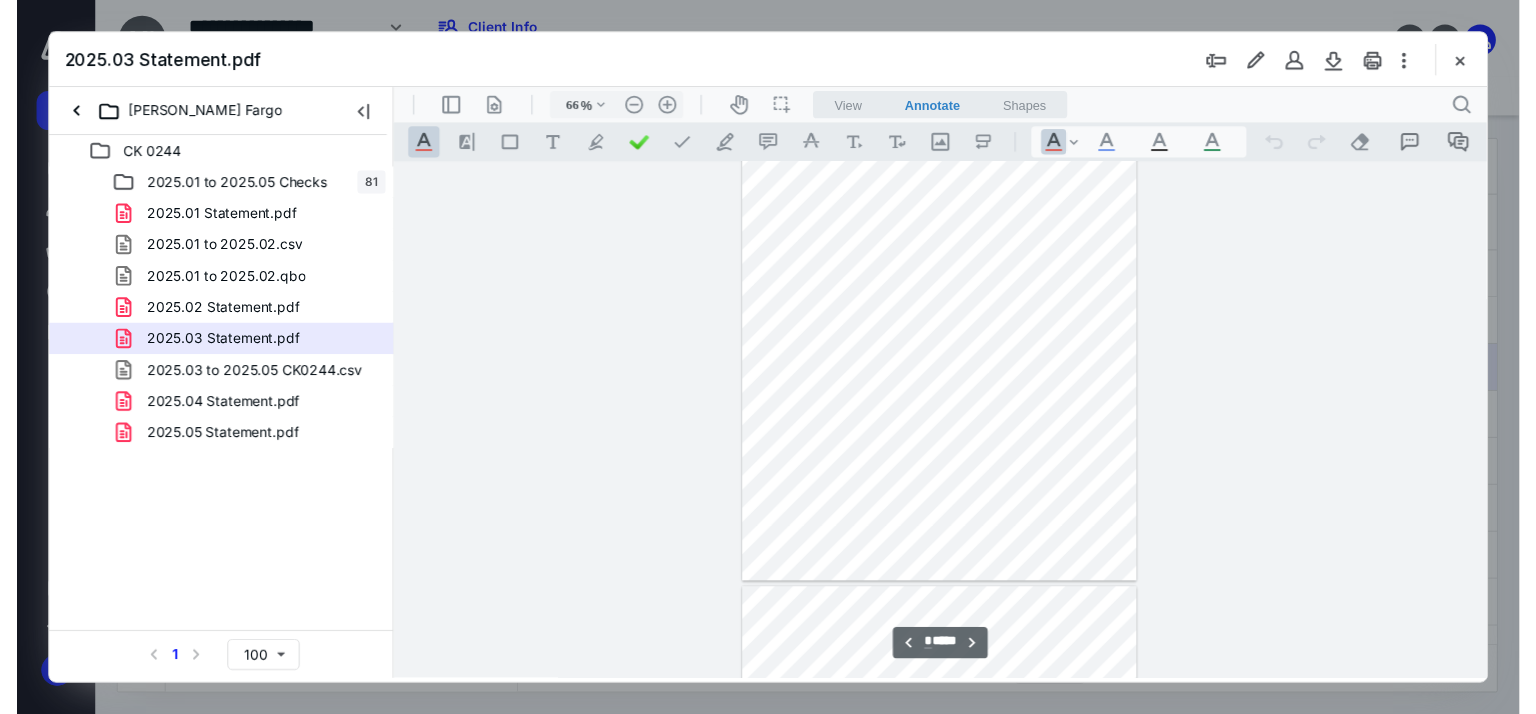 scroll, scrollTop: 1079, scrollLeft: 0, axis: vertical 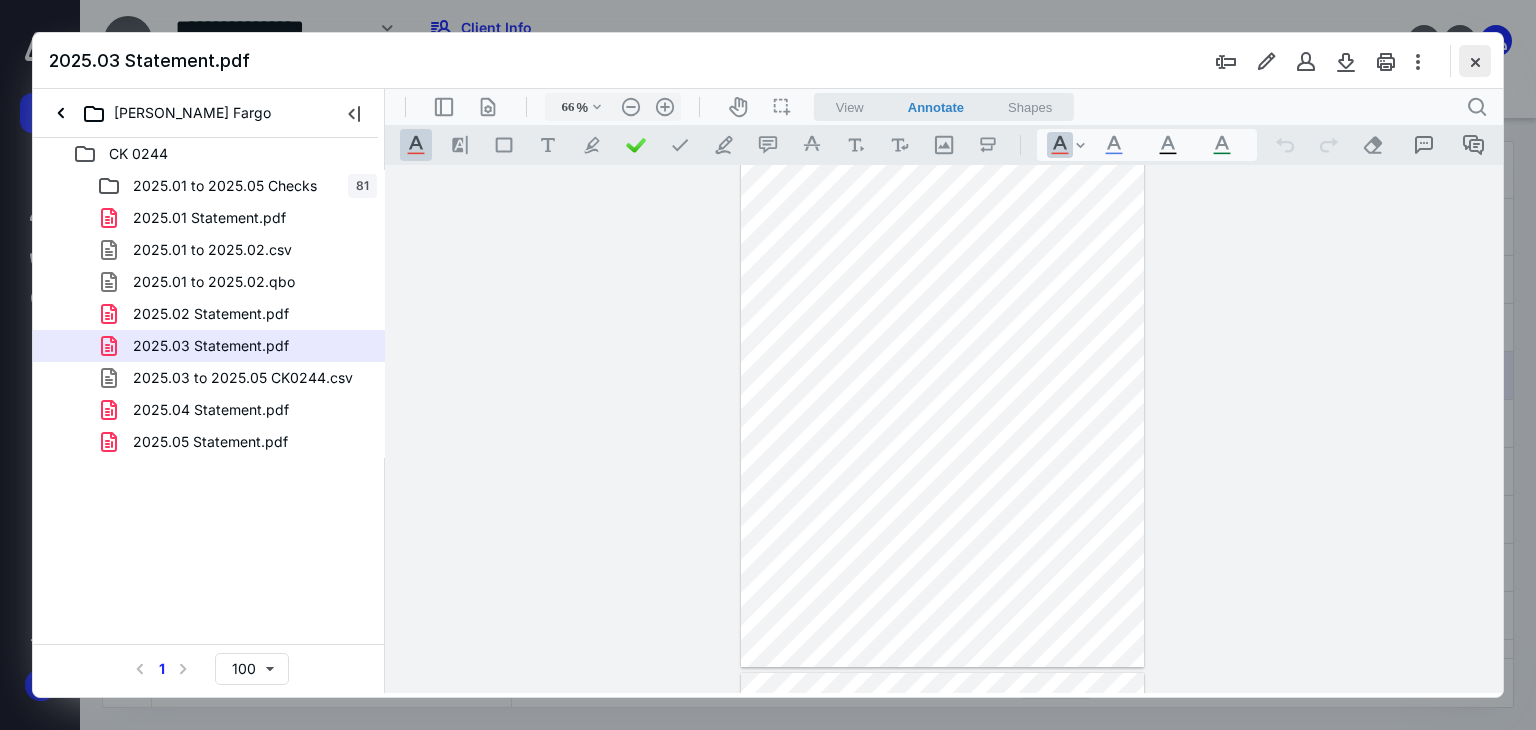 click at bounding box center [1475, 61] 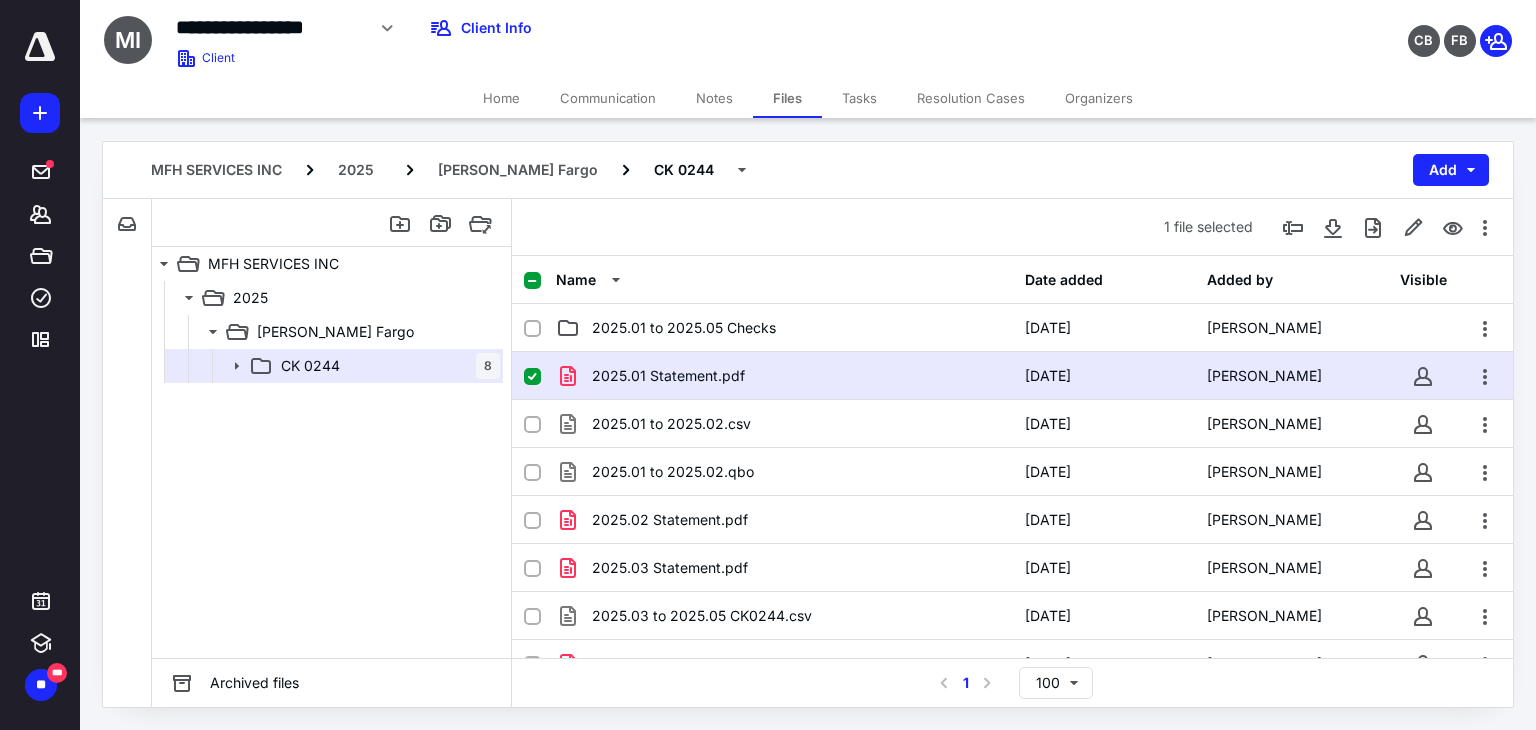 click on "Tasks" at bounding box center (859, 98) 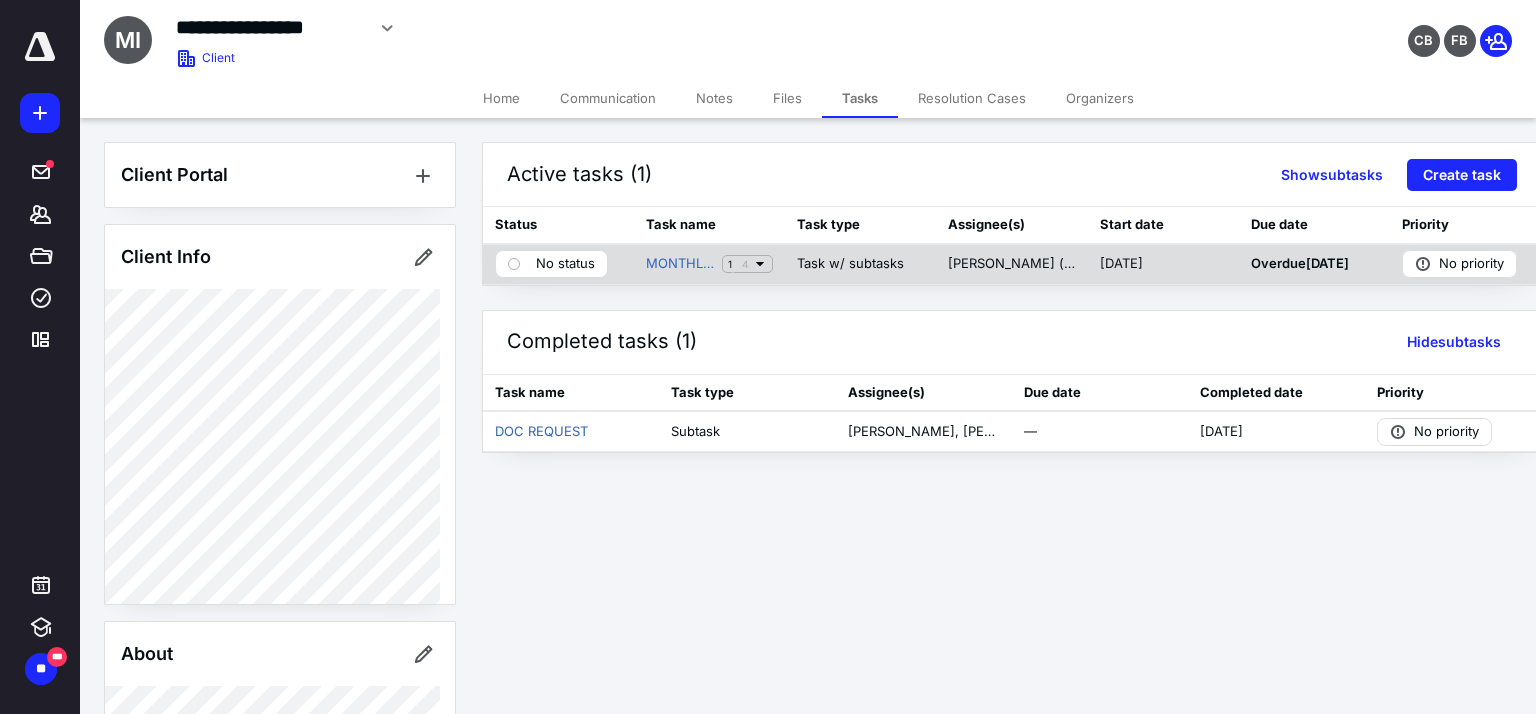 click on "No status" at bounding box center (565, 264) 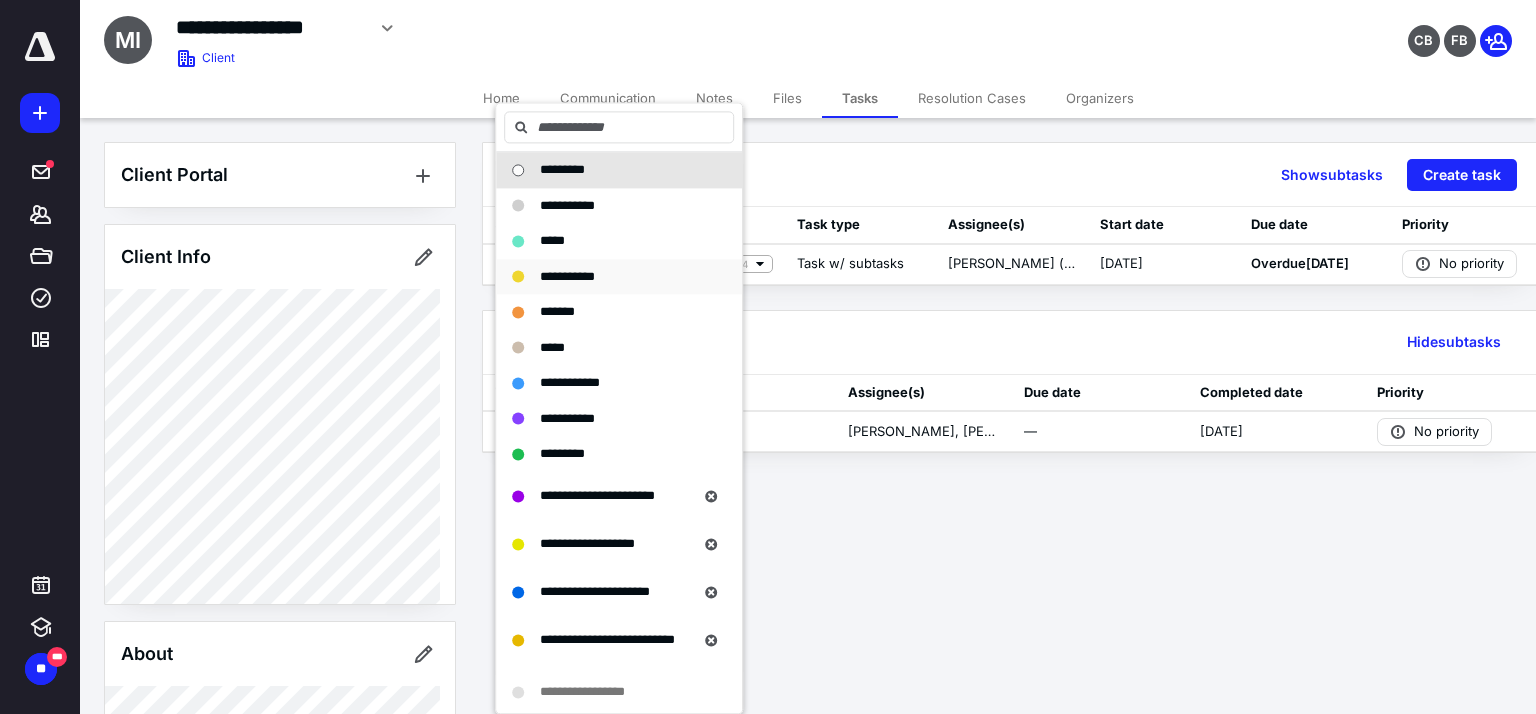 click on "**********" at bounding box center (567, 276) 